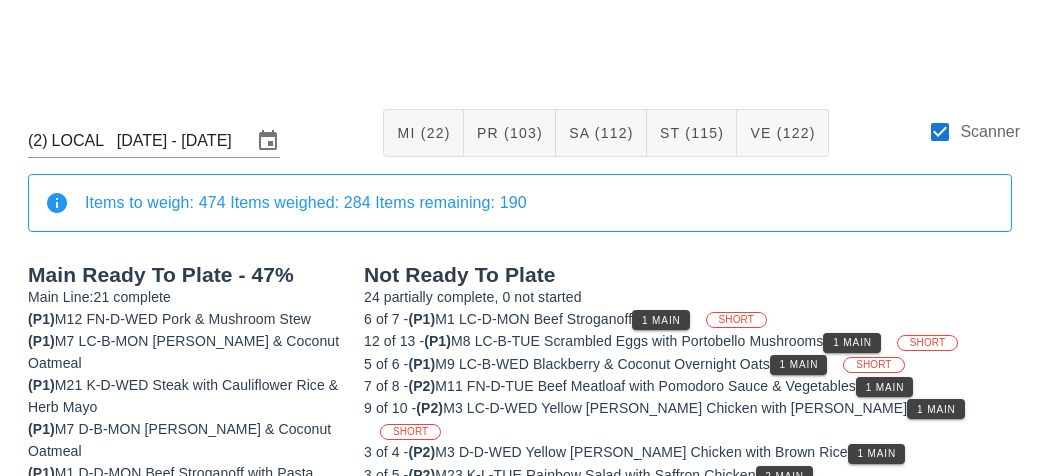 scroll, scrollTop: 272, scrollLeft: 0, axis: vertical 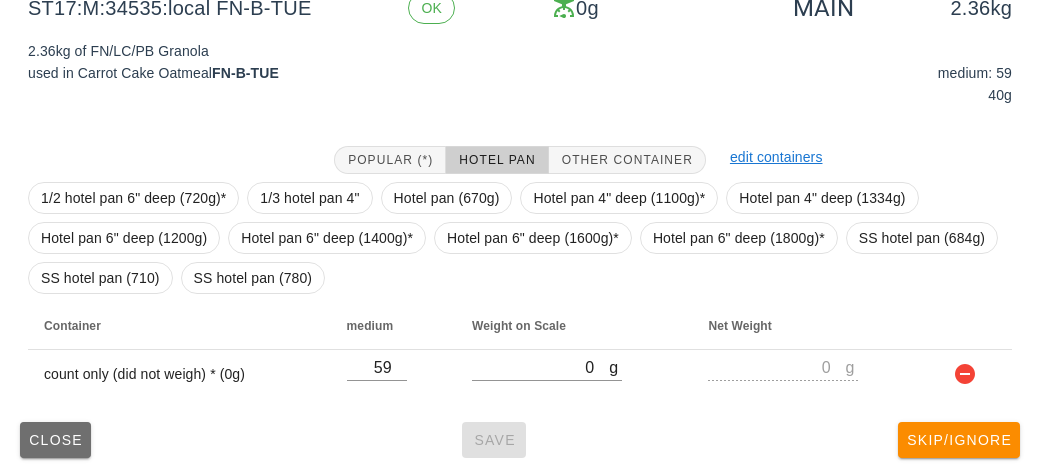 click on "Close" at bounding box center [55, 440] 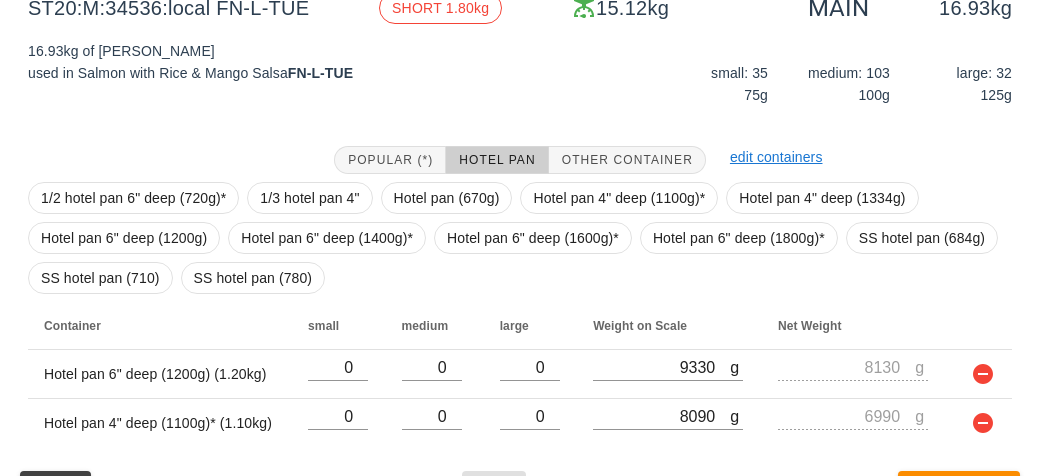 scroll, scrollTop: 321, scrollLeft: 0, axis: vertical 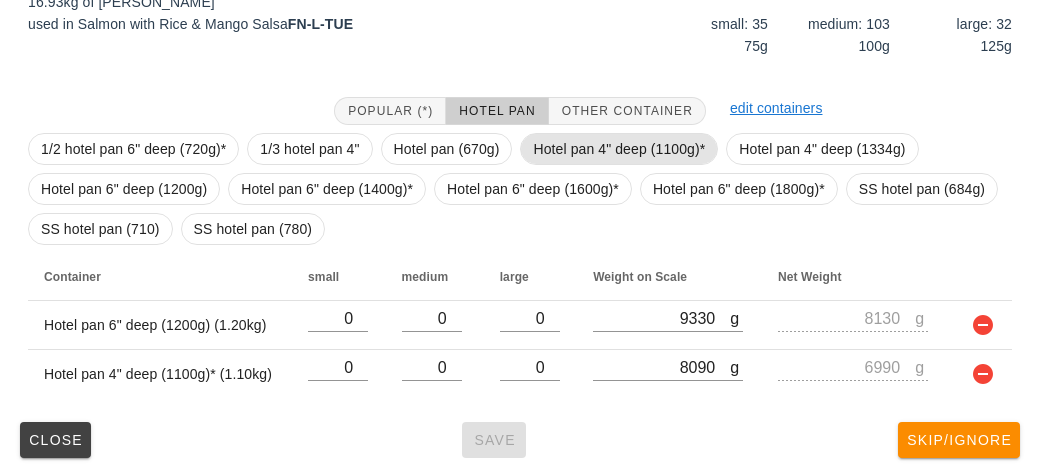 click on "Hotel pan 4" deep (1100g)*" at bounding box center (619, 149) 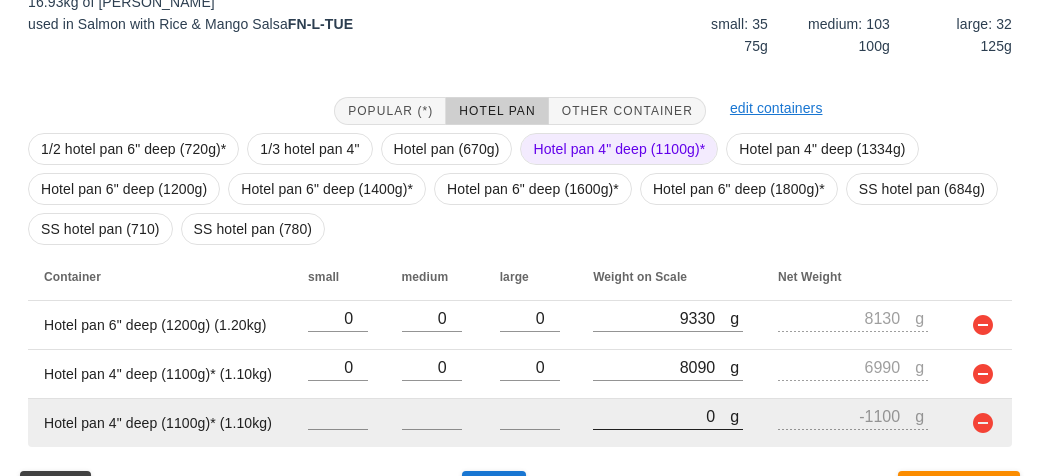 click on "0" at bounding box center [661, 416] 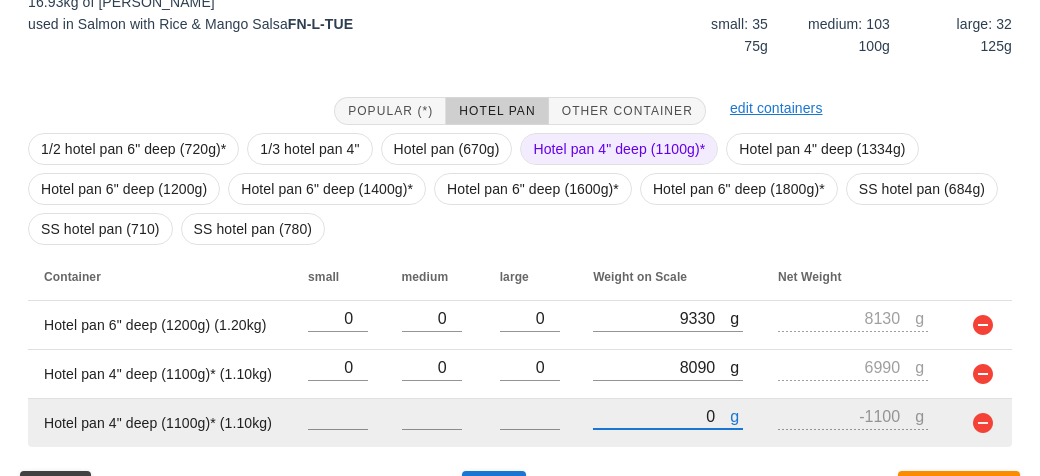 type on "30" 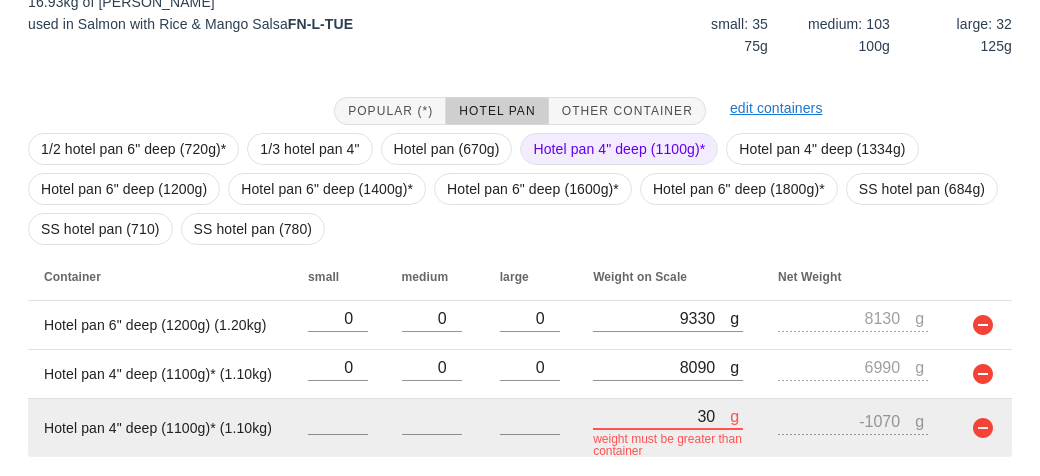 type on "380" 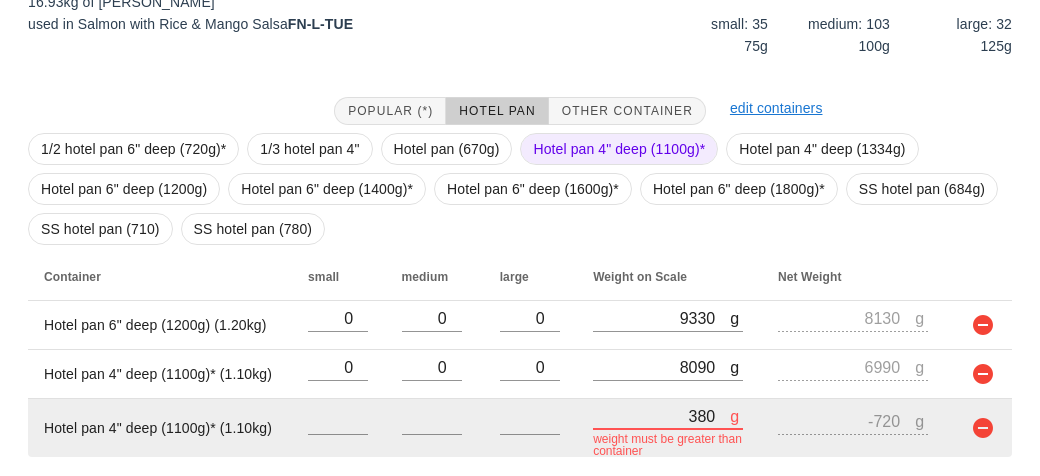 type on "3860" 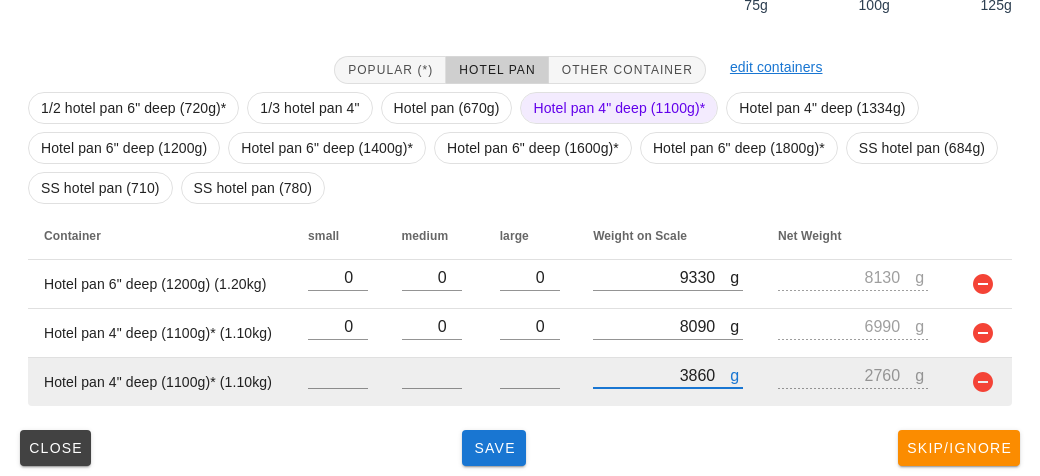 scroll, scrollTop: 363, scrollLeft: 0, axis: vertical 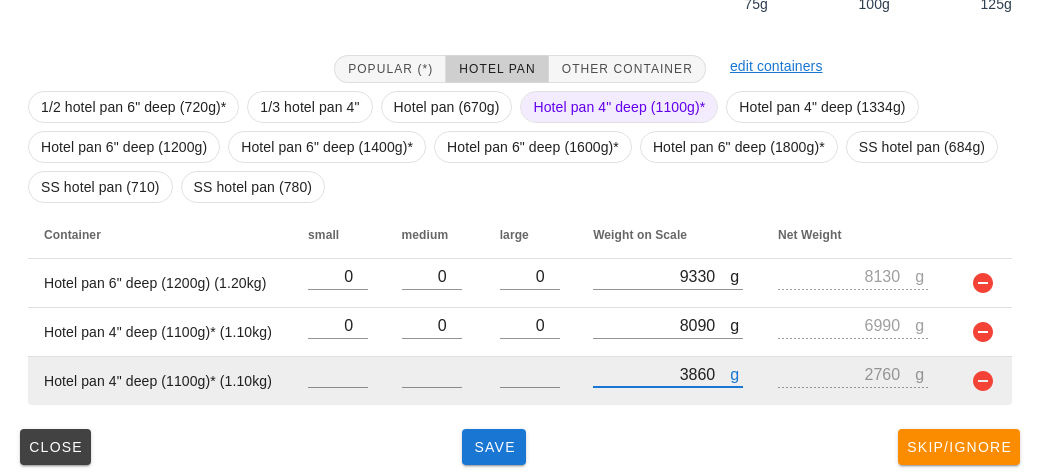 type on "3860" 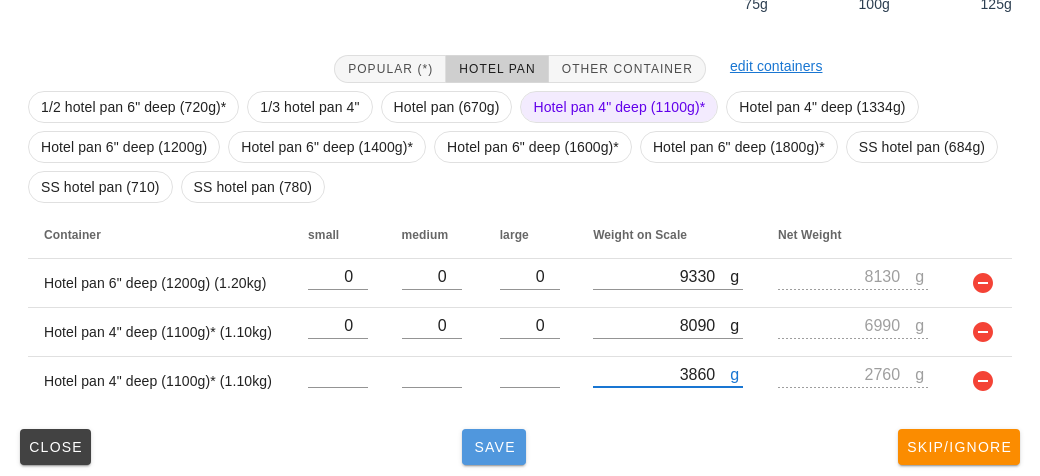 click on "Save" at bounding box center [494, 447] 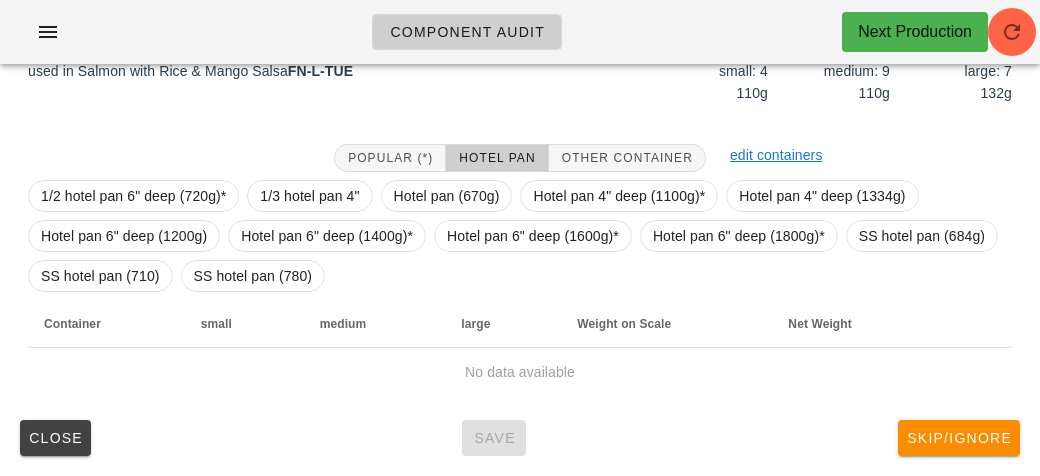 scroll, scrollTop: 290, scrollLeft: 0, axis: vertical 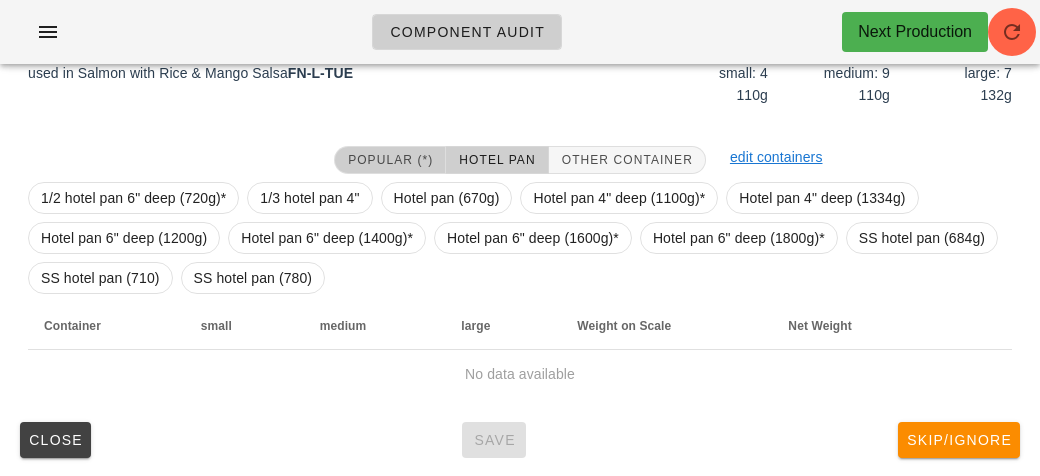 click on "Popular (*)" at bounding box center [390, 160] 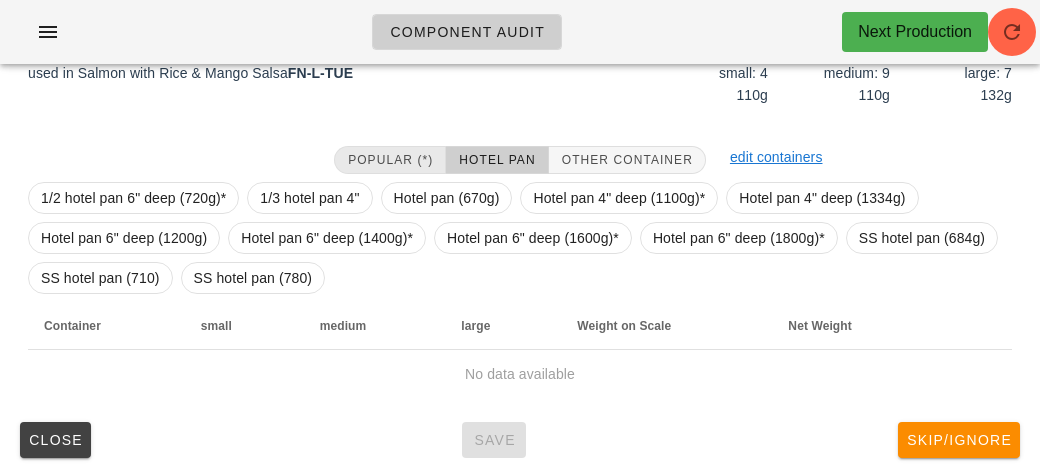 scroll, scrollTop: 250, scrollLeft: 0, axis: vertical 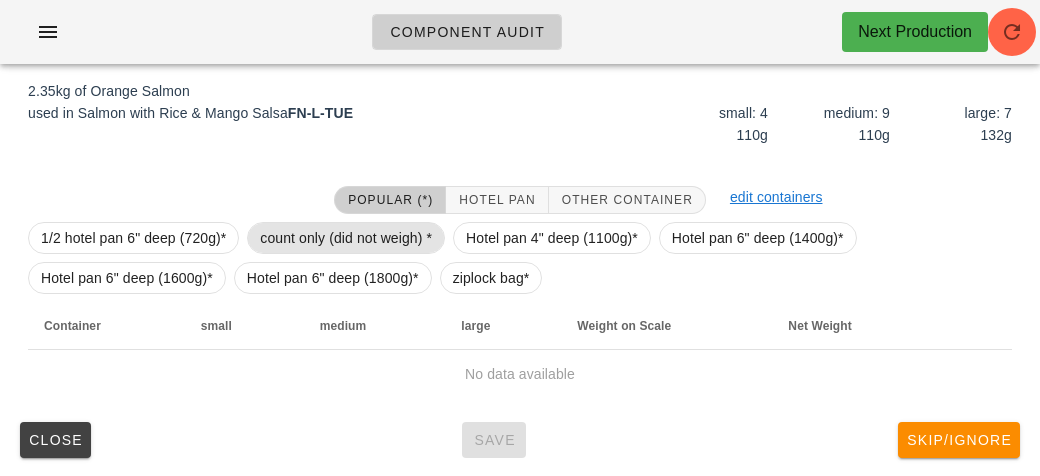 click on "count only (did not weigh) *" at bounding box center (346, 238) 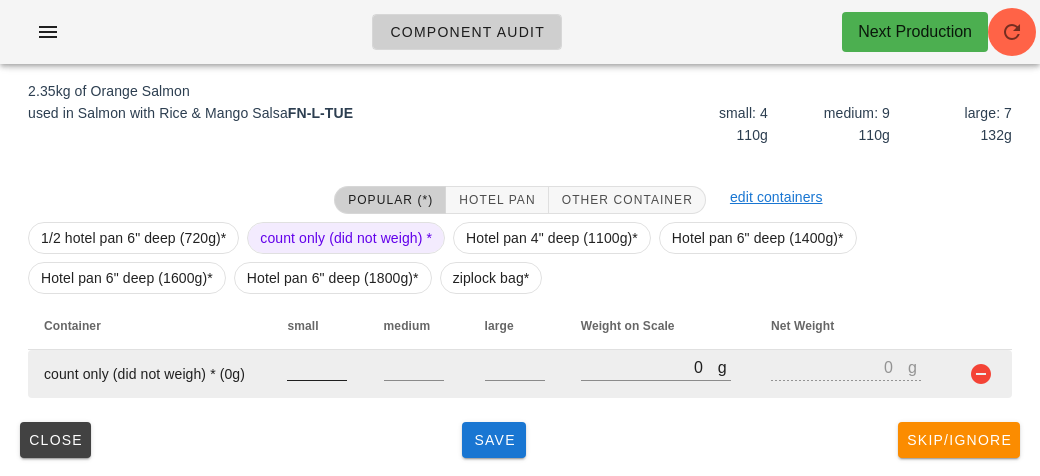 click at bounding box center [317, 367] 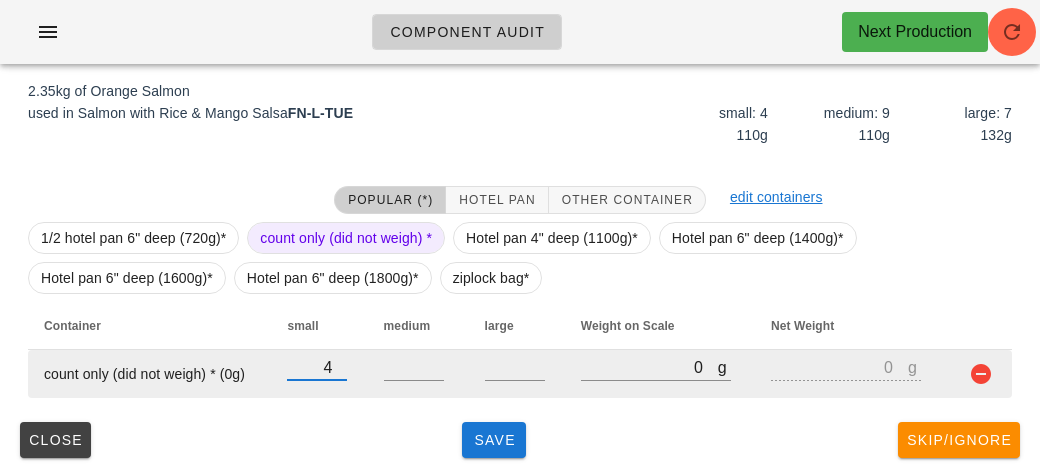 type on "4" 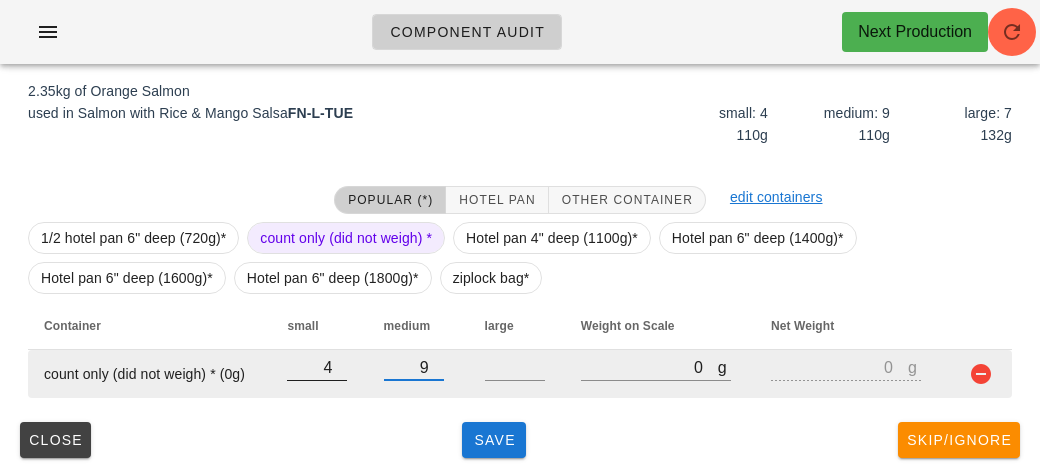 type on "9" 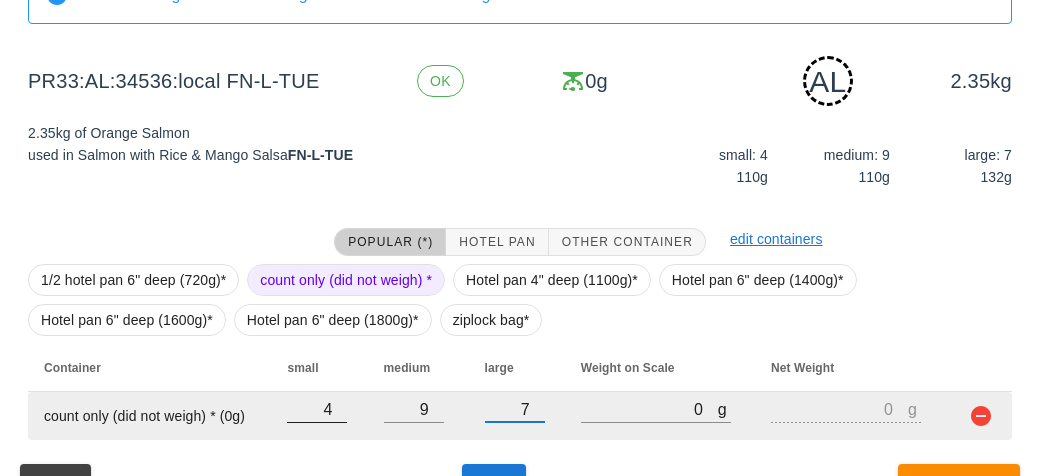 scroll, scrollTop: 250, scrollLeft: 0, axis: vertical 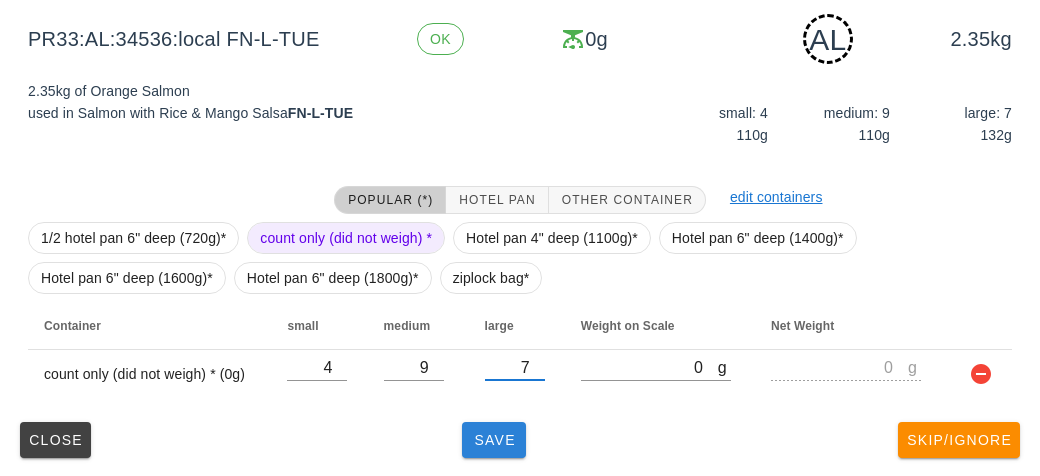 type on "7" 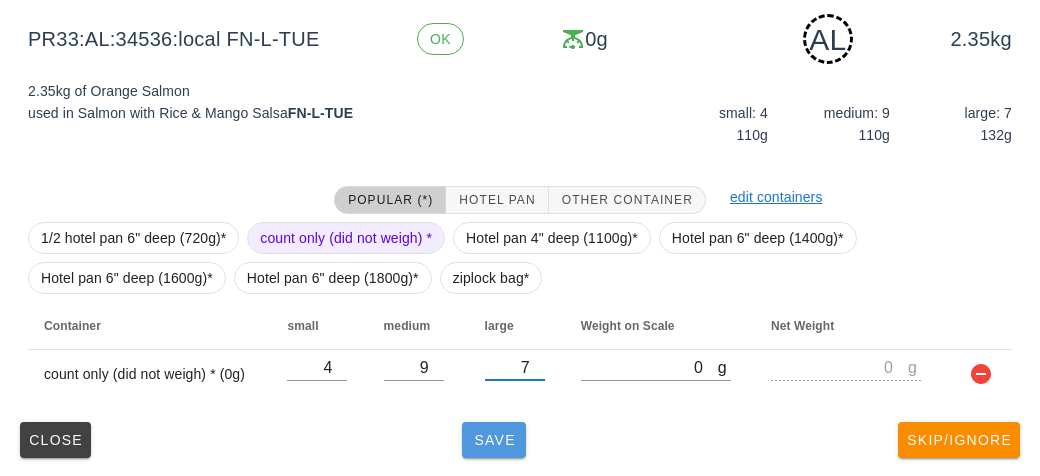 click on "Save" at bounding box center [494, 440] 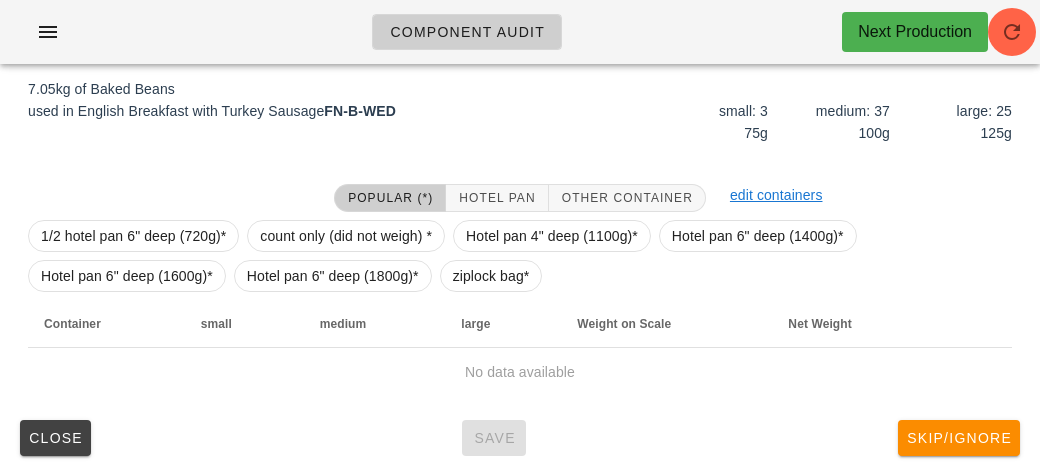 scroll, scrollTop: 232, scrollLeft: 0, axis: vertical 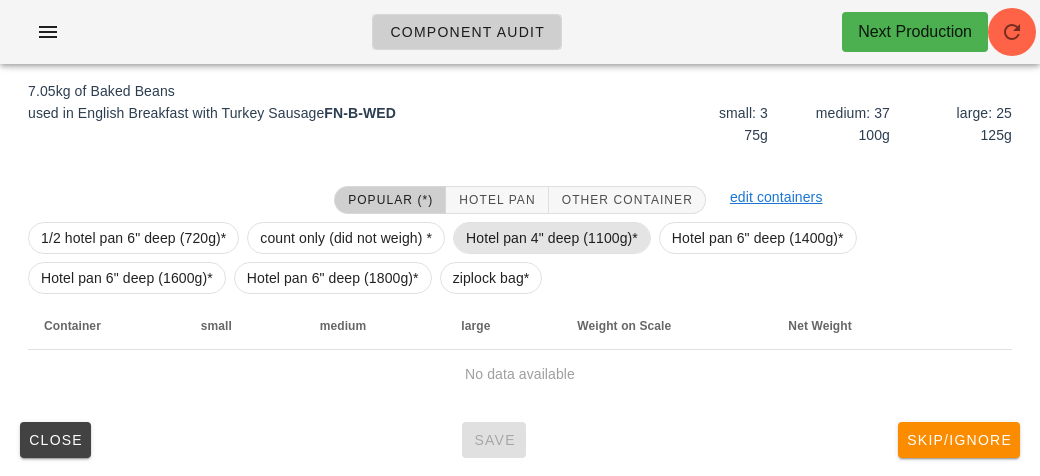 click on "Hotel pan 4" deep (1100g)*" at bounding box center [552, 238] 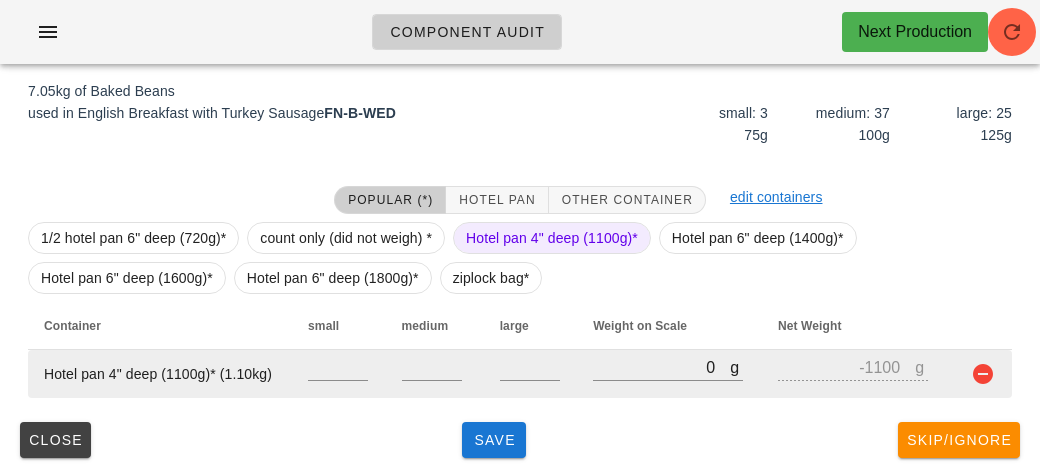 click on "g 0" at bounding box center [669, 374] 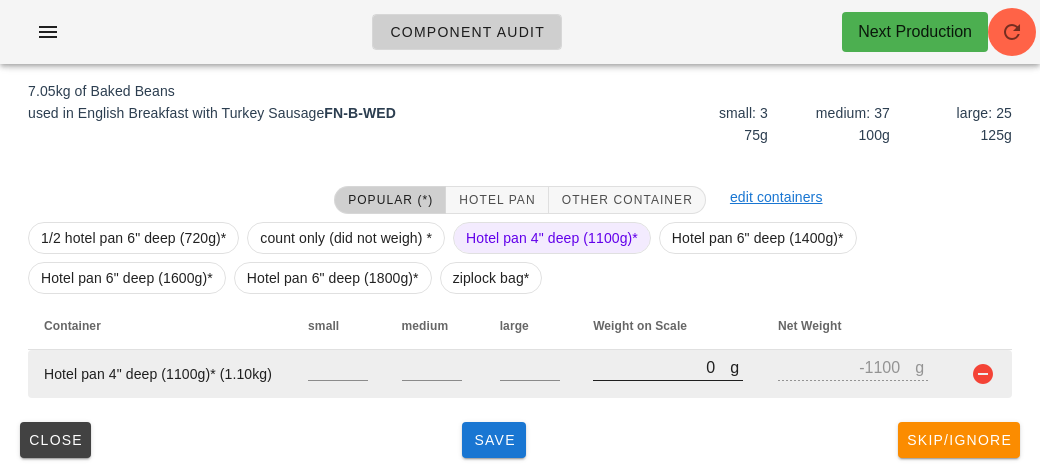 click on "0" at bounding box center [661, 367] 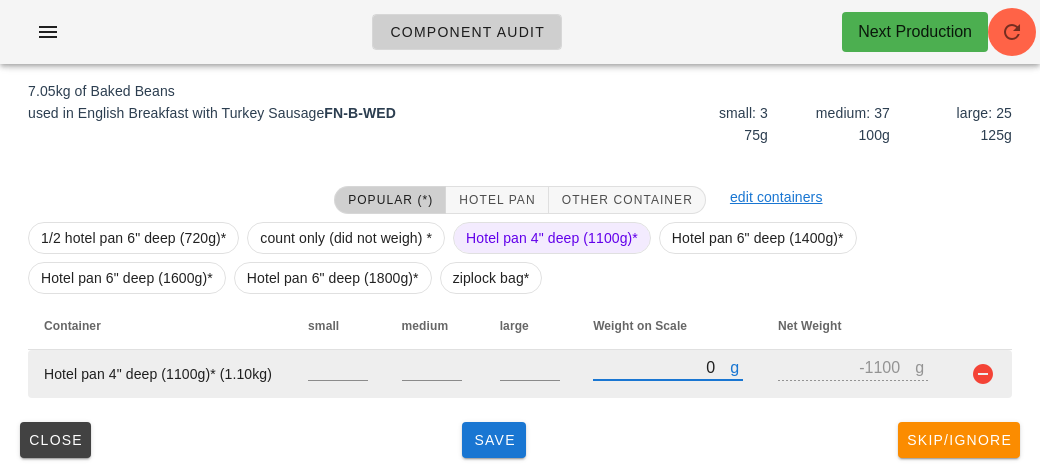 type on "90" 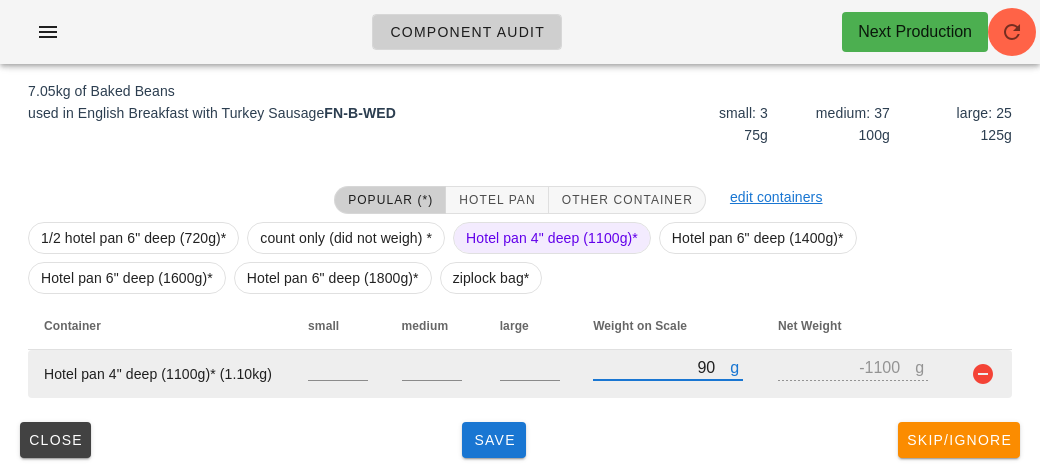 type on "-1010" 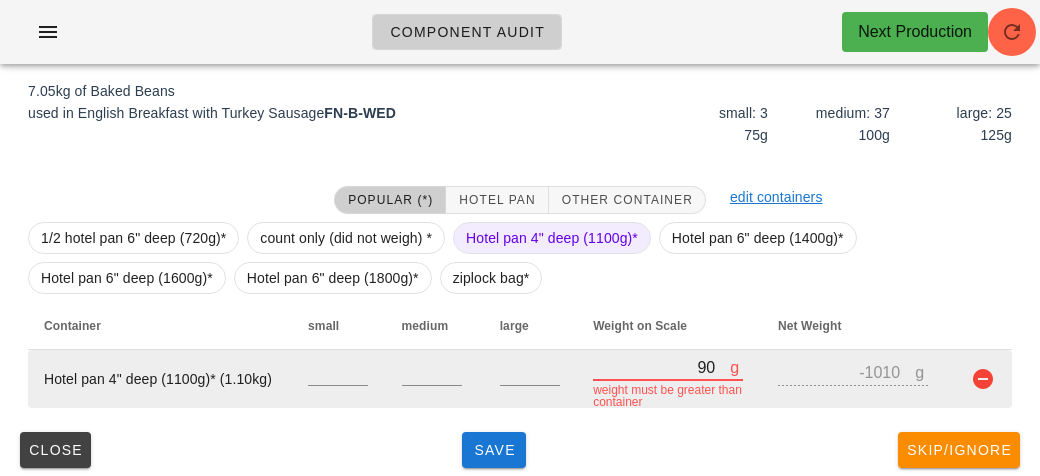 type on "910" 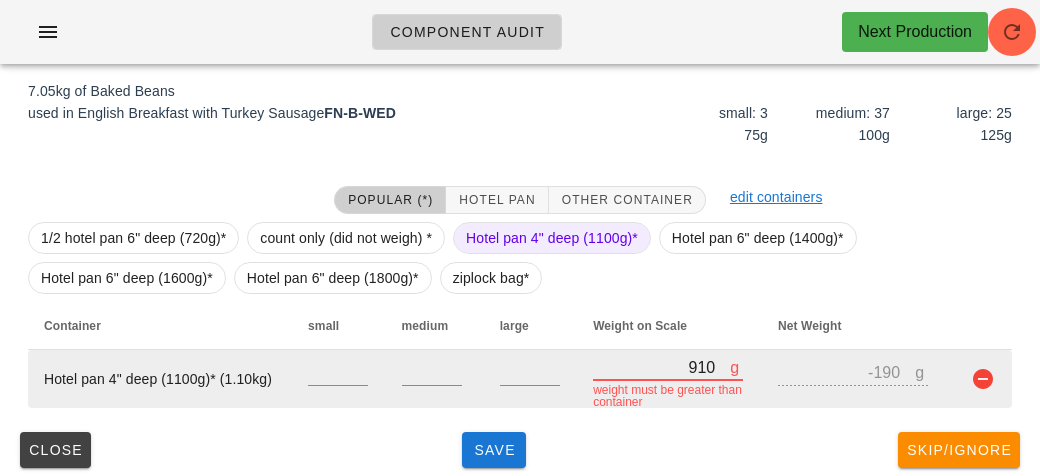 type on "9140" 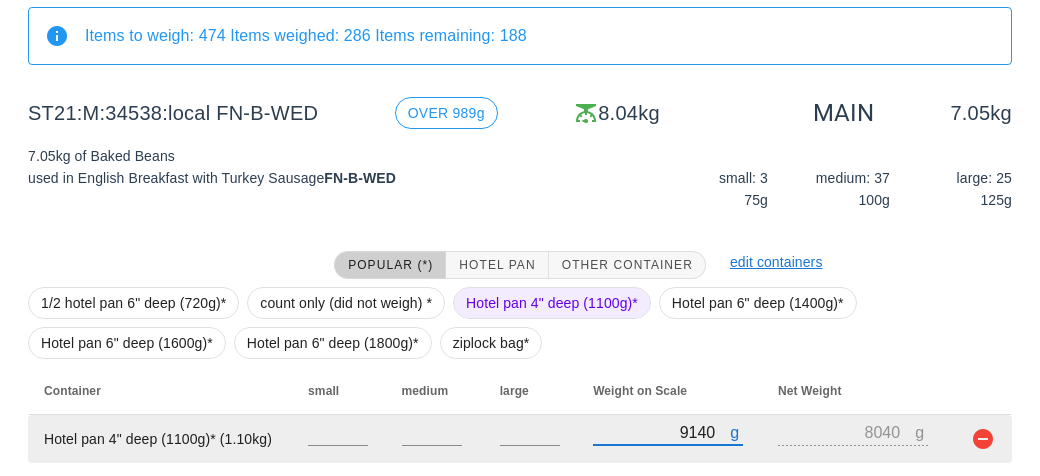 scroll, scrollTop: 232, scrollLeft: 0, axis: vertical 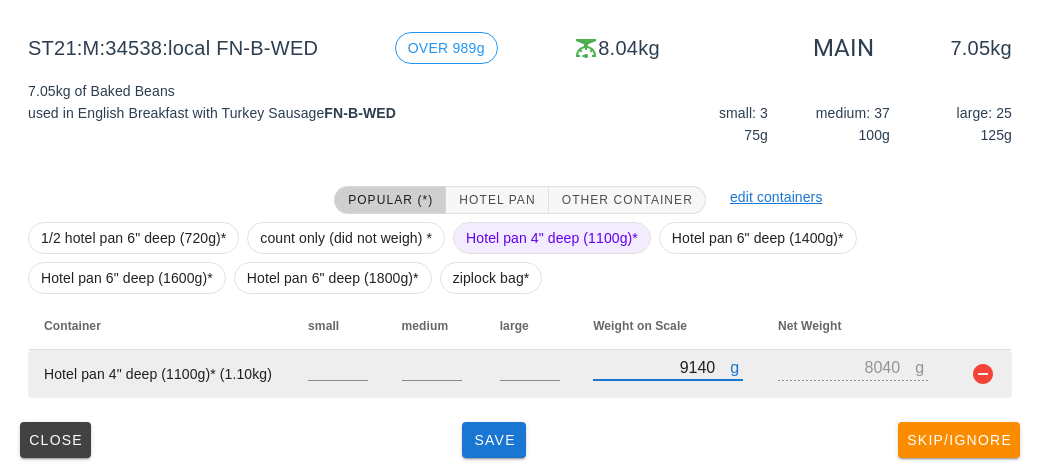 type on "9140" 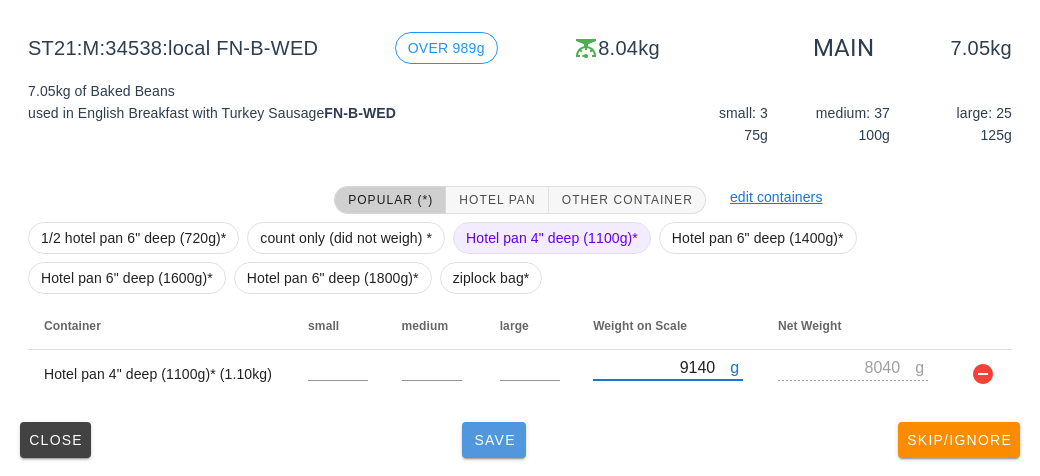 click on "Save" at bounding box center (494, 440) 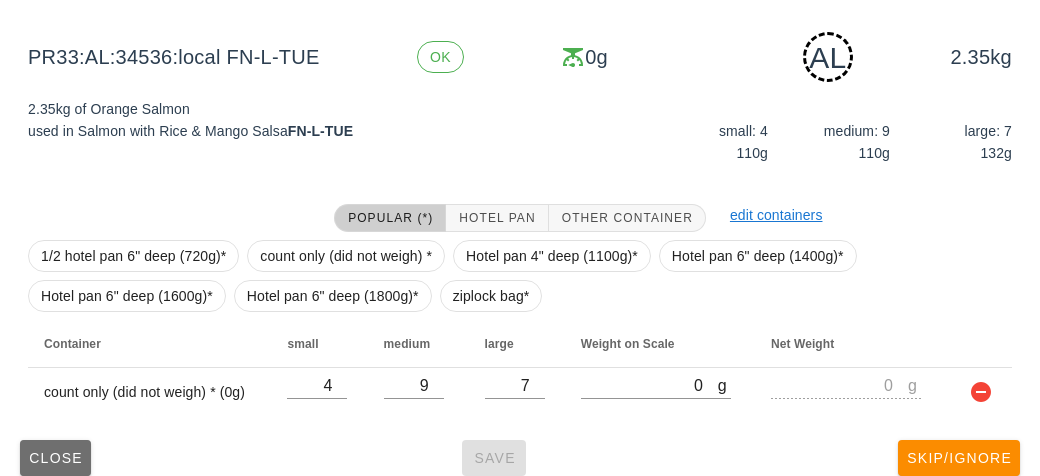 click on "Close" at bounding box center [55, 458] 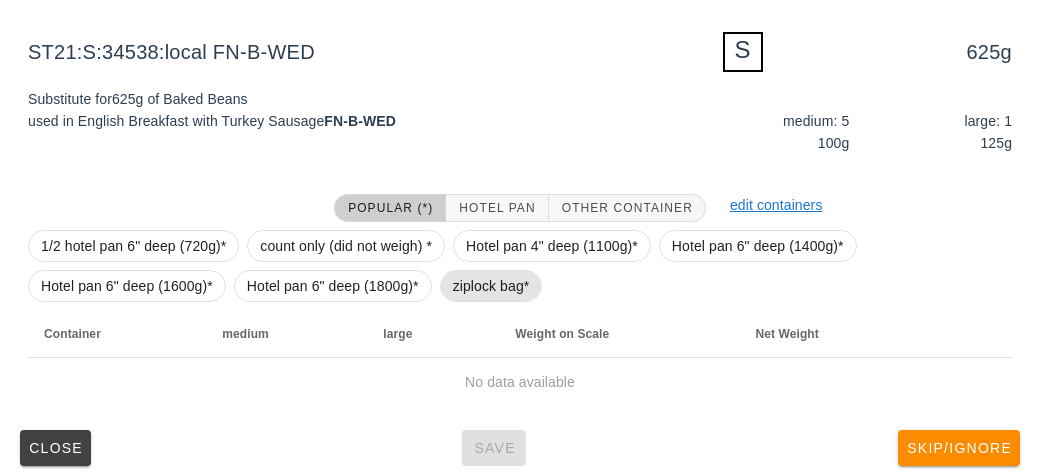 click on "ziplock bag*" at bounding box center (491, 286) 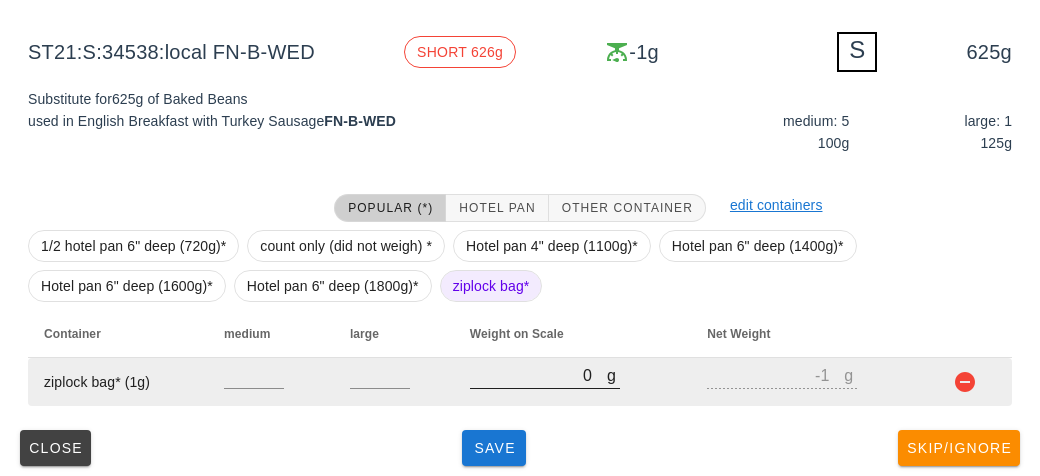 click on "0" at bounding box center [538, 375] 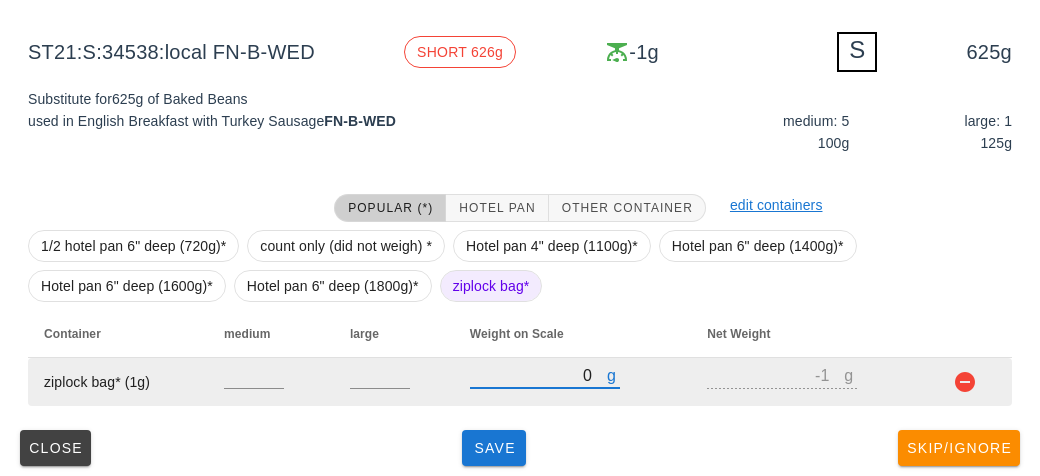 type on "60" 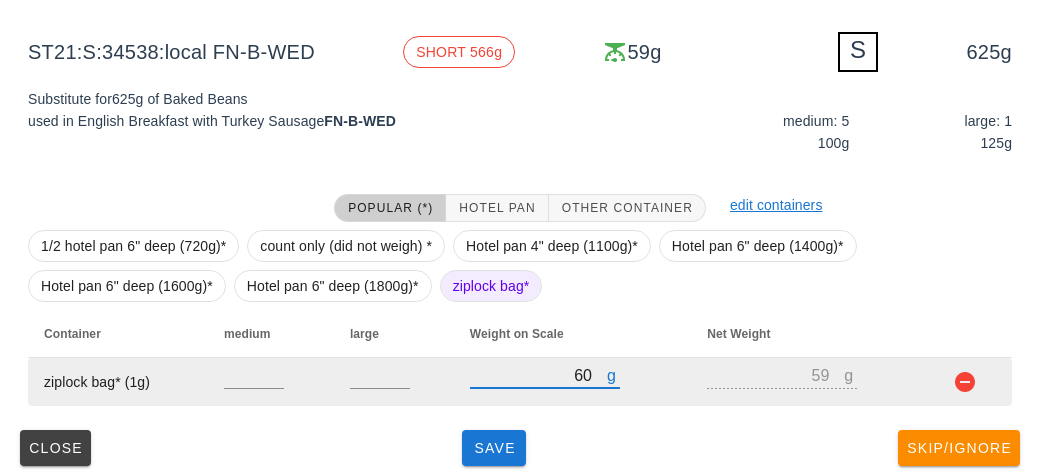 type on "620" 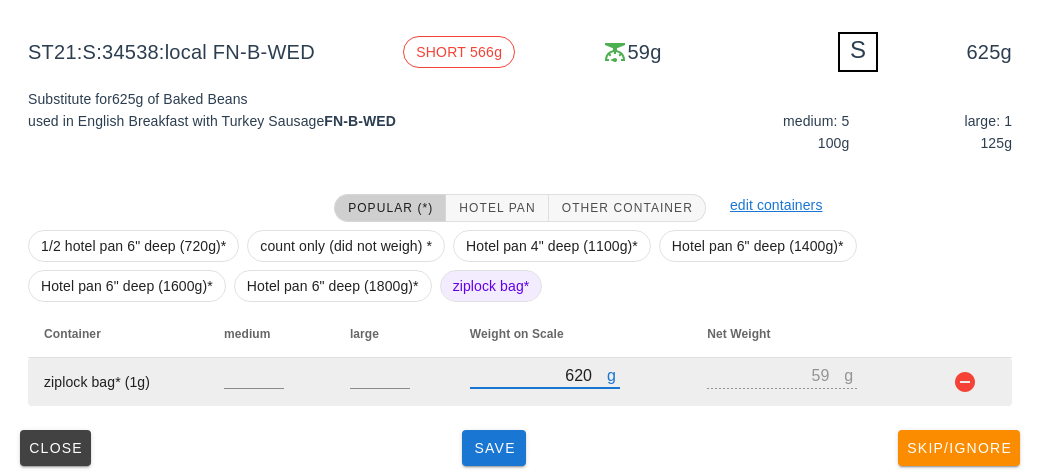 type on "619" 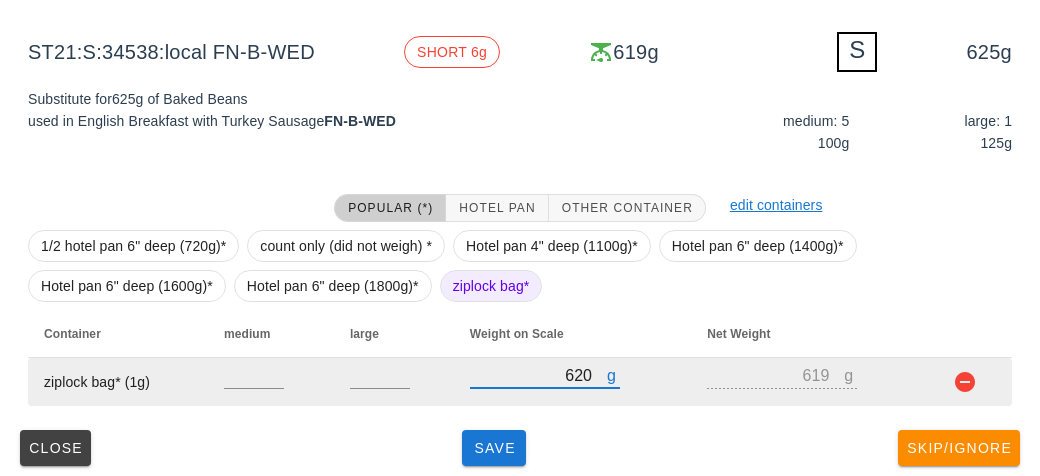 type on "6260" 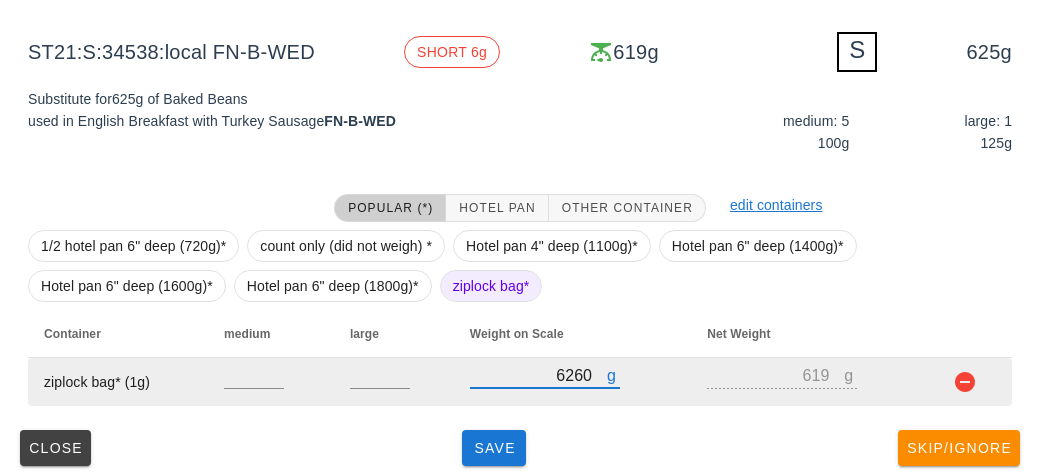 type on "6259" 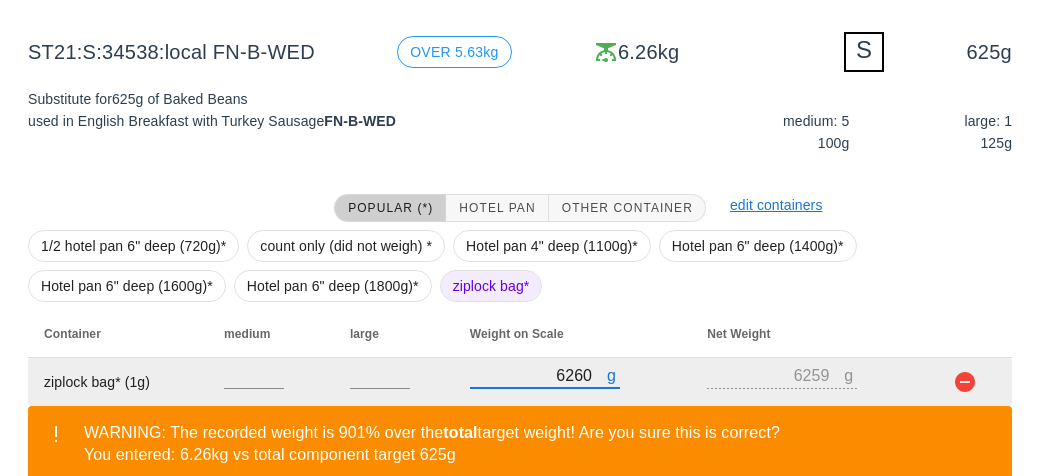 type on "620" 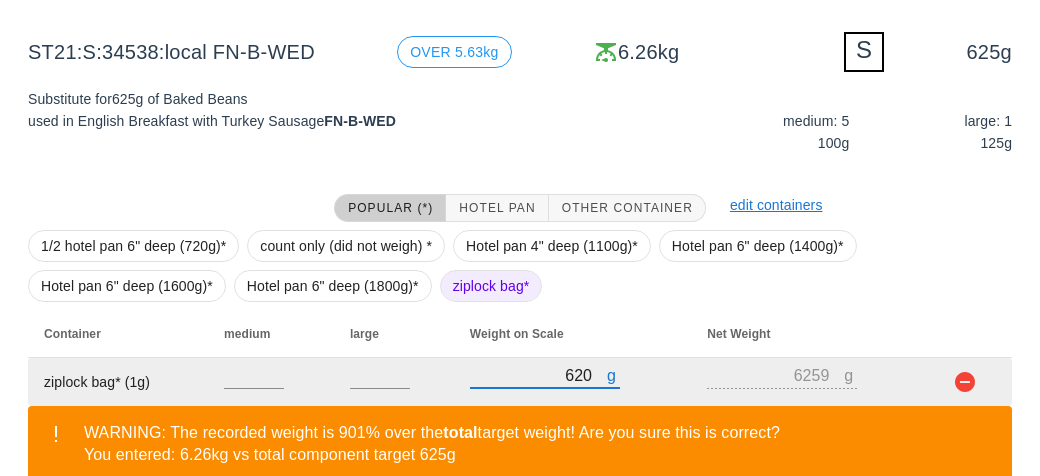 type on "619" 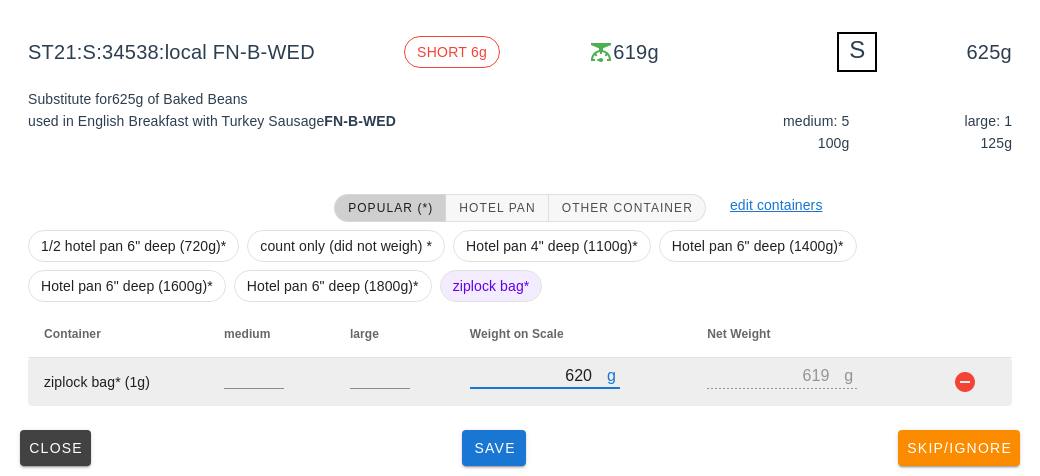type on "62" 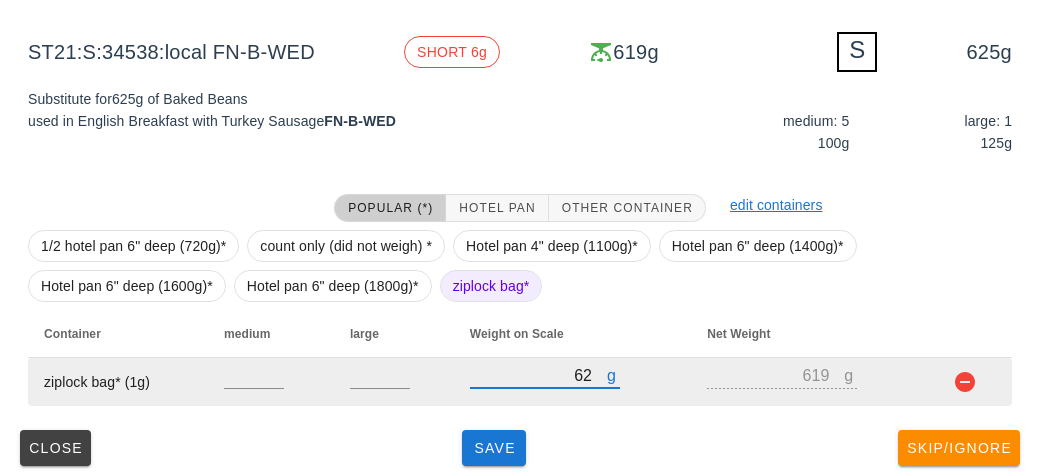 type on "61" 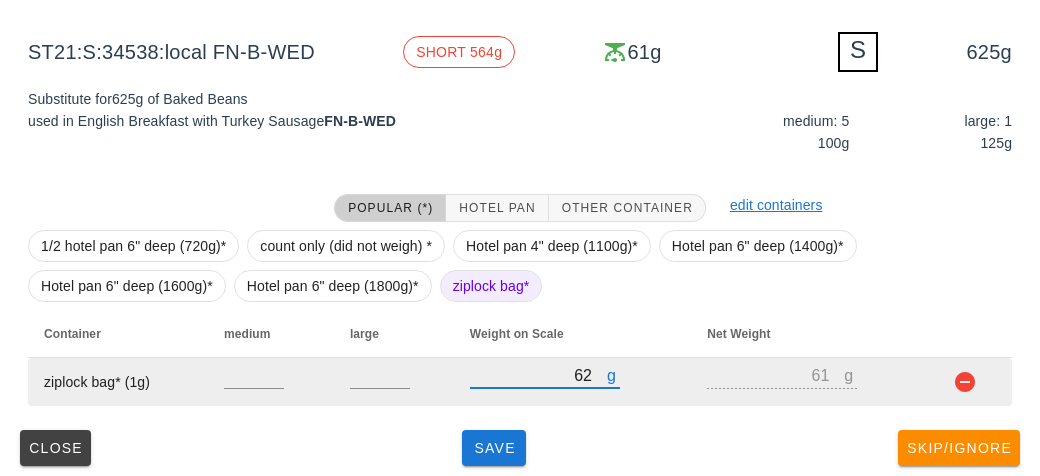 type on "626" 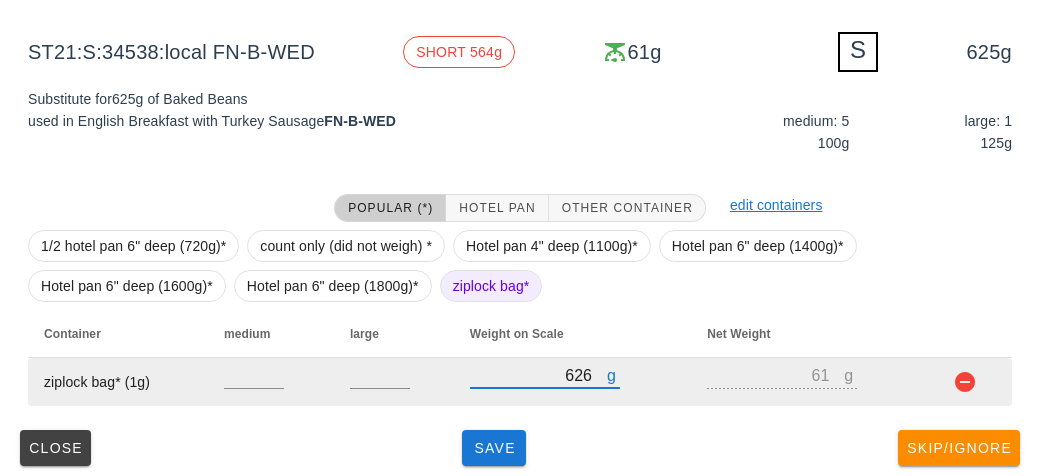 type on "625" 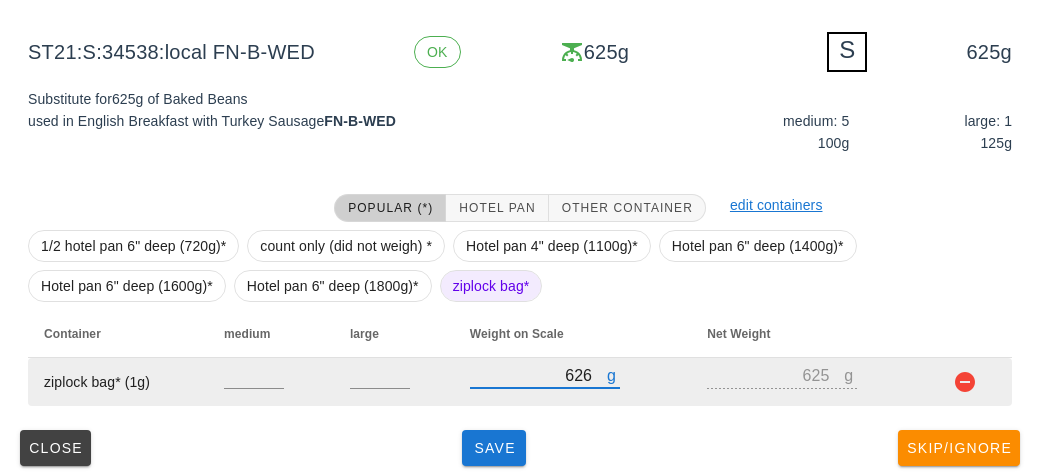 type on "626" 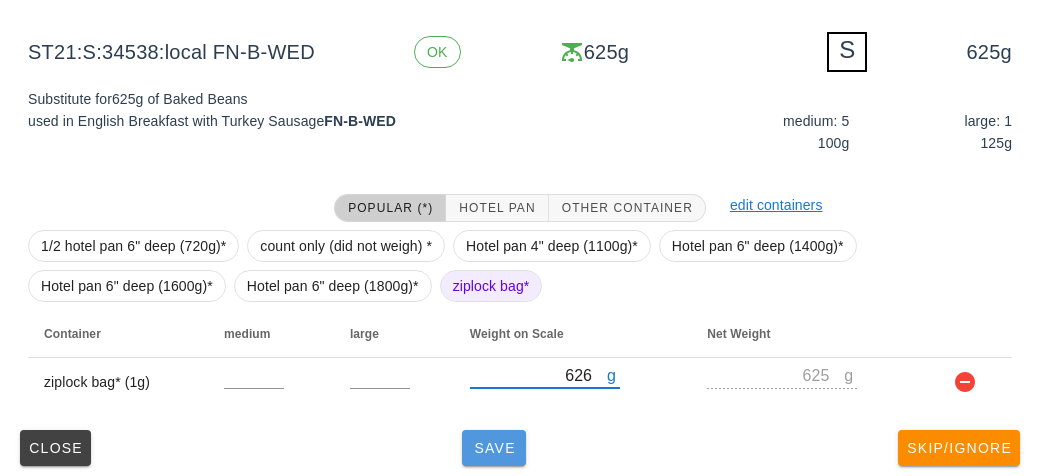 click on "Save" at bounding box center [494, 448] 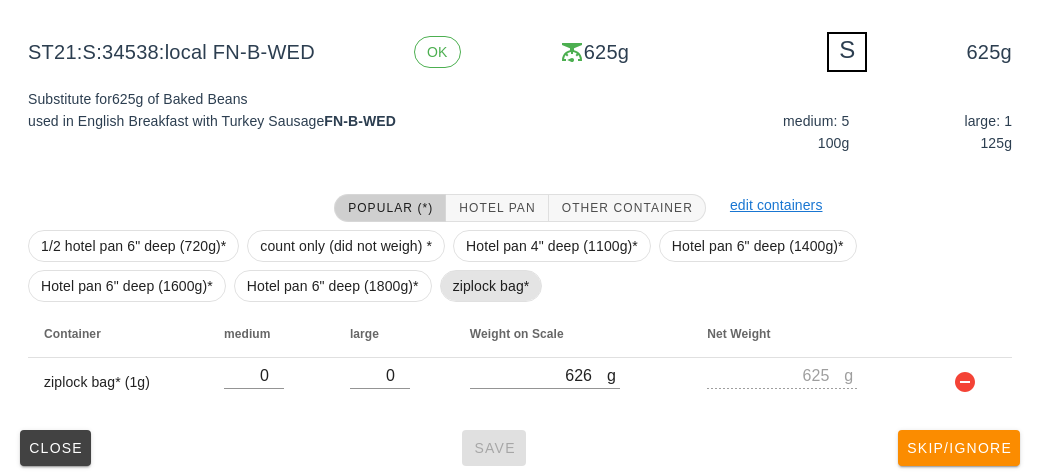 click on "ziplock bag*" at bounding box center [491, 286] 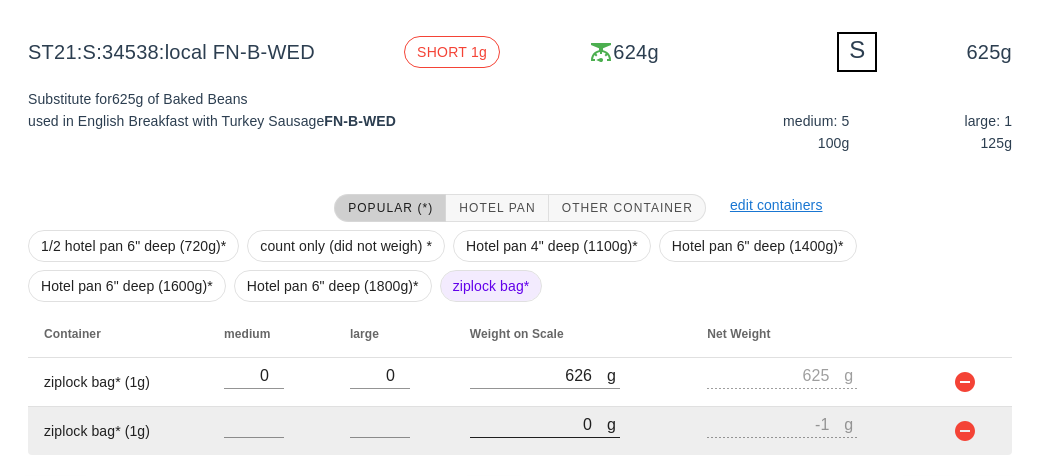 click on "0" at bounding box center [538, 424] 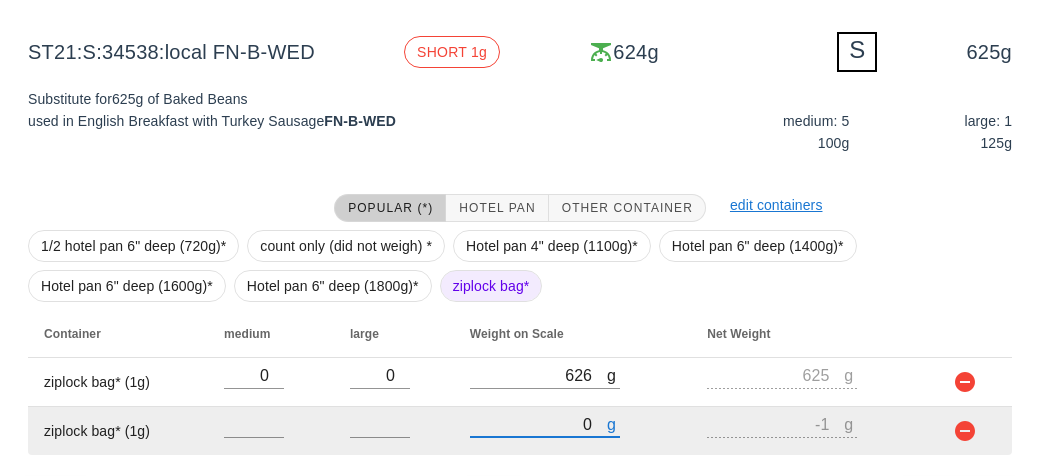 type on "10" 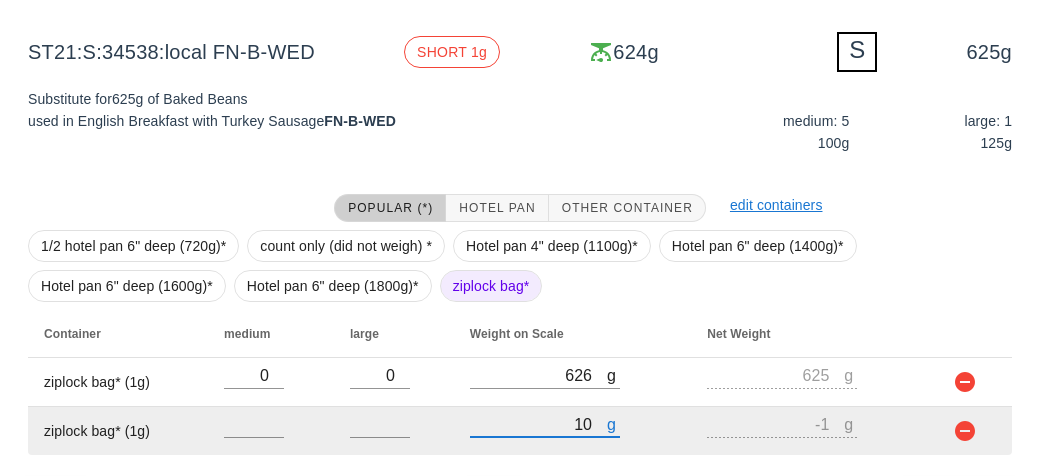 type on "9" 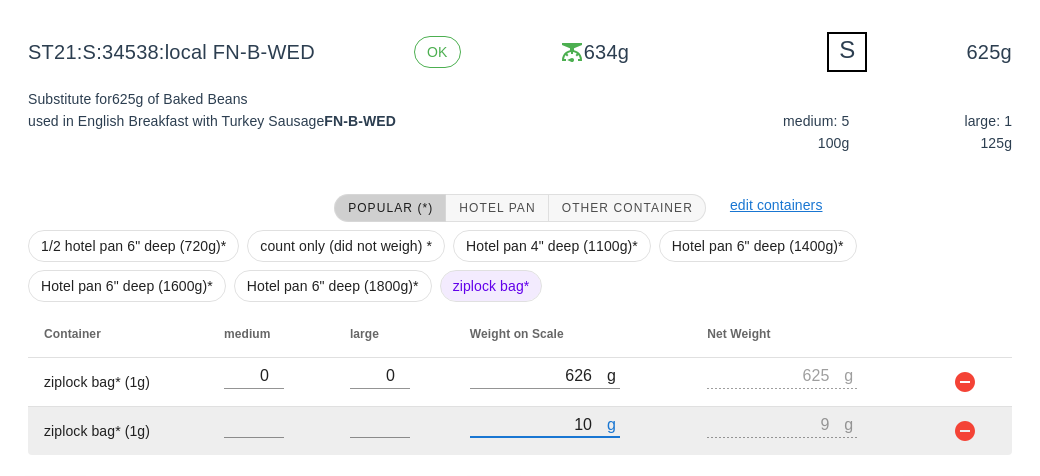 type on "160" 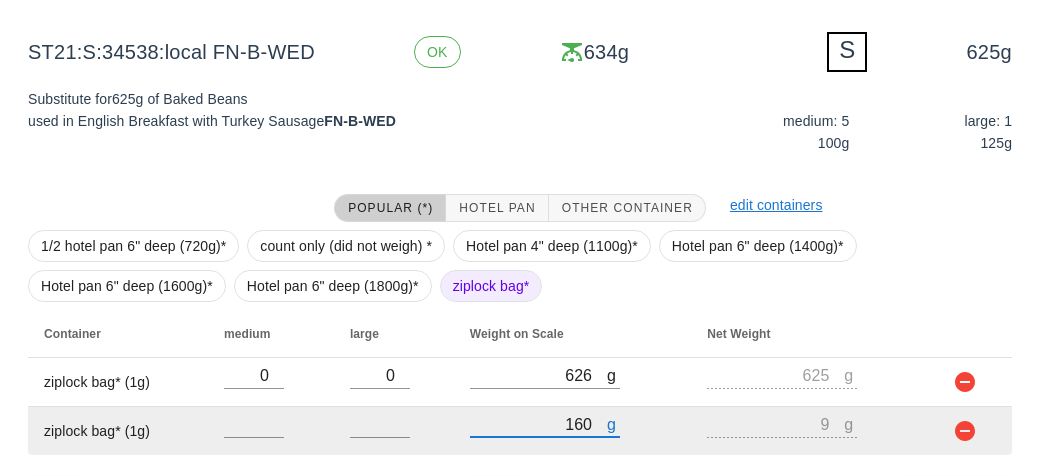 type on "159" 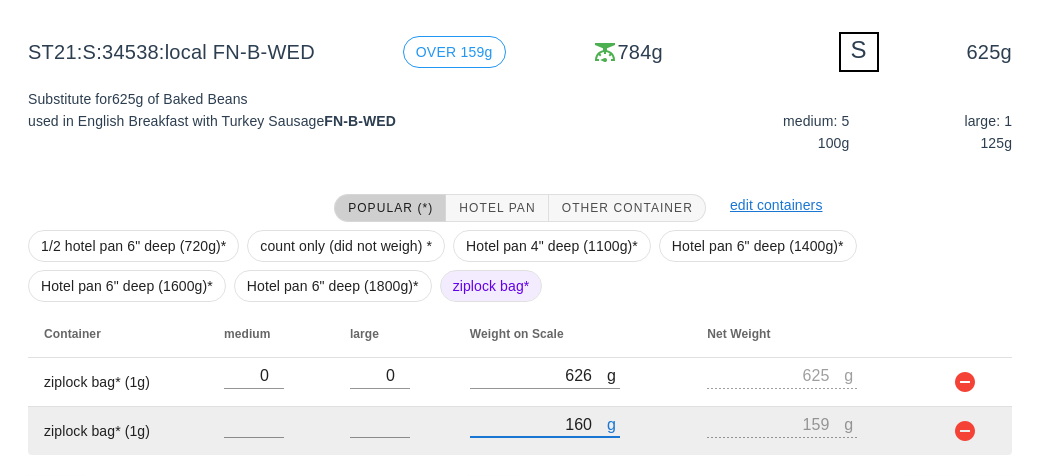 scroll, scrollTop: 289, scrollLeft: 0, axis: vertical 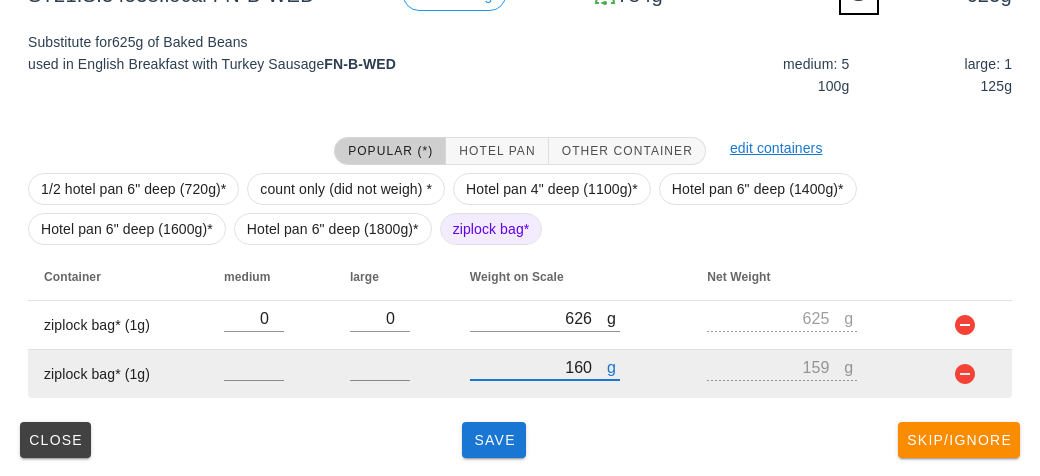type on "160" 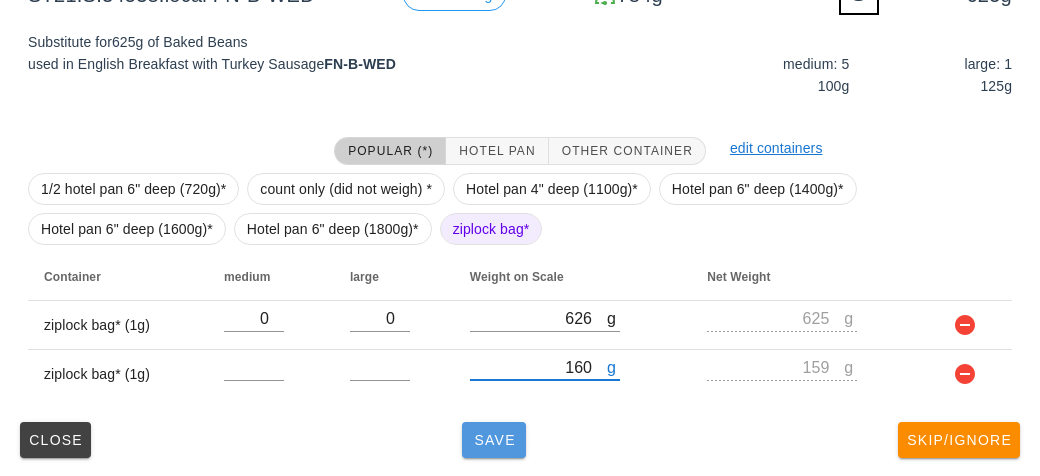 click on "Save" at bounding box center [494, 440] 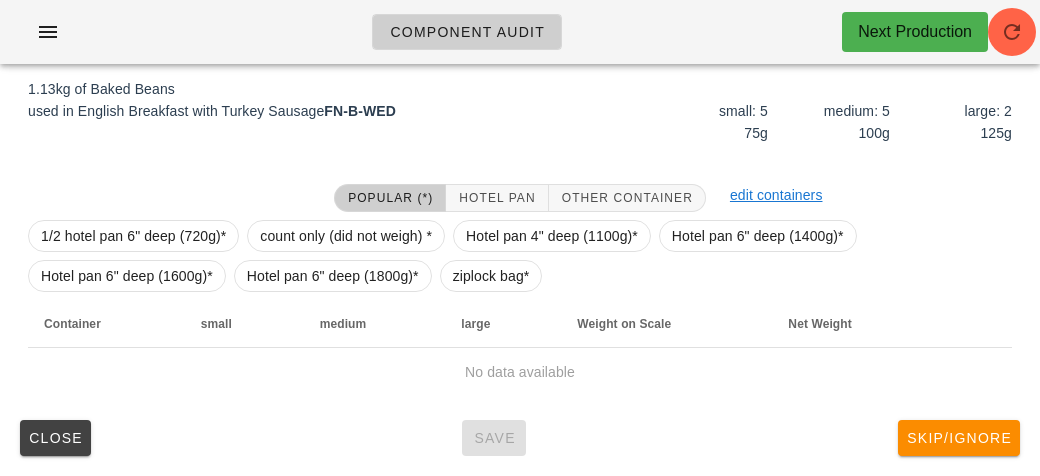scroll, scrollTop: 250, scrollLeft: 0, axis: vertical 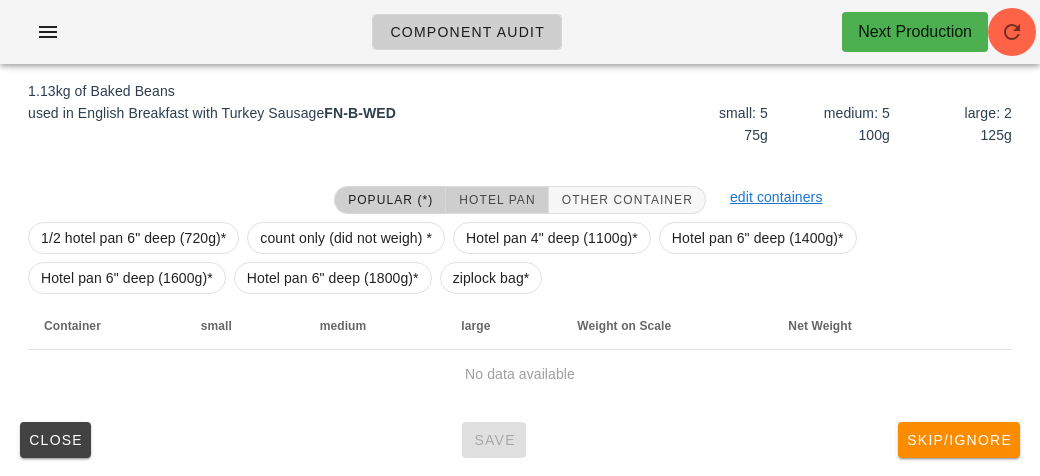 click on "Hotel Pan" at bounding box center [497, 200] 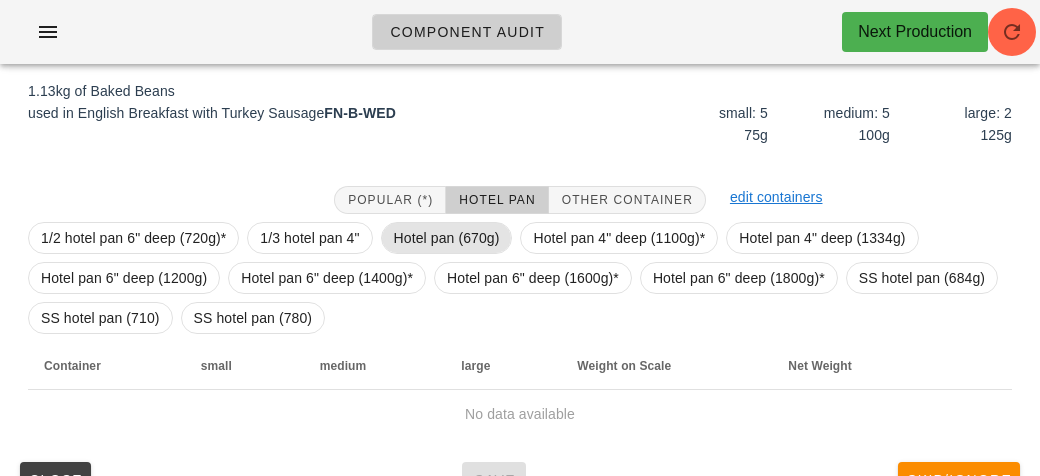 click on "Hotel pan (670g)" at bounding box center (447, 238) 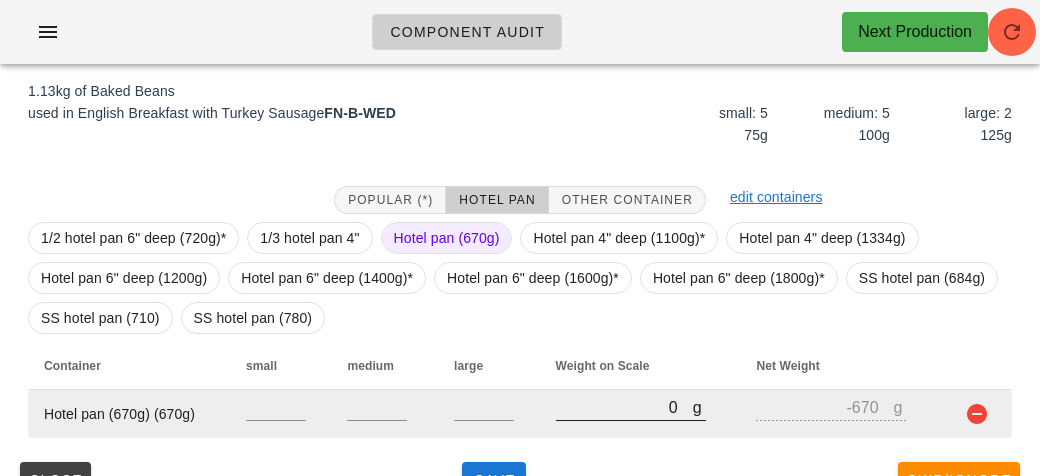 click on "0" at bounding box center (624, 407) 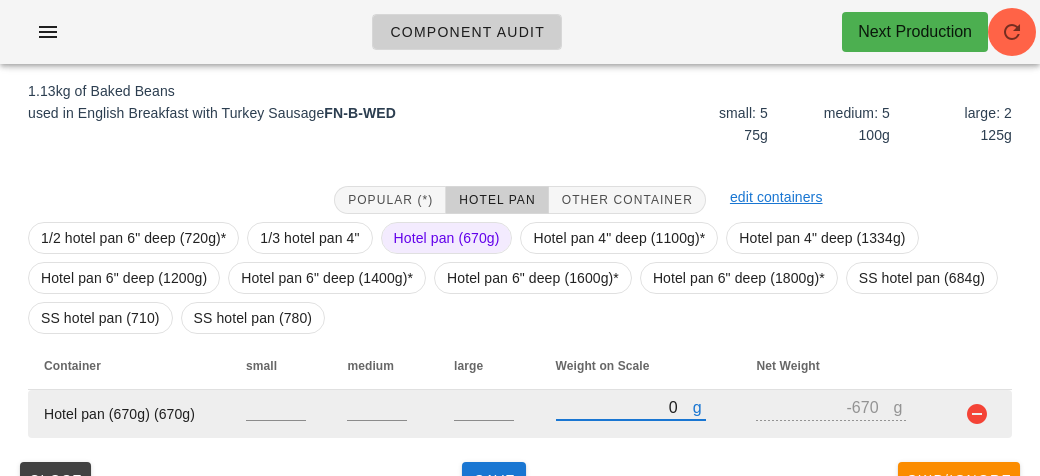 type on "20" 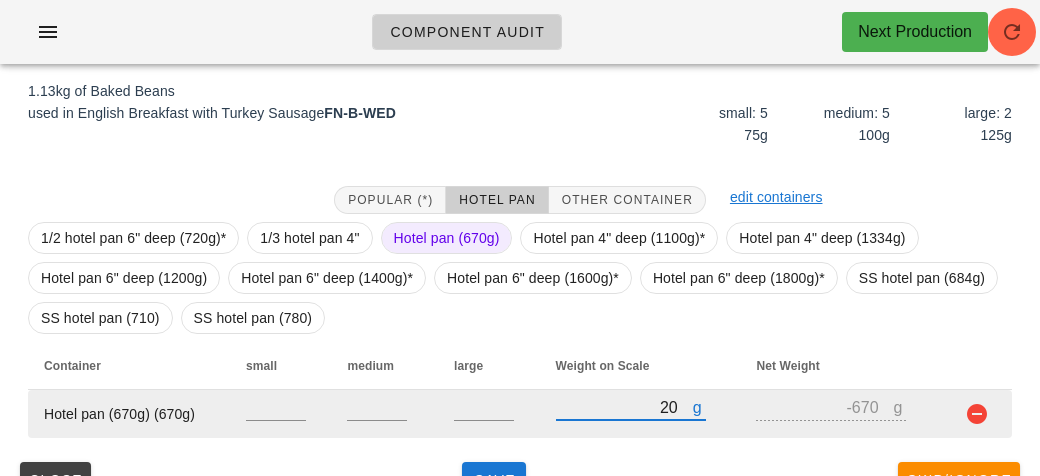 type on "-650" 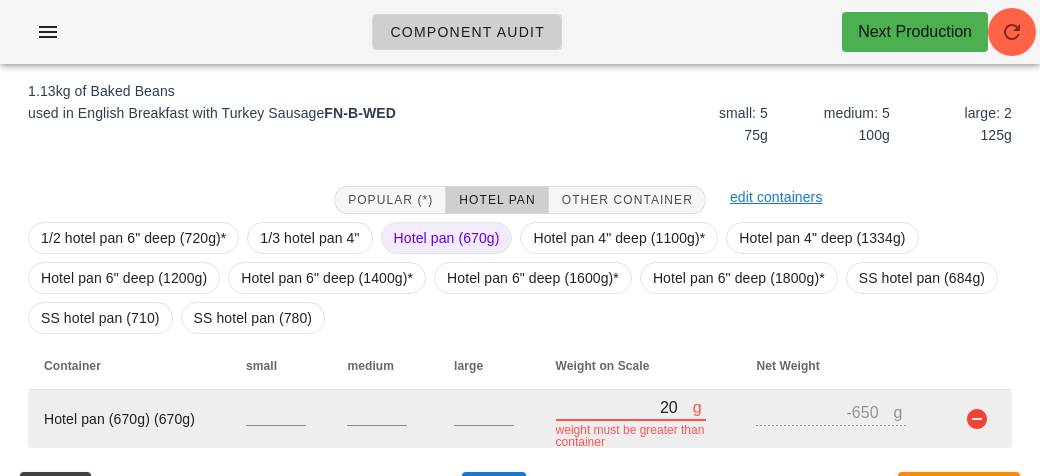 type on "290" 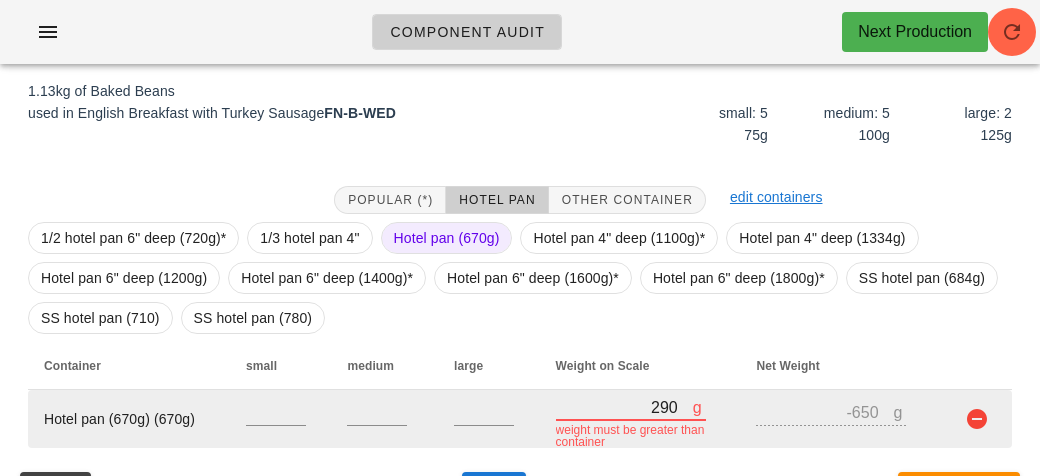 type on "-380" 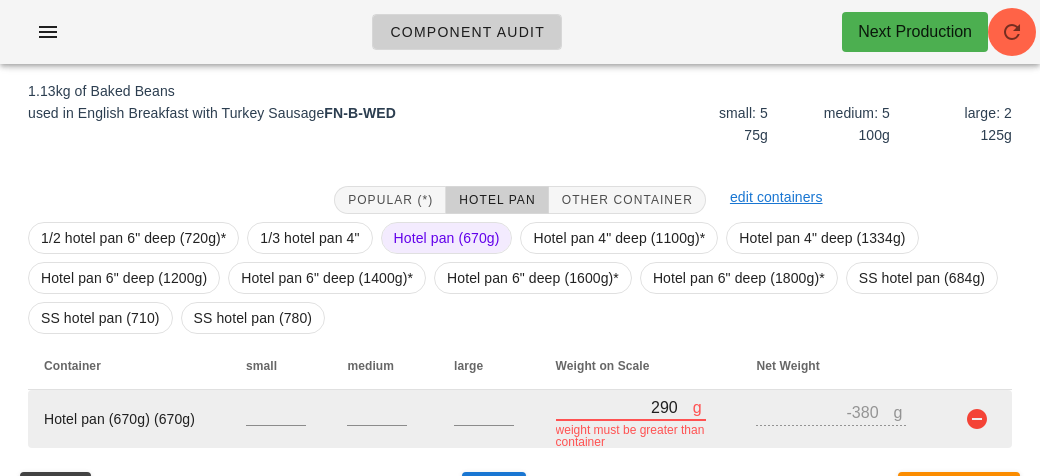 type on "2990" 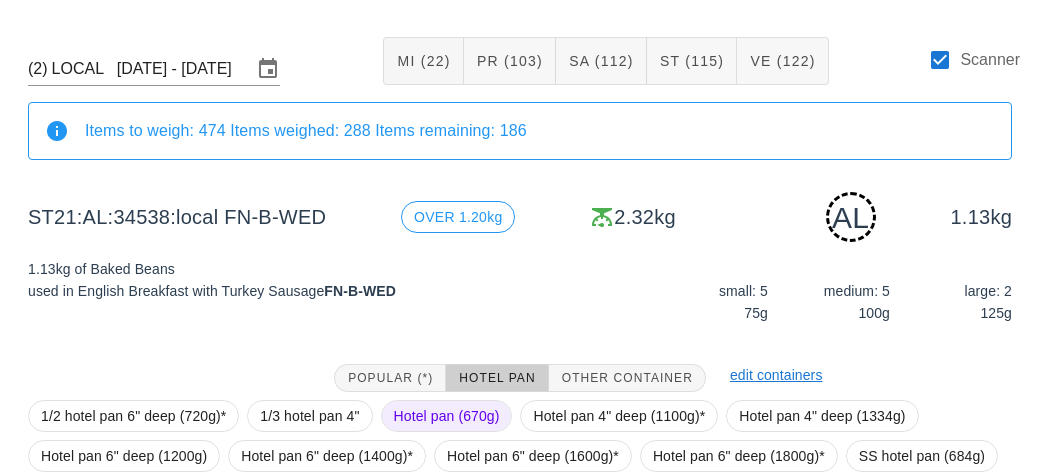 scroll, scrollTop: 382, scrollLeft: 0, axis: vertical 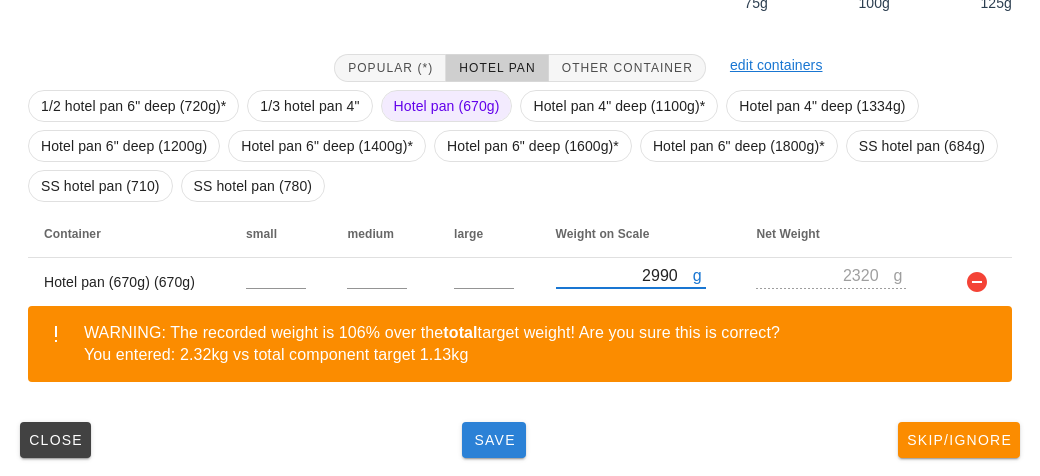 type on "2990" 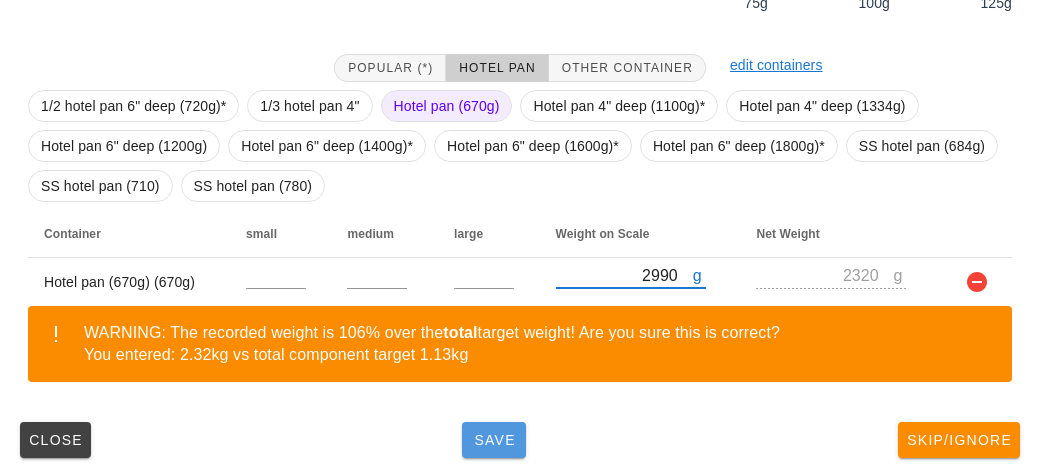 click on "Save" at bounding box center (494, 440) 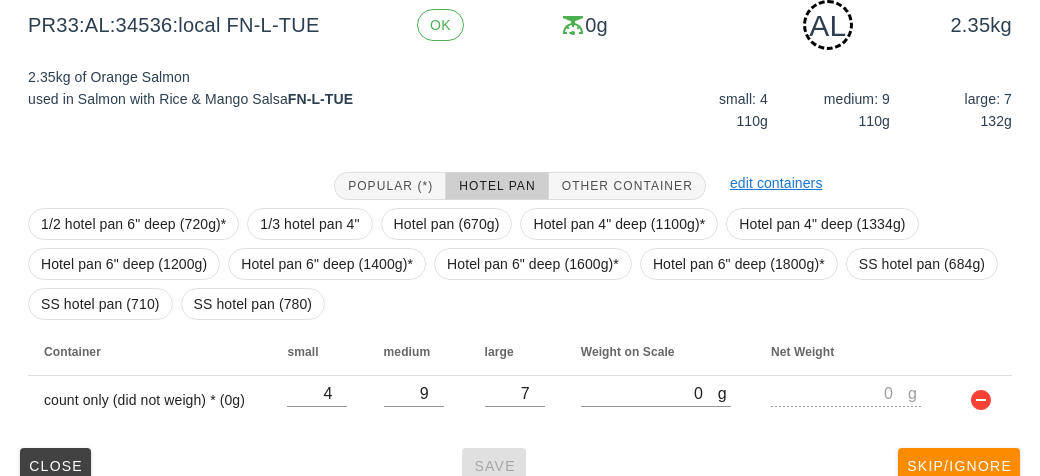 scroll, scrollTop: 290, scrollLeft: 0, axis: vertical 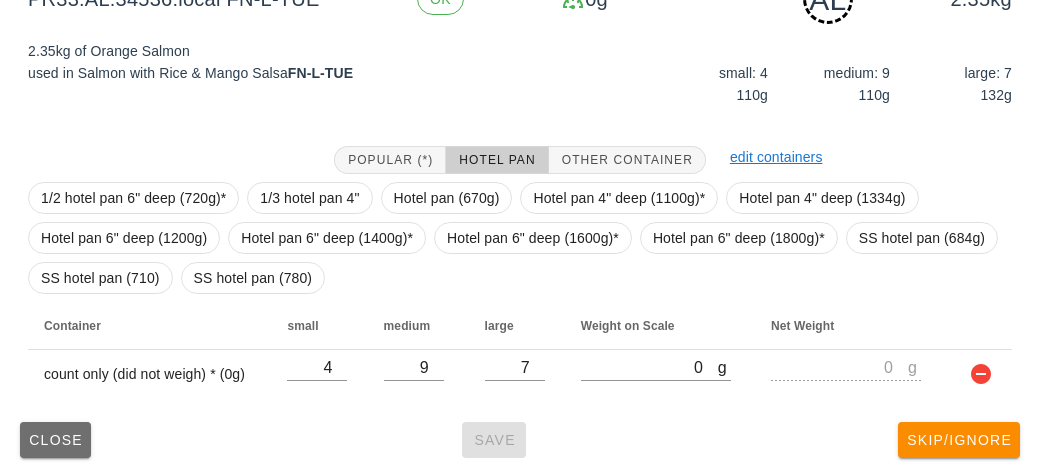 click on "Close" at bounding box center (55, 440) 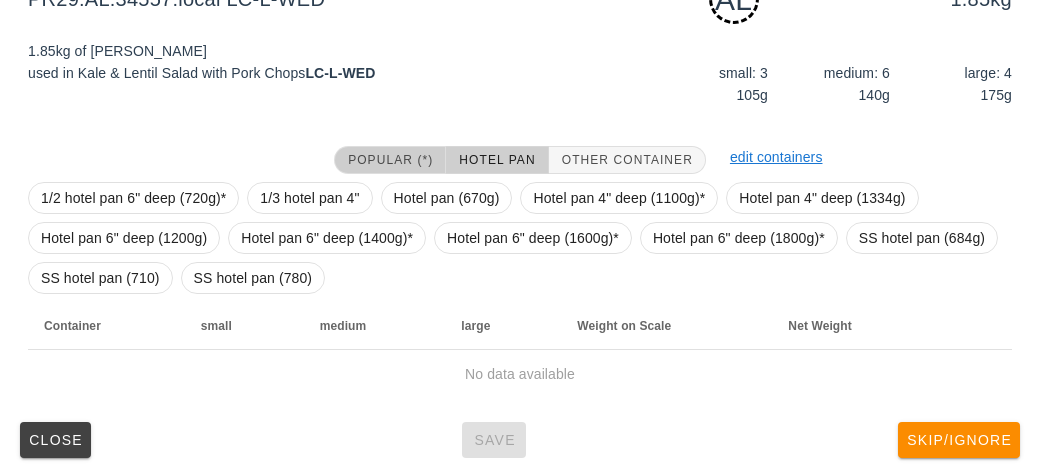 click on "Popular (*)" at bounding box center [390, 160] 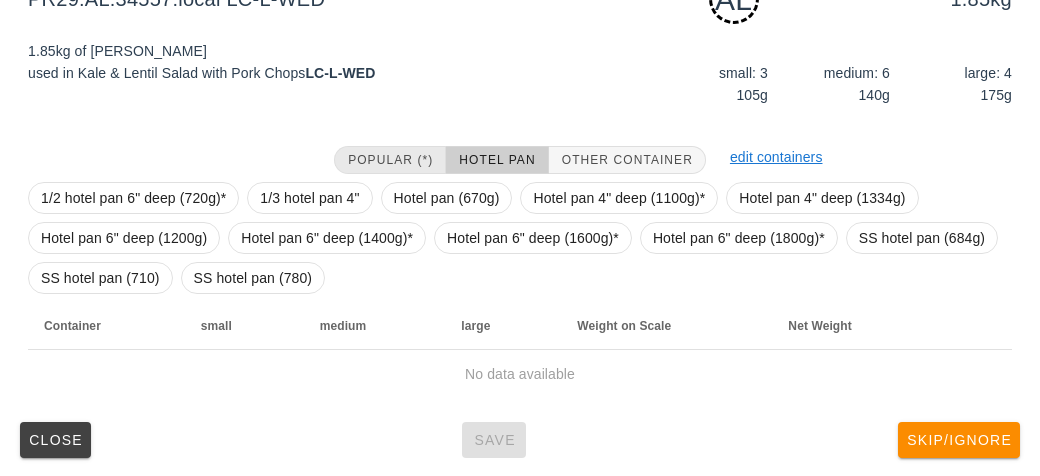 scroll, scrollTop: 250, scrollLeft: 0, axis: vertical 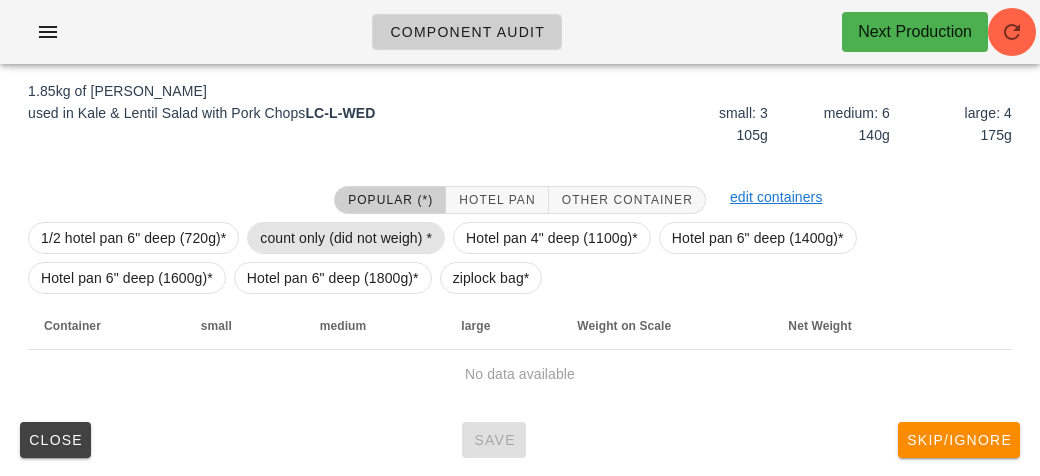 click on "count only (did not weigh) *" at bounding box center (346, 238) 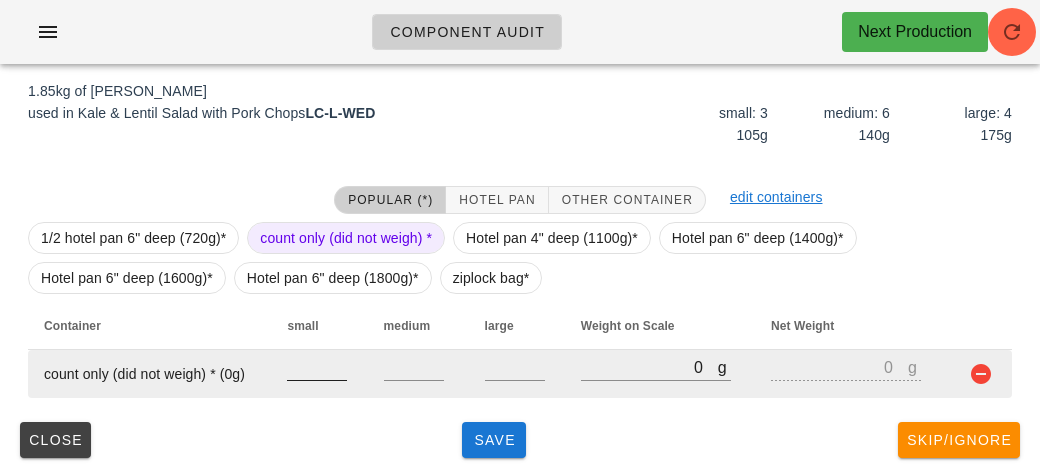 click at bounding box center [317, 367] 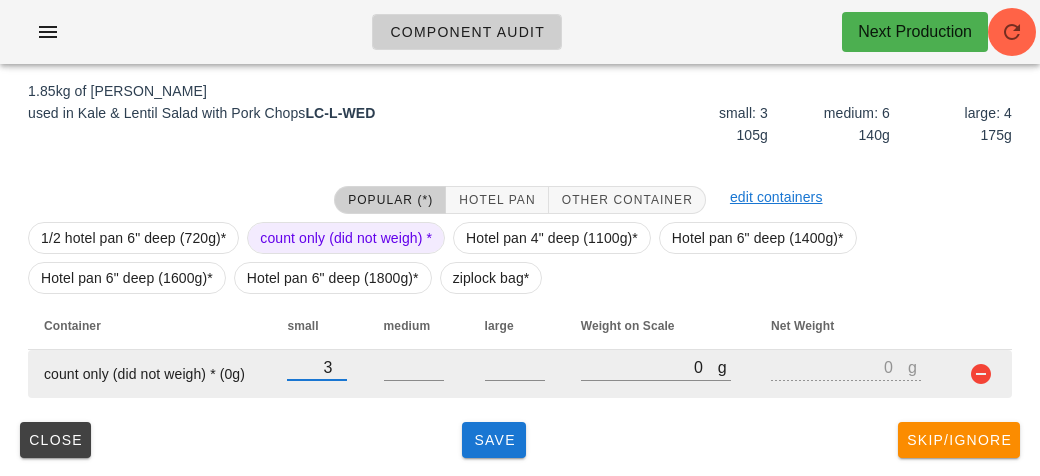type on "3" 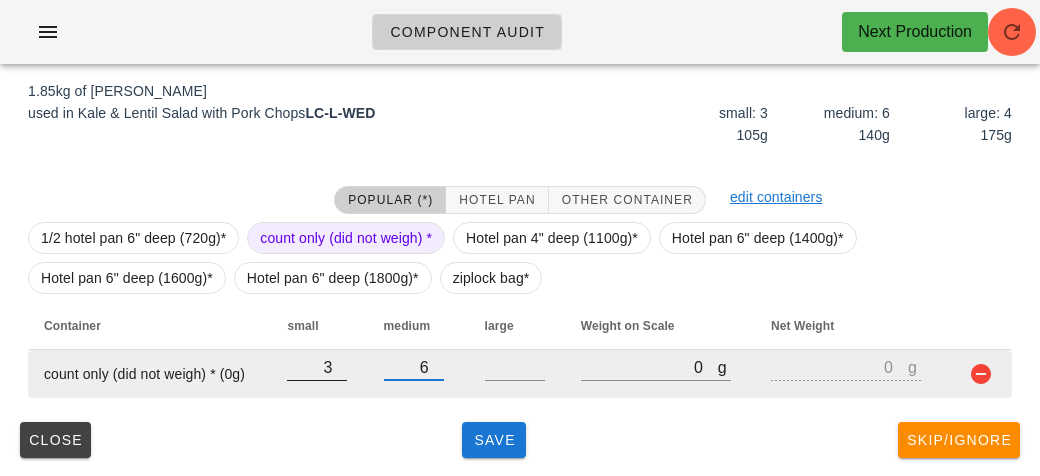 type on "6" 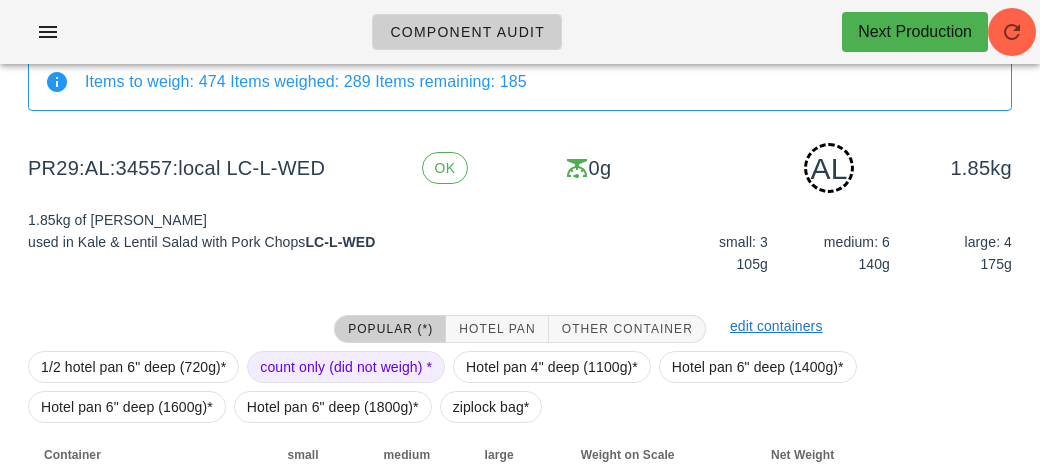 scroll, scrollTop: 250, scrollLeft: 0, axis: vertical 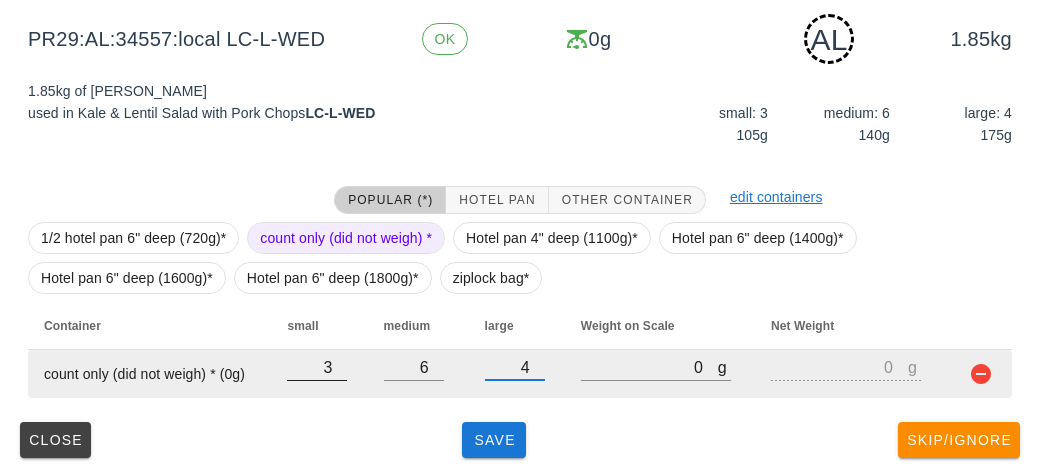 type on "4" 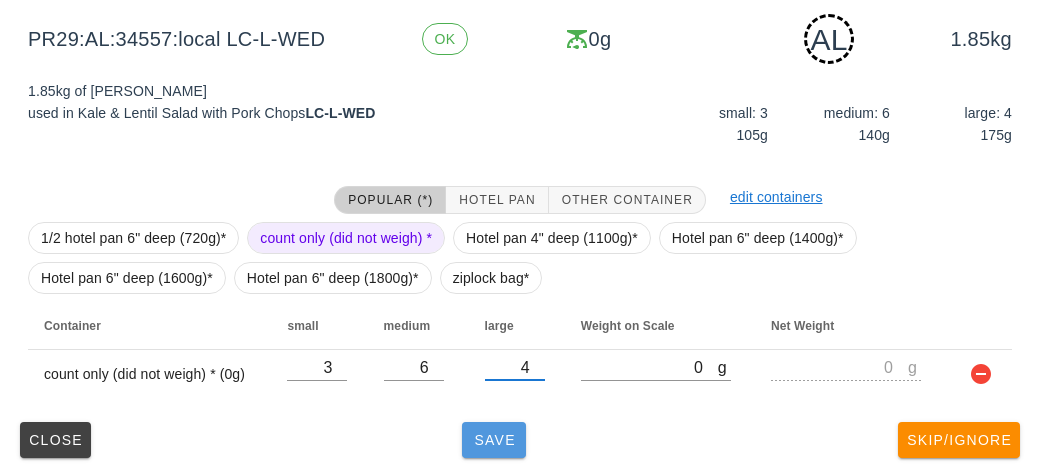 click on "Save" at bounding box center [494, 440] 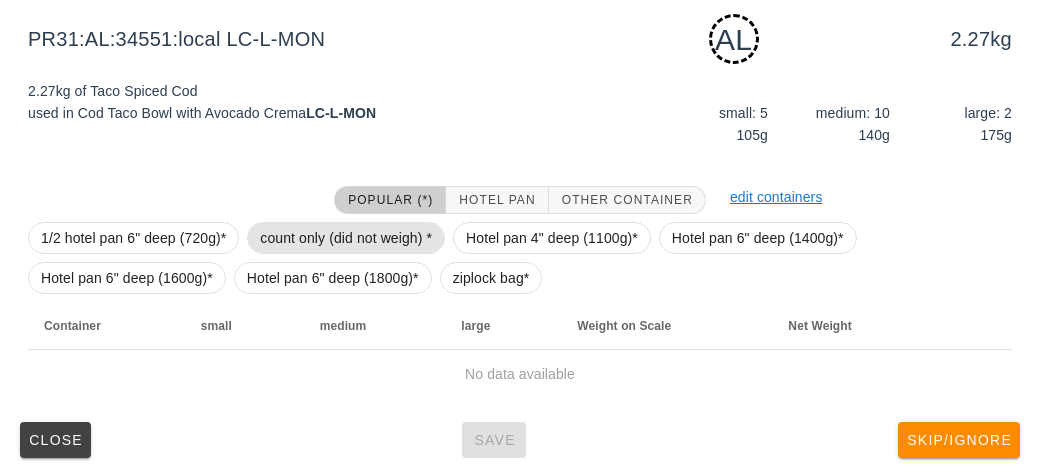 click on "count only (did not weigh) *" at bounding box center [346, 238] 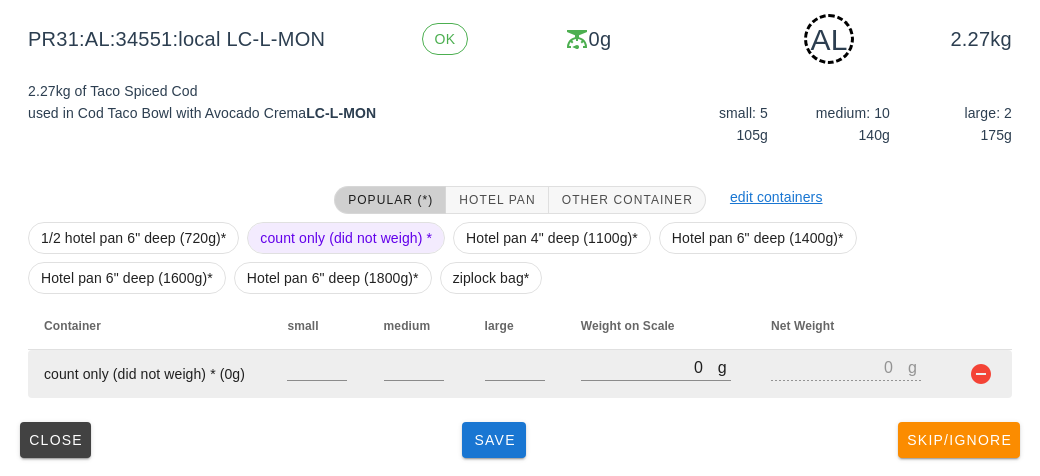 click at bounding box center (418, 374) 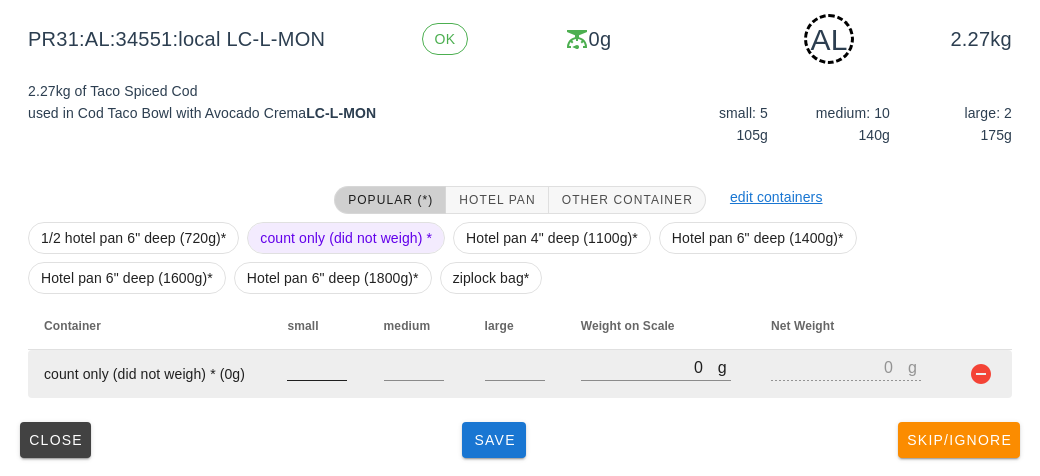 click at bounding box center [317, 367] 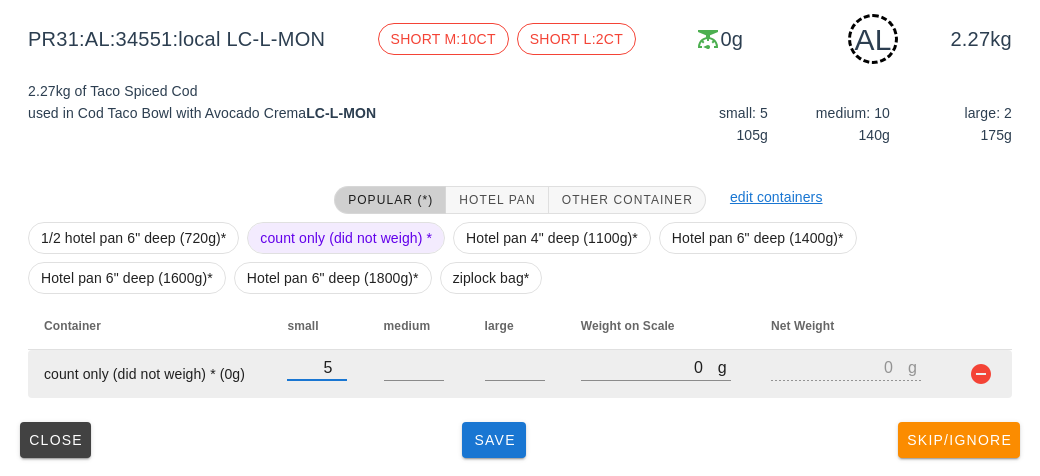 type on "5" 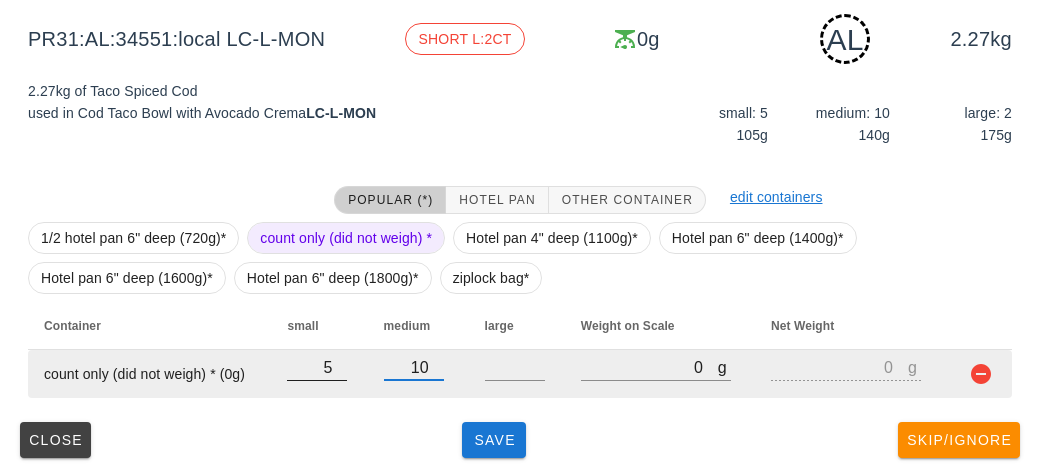 type on "10" 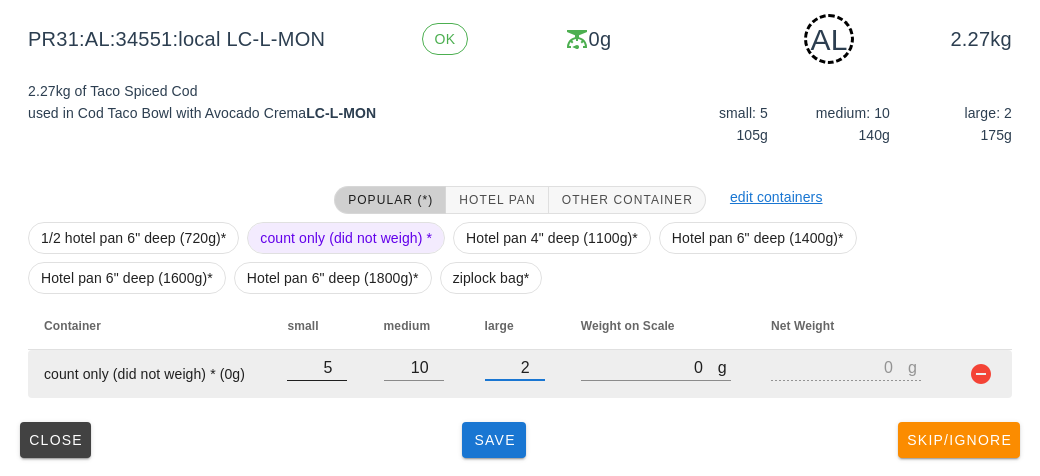 type on "2" 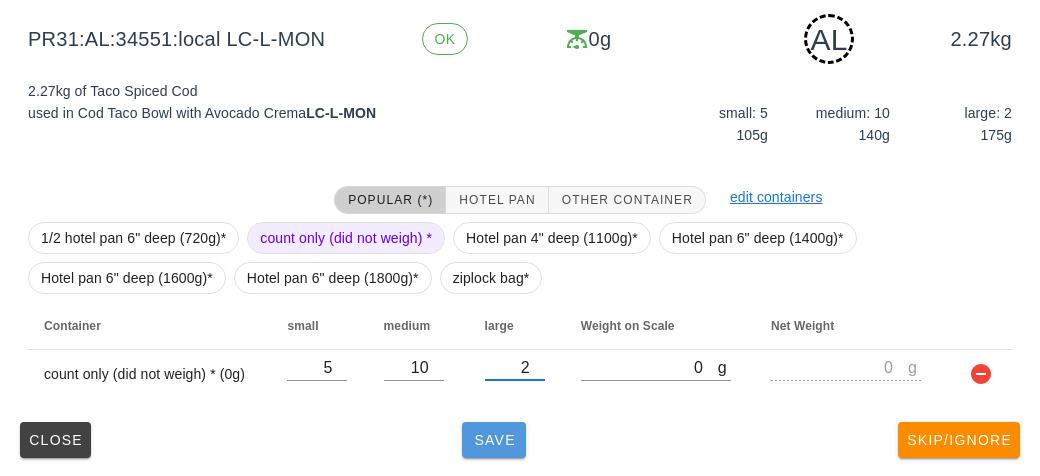 click on "Save" at bounding box center [494, 440] 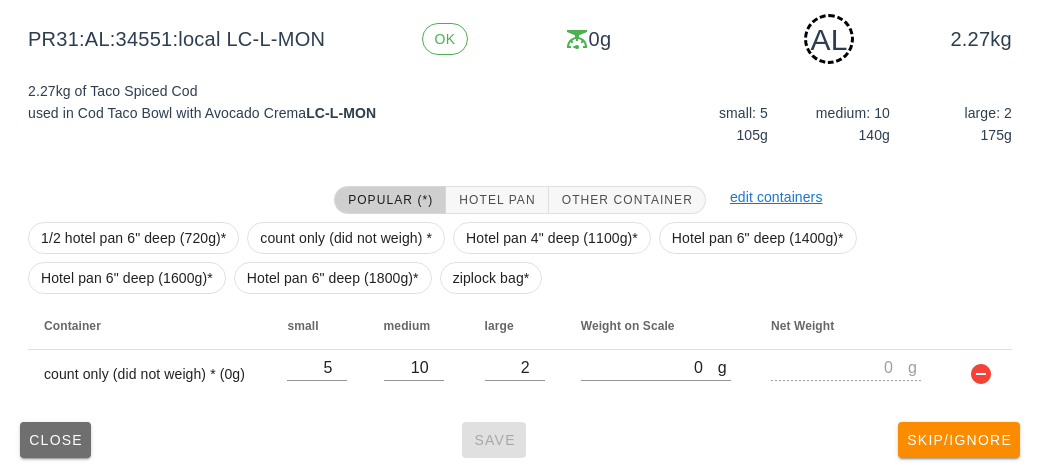 click on "Close" at bounding box center [55, 440] 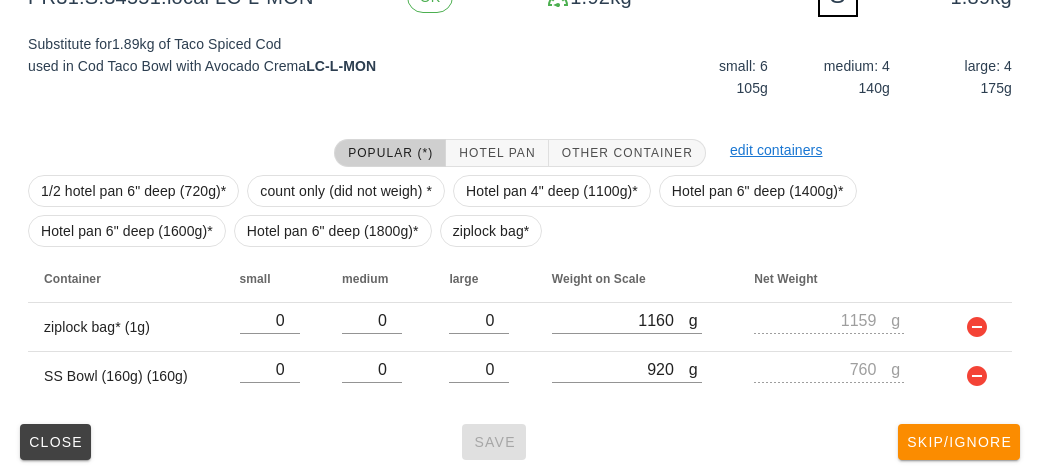 scroll, scrollTop: 289, scrollLeft: 0, axis: vertical 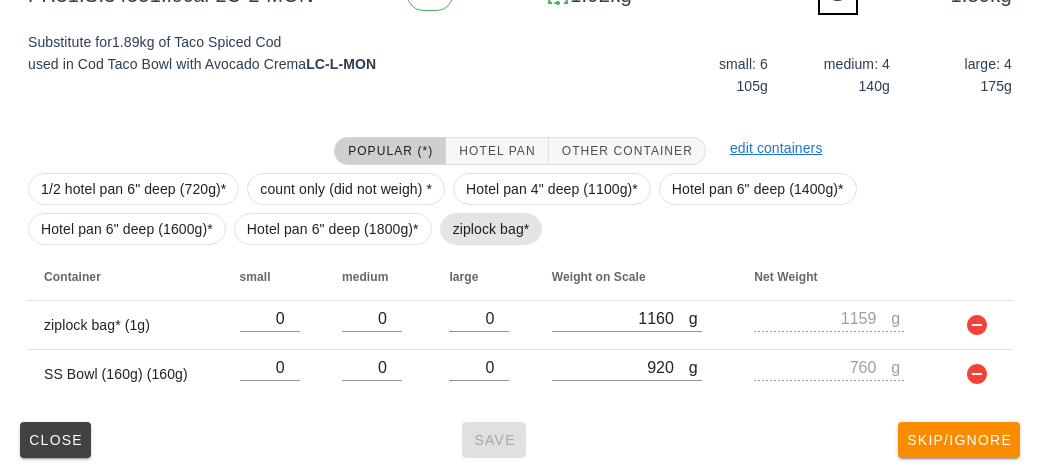 click on "ziplock bag*" at bounding box center [491, 229] 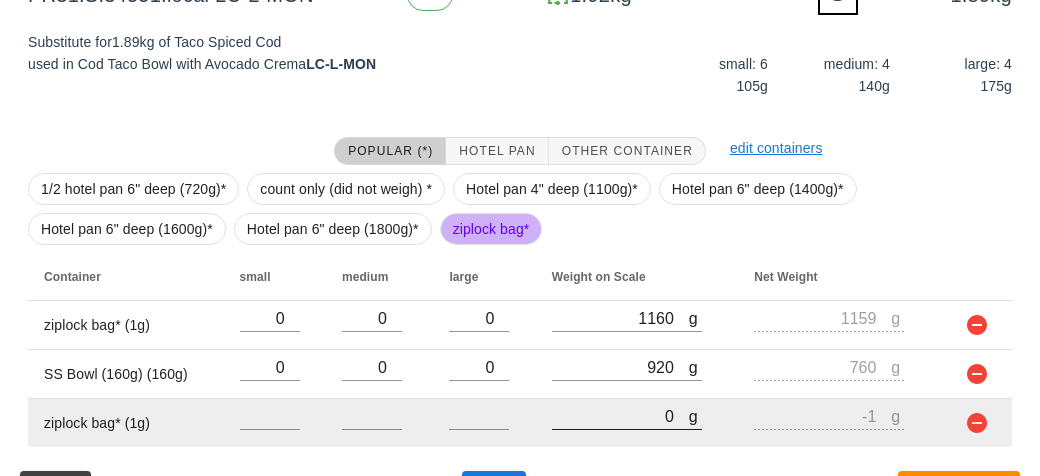 click on "0" at bounding box center (620, 416) 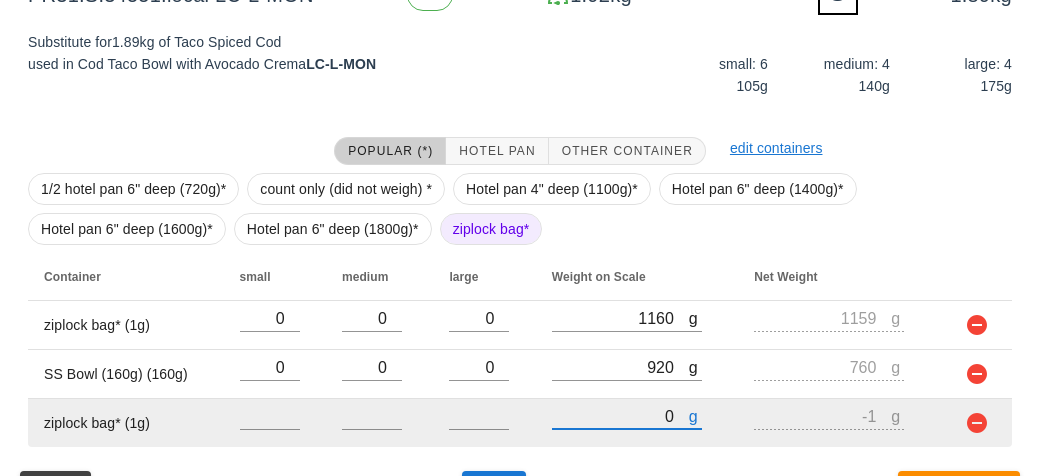 type on "80" 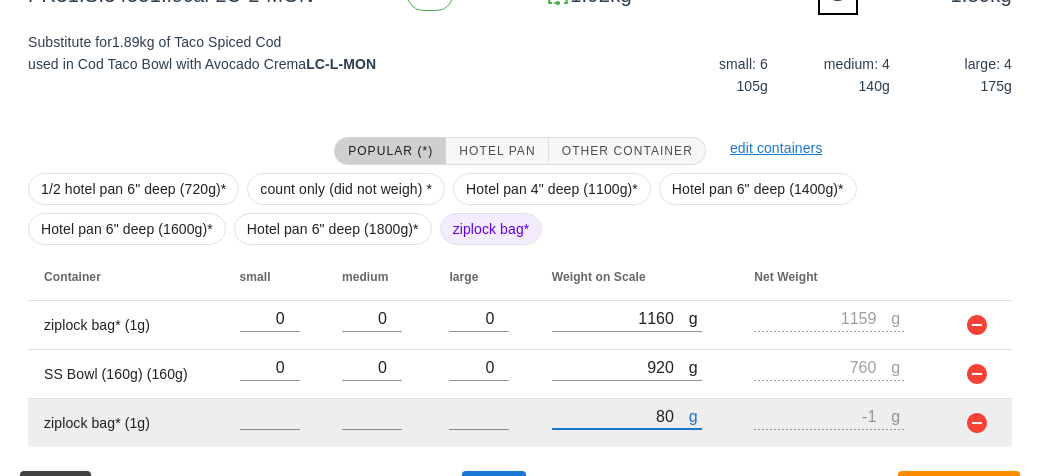 type on "79" 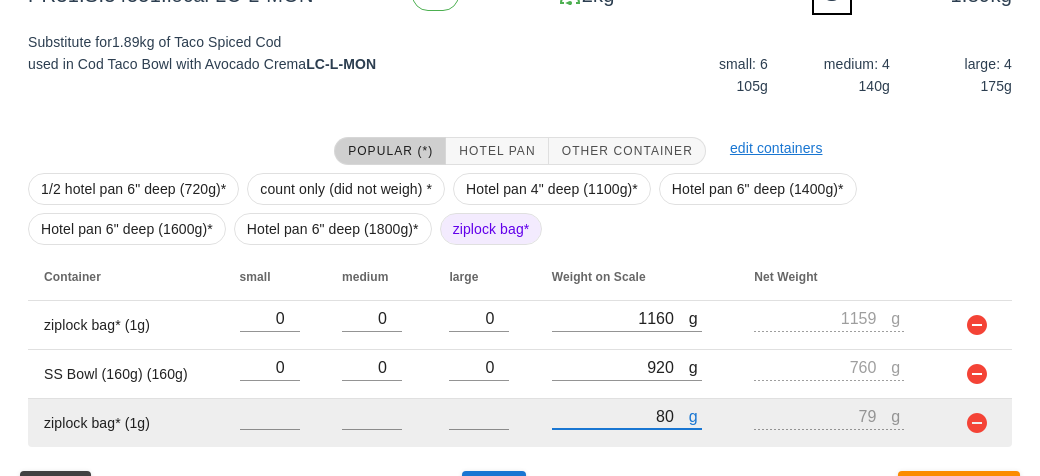 type on "830" 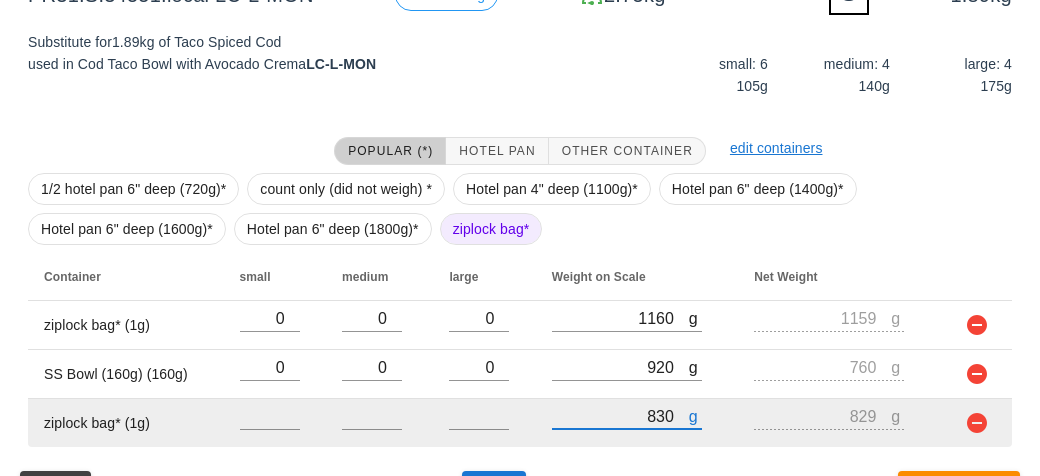 scroll, scrollTop: 338, scrollLeft: 0, axis: vertical 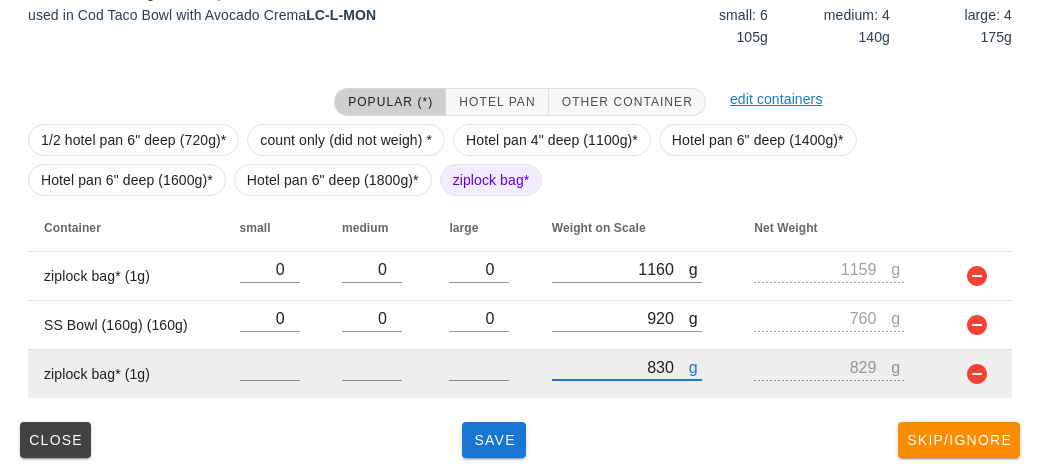 type on "830" 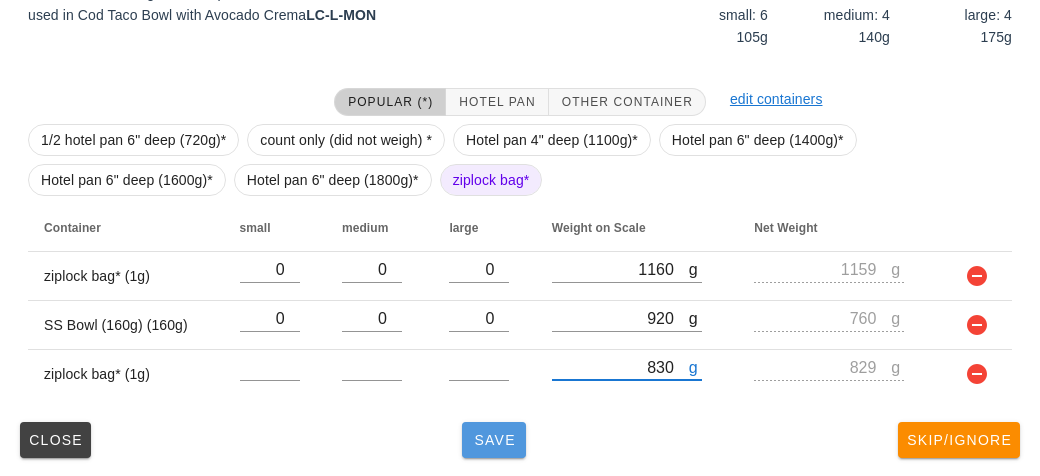 click on "Save" at bounding box center (494, 440) 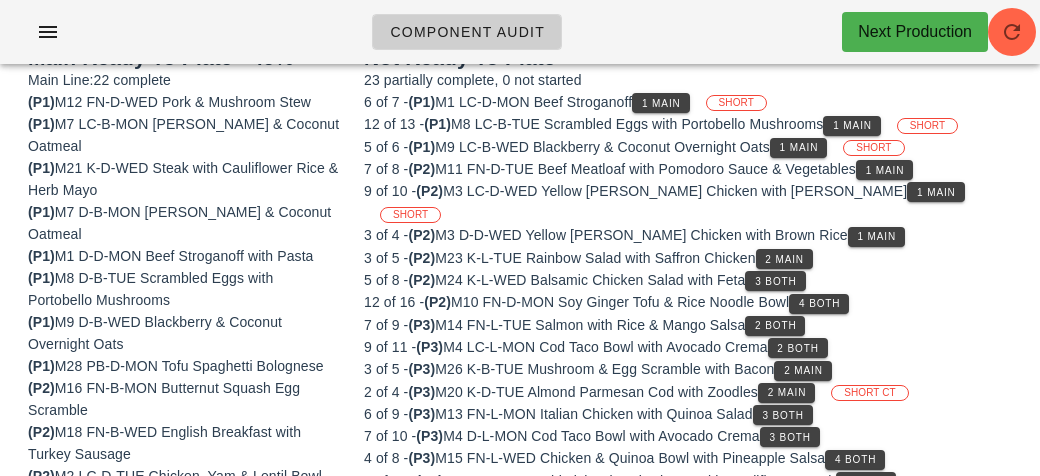 scroll, scrollTop: 0, scrollLeft: 0, axis: both 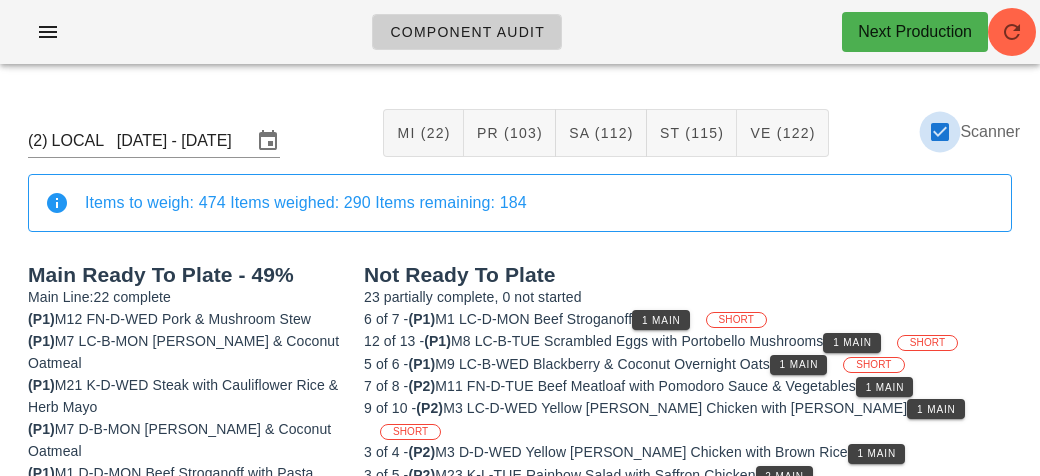 click at bounding box center [940, 132] 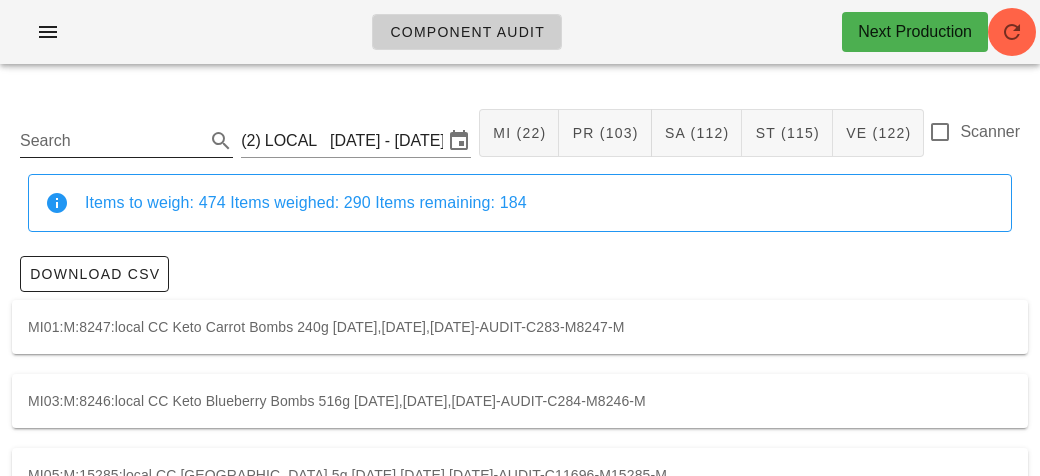 click on "Search" at bounding box center [110, 141] 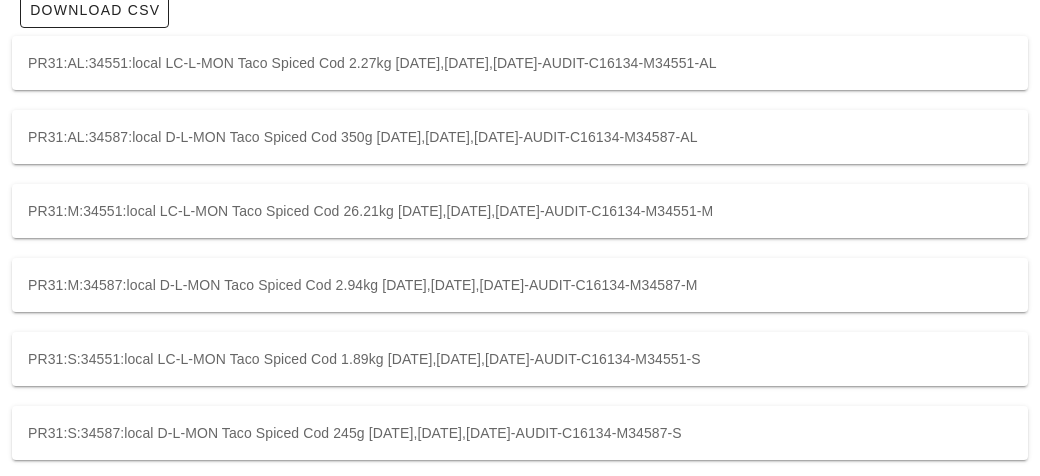 scroll, scrollTop: 278, scrollLeft: 0, axis: vertical 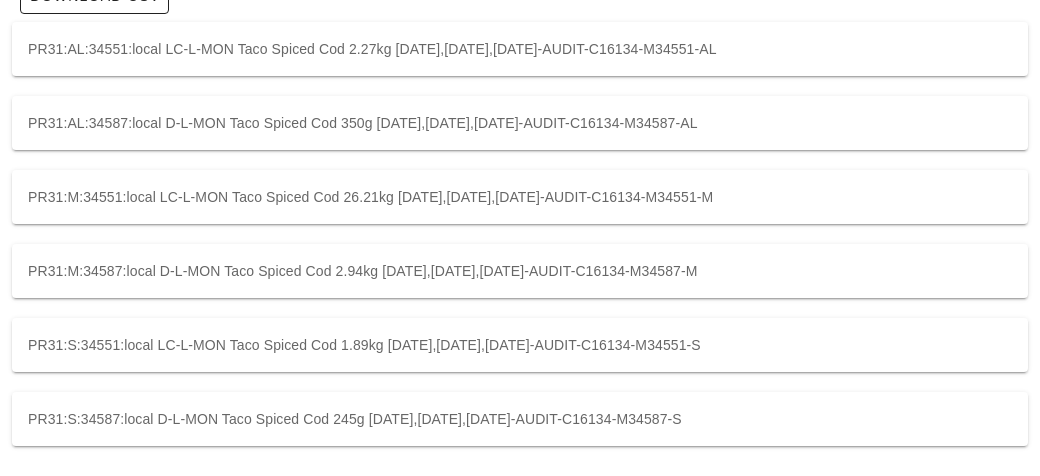 click on "PR31:S:34551:local LC-L-MON Taco Spiced Cod 1.89kg [DATE],[DATE],[DATE]-AUDIT-C16134-M34551-S" at bounding box center (520, 345) 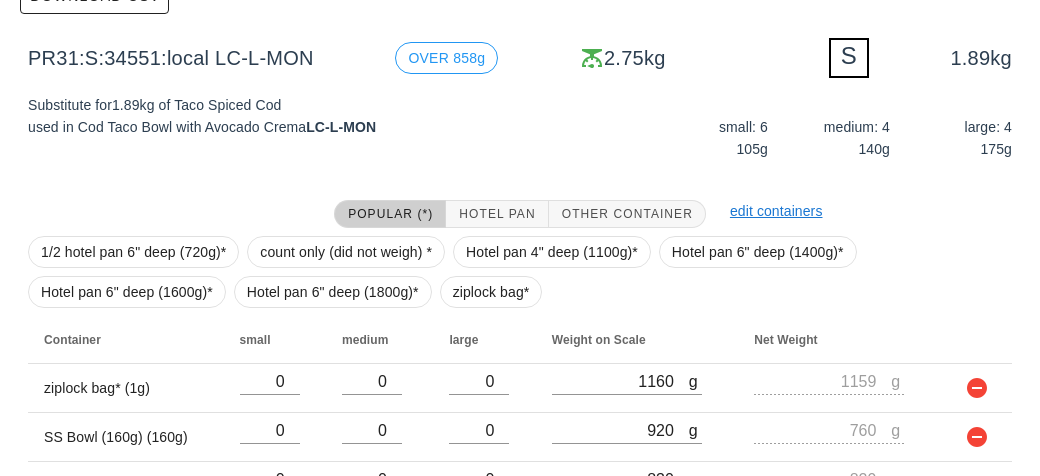 scroll, scrollTop: 389, scrollLeft: 0, axis: vertical 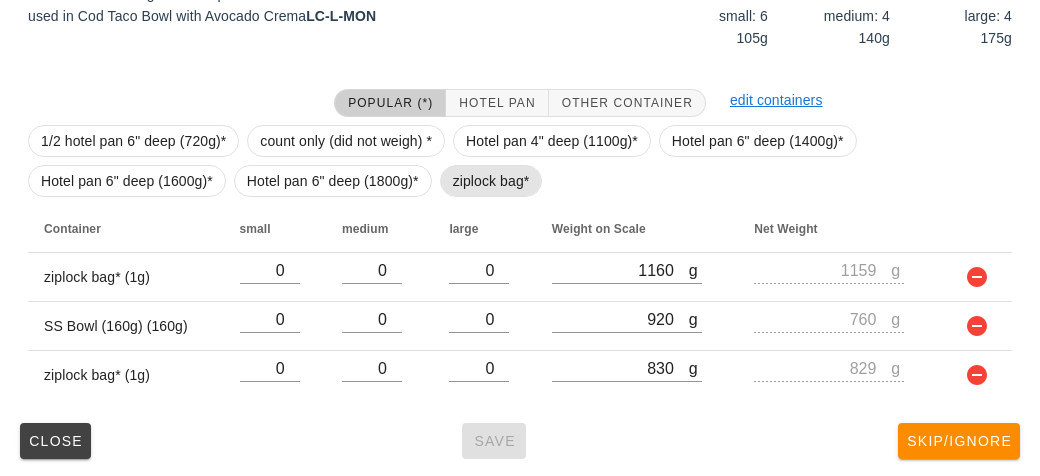 click on "ziplock bag*" at bounding box center (491, 181) 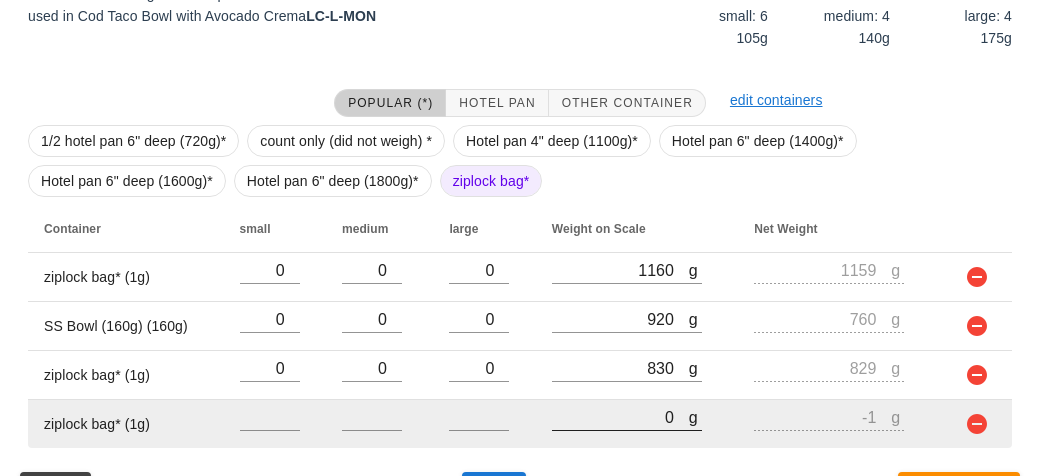 click on "0" at bounding box center (620, 417) 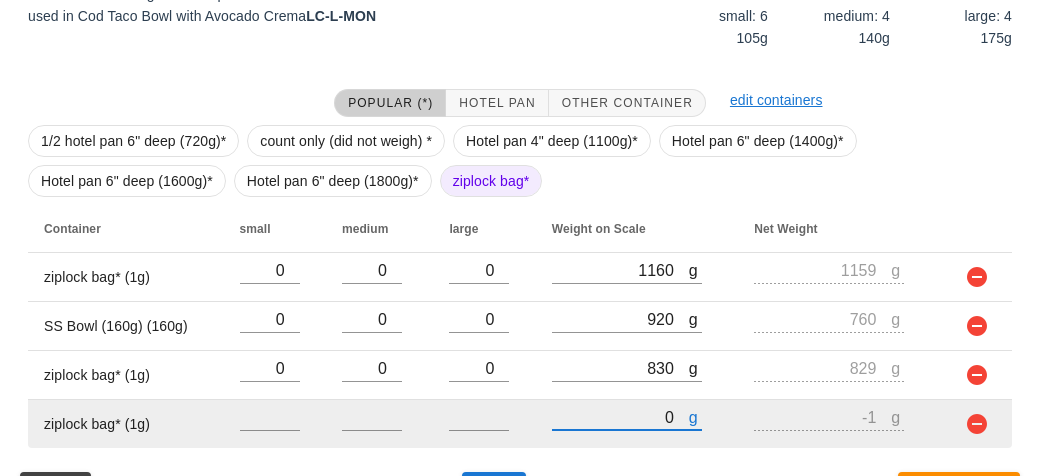 type on "80" 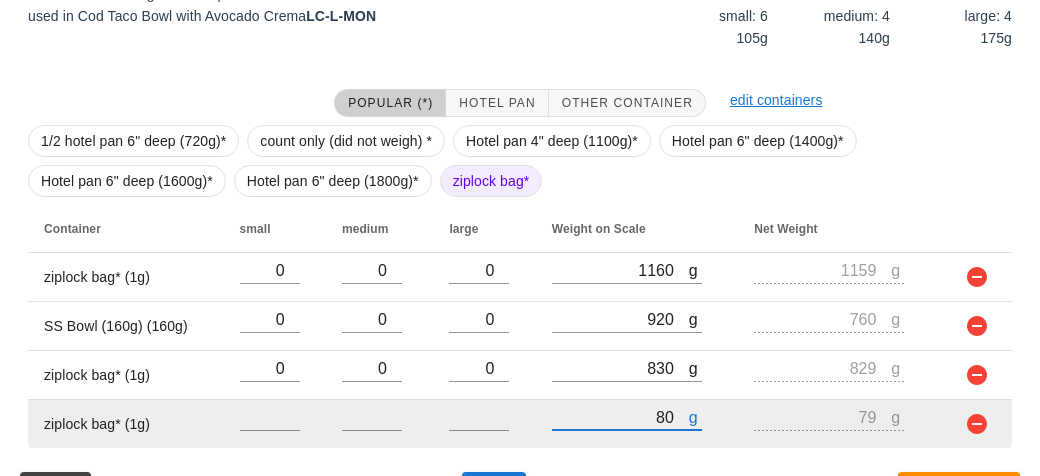type on "890" 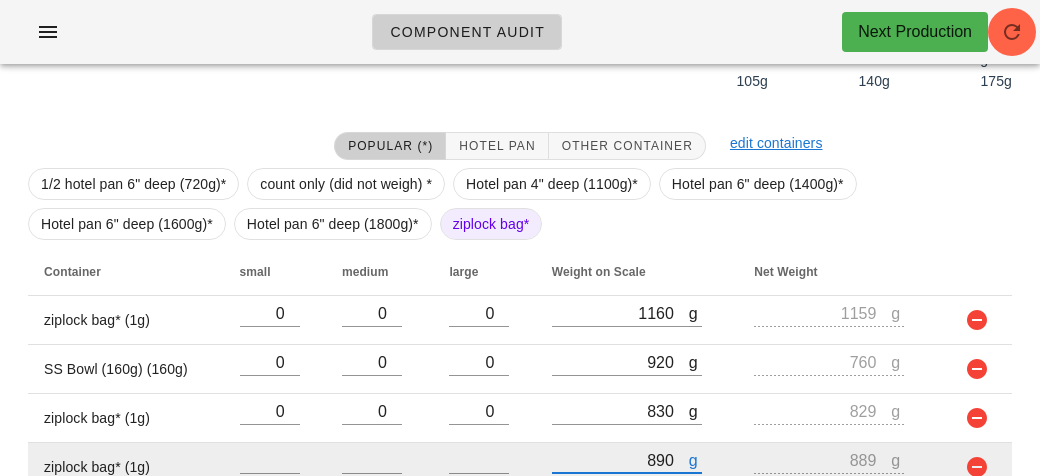 scroll, scrollTop: 530, scrollLeft: 0, axis: vertical 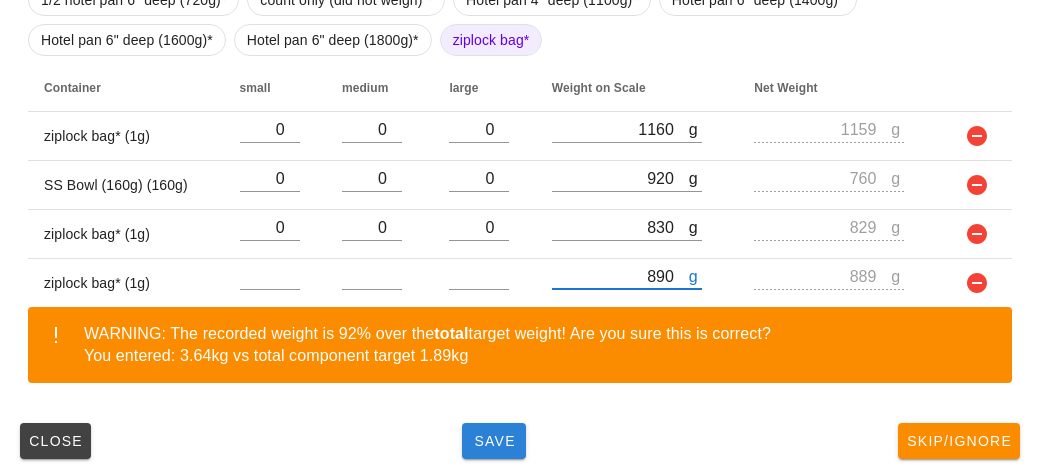 type on "890" 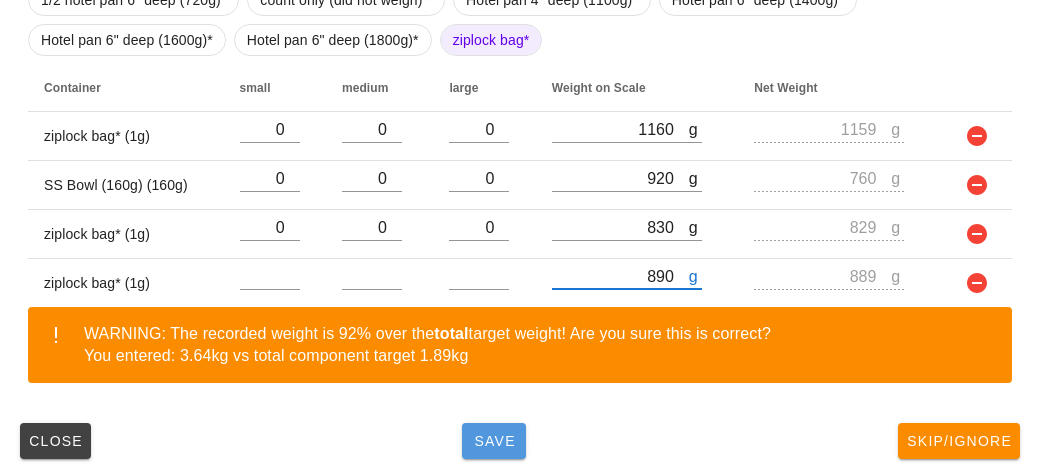 click on "Save" at bounding box center (494, 441) 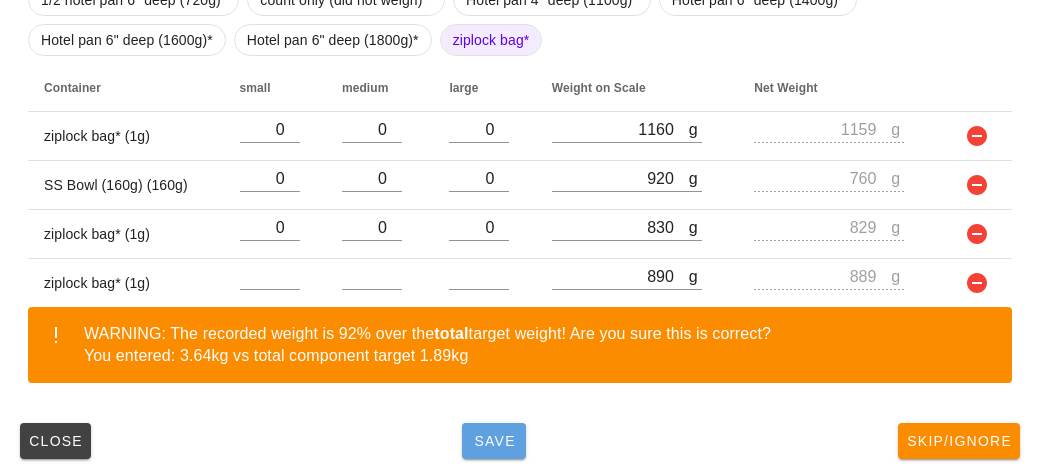 type 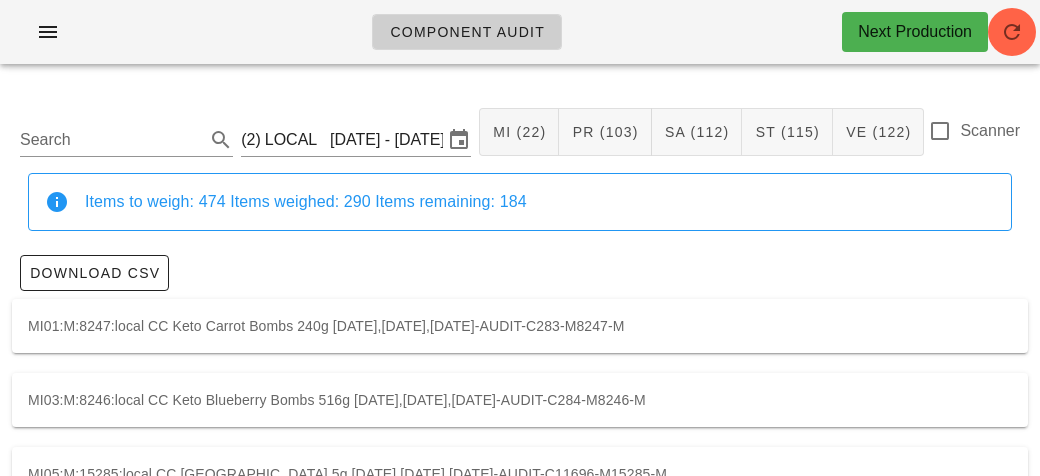 scroll, scrollTop: 4, scrollLeft: 0, axis: vertical 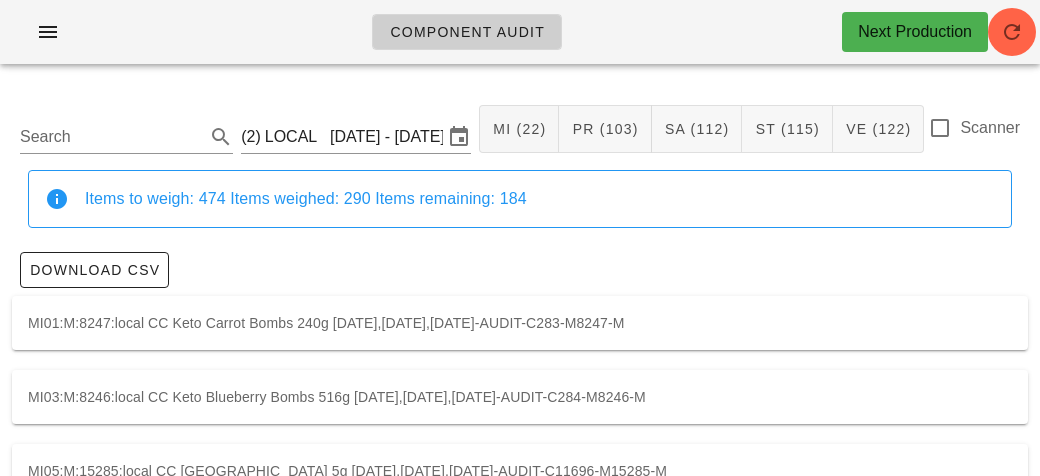 click on "Scanner" at bounding box center (990, 128) 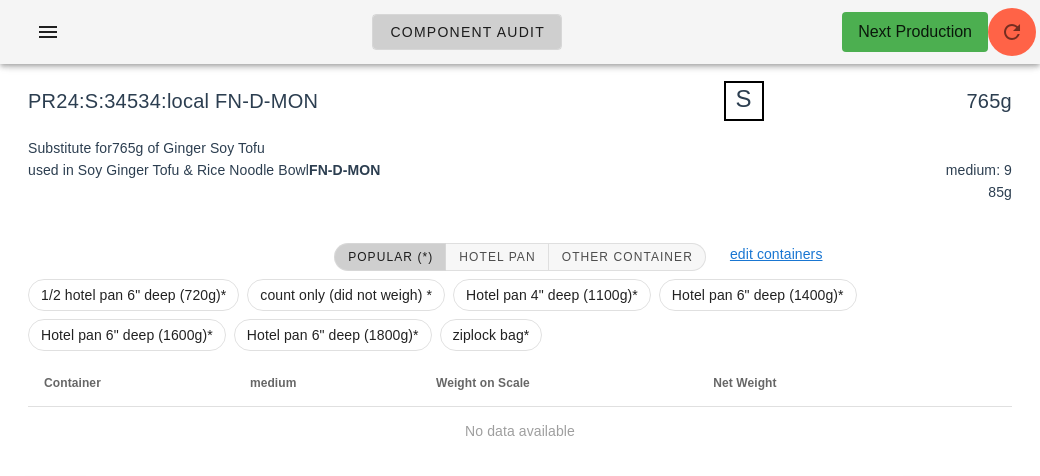 scroll, scrollTop: 240, scrollLeft: 0, axis: vertical 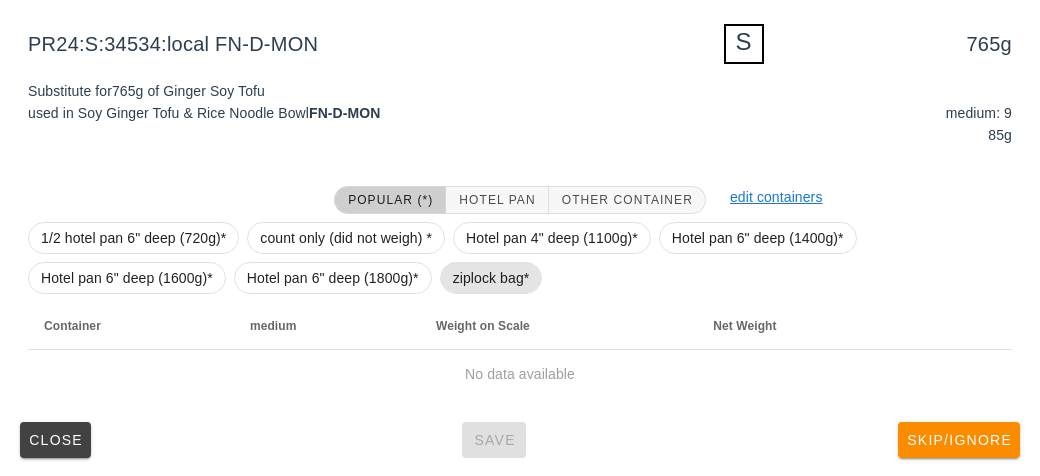 click on "ziplock bag*" at bounding box center (491, 278) 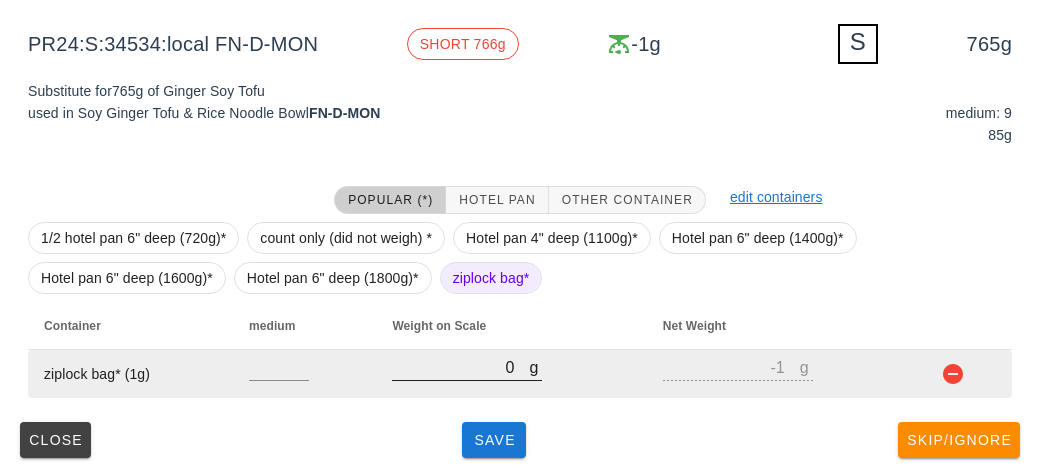 click on "0" at bounding box center [460, 367] 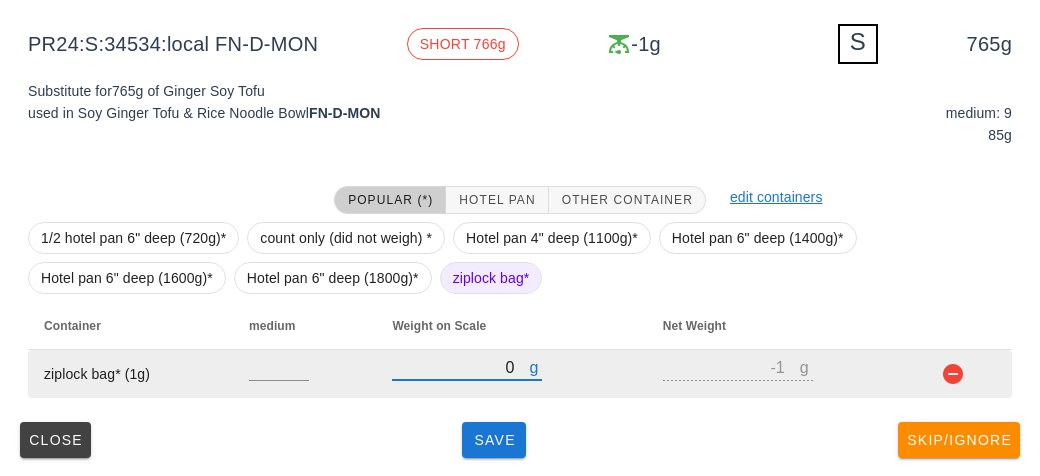 type on "20" 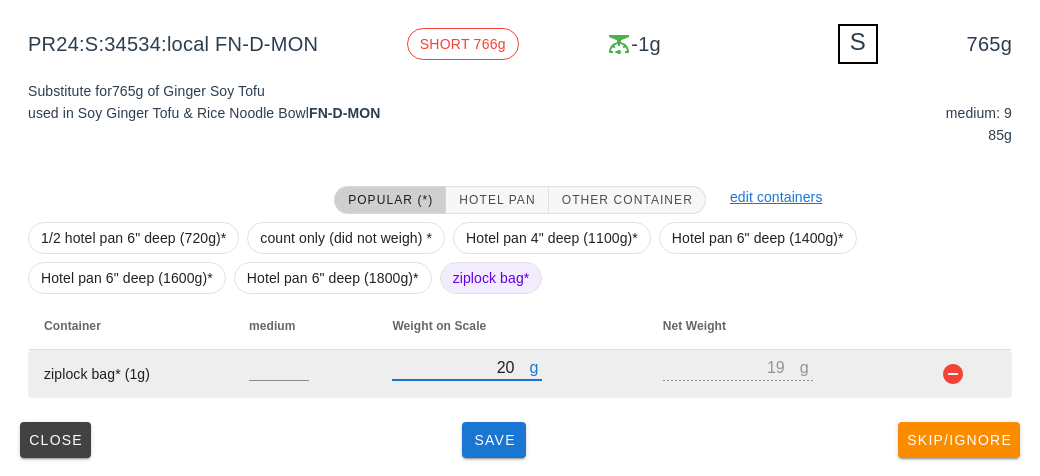 type on "240" 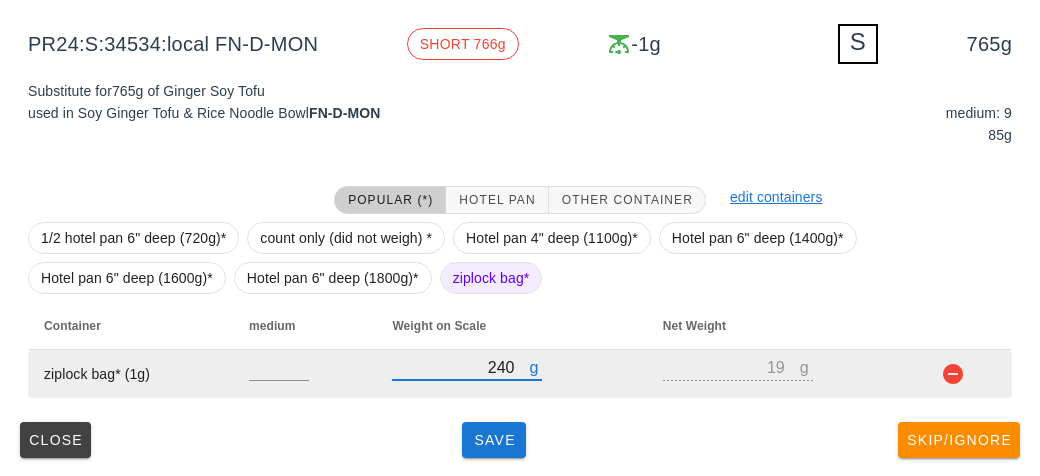 type on "239" 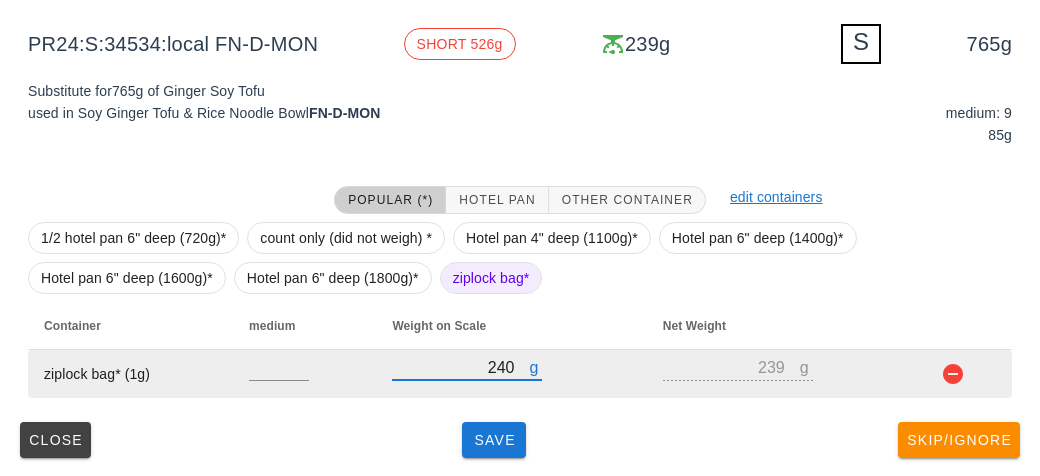 type on "20" 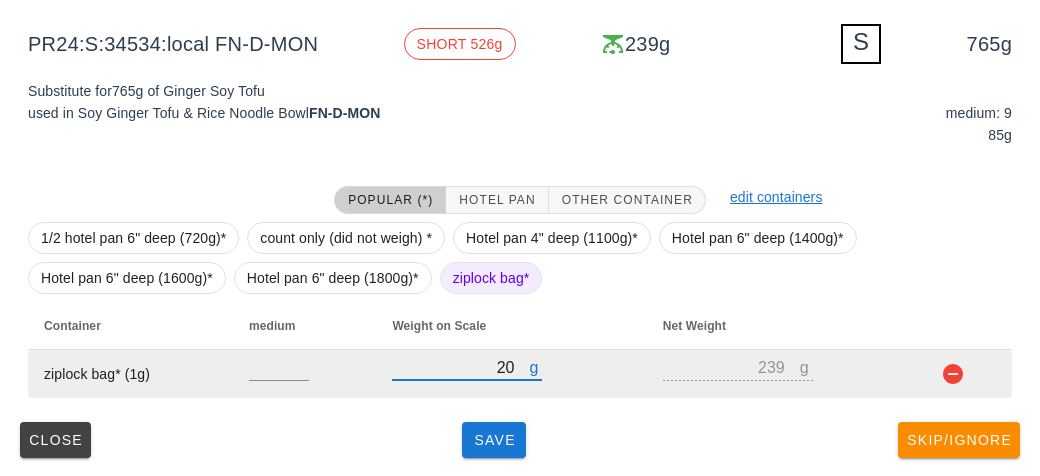 type on "19" 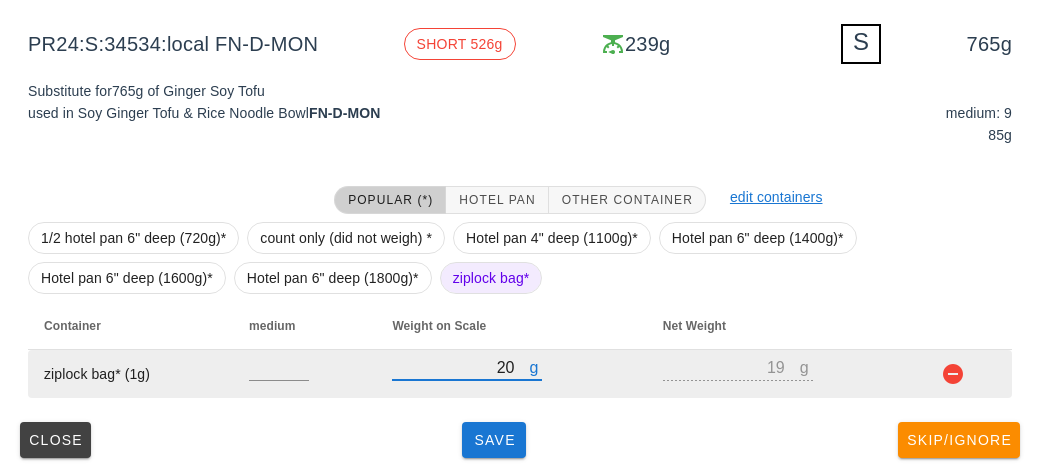 type on "0" 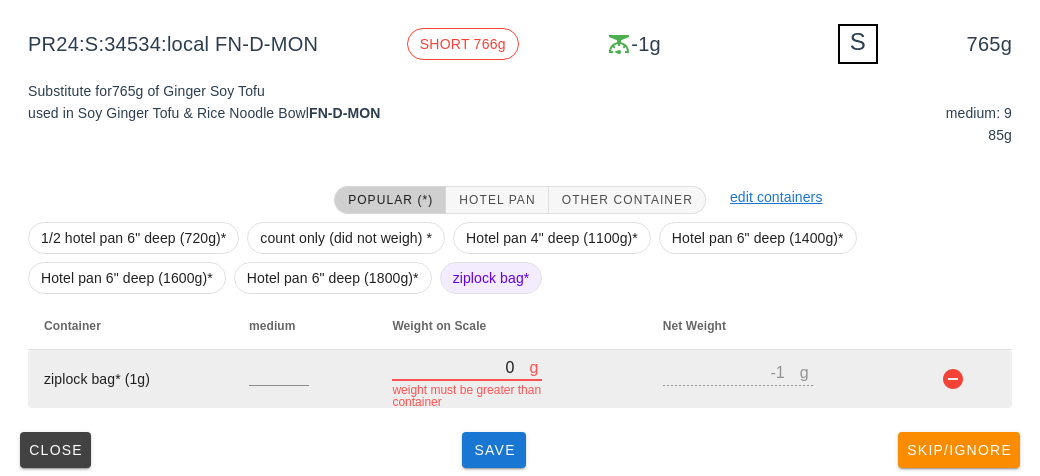 type on "10" 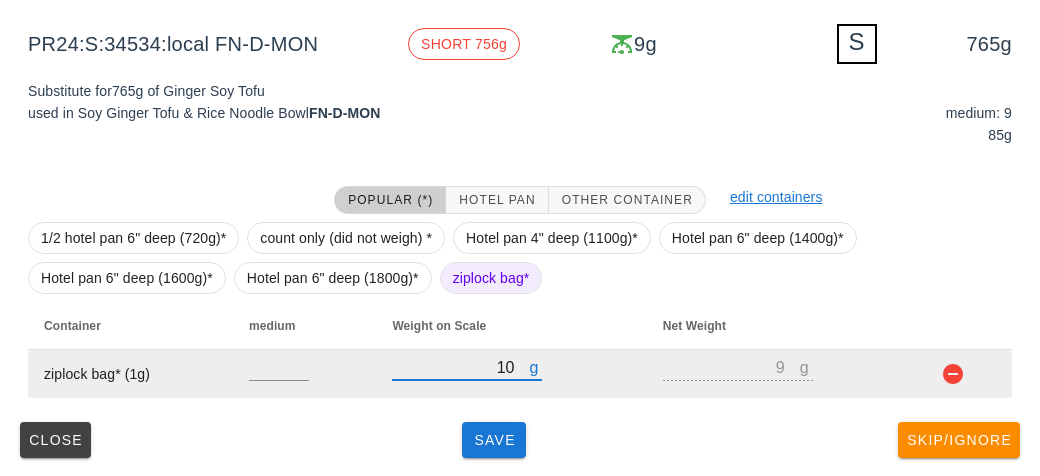 type on "140" 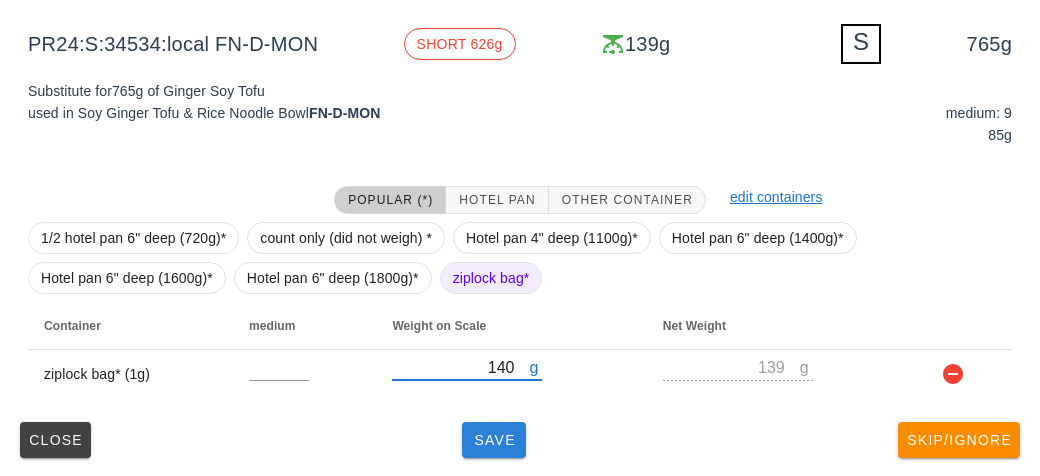 type on "140" 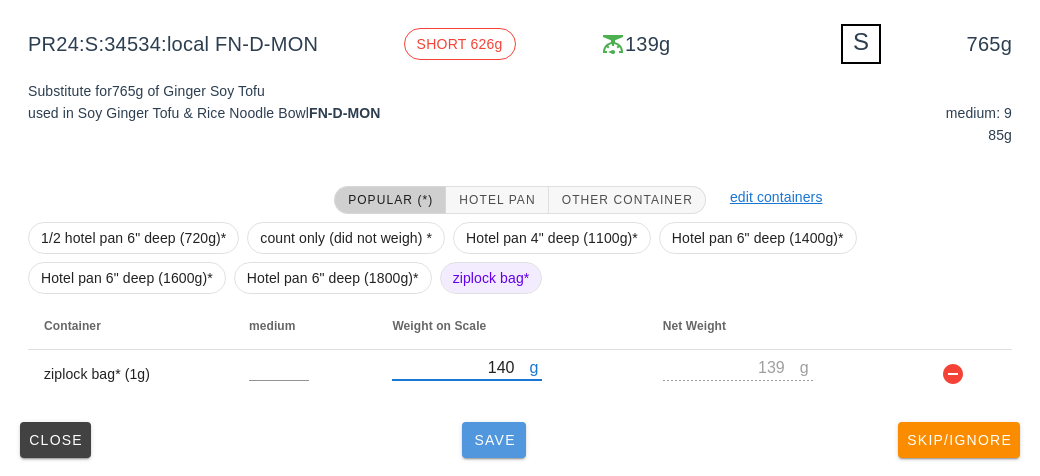 click on "Save" at bounding box center (494, 440) 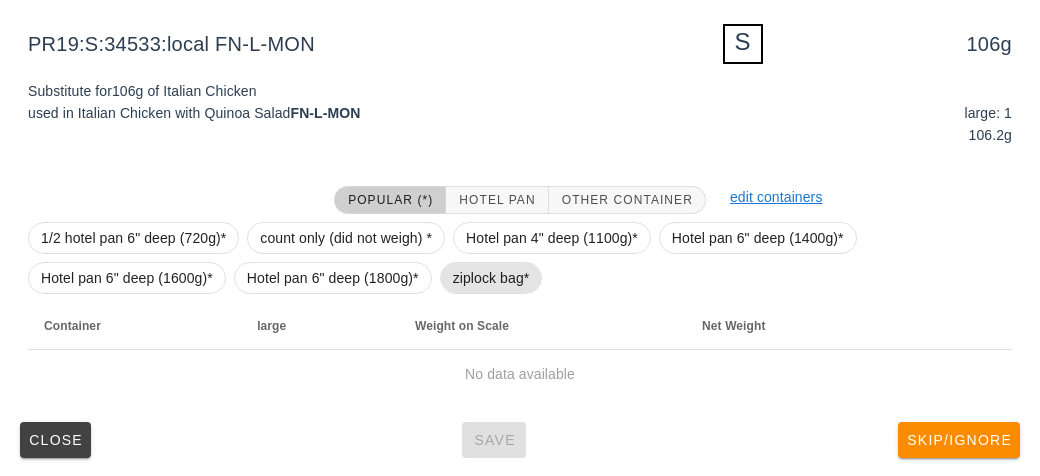 click on "ziplock bag*" at bounding box center (491, 278) 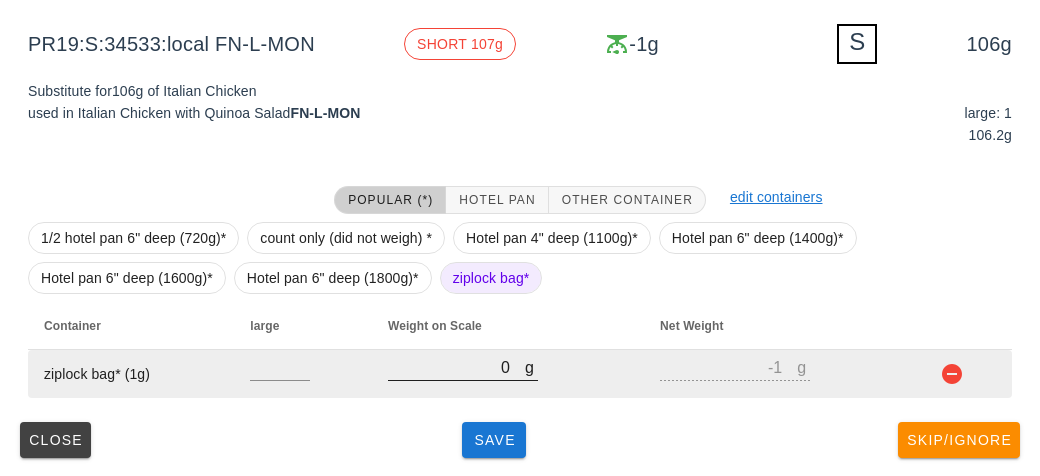 click on "0" at bounding box center [456, 367] 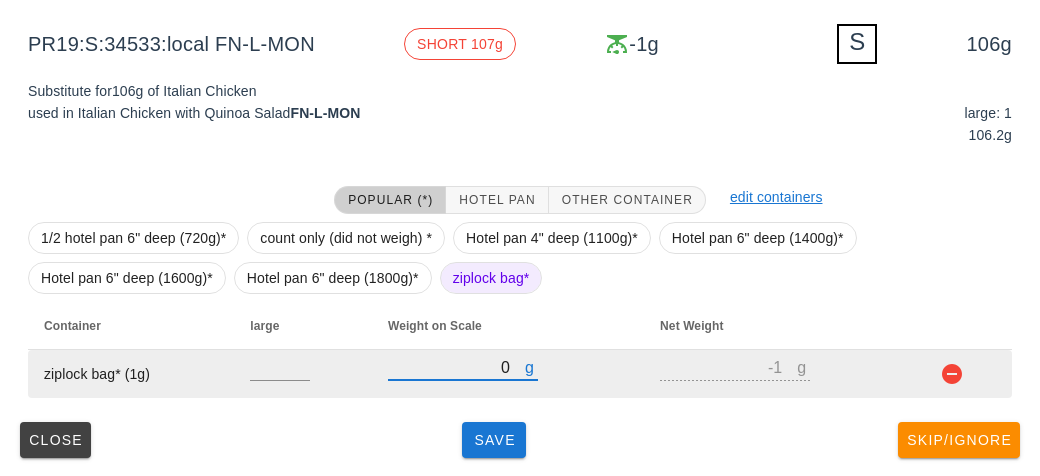 type on "10" 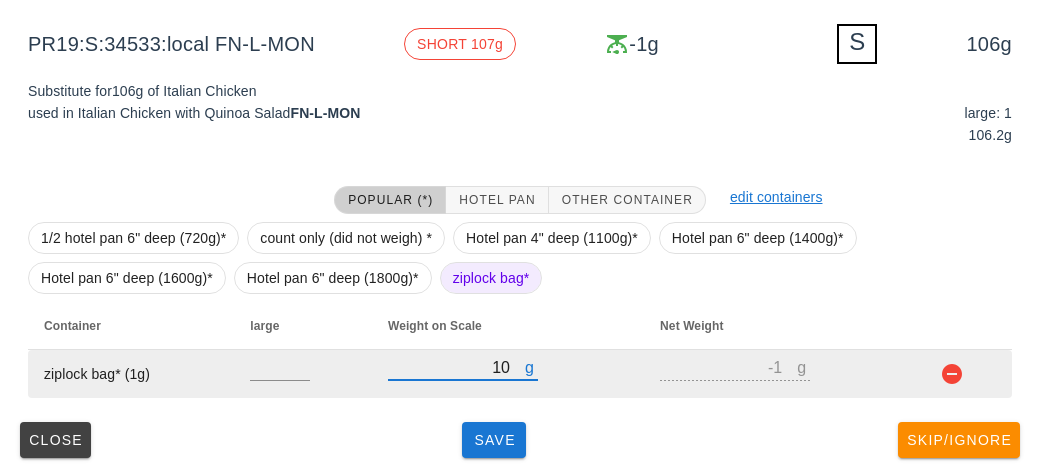 type on "9" 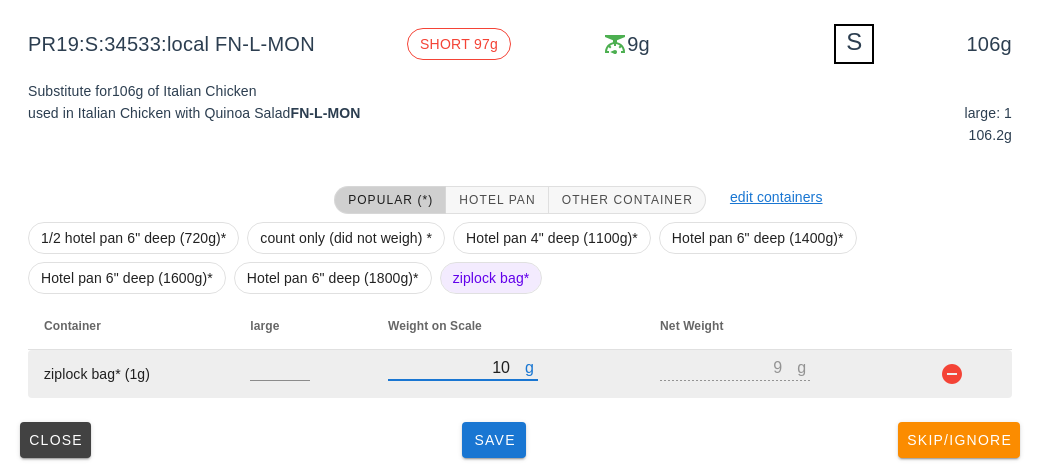 type on "180" 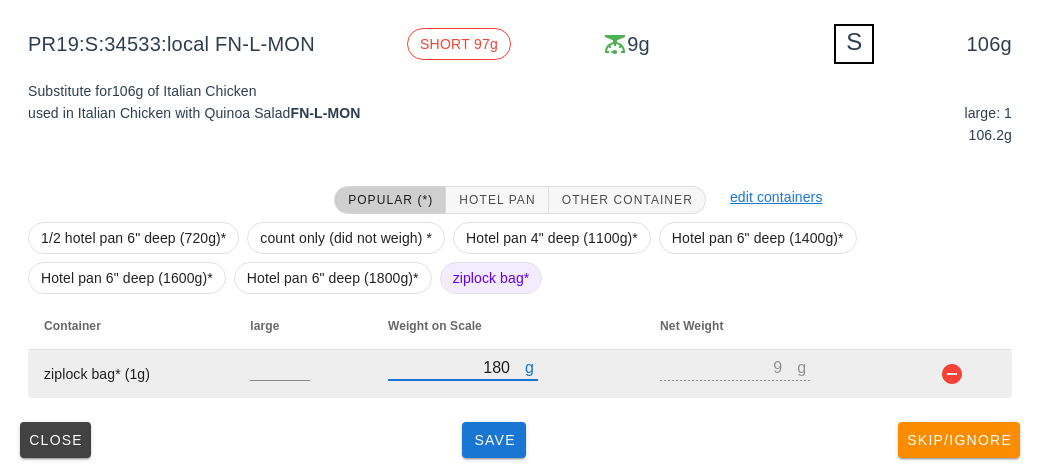 type on "179" 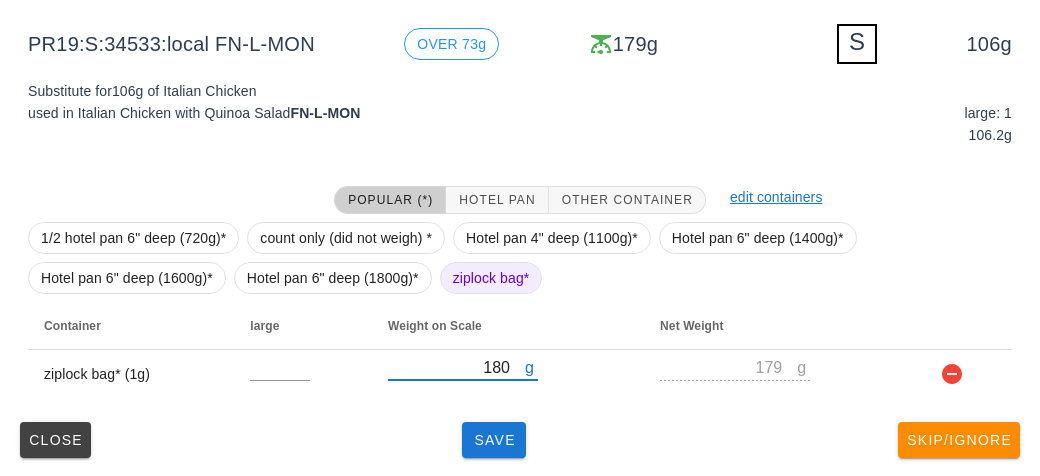 type on "180" 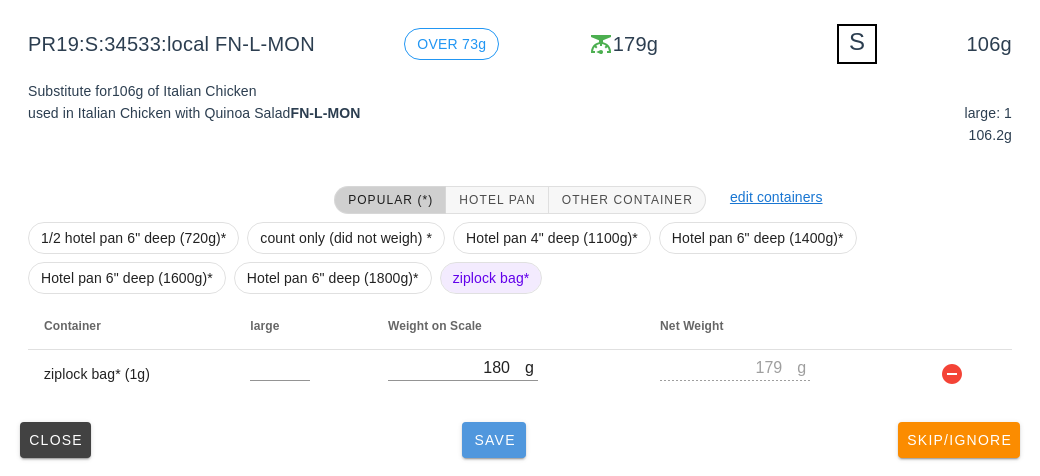 click on "Save" at bounding box center (494, 440) 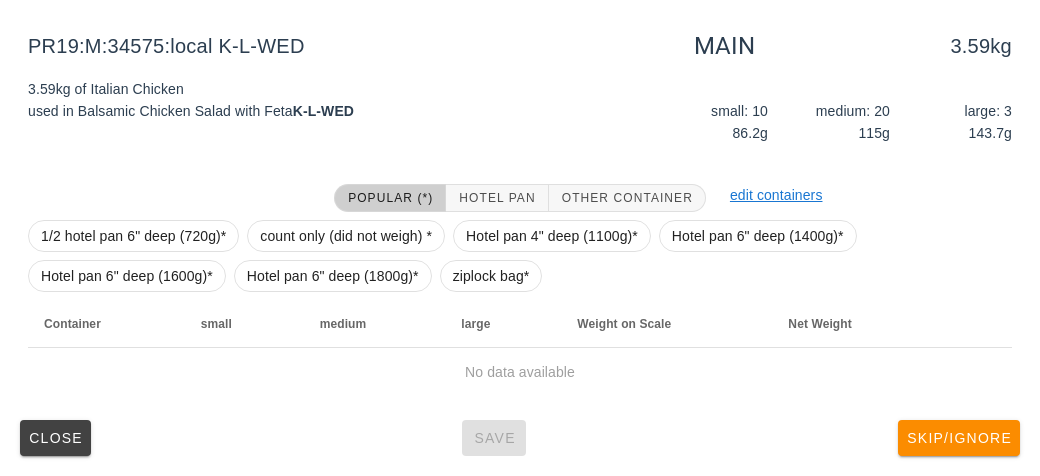 scroll, scrollTop: 232, scrollLeft: 0, axis: vertical 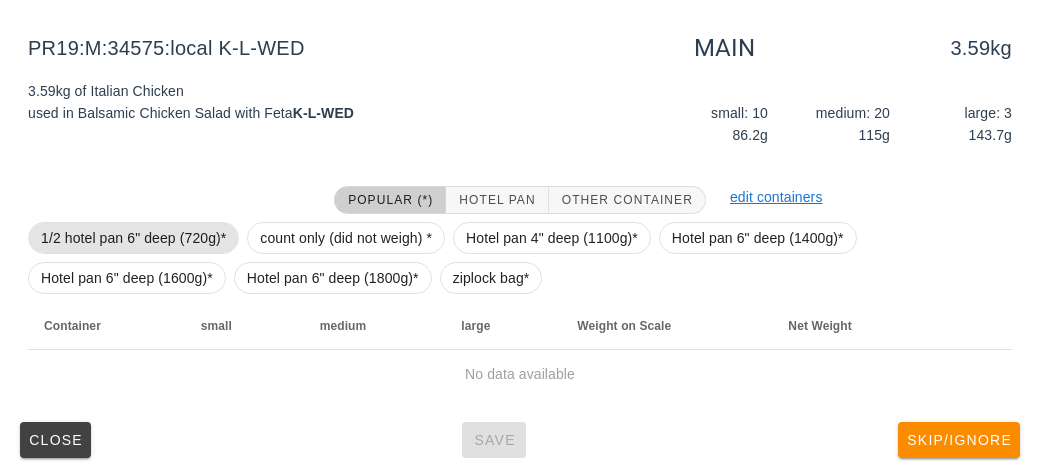 click on "1/2 hotel pan 6" deep (720g)*" at bounding box center [133, 238] 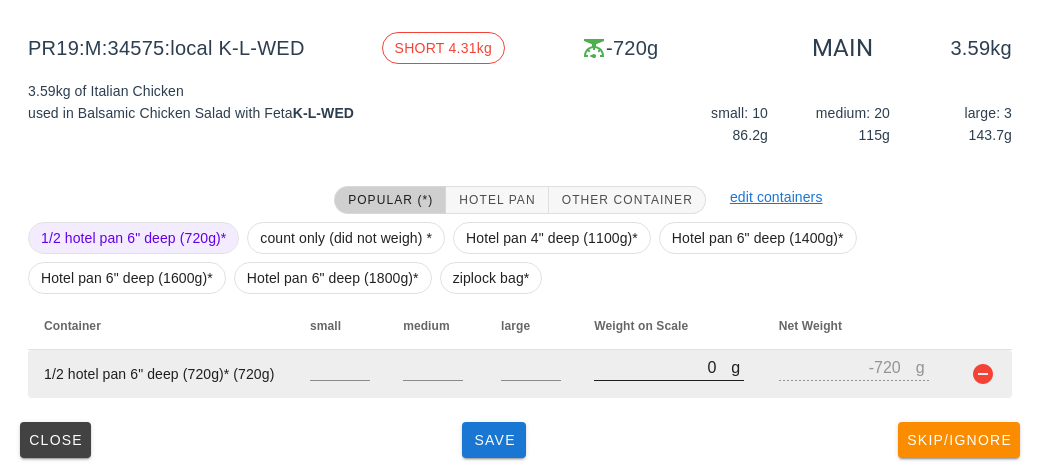 click on "0" at bounding box center [662, 367] 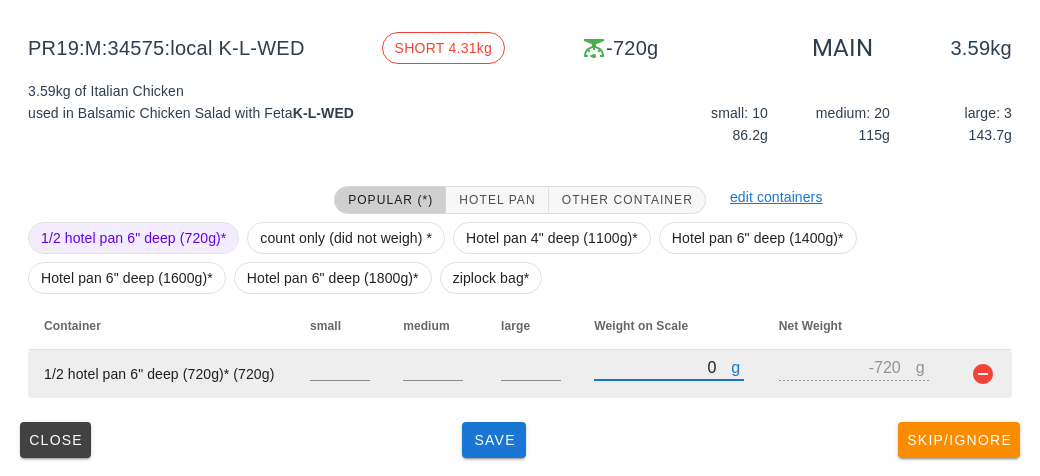 type on "60" 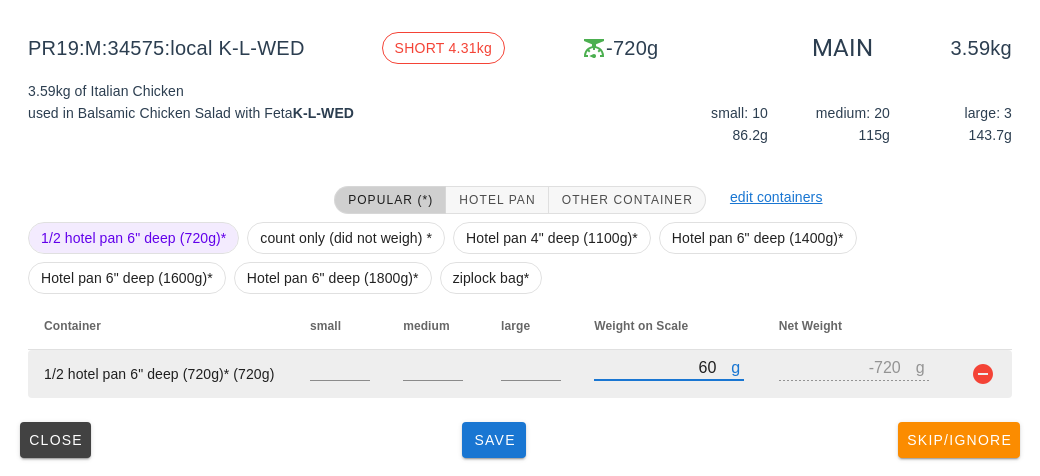 type on "-660" 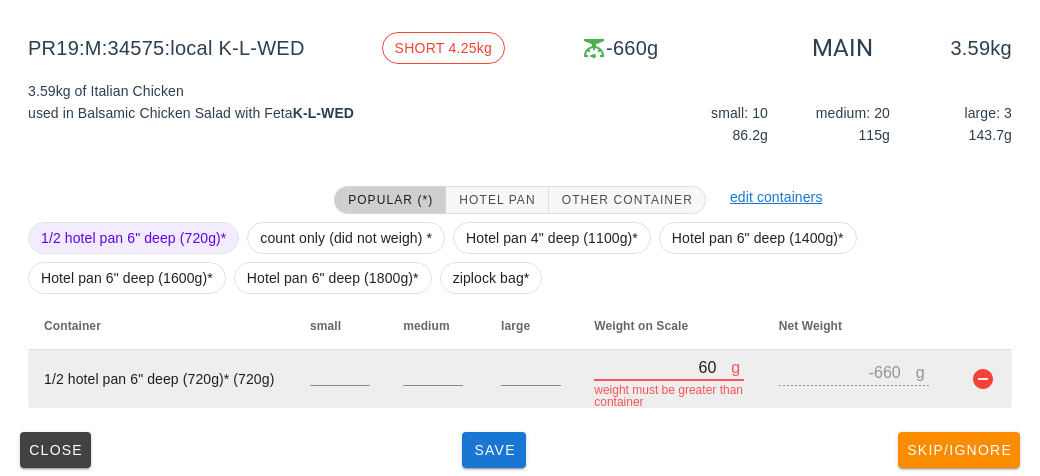 type on "600" 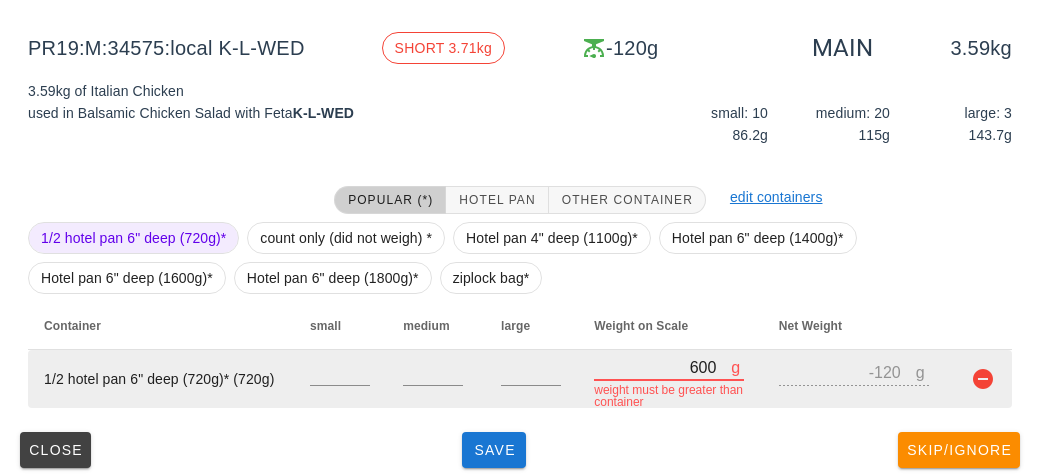 type on "6040" 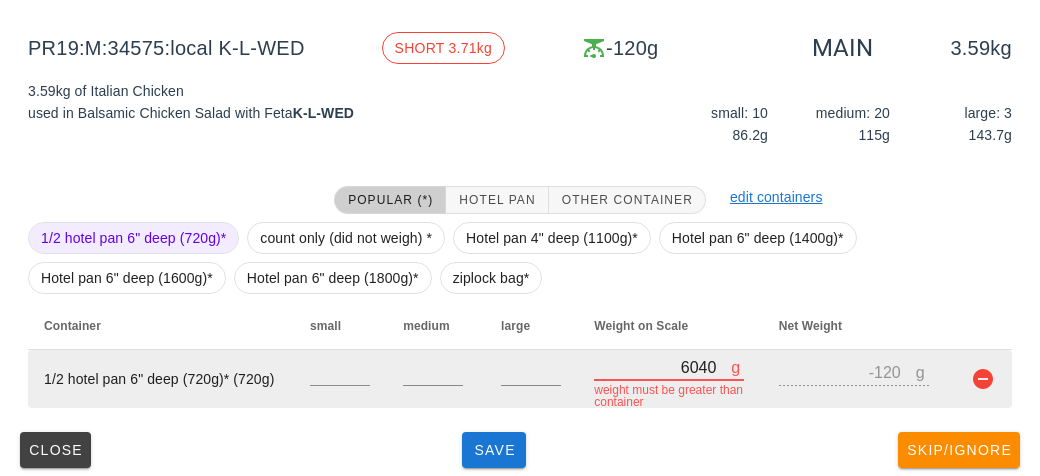 type on "5320" 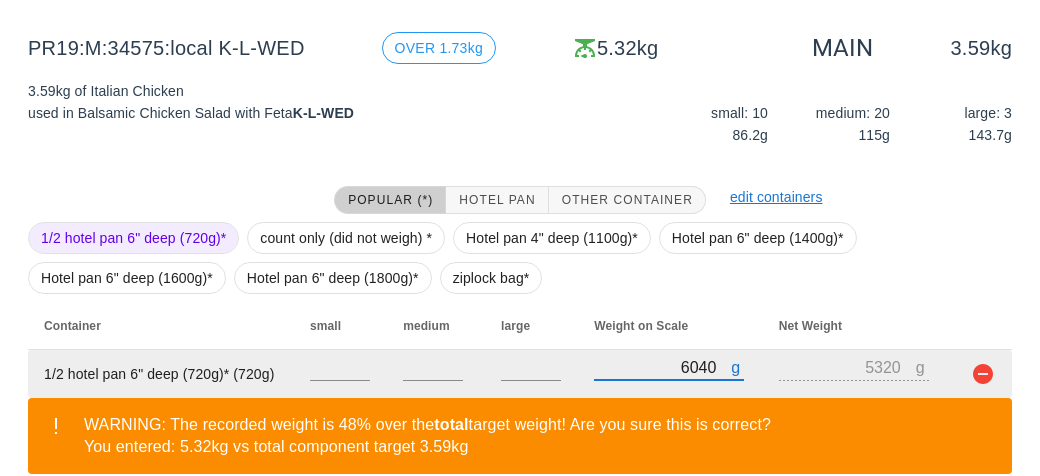 scroll, scrollTop: 324, scrollLeft: 0, axis: vertical 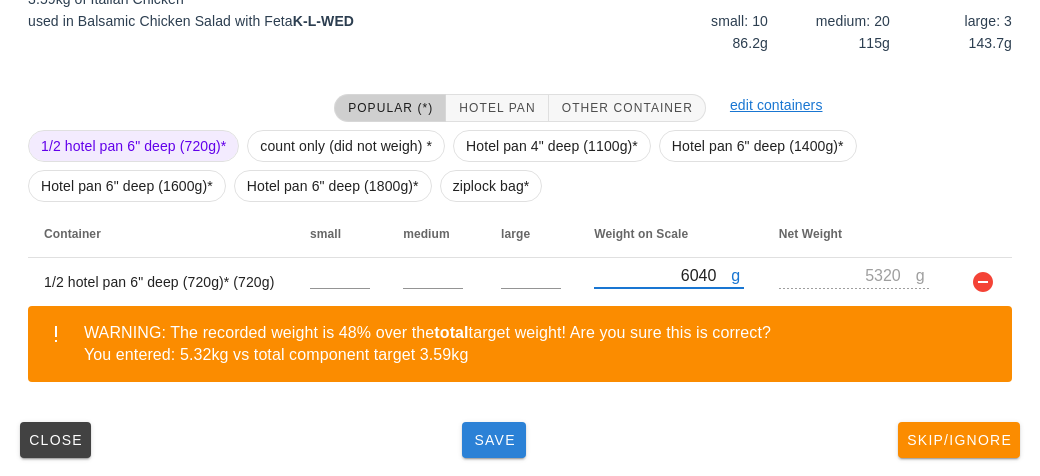 type on "6040" 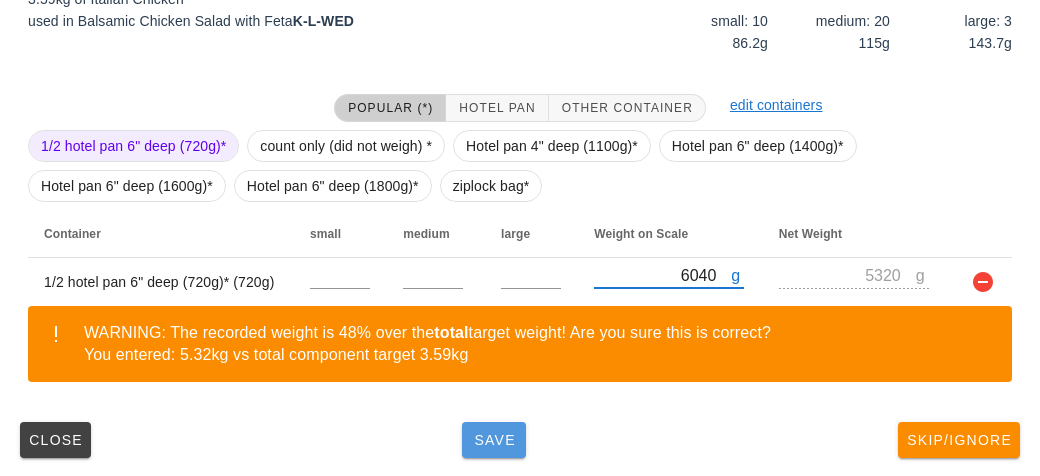 click on "Save" at bounding box center (494, 440) 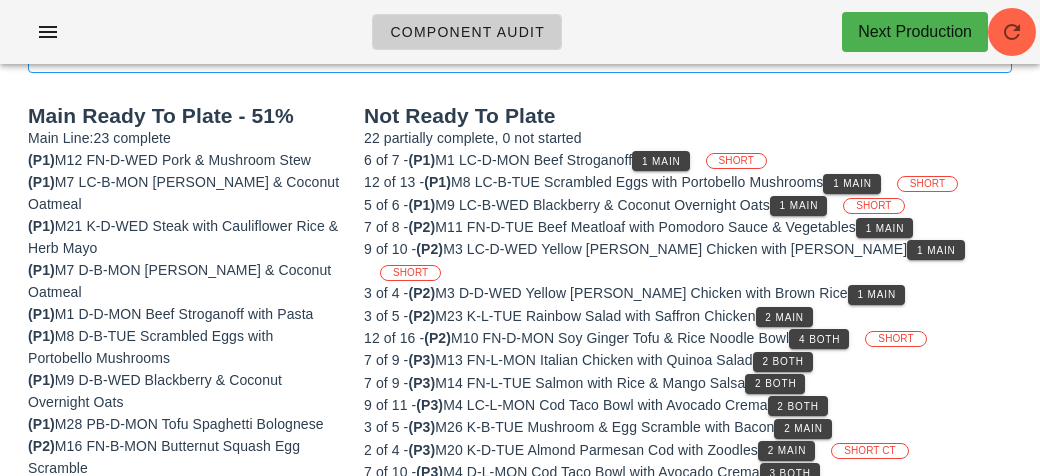 scroll, scrollTop: 0, scrollLeft: 0, axis: both 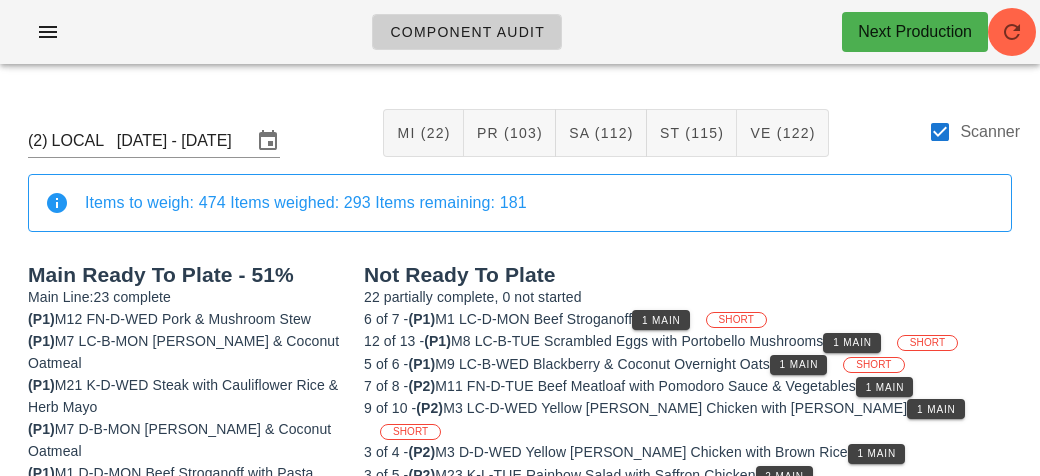 click on "Scanner" at bounding box center (974, 132) 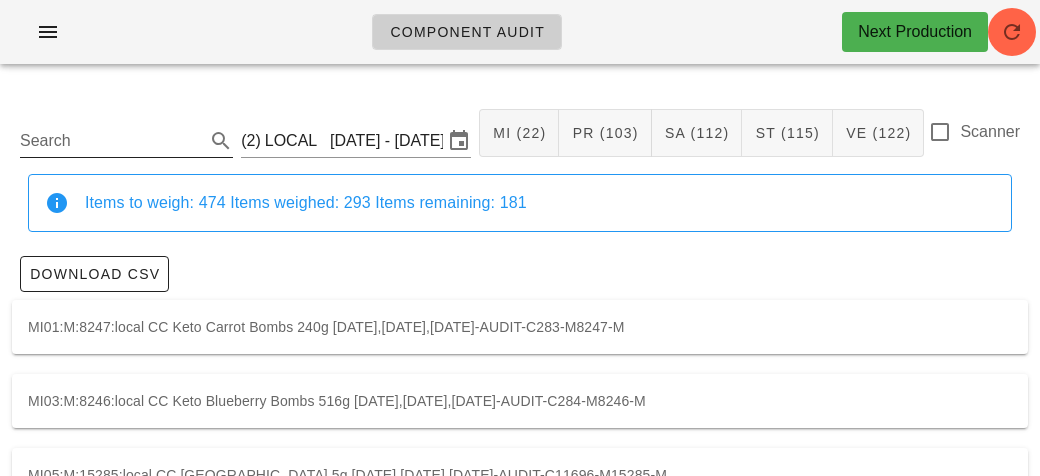 click on "Search" at bounding box center [110, 141] 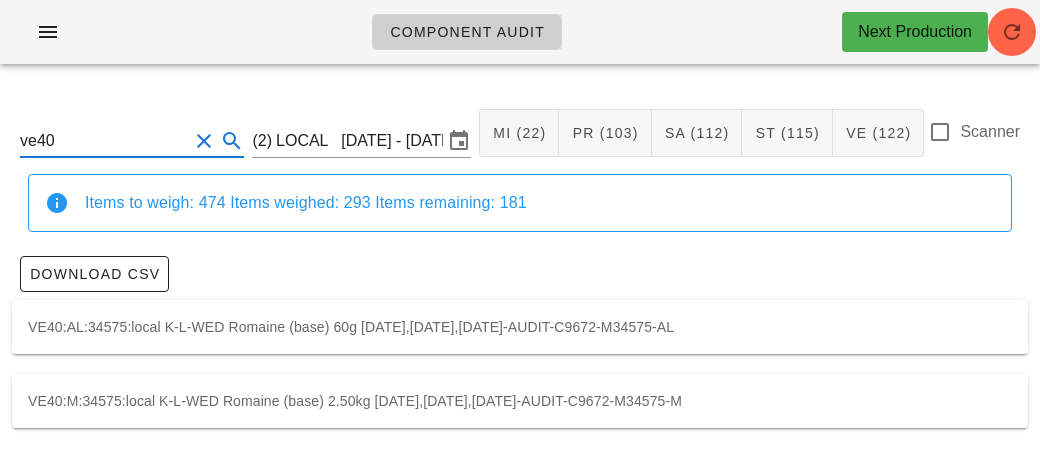 click on "VE40:AL:34575:local K-L-WED Romaine (base) 60g [DATE],[DATE],[DATE]-AUDIT-C9672-M34575-AL" at bounding box center [520, 327] 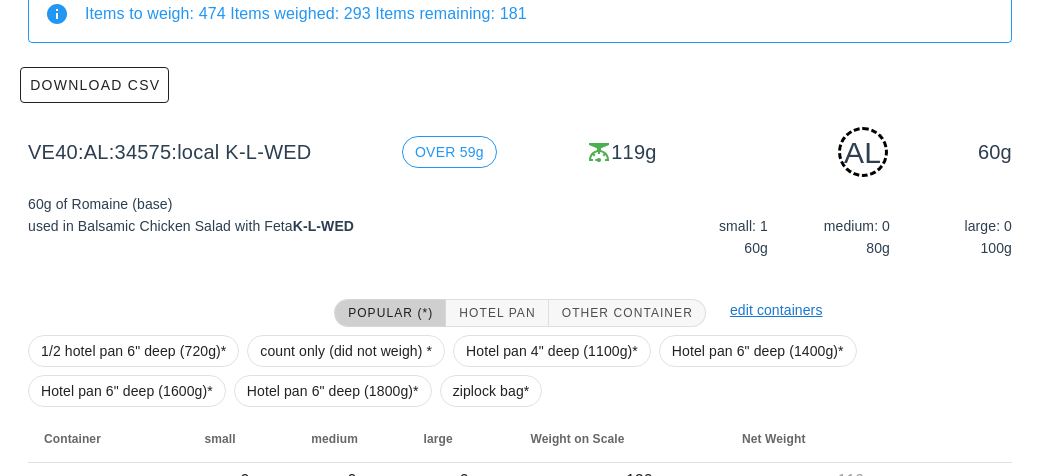 scroll, scrollTop: 302, scrollLeft: 0, axis: vertical 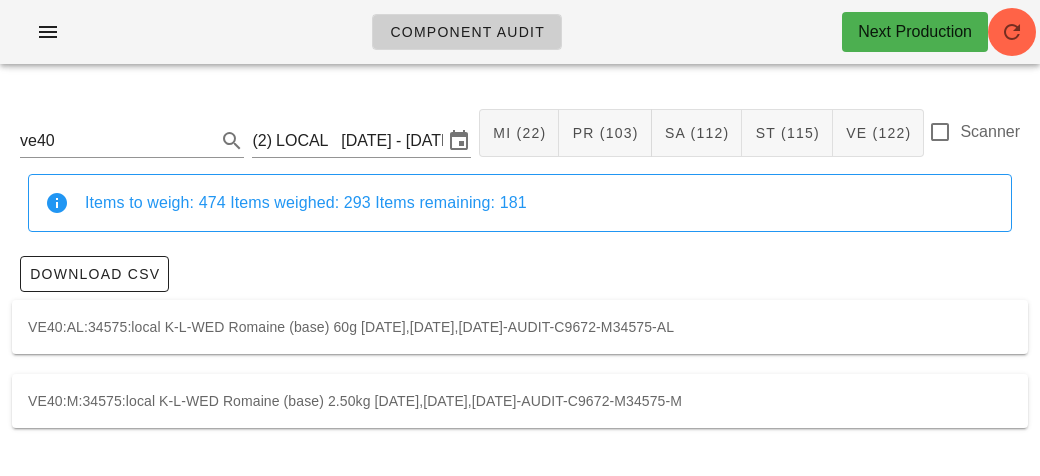 click on "VE40:M:34575:local K-L-WED Romaine (base) 2.50kg [DATE],[DATE],[DATE]-AUDIT-C9672-M34575-M" at bounding box center [520, 401] 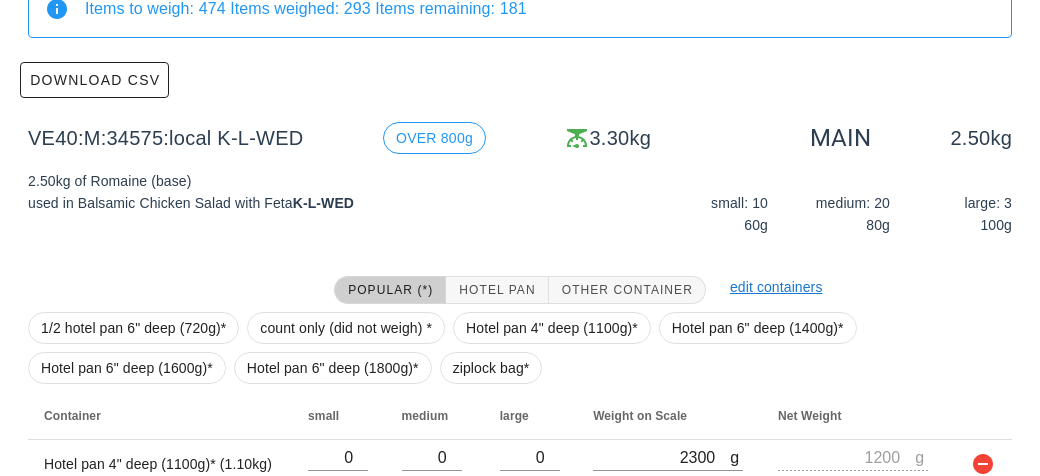 scroll, scrollTop: 333, scrollLeft: 0, axis: vertical 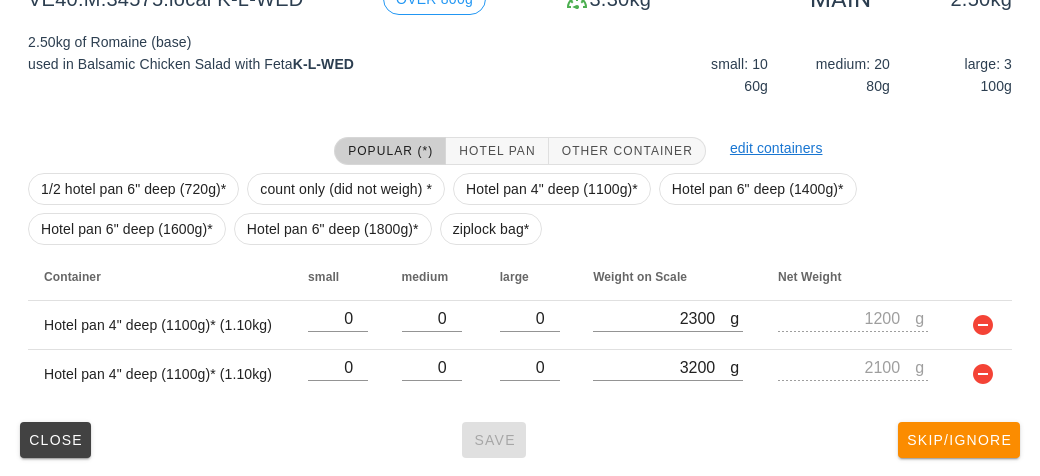 click on "Close Save Skip/Ignore" at bounding box center (520, 440) 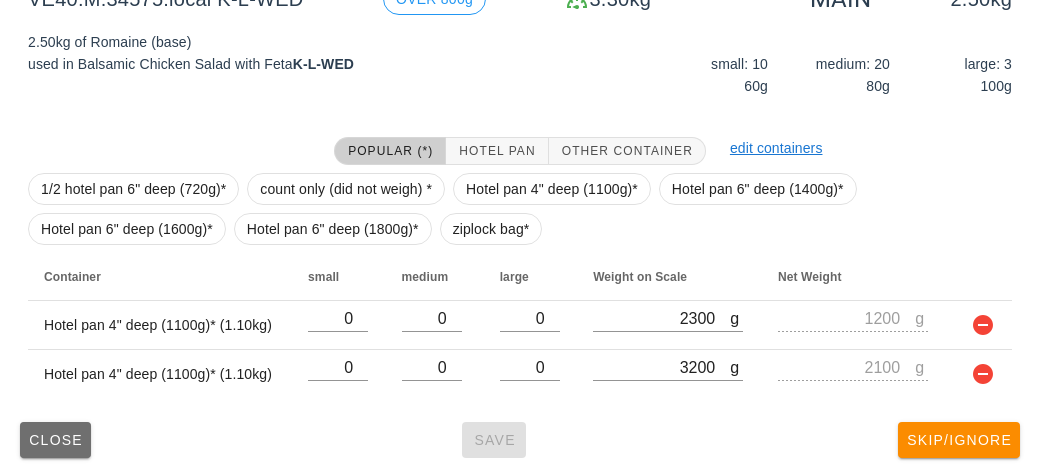 click on "Close" at bounding box center [55, 440] 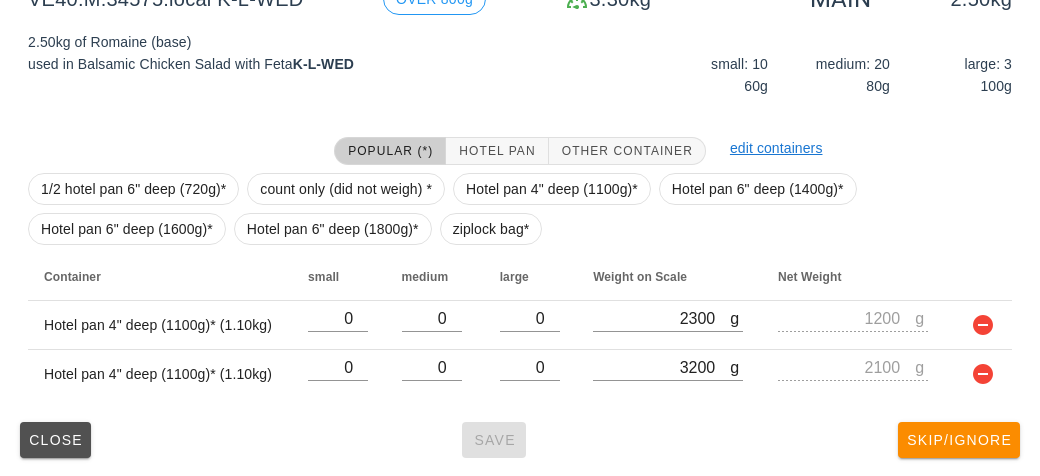 type 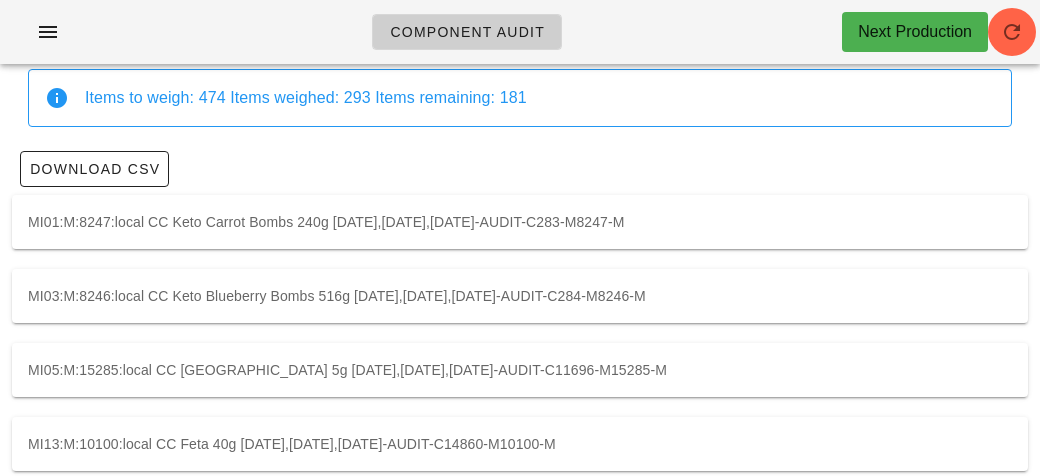 scroll, scrollTop: 0, scrollLeft: 0, axis: both 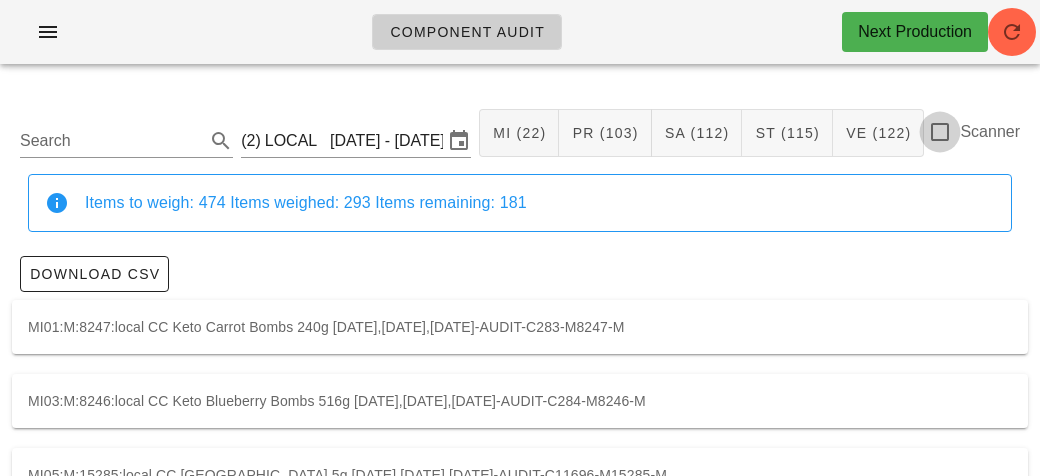 click at bounding box center [940, 132] 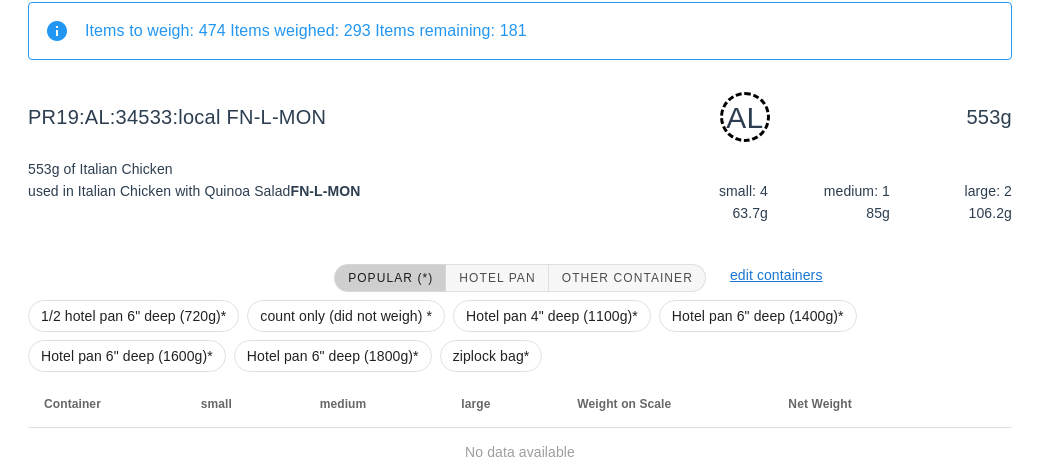 scroll, scrollTop: 250, scrollLeft: 0, axis: vertical 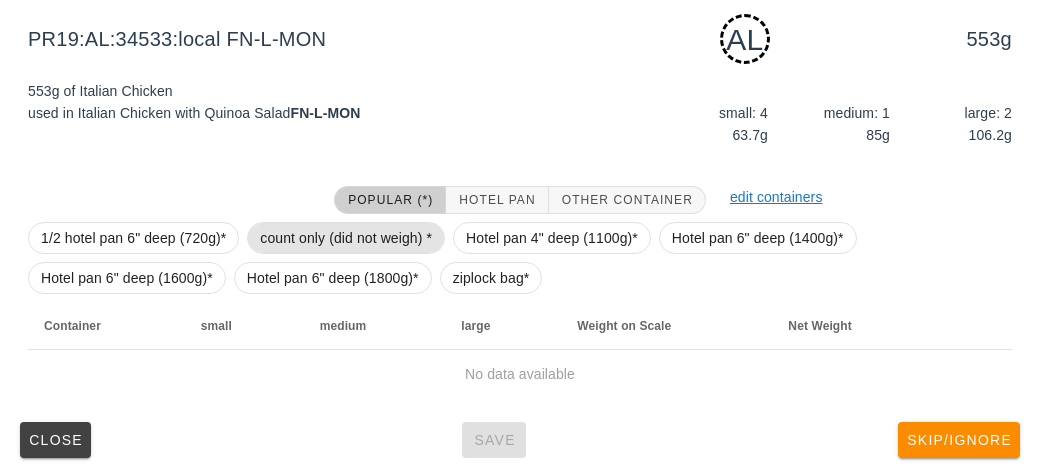 click on "count only (did not weigh) *" at bounding box center (346, 238) 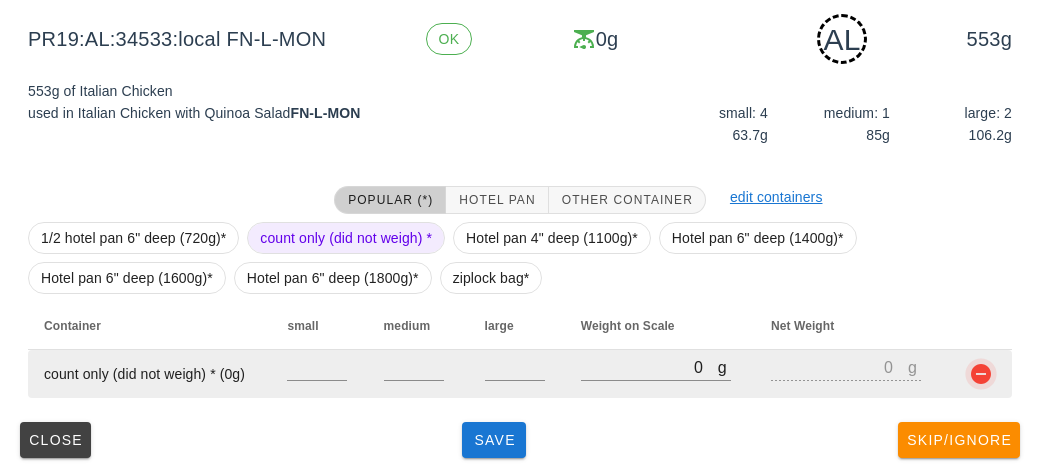 click at bounding box center [981, 374] 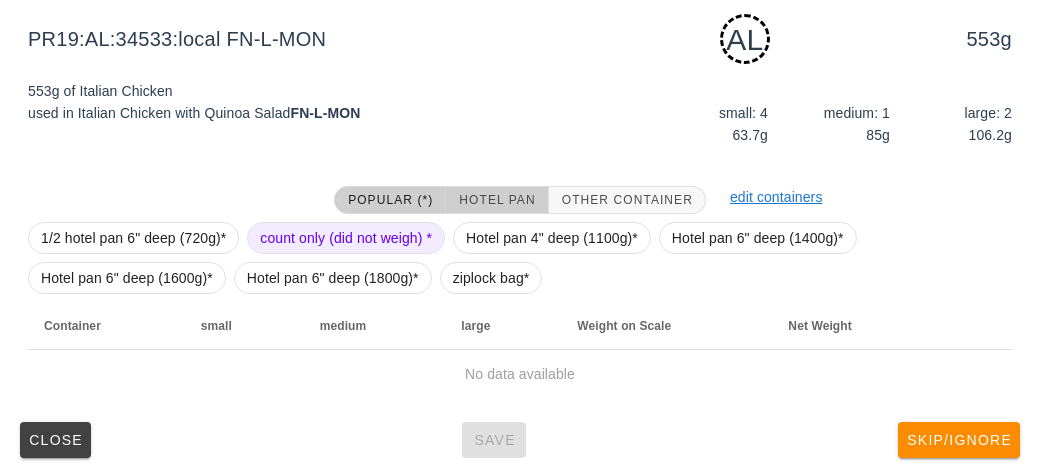 click on "Hotel Pan" at bounding box center [496, 200] 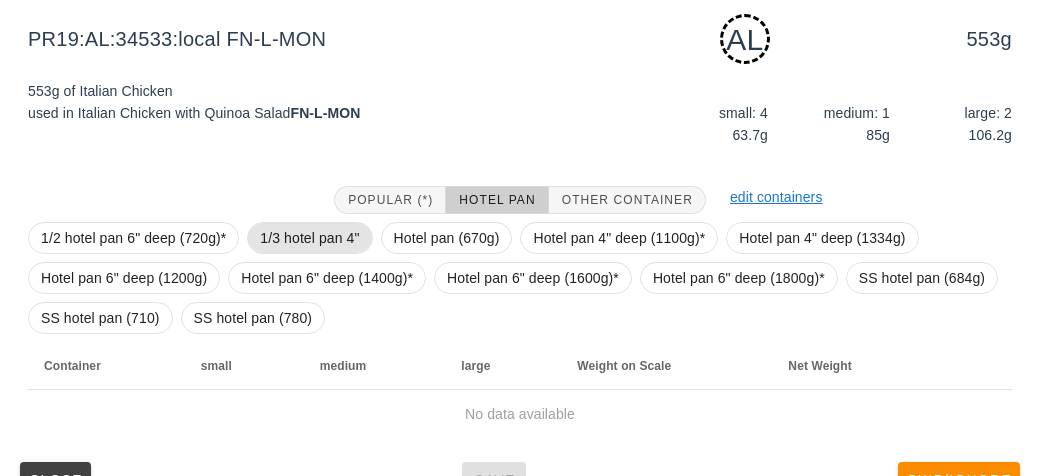 click on "1/3 hotel pan 4"" at bounding box center (309, 238) 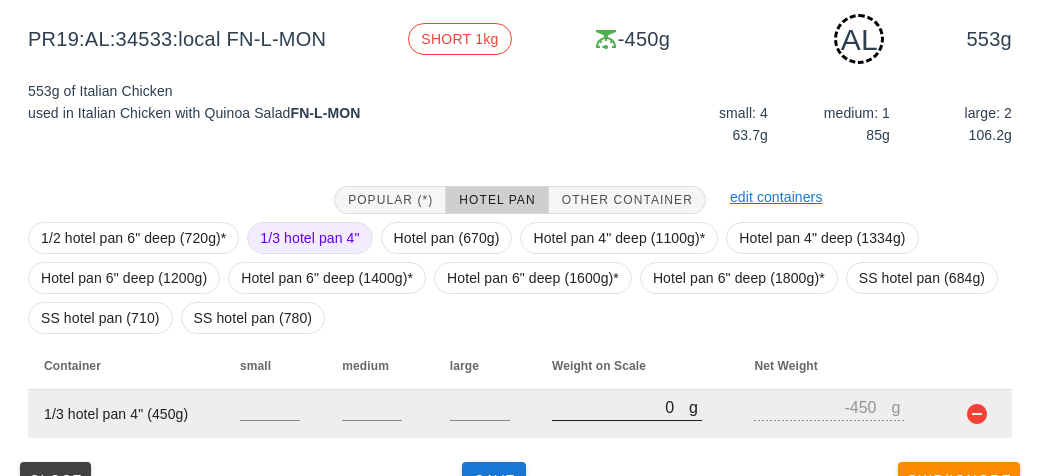 click on "0" at bounding box center (620, 407) 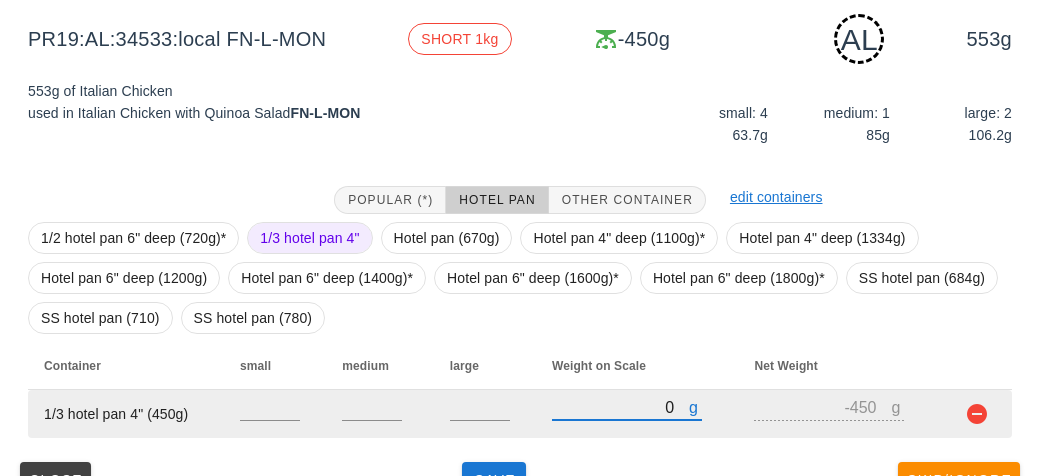 type on "10" 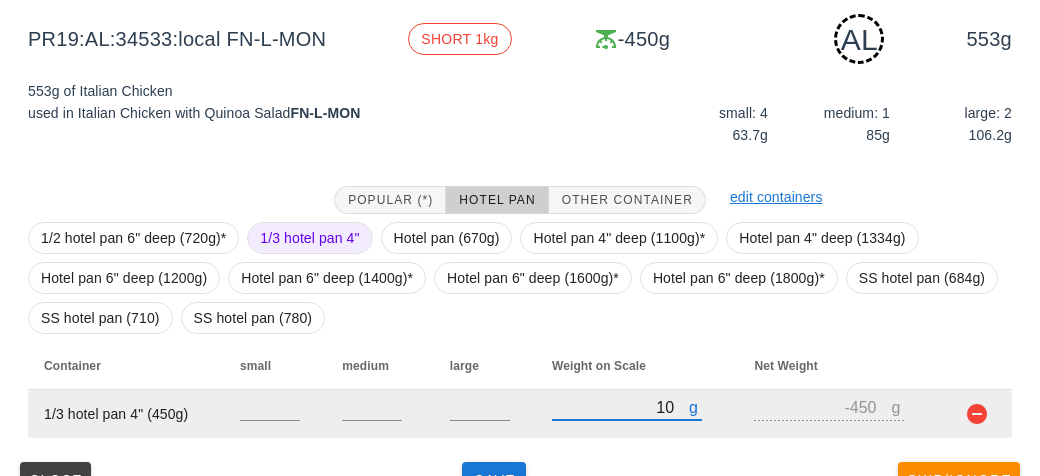type on "-440" 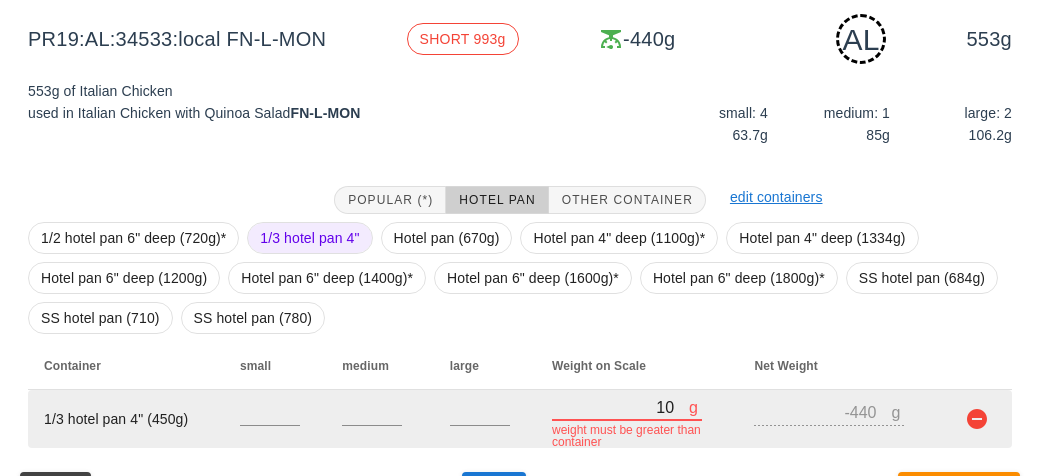 type on "100" 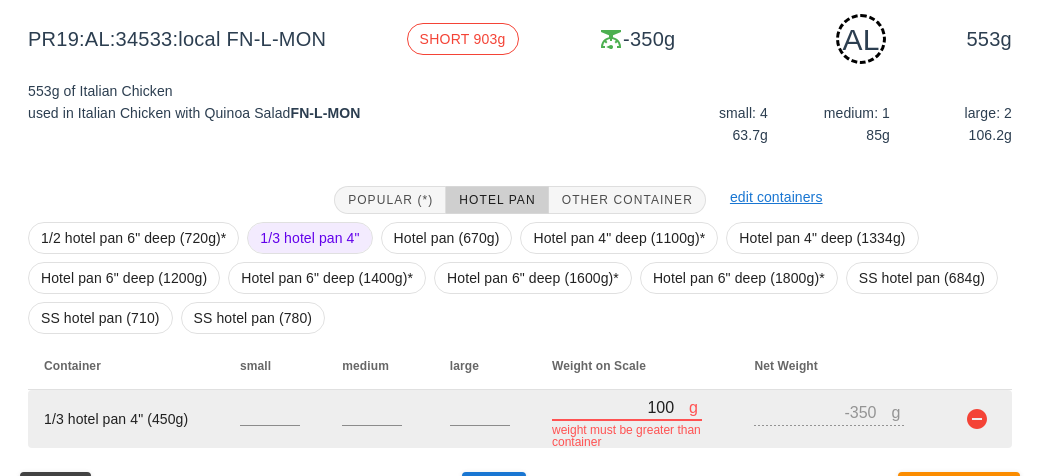 type on "1080" 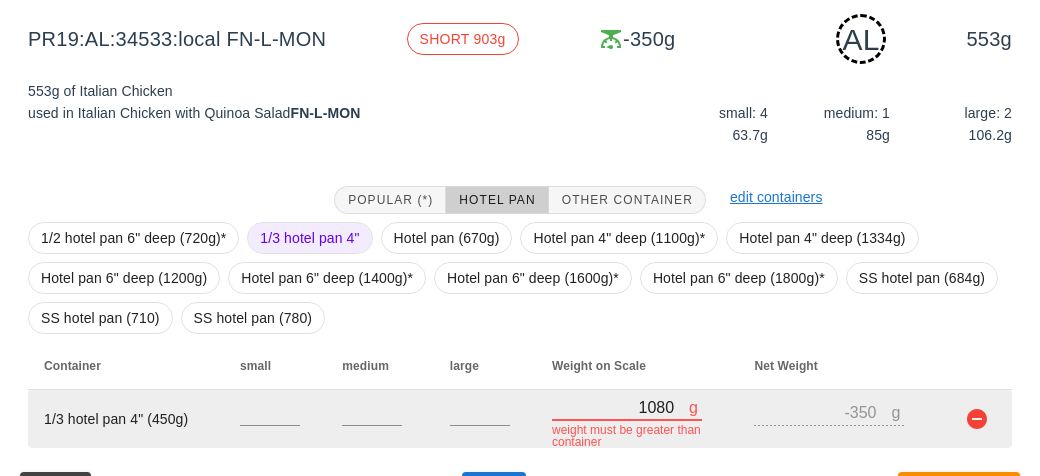 type on "630" 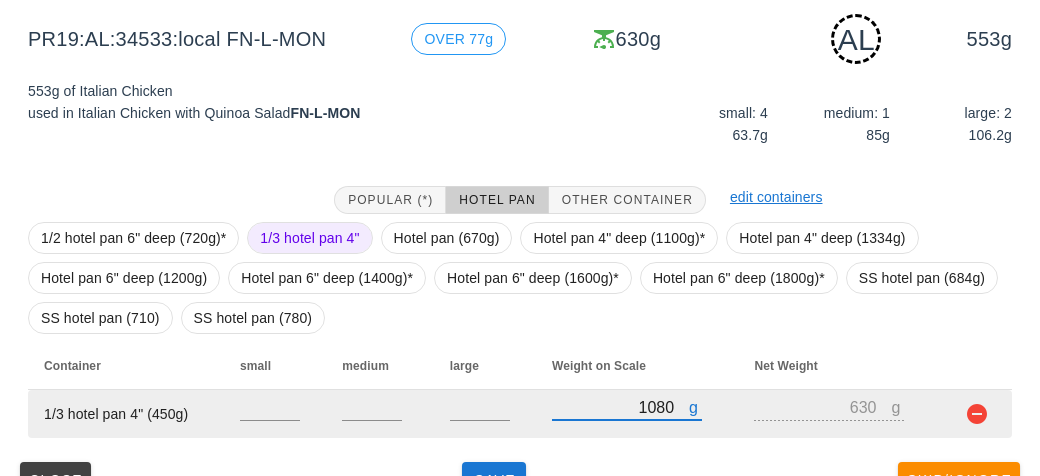 scroll, scrollTop: 290, scrollLeft: 0, axis: vertical 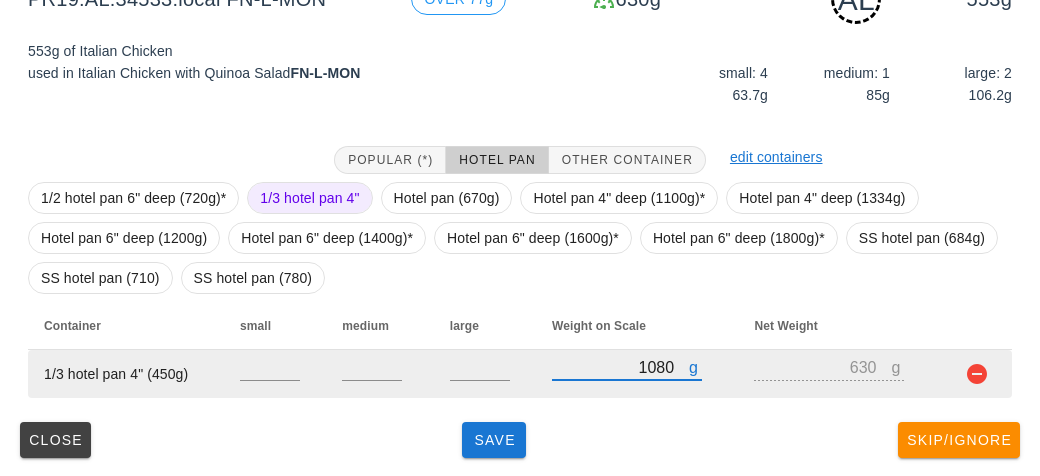 type on "1080" 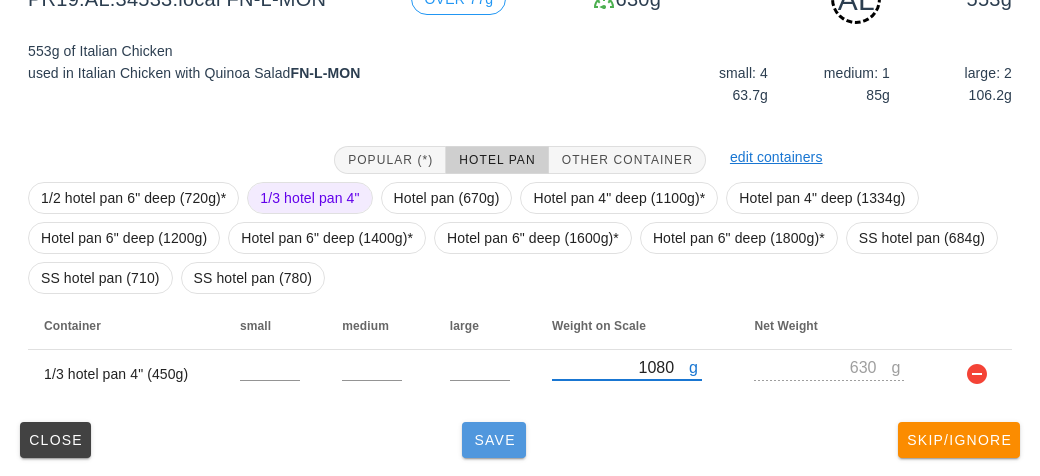 click on "Save" at bounding box center (494, 440) 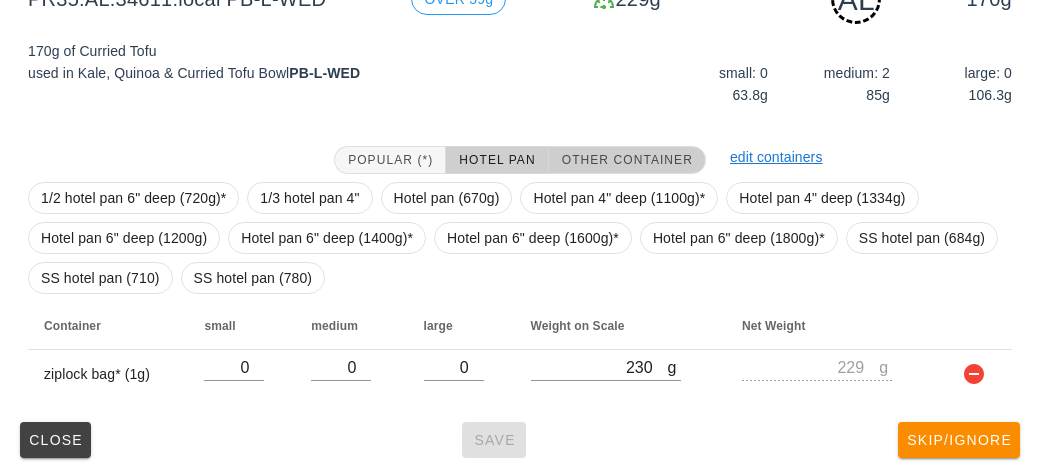 click on "Other Container" at bounding box center (627, 160) 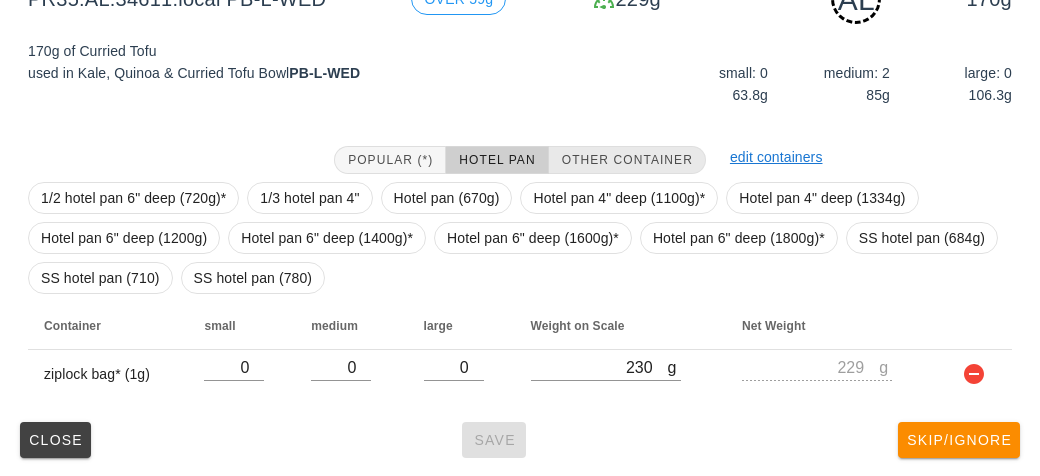 scroll, scrollTop: 250, scrollLeft: 0, axis: vertical 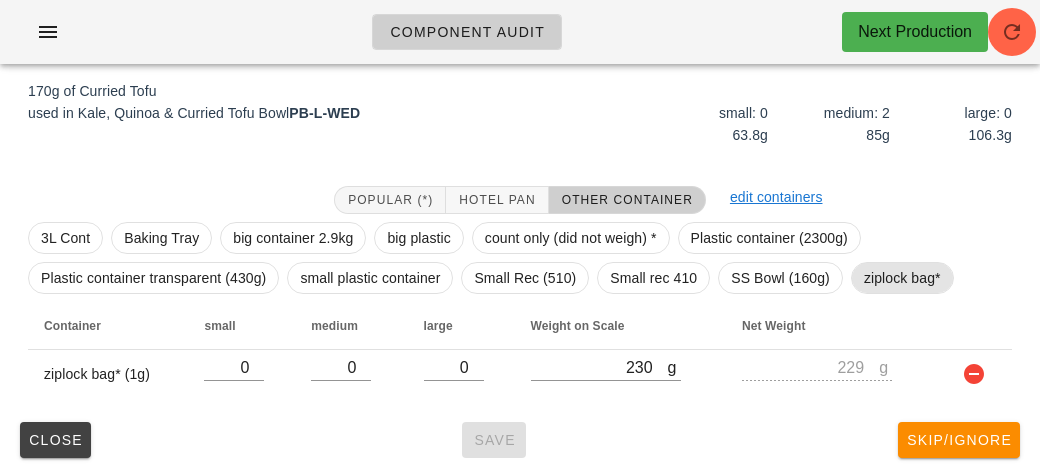 click on "ziplock bag*" at bounding box center (902, 278) 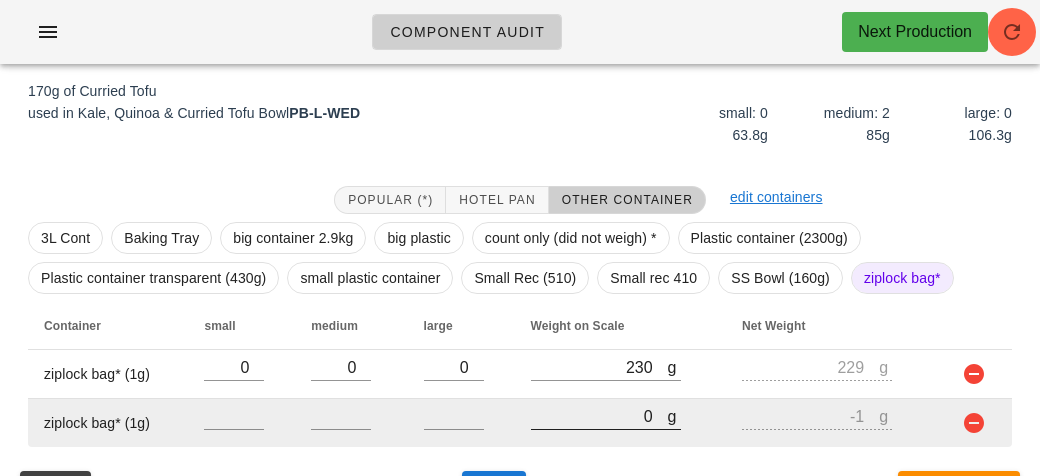 click on "0" at bounding box center (599, 416) 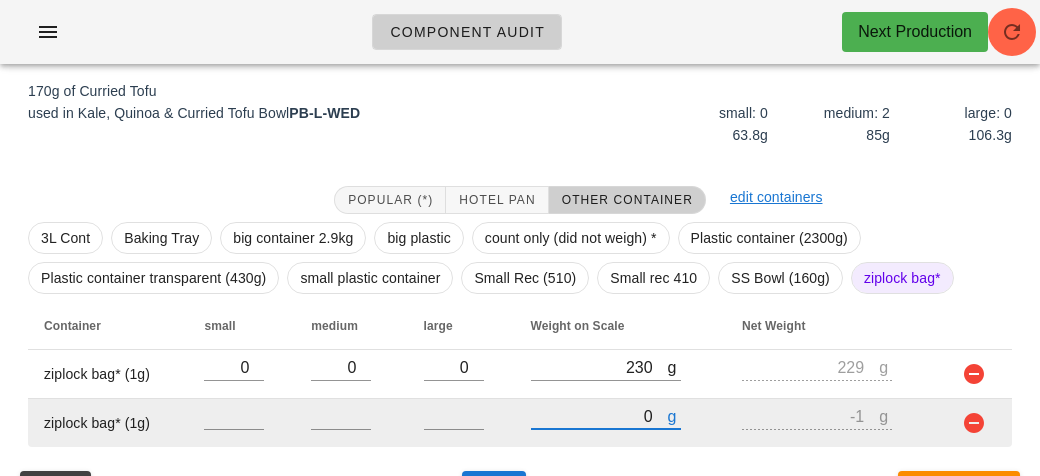type on "10" 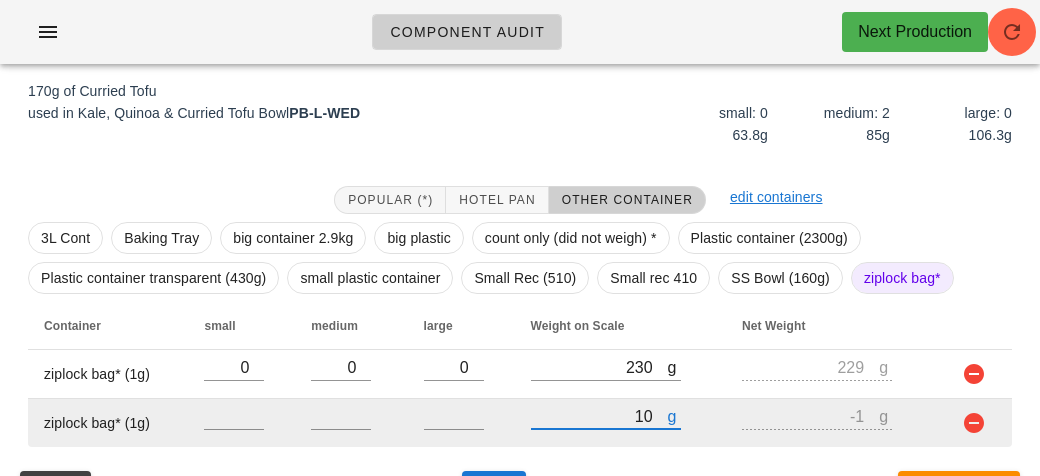 type on "9" 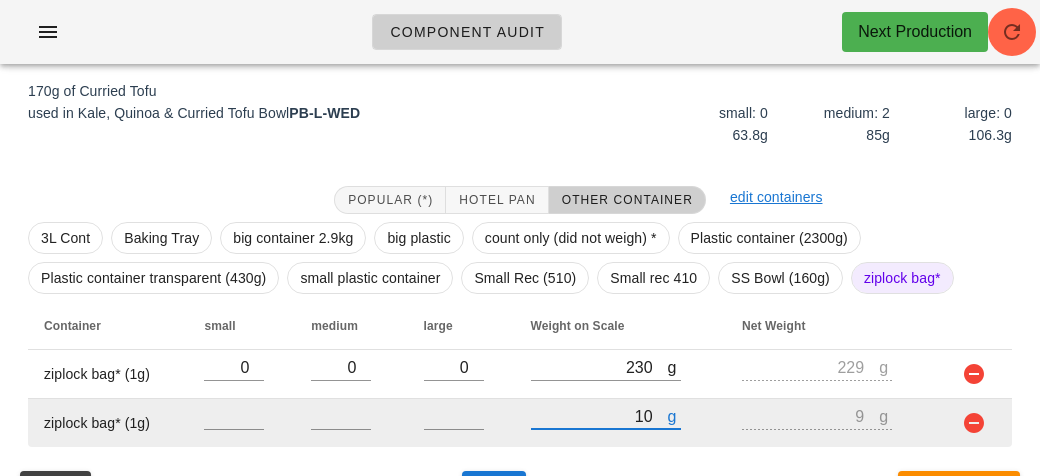 type on "170" 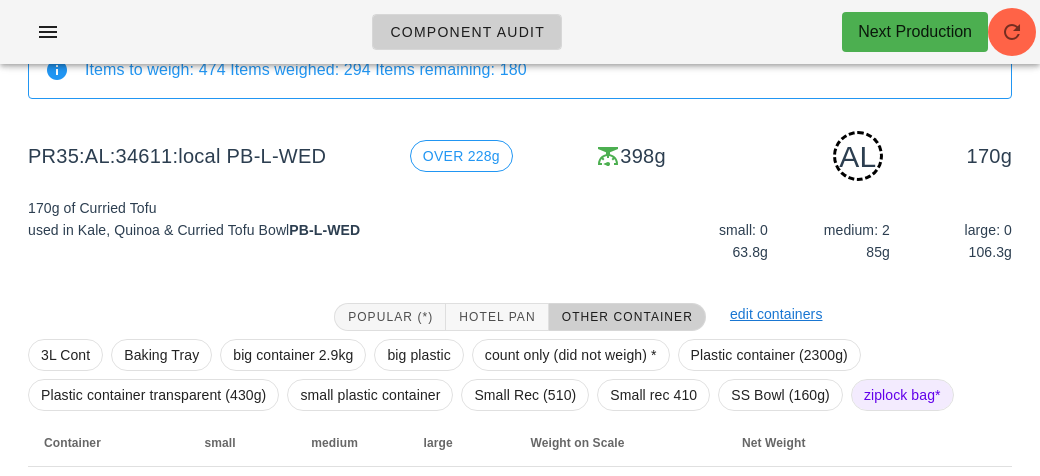 scroll, scrollTop: 299, scrollLeft: 0, axis: vertical 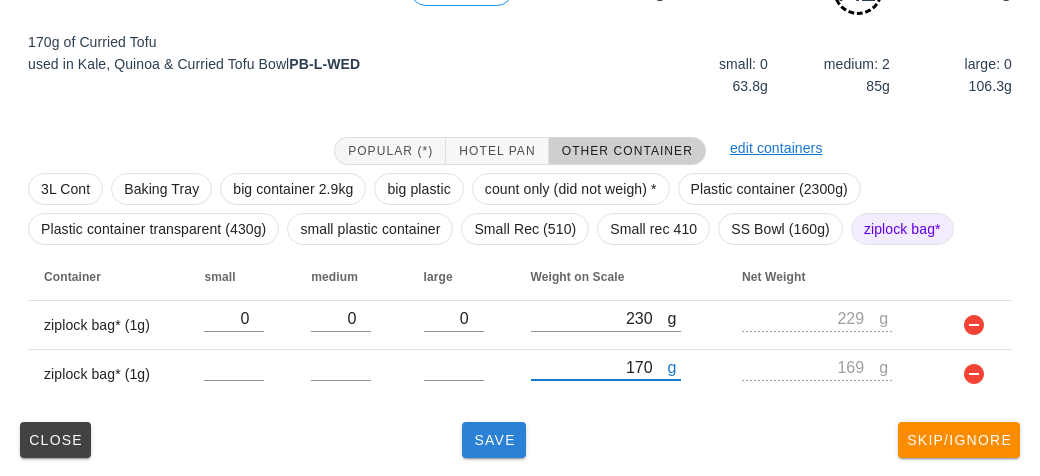 type on "170" 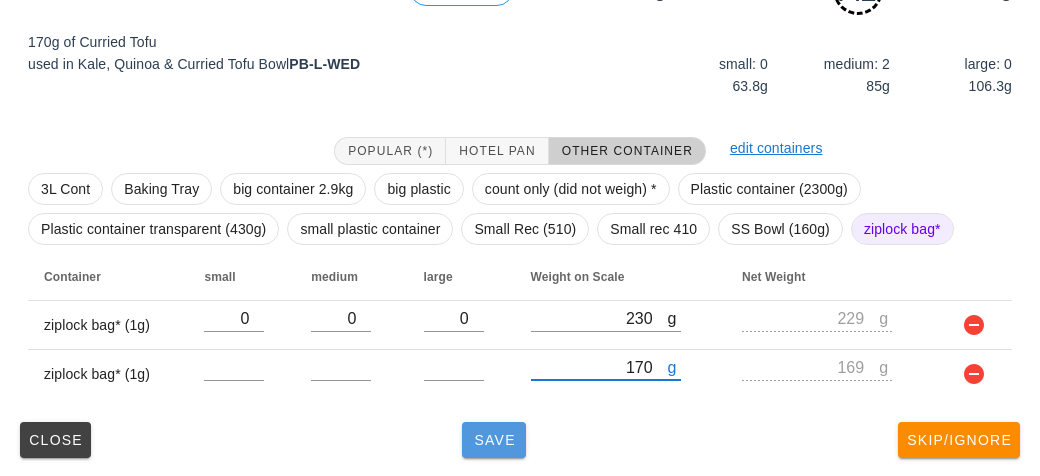 click on "Save" at bounding box center (494, 440) 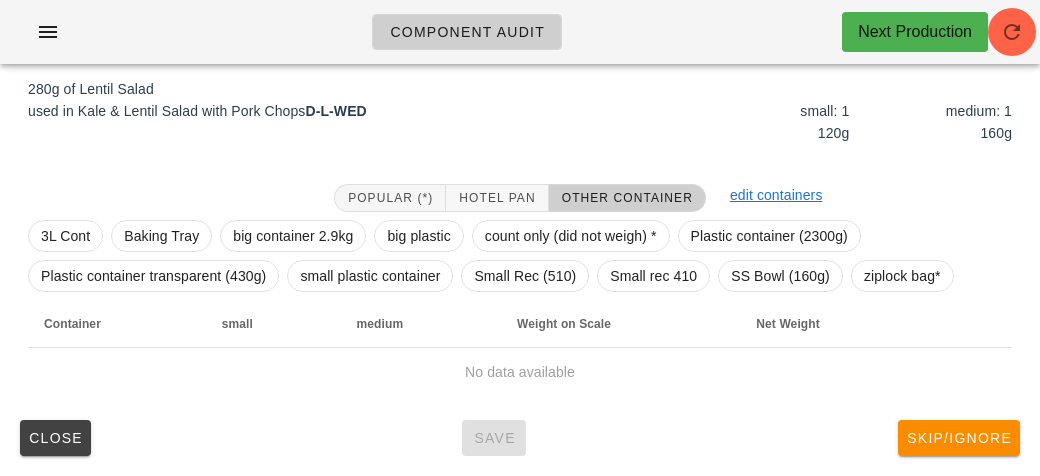 scroll, scrollTop: 250, scrollLeft: 0, axis: vertical 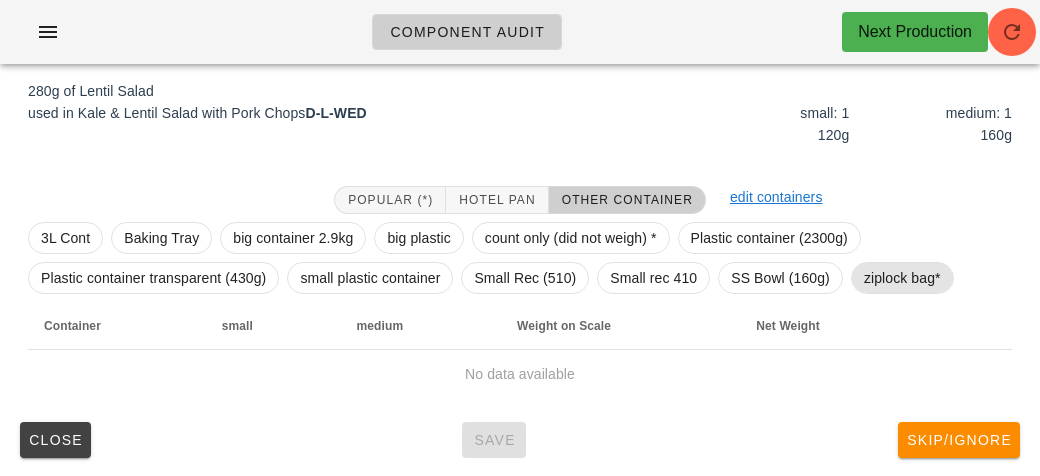 click on "ziplock bag*" at bounding box center (902, 278) 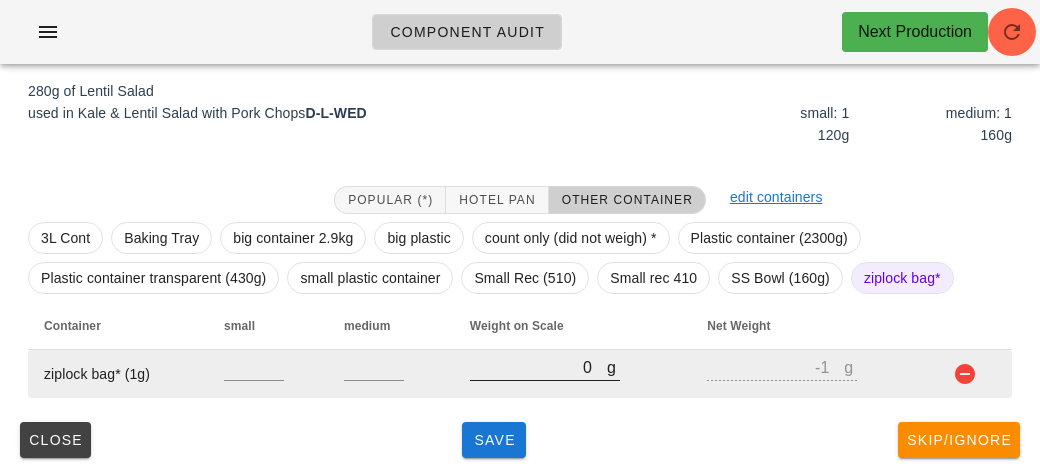 click on "0" at bounding box center [538, 367] 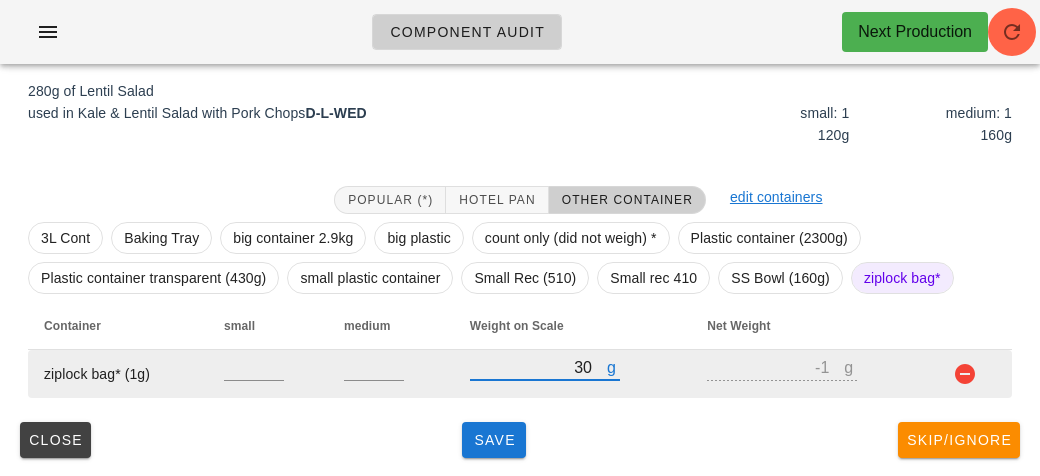 type on "310" 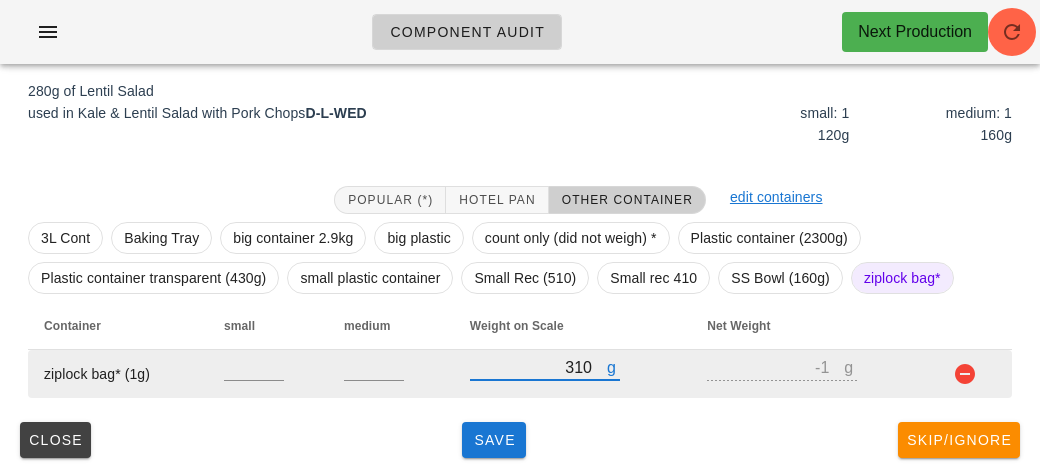 type on "309" 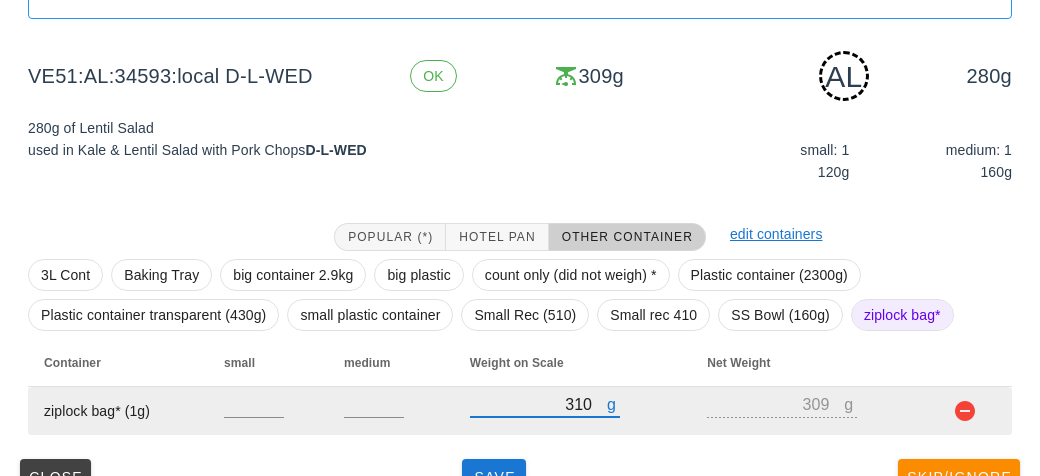 scroll, scrollTop: 250, scrollLeft: 0, axis: vertical 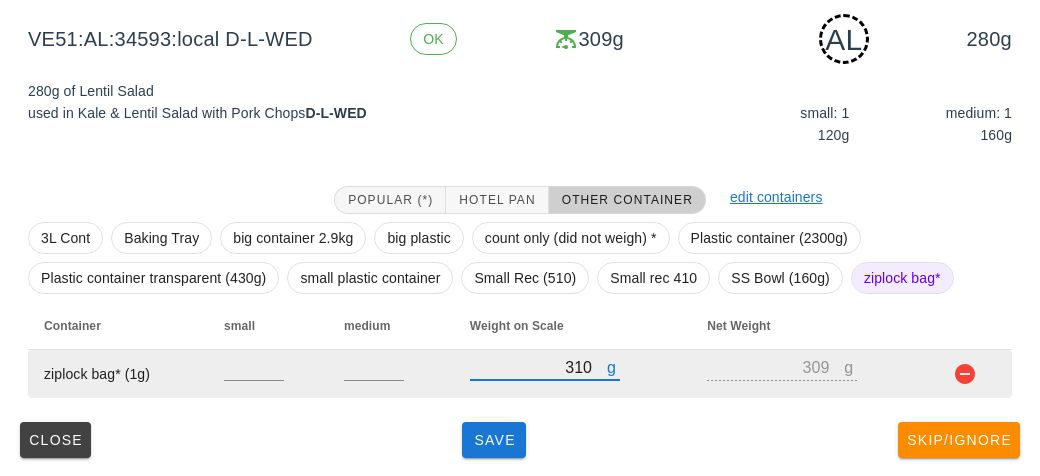 type on "310" 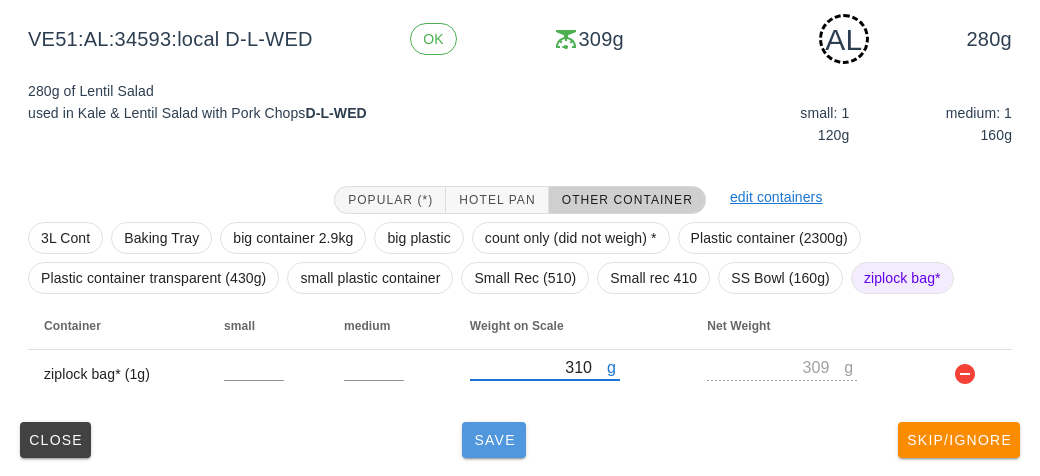 click on "Save" at bounding box center [494, 440] 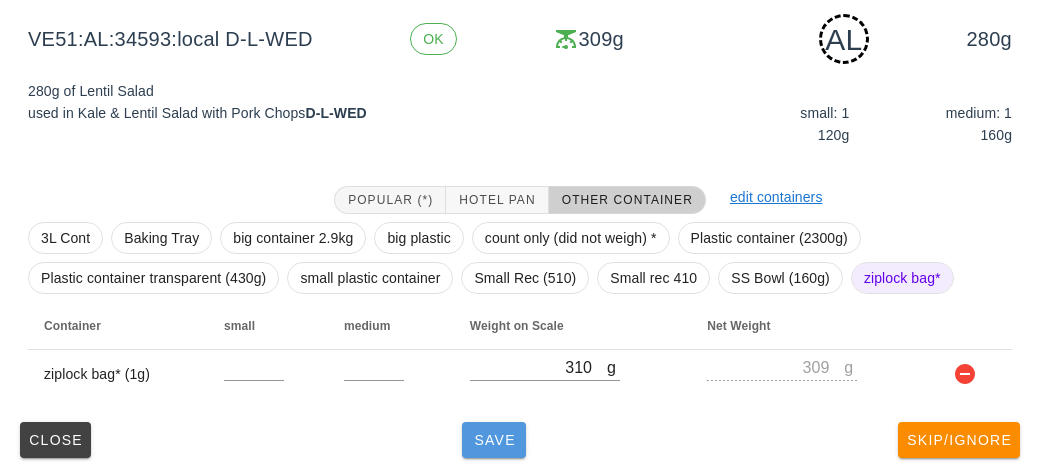 click on "Save" at bounding box center [494, 440] 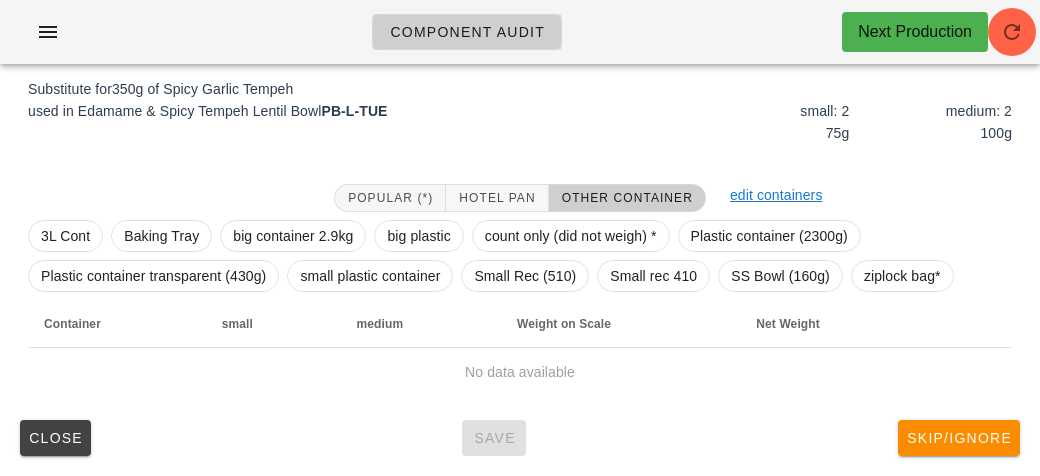 scroll, scrollTop: 240, scrollLeft: 0, axis: vertical 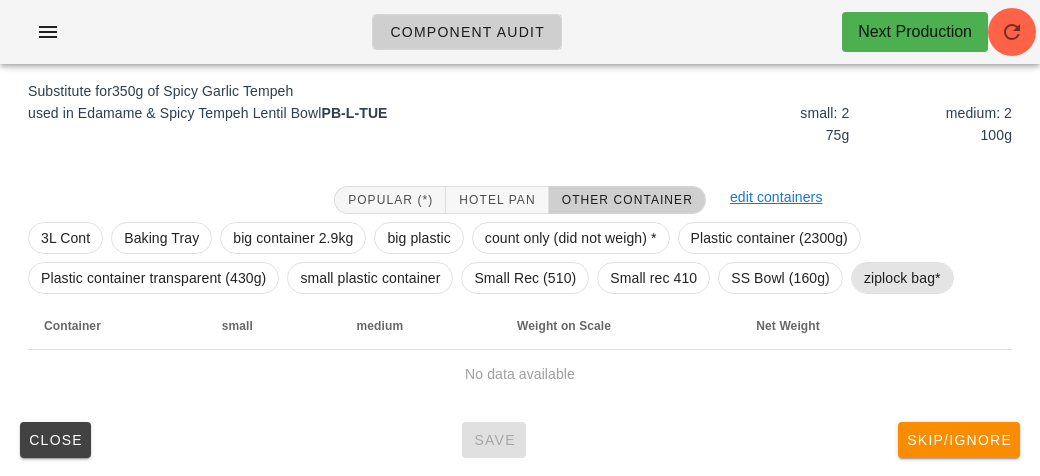 click on "ziplock bag*" at bounding box center [902, 278] 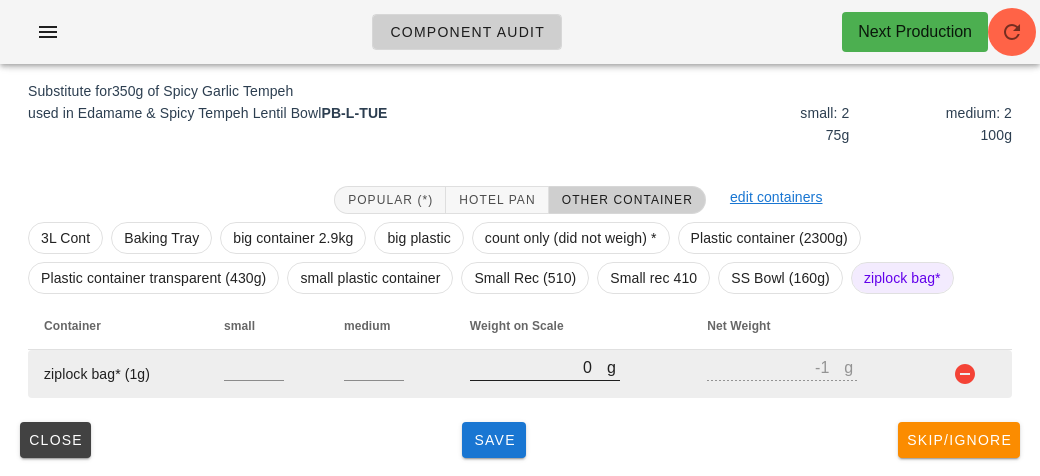 click on "0" at bounding box center [538, 367] 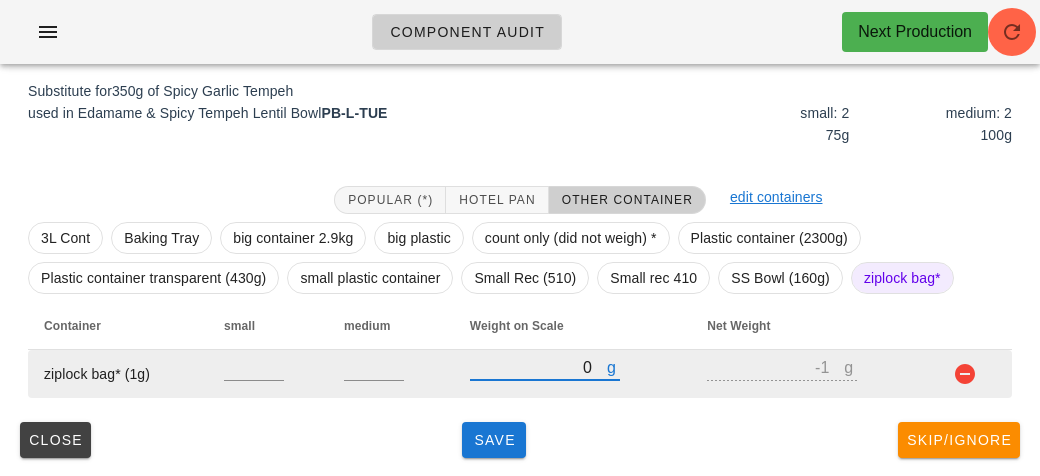 type on "20" 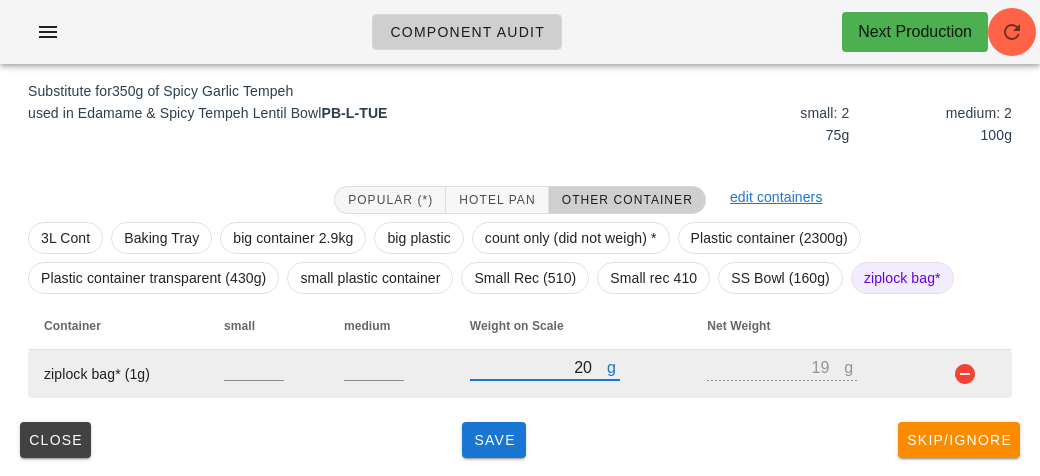 type on "280" 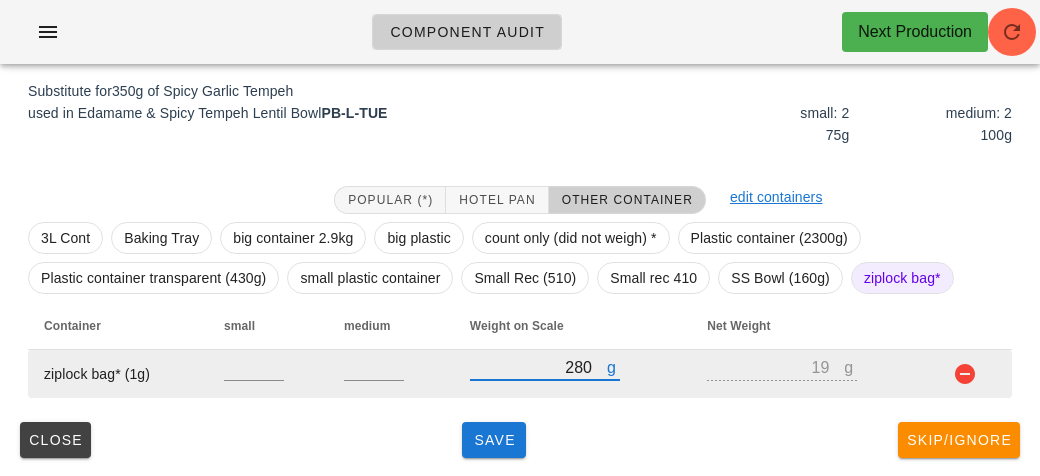 type on "279" 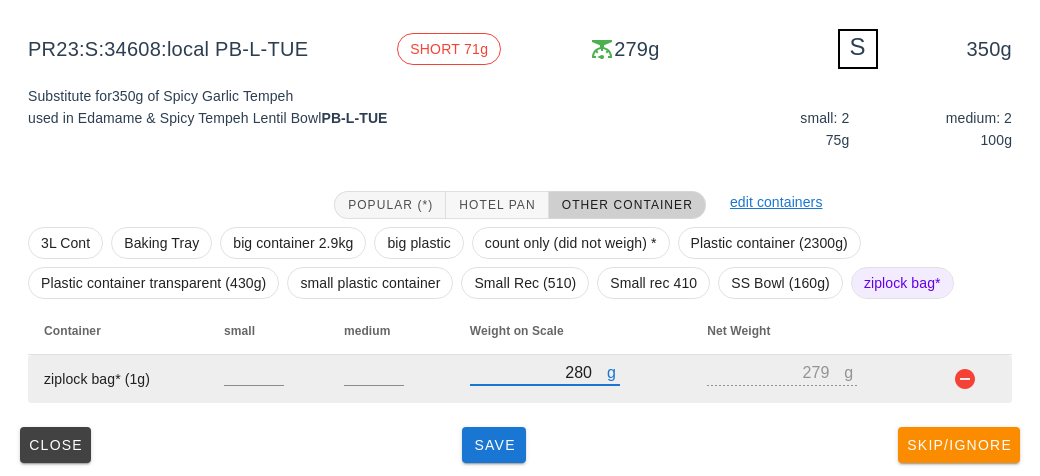 scroll, scrollTop: 240, scrollLeft: 0, axis: vertical 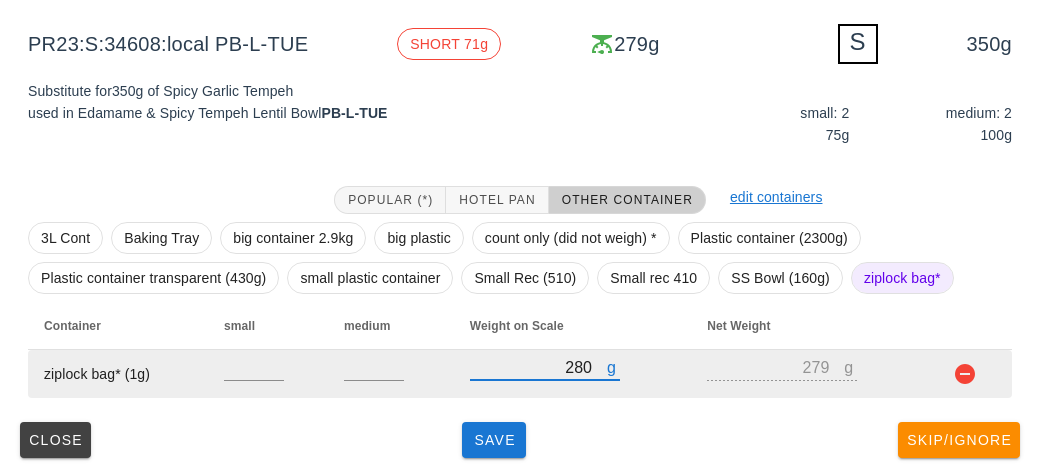 type on "280" 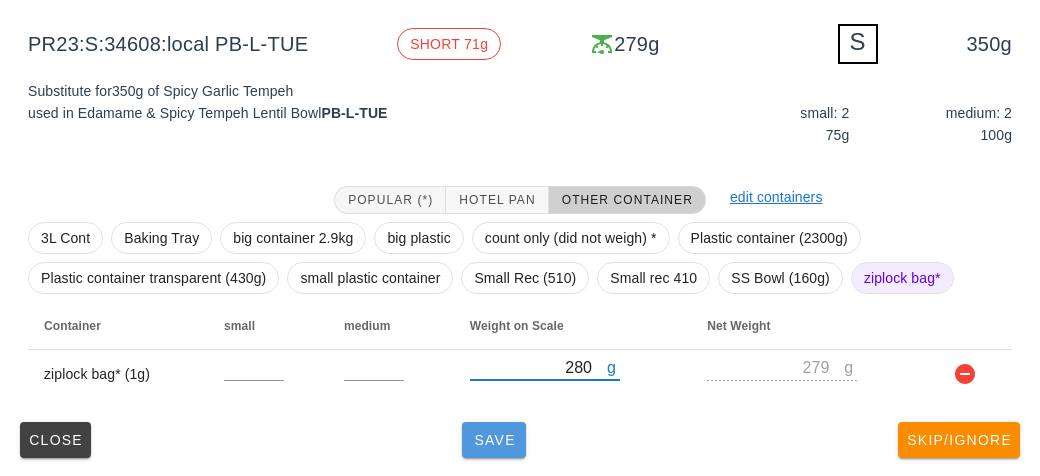 click on "Save" at bounding box center [494, 440] 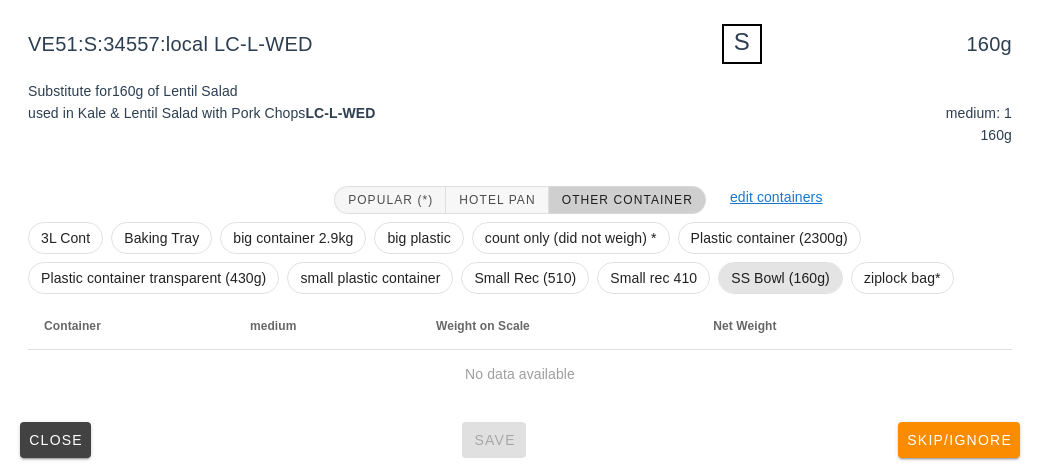 click on "SS Bowl (160g)" at bounding box center (780, 278) 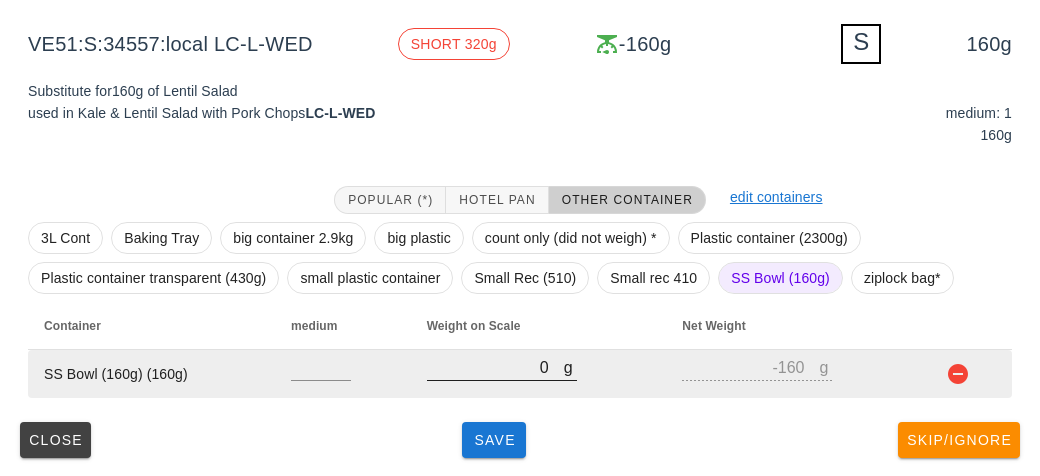 click on "0" at bounding box center [495, 367] 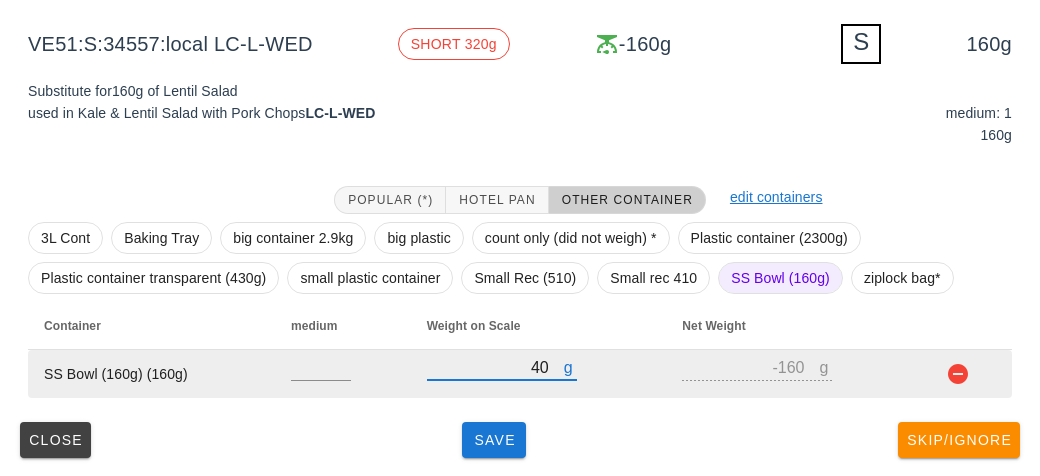 type on "410" 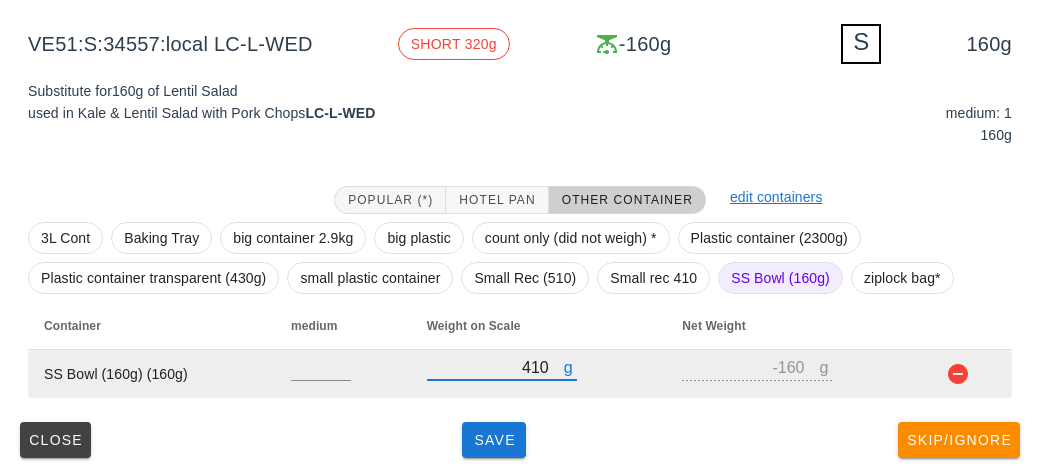 type on "250" 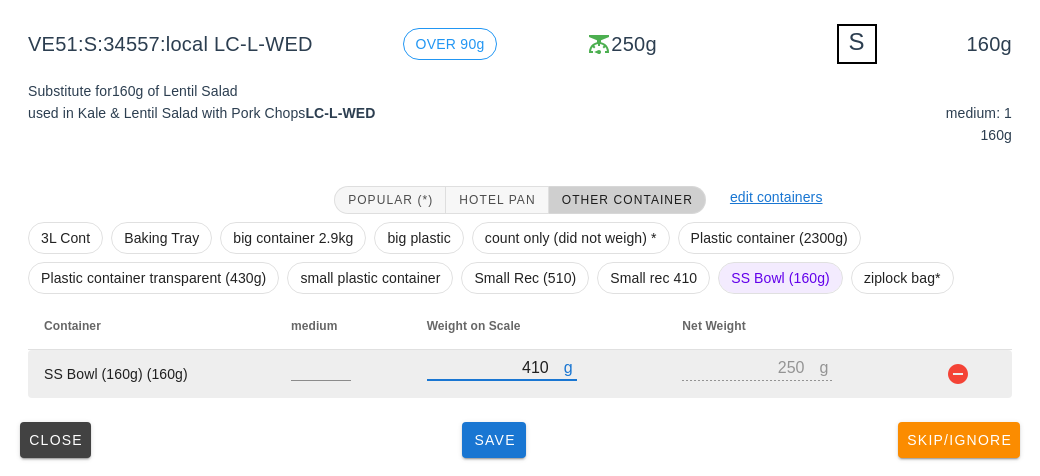 type on "410" 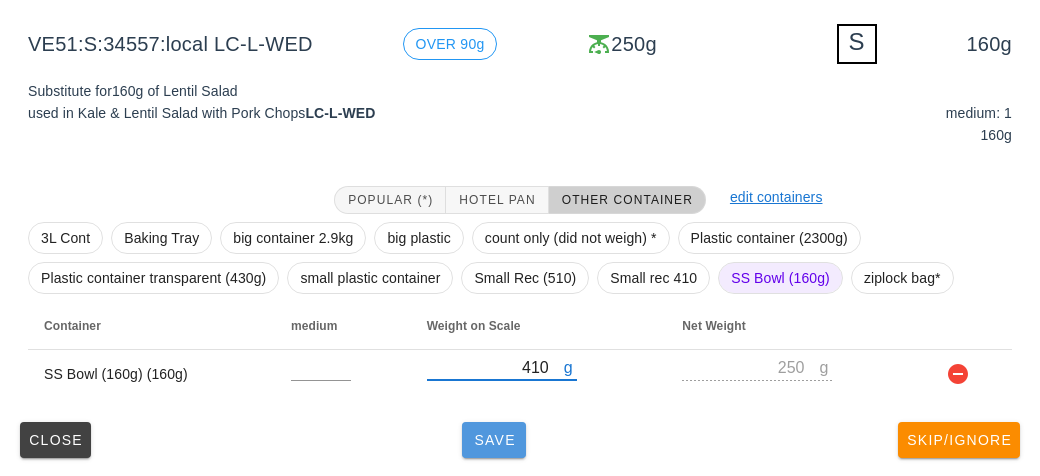 click on "Save" at bounding box center [494, 440] 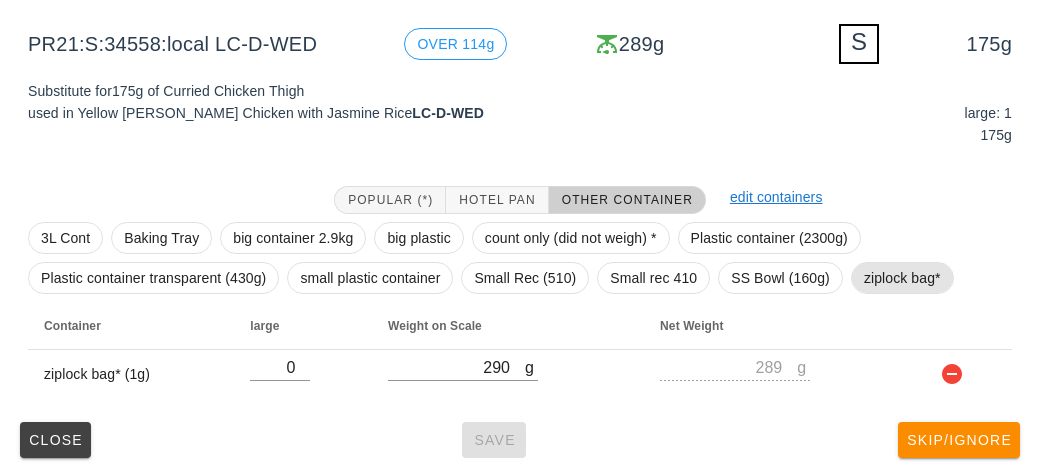 click on "ziplock bag*" at bounding box center [902, 278] 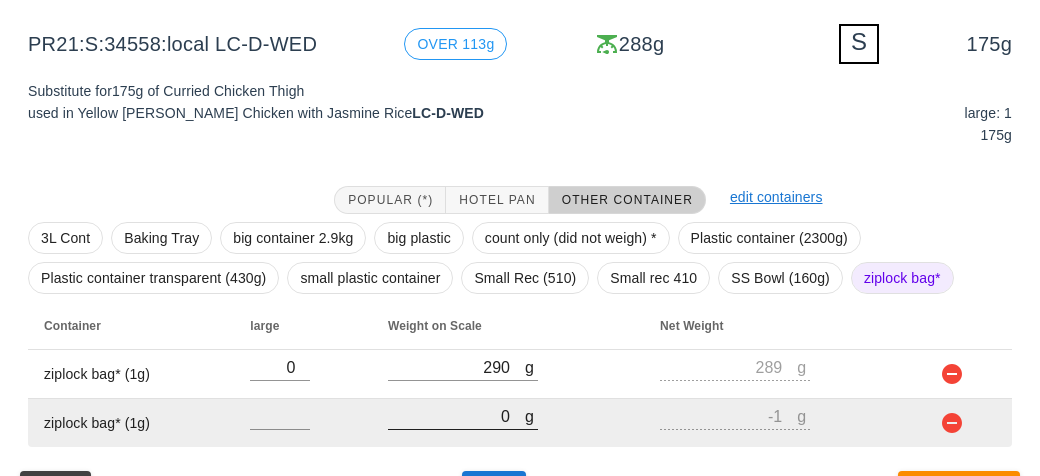 click on "0" at bounding box center [456, 416] 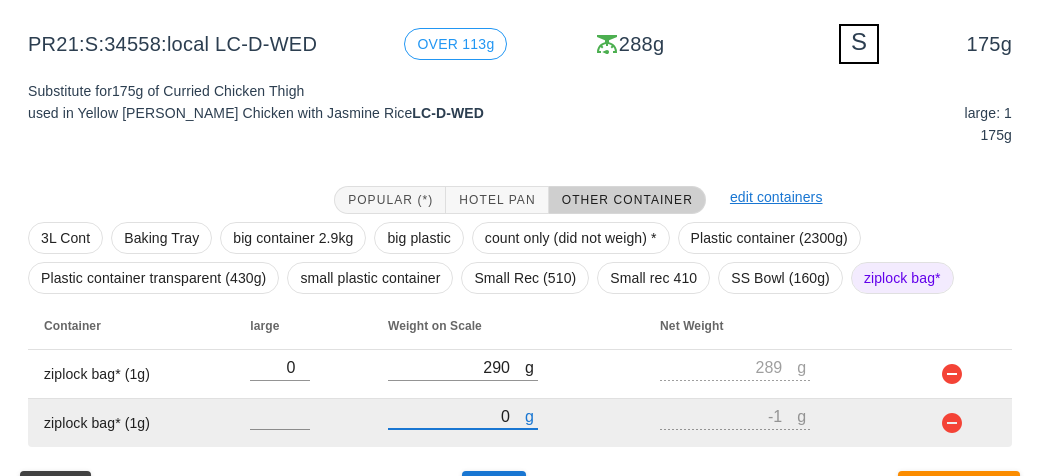 type on "20" 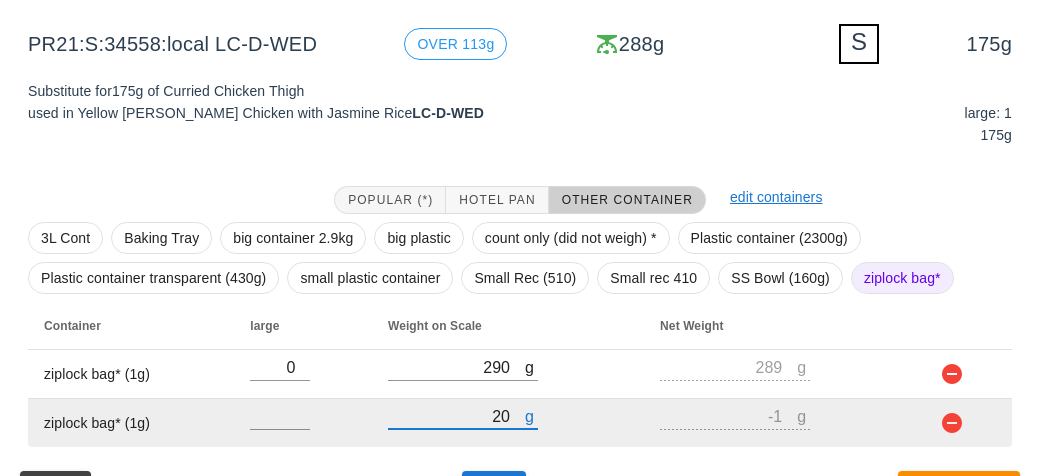 type on "19" 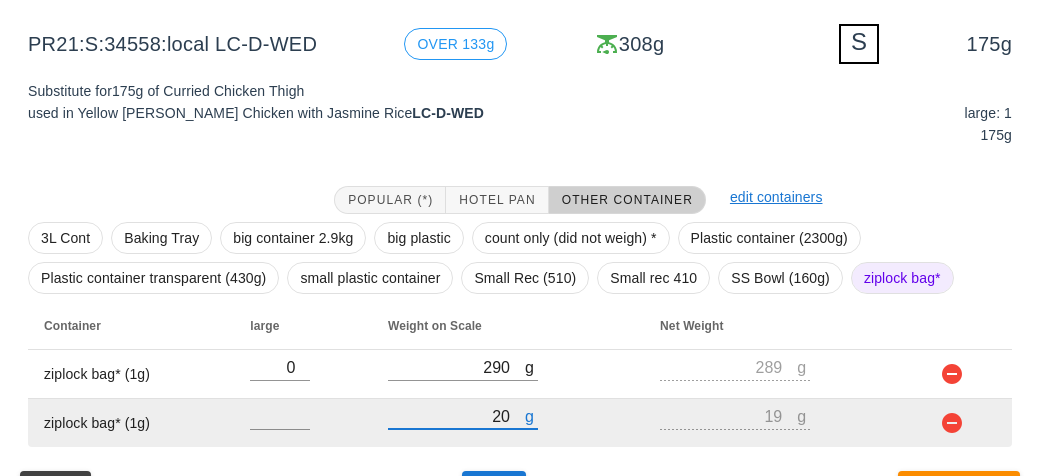 type on "260" 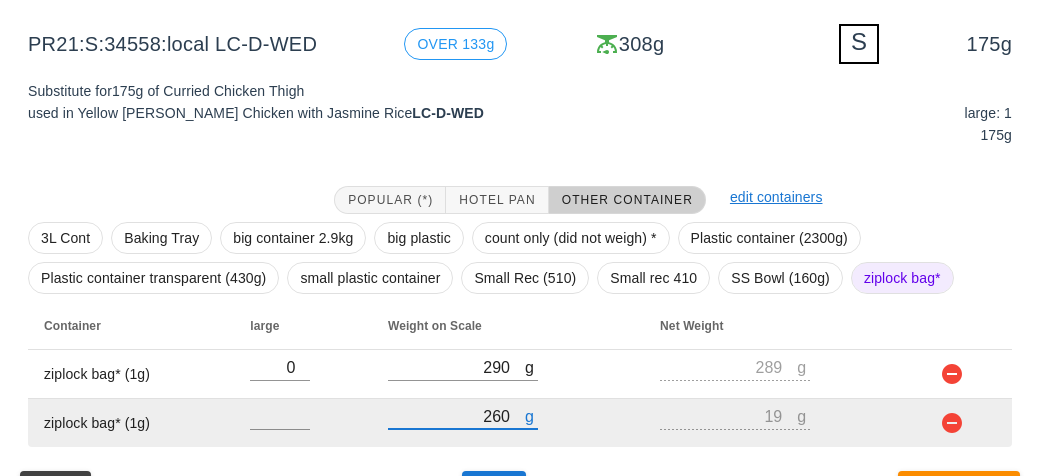 type on "259" 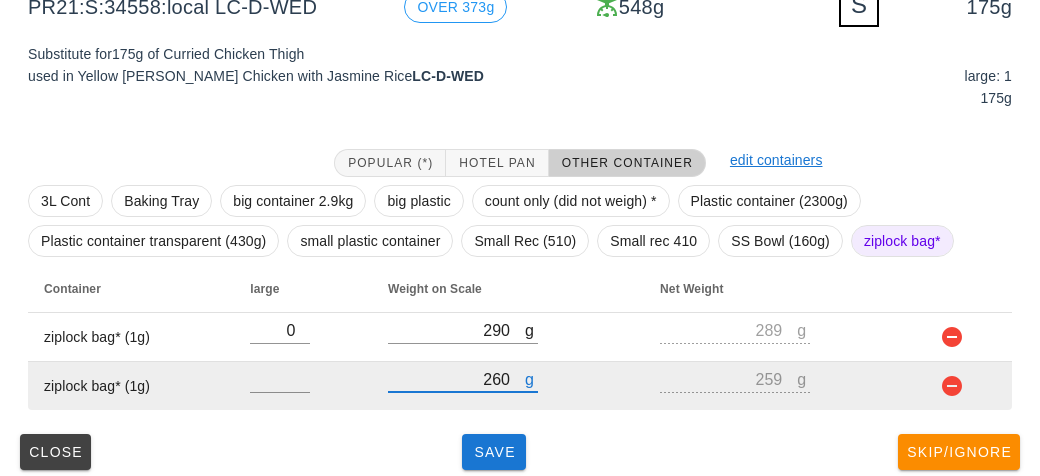 scroll, scrollTop: 289, scrollLeft: 0, axis: vertical 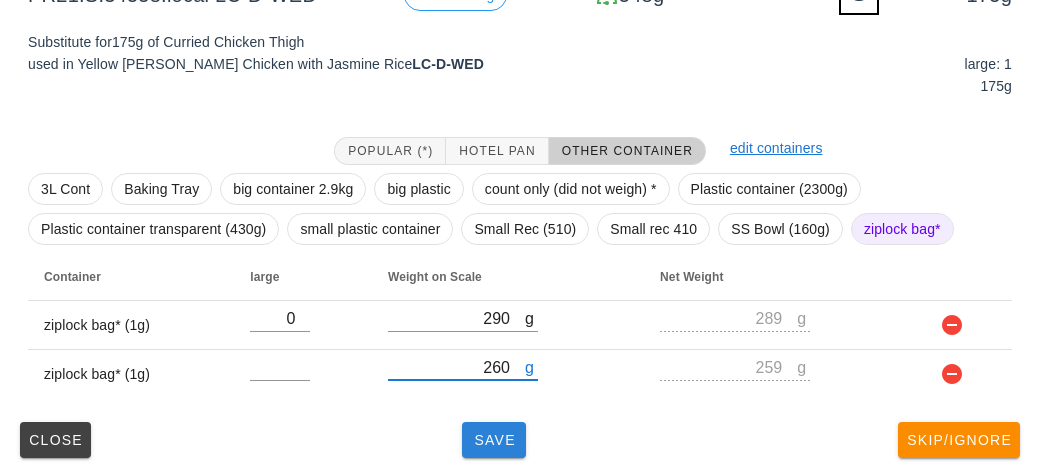 type on "260" 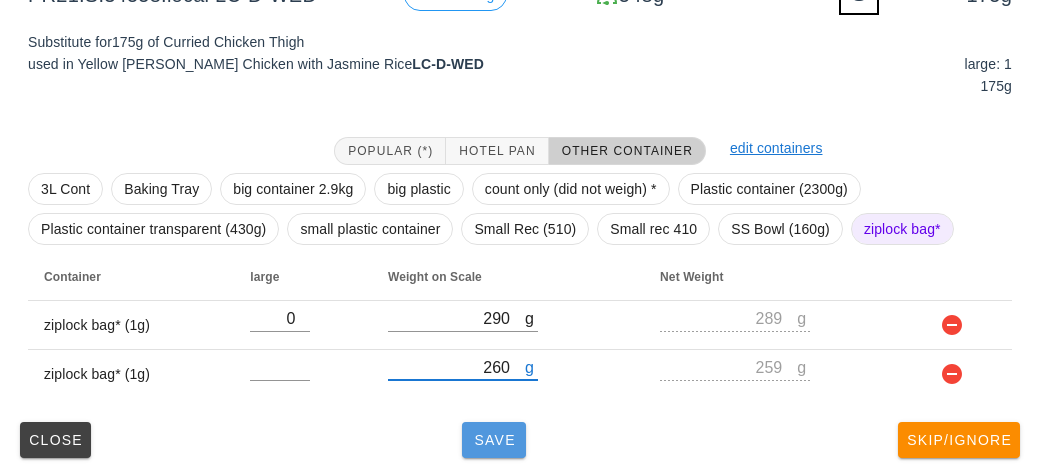 click on "Save" at bounding box center [494, 440] 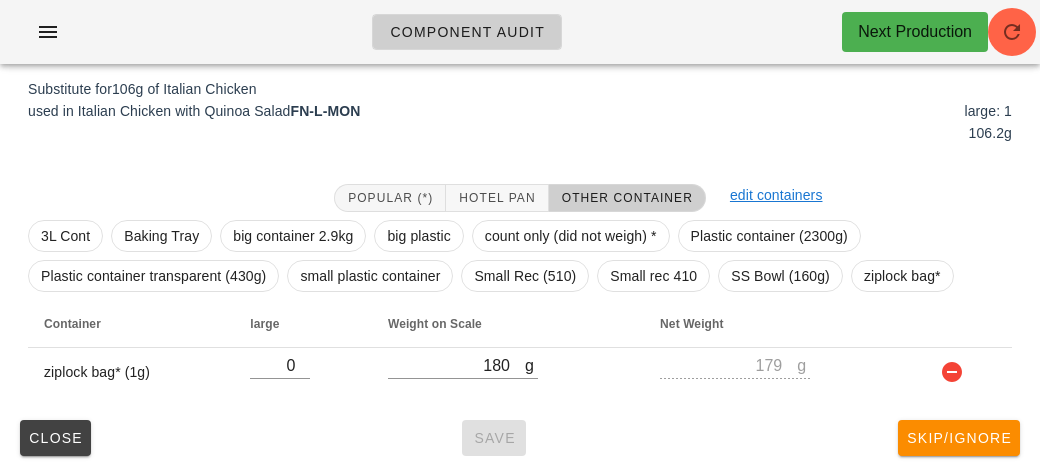 scroll, scrollTop: 240, scrollLeft: 0, axis: vertical 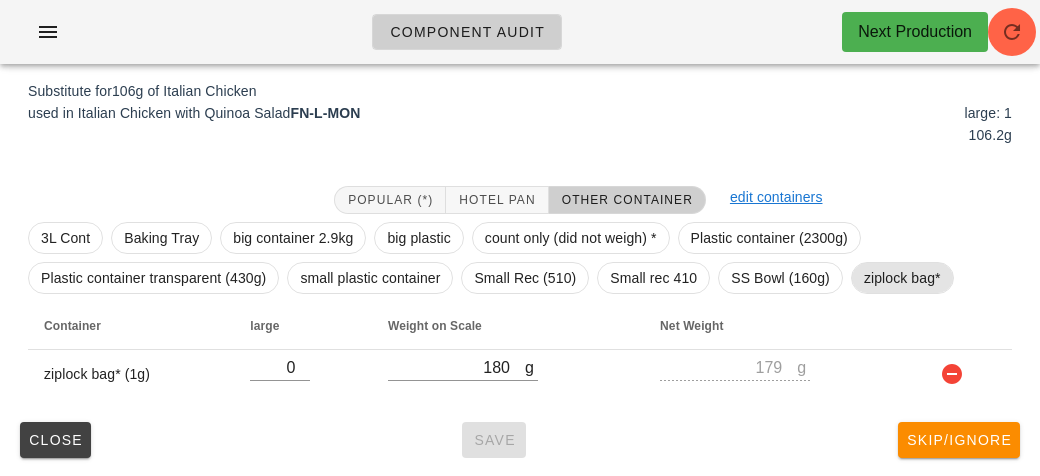 click on "ziplock bag*" at bounding box center (902, 278) 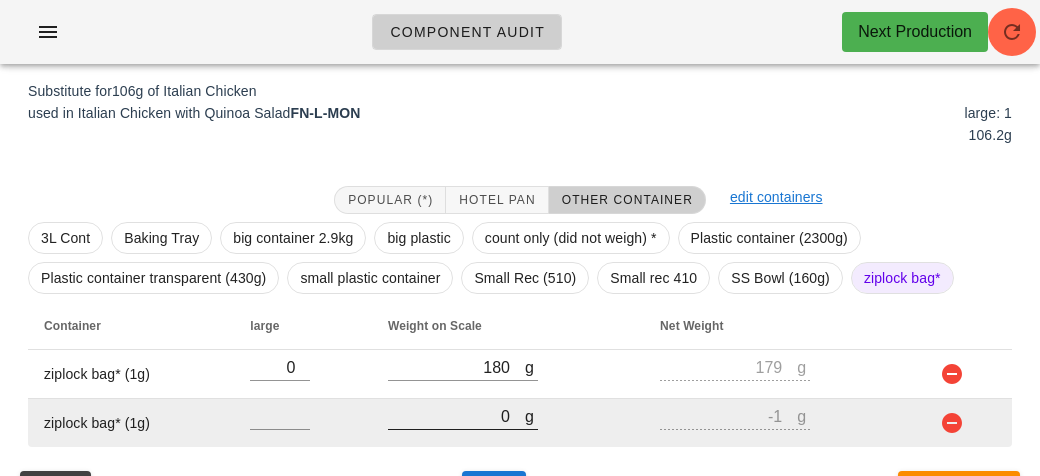 click on "0" at bounding box center [456, 416] 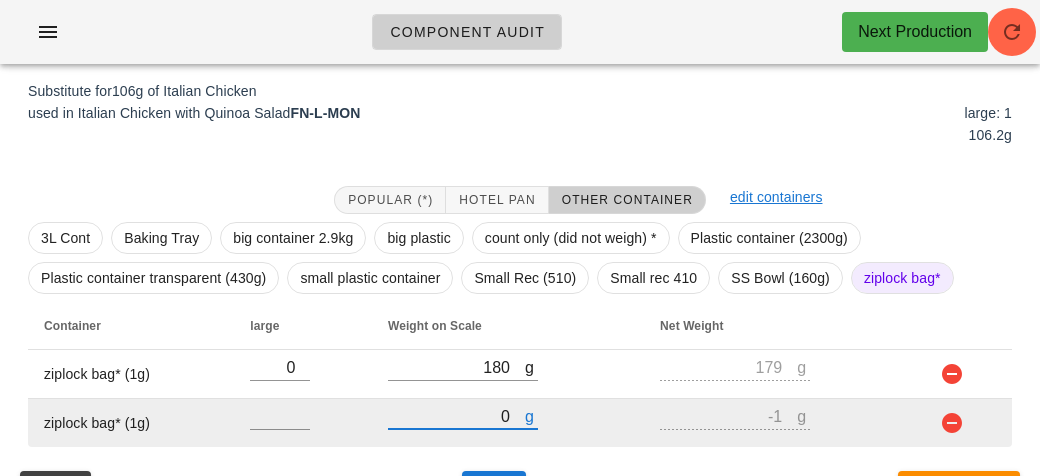 type on "10" 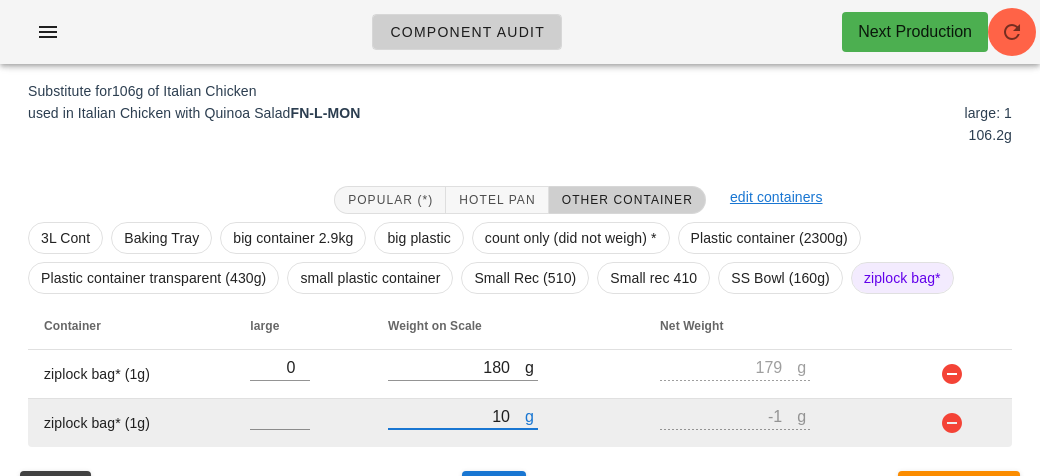 type on "9" 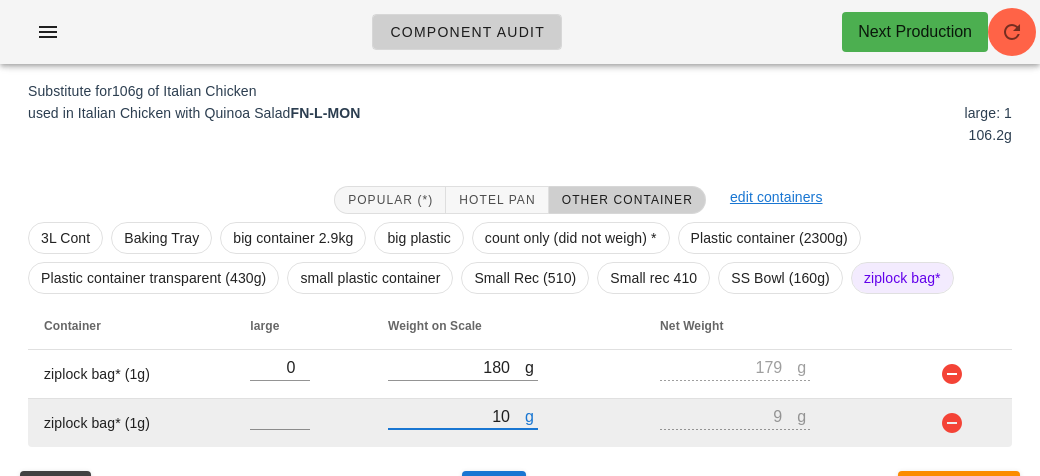 type on "180" 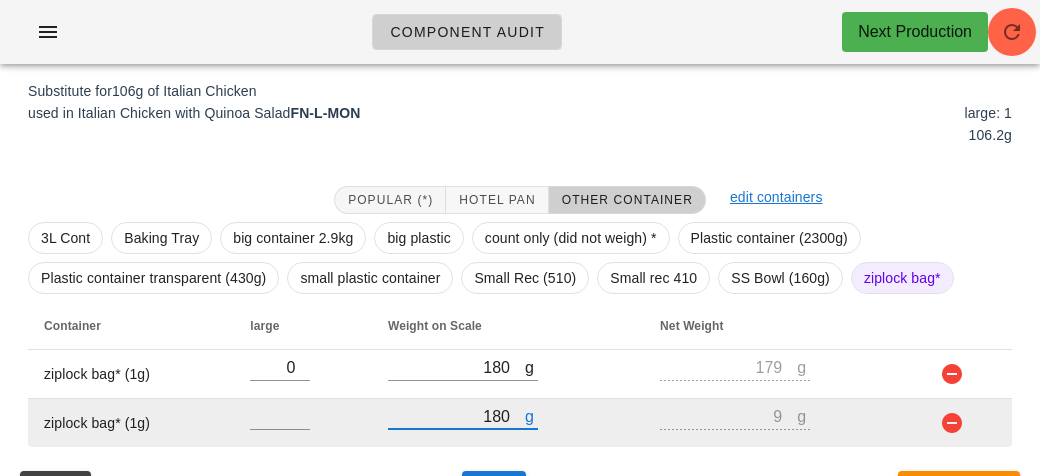 type on "179" 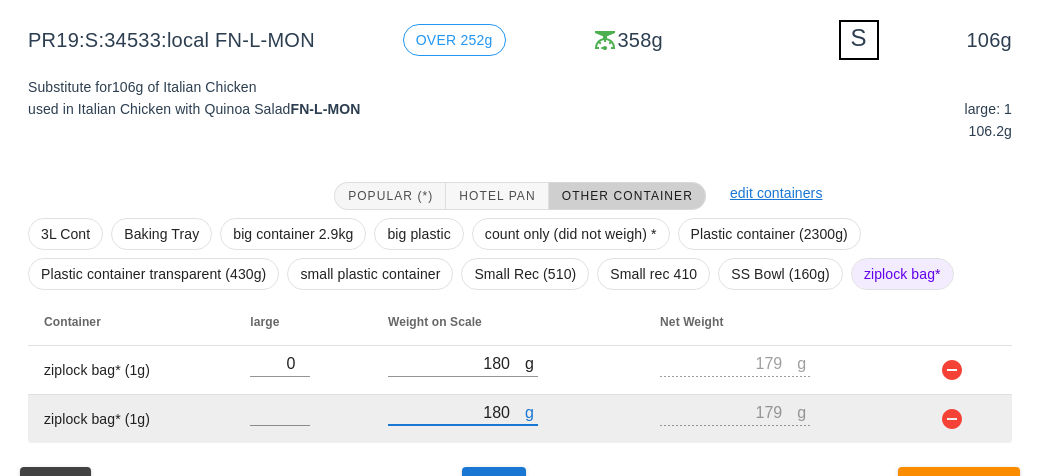 scroll, scrollTop: 289, scrollLeft: 0, axis: vertical 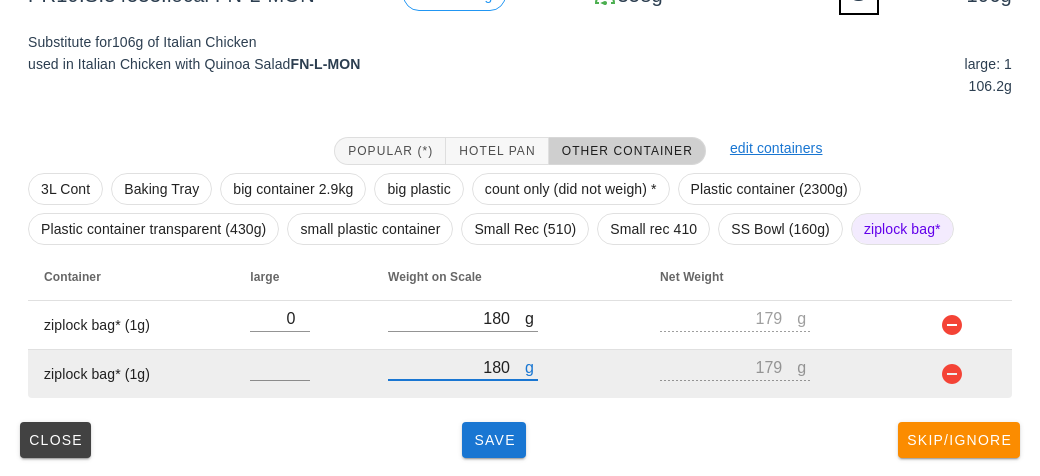 type on "180" 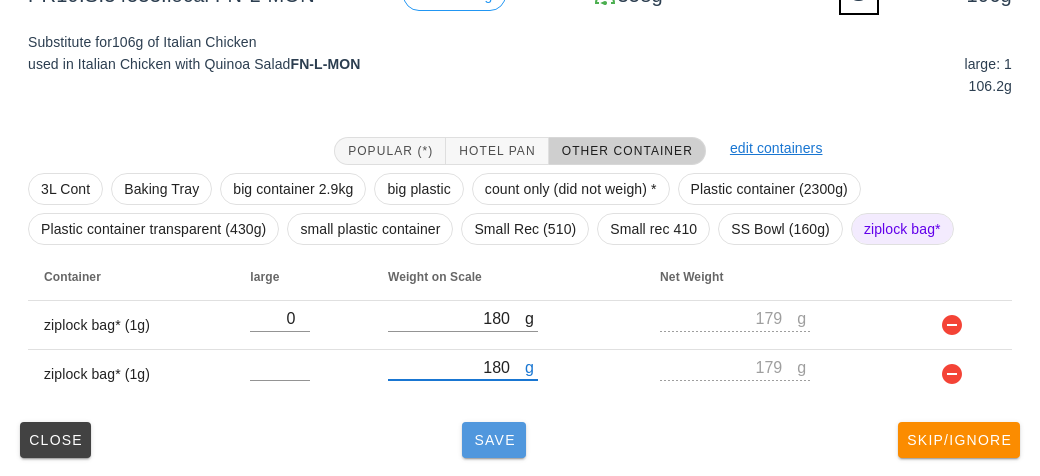 click on "Save" at bounding box center [494, 440] 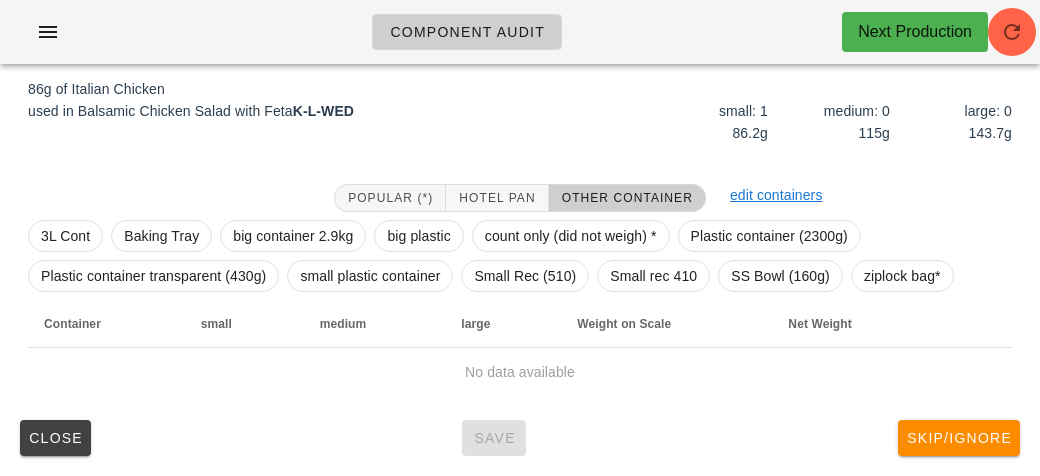 scroll, scrollTop: 250, scrollLeft: 0, axis: vertical 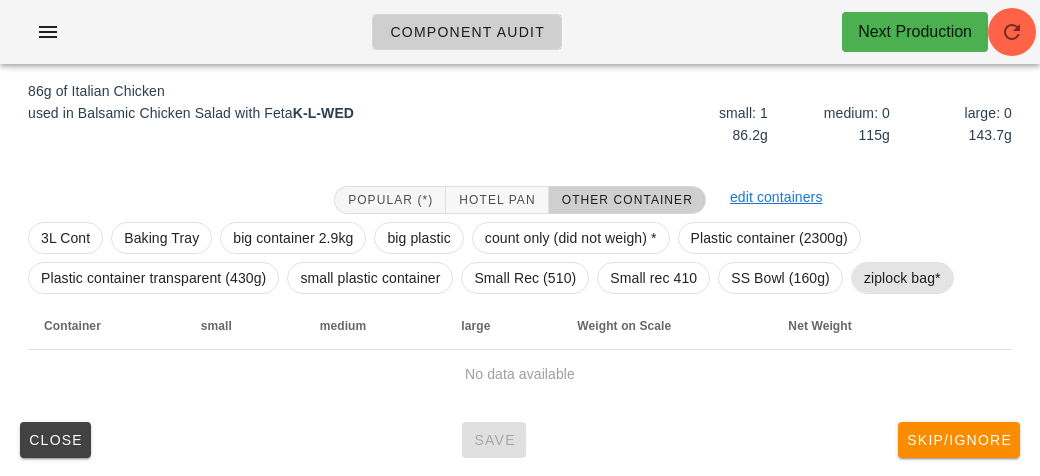 click on "ziplock bag*" at bounding box center [902, 278] 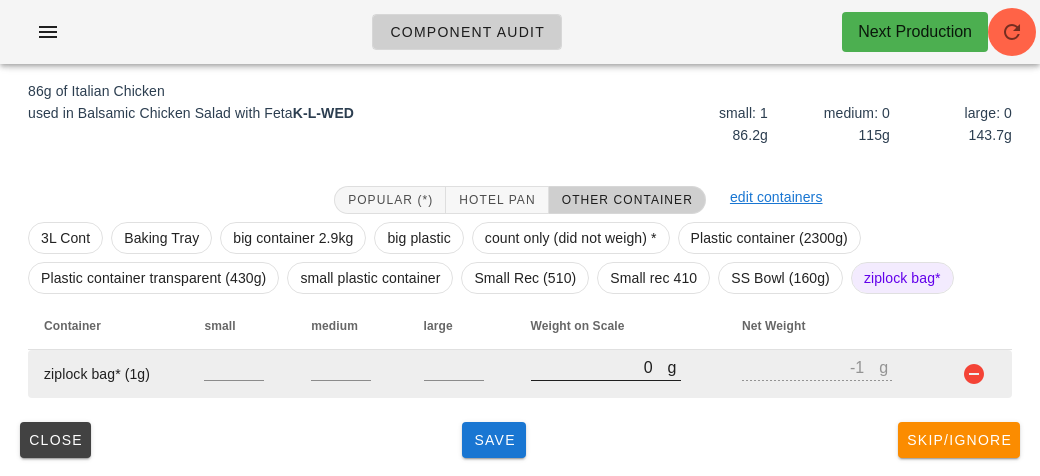 click on "0" at bounding box center (599, 367) 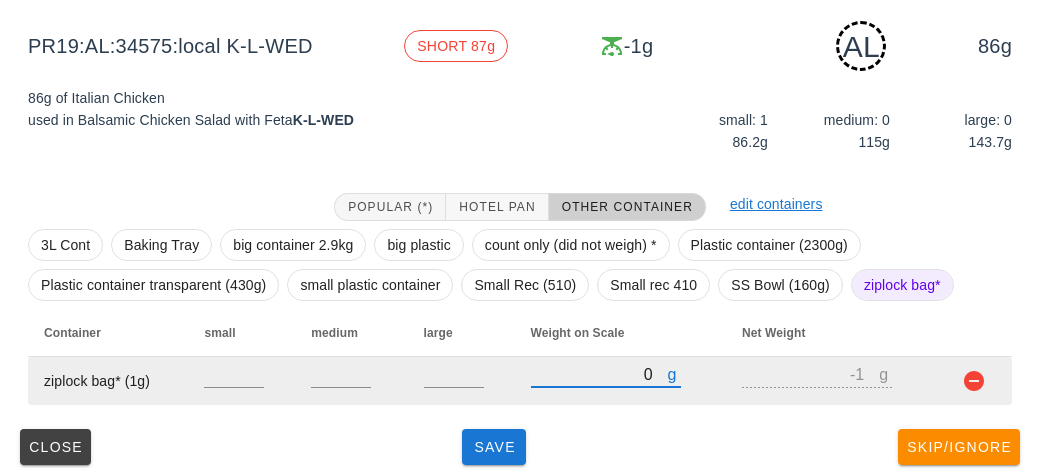 scroll, scrollTop: 250, scrollLeft: 0, axis: vertical 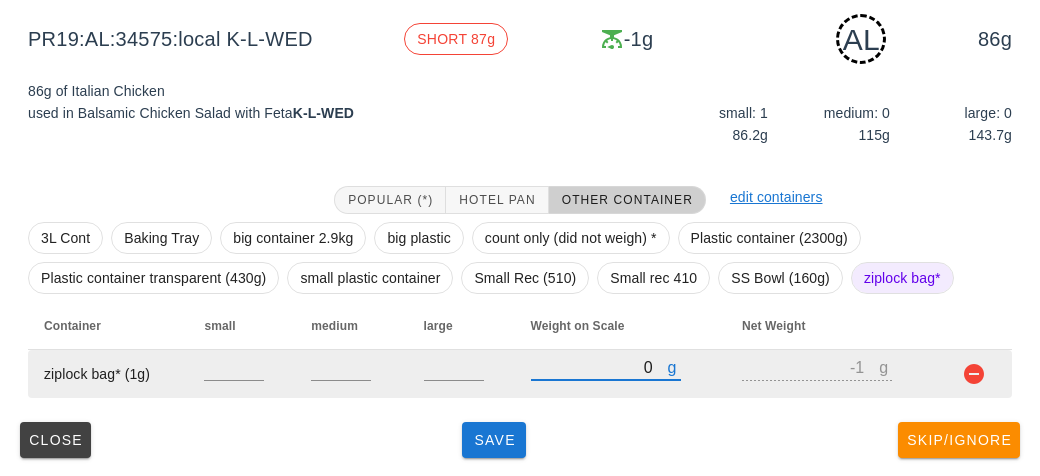 type on "10" 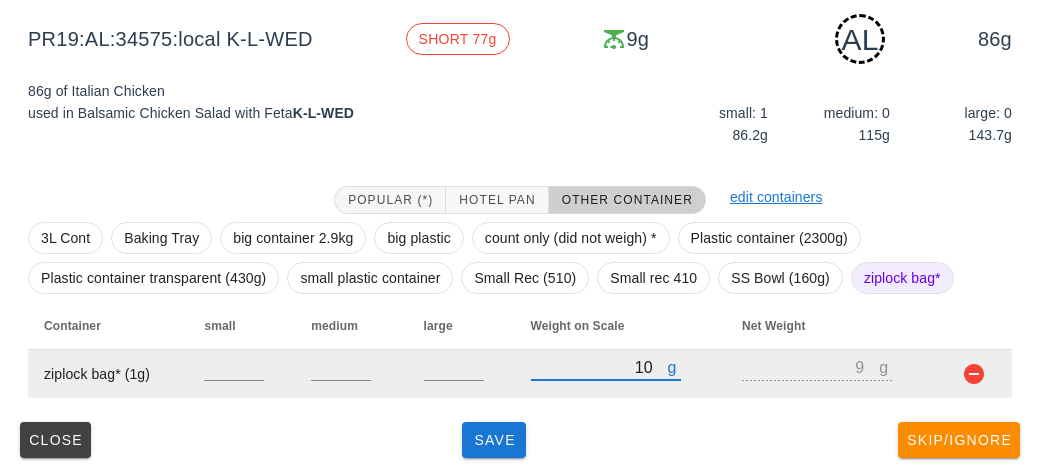 type on "140" 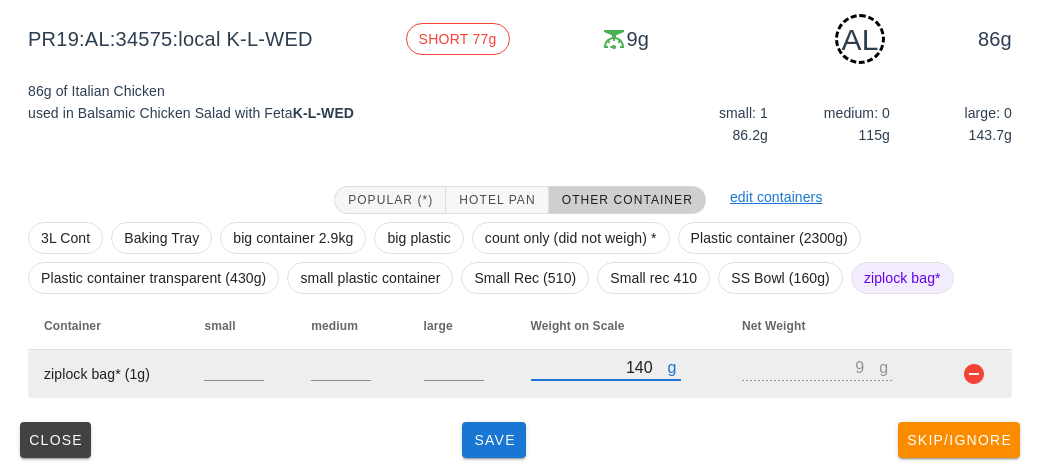 type on "139" 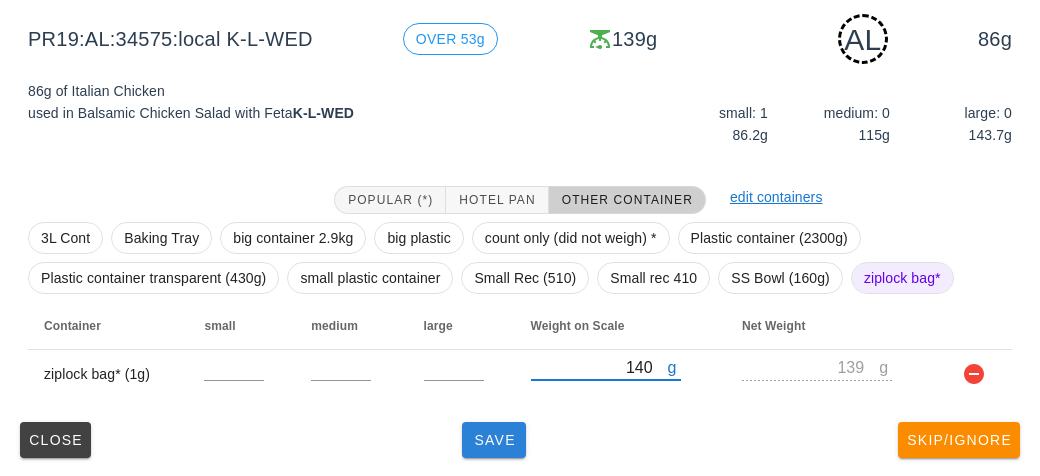 type on "140" 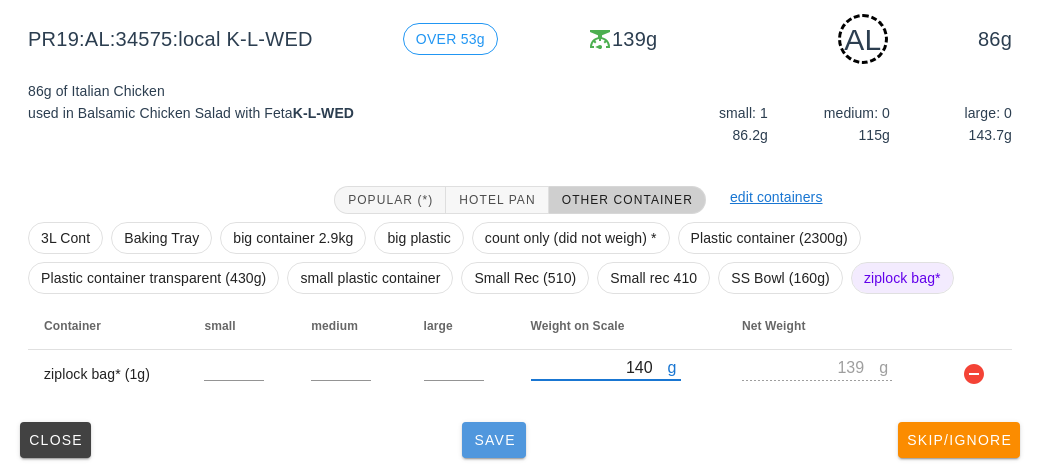 click on "Save" at bounding box center (494, 440) 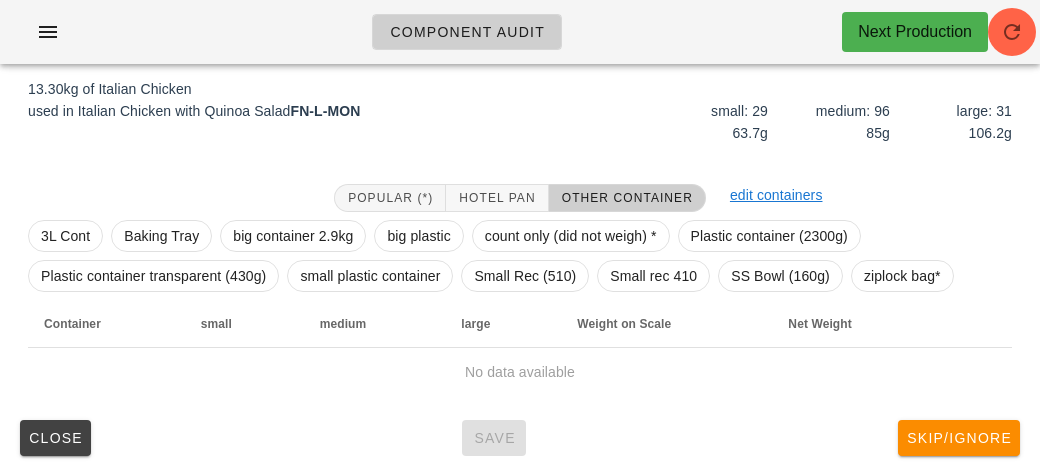 scroll, scrollTop: 232, scrollLeft: 0, axis: vertical 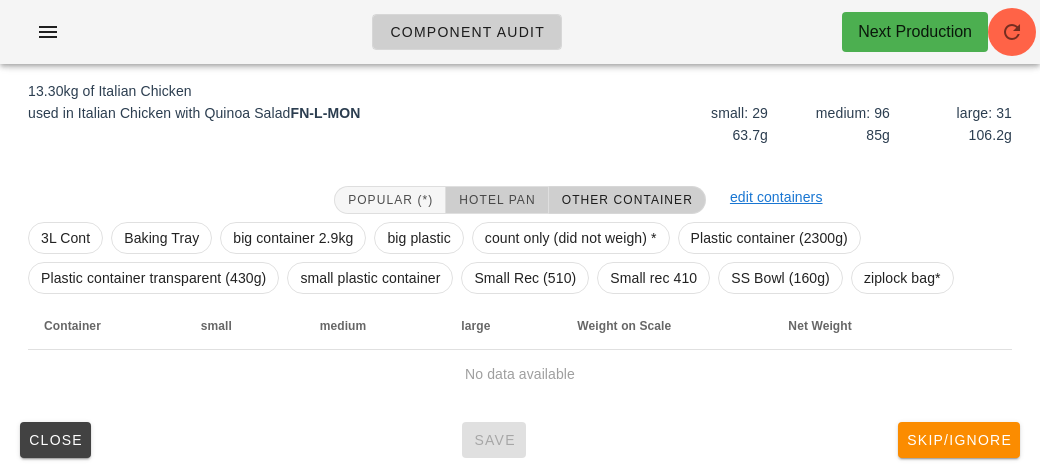 click on "Hotel Pan" at bounding box center (497, 200) 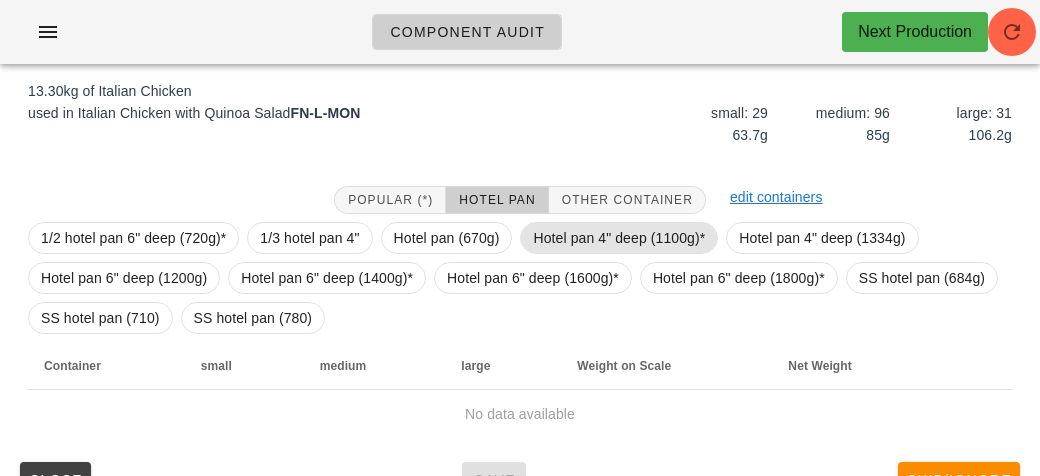 click on "Hotel pan 4" deep (1100g)*" at bounding box center [619, 238] 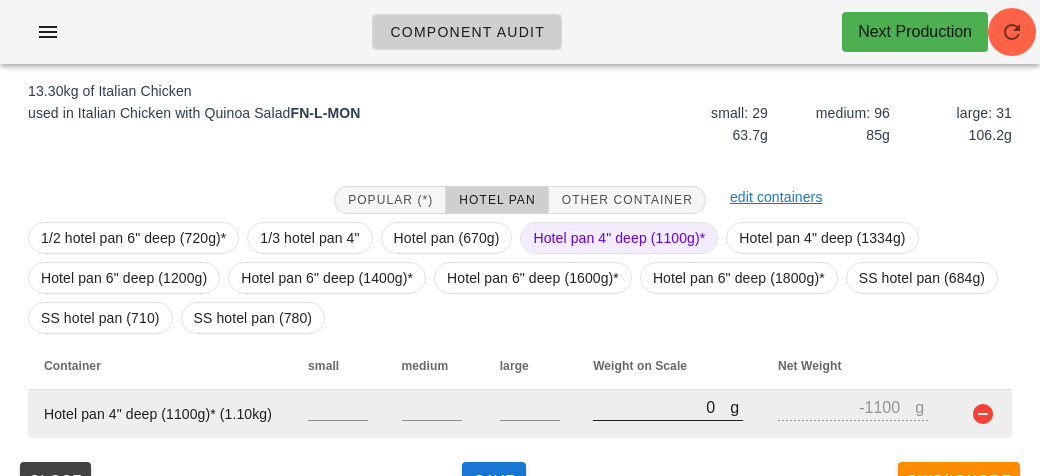 click on "0" at bounding box center (661, 407) 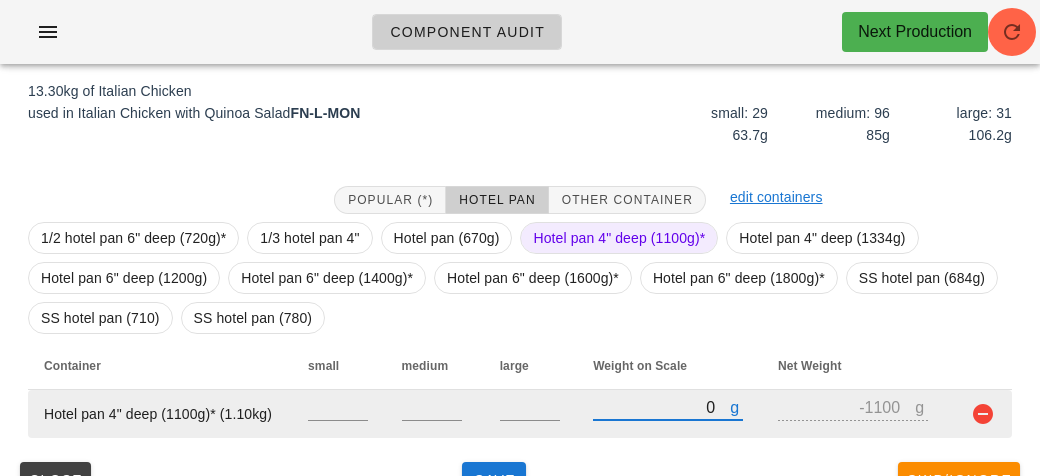 type on "10" 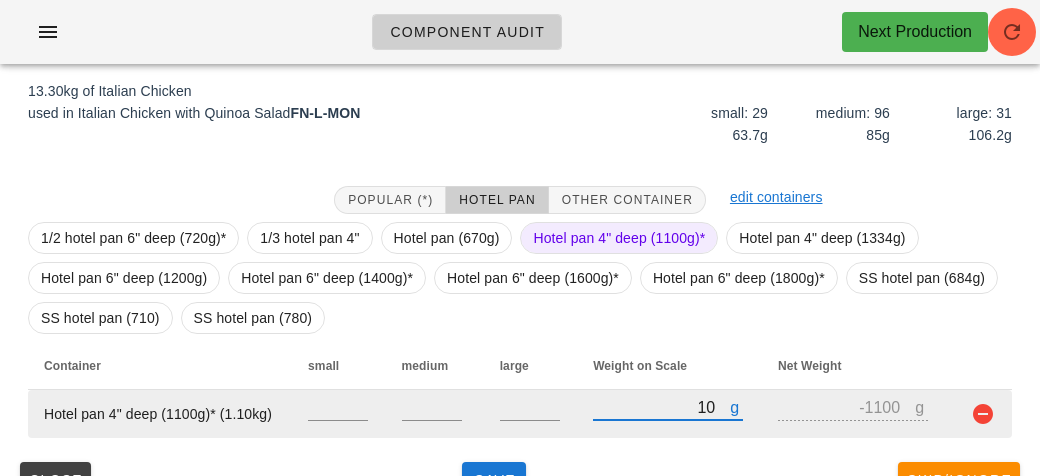 type on "-1090" 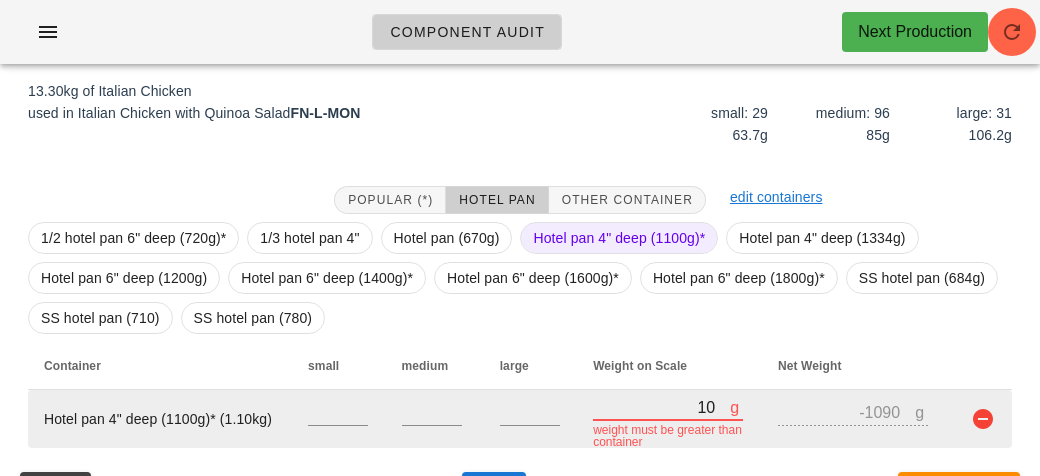 type on "140" 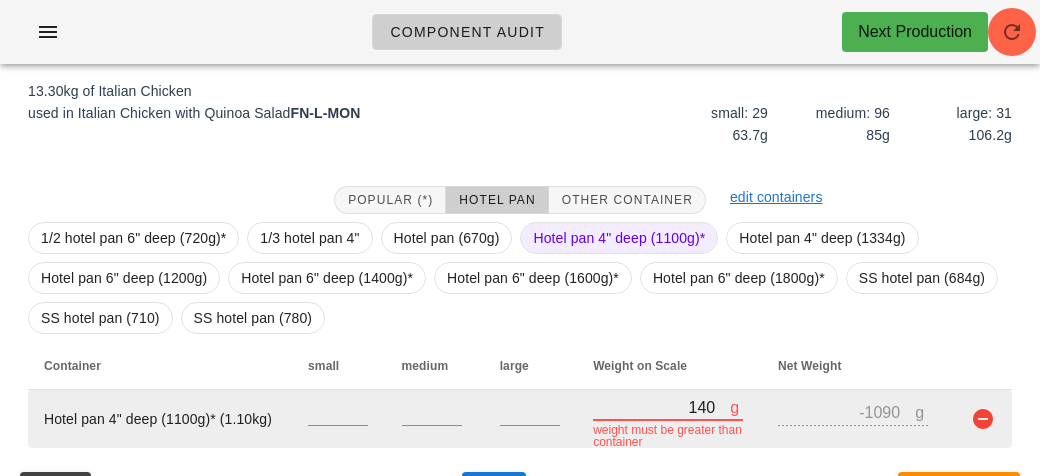type on "-960" 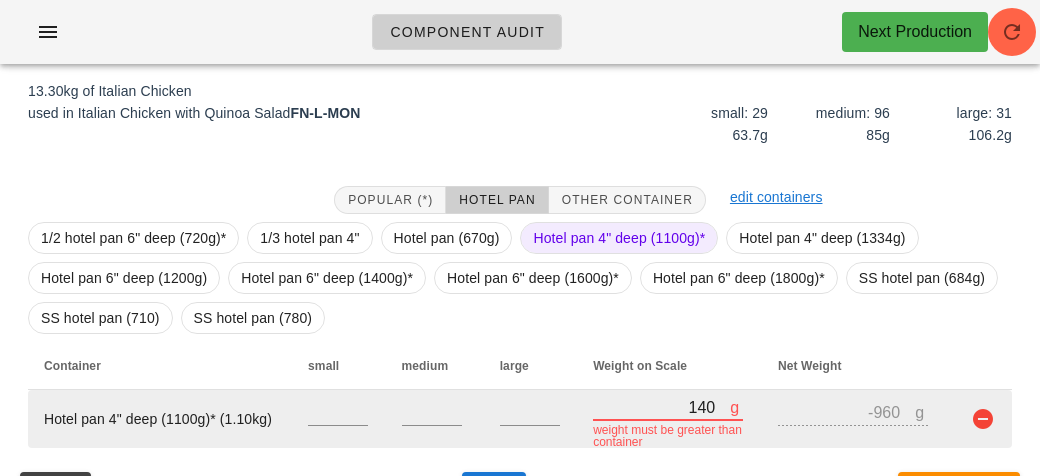 type on "1460" 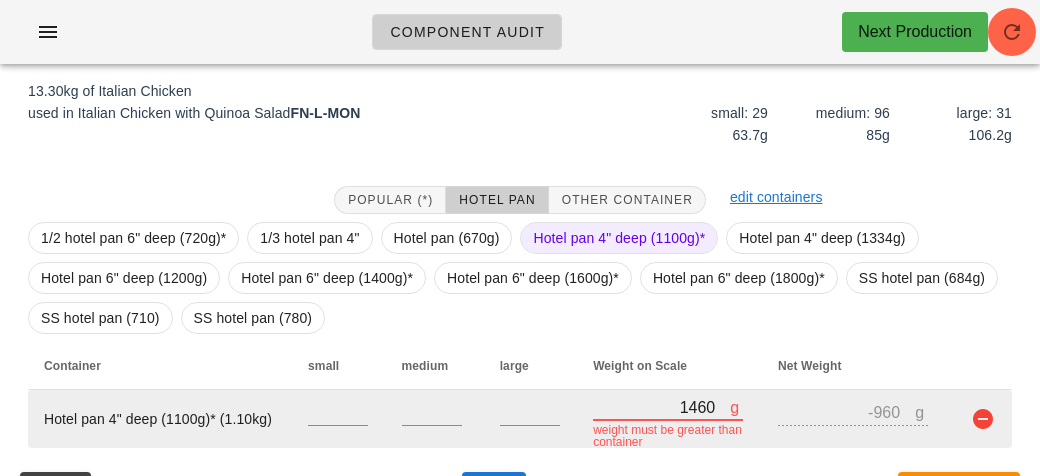 type on "360" 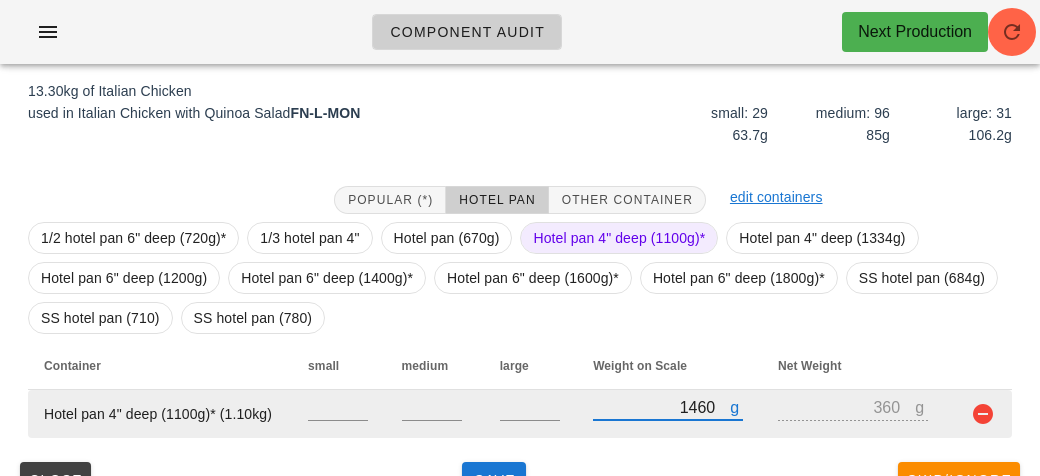 type on "14650" 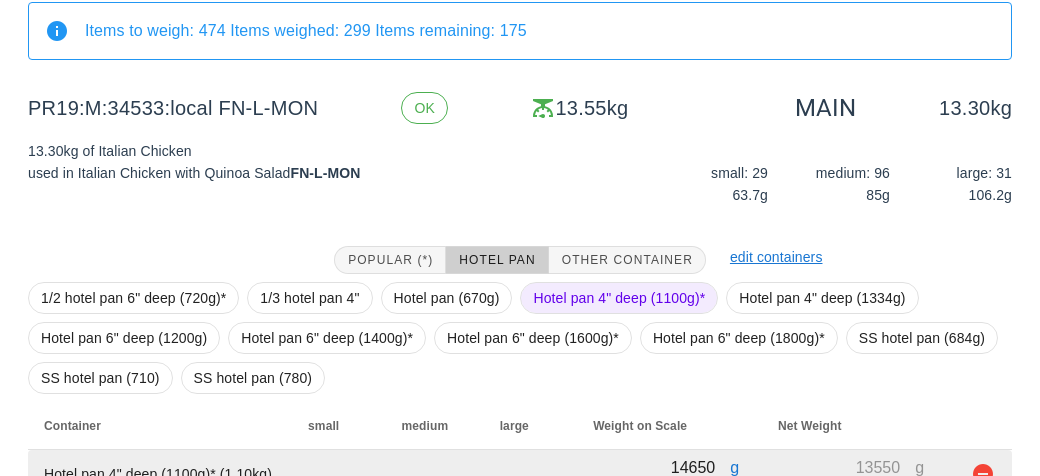 scroll, scrollTop: 272, scrollLeft: 0, axis: vertical 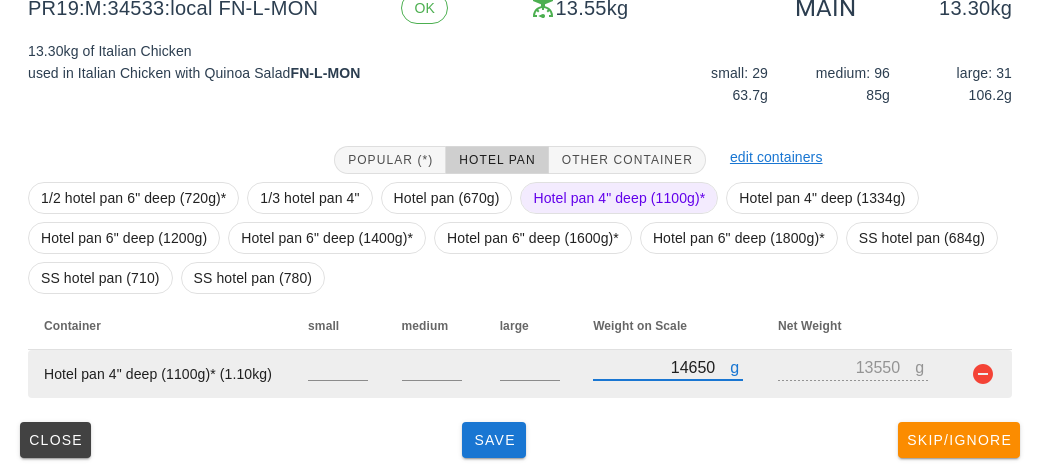 type on "14650" 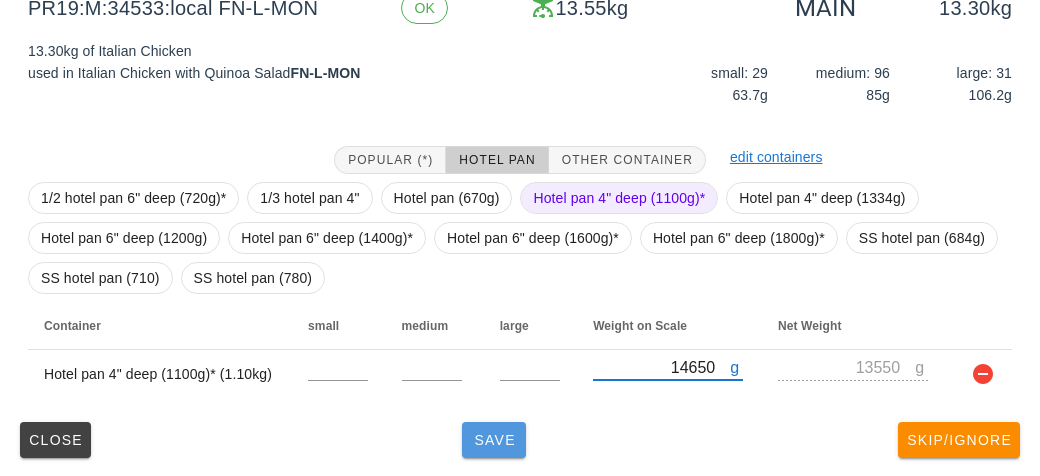 click on "Save" at bounding box center [494, 440] 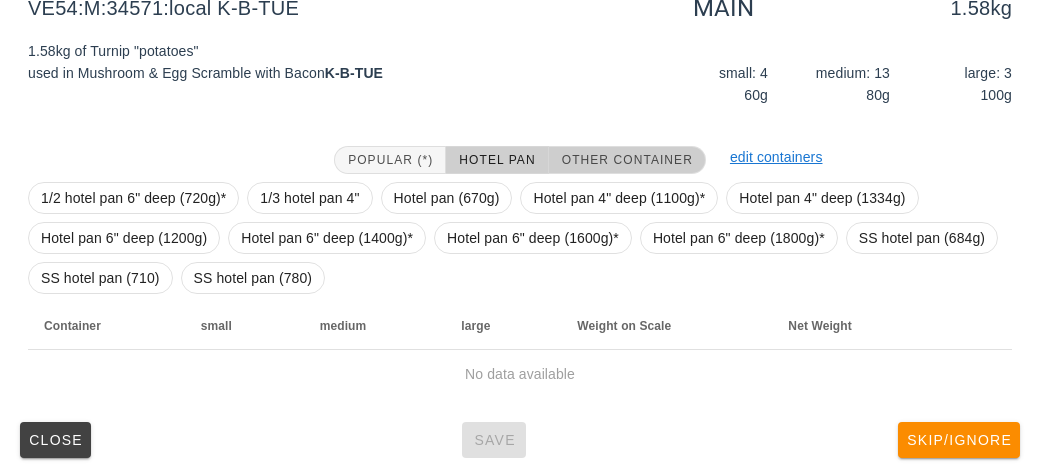 click on "Other Container" at bounding box center [627, 160] 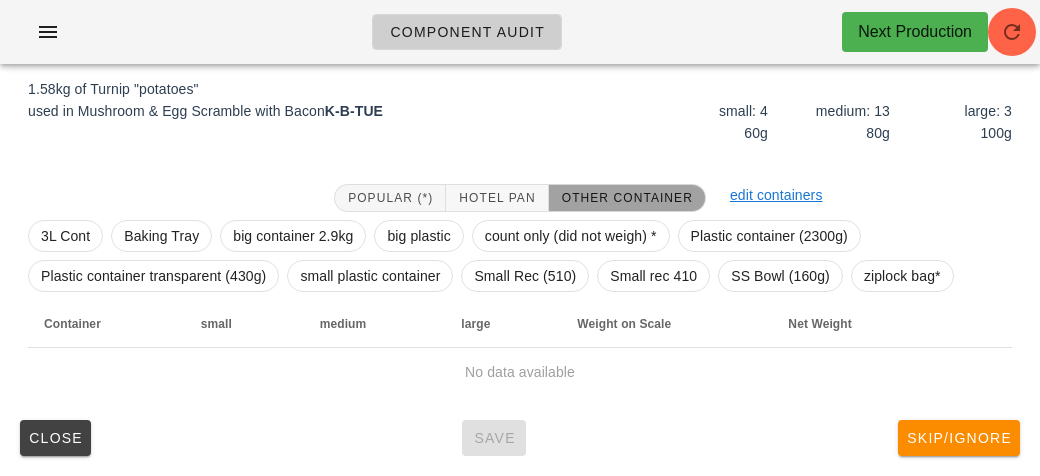scroll, scrollTop: 232, scrollLeft: 0, axis: vertical 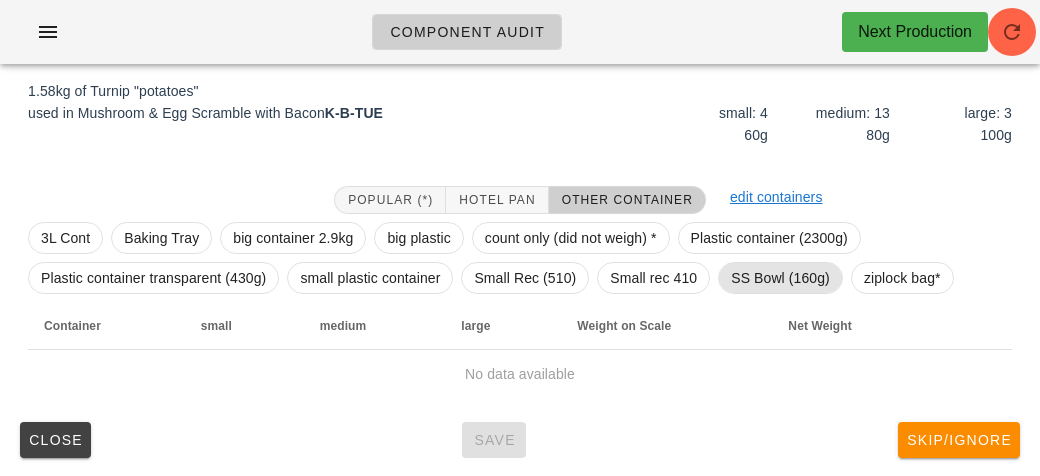 click on "SS Bowl (160g)" at bounding box center (780, 278) 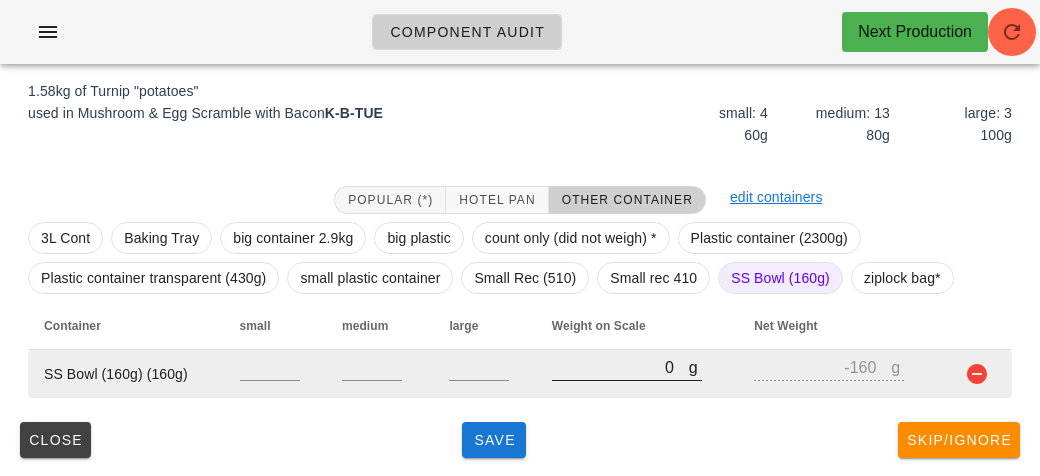 click on "0" at bounding box center [620, 367] 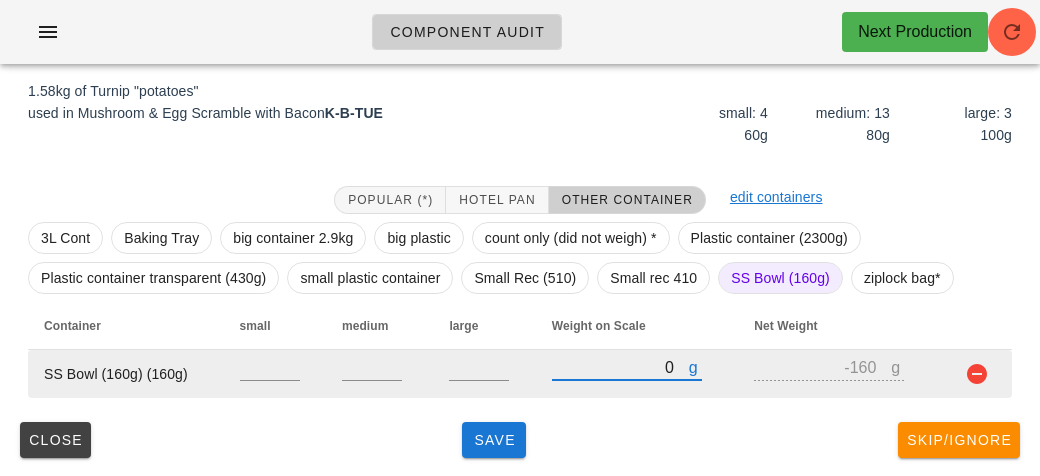 type on "10" 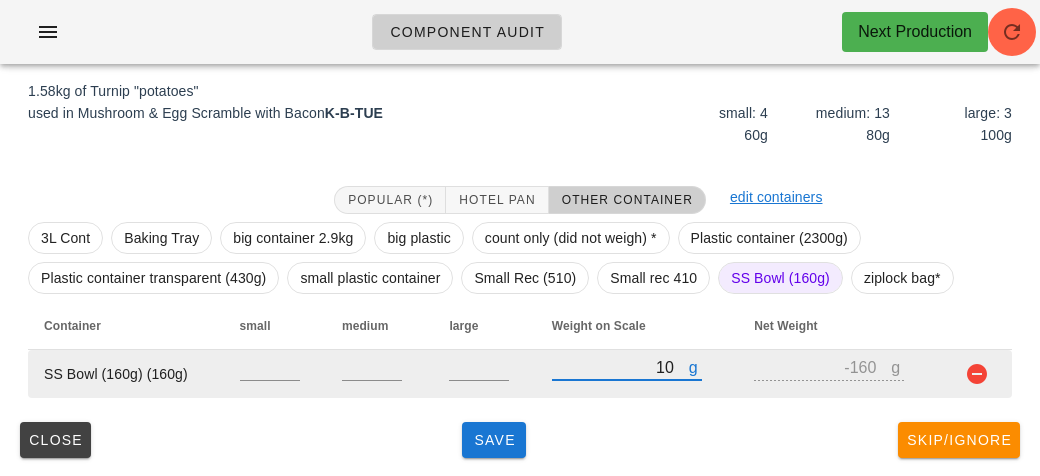 type on "-150" 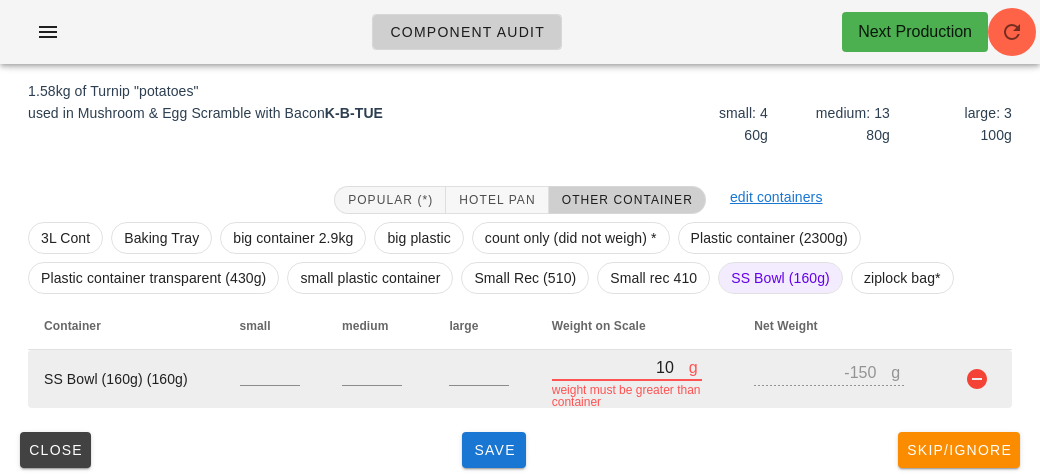 type on "190" 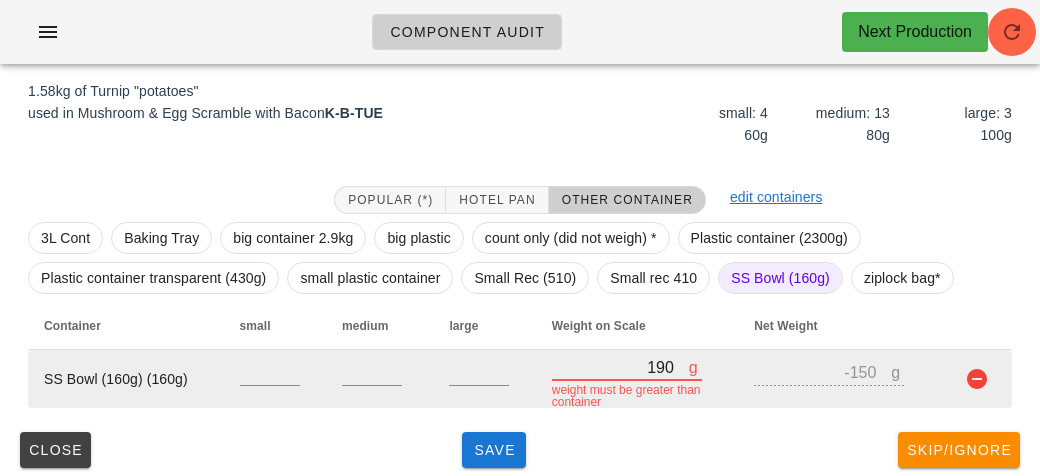 type on "30" 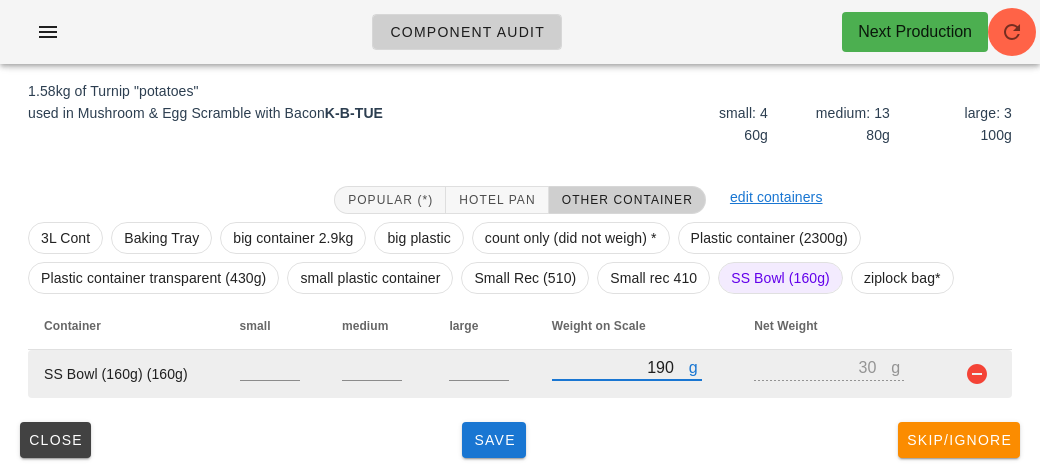 type on "1910" 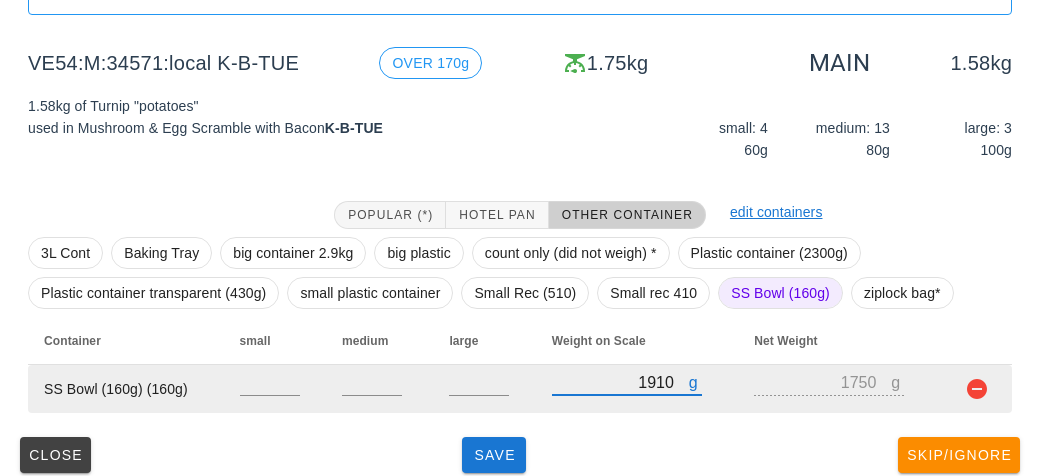 scroll, scrollTop: 232, scrollLeft: 0, axis: vertical 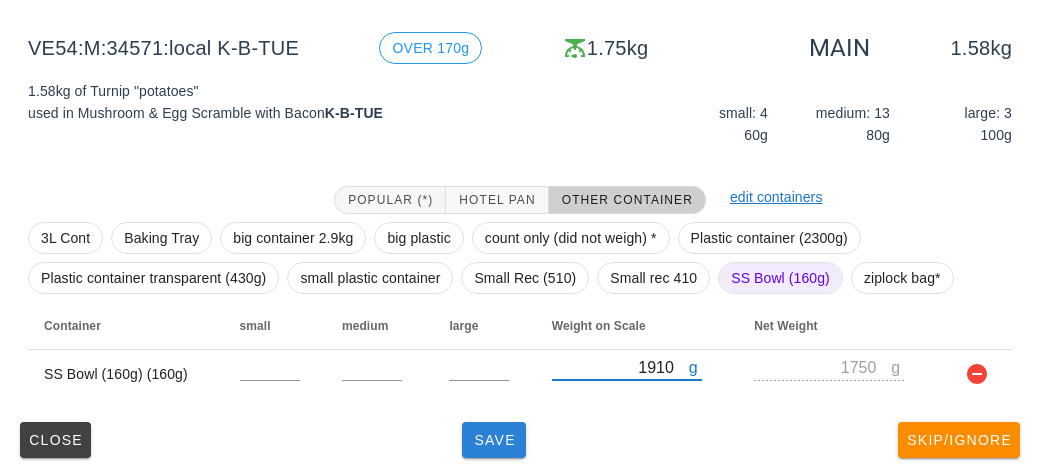 type on "1910" 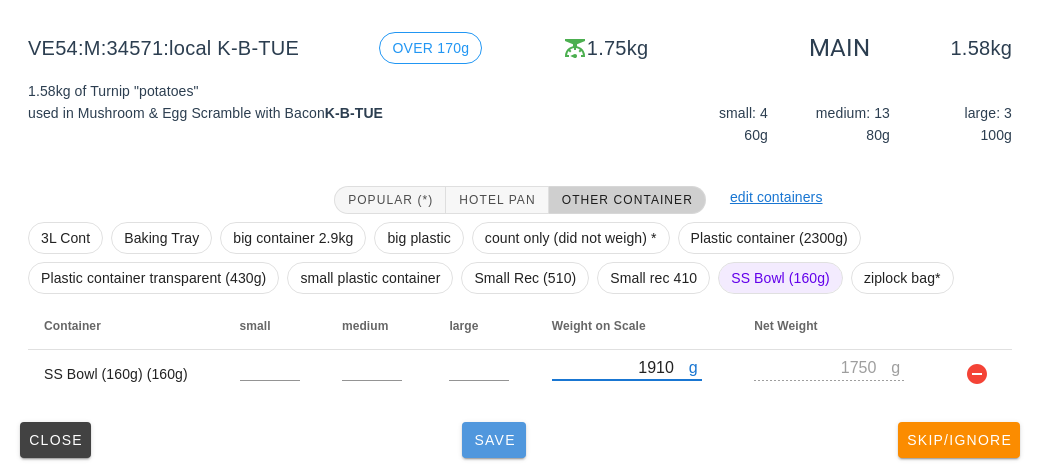 click on "Save" at bounding box center [494, 440] 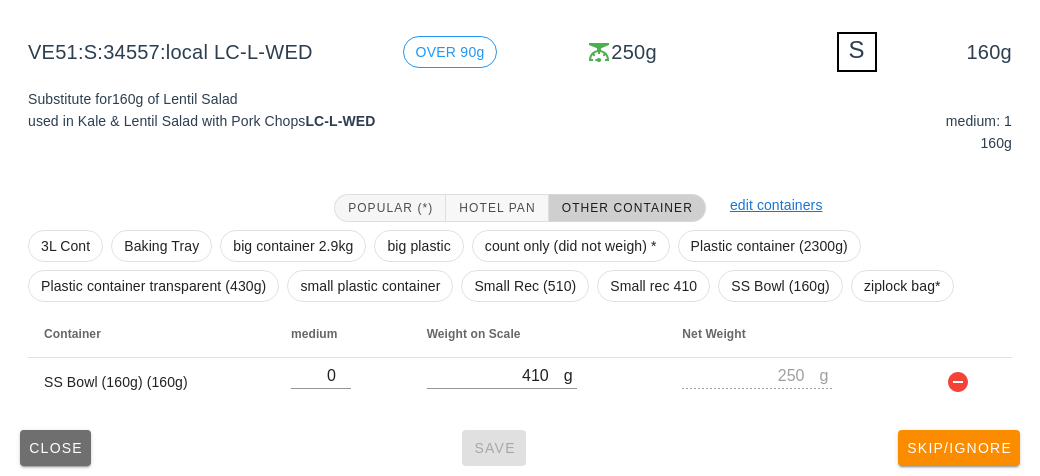 click on "Close" at bounding box center [55, 448] 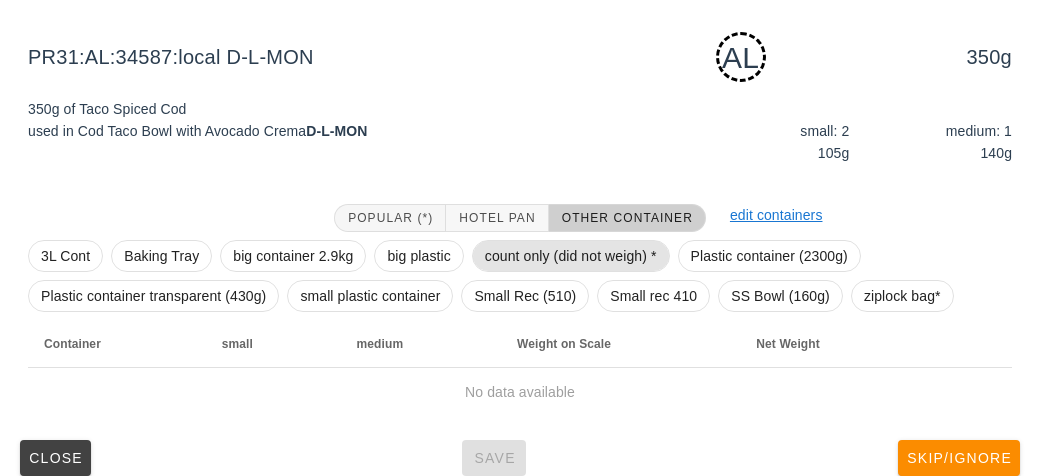 click on "count only (did not weigh) *" at bounding box center [571, 256] 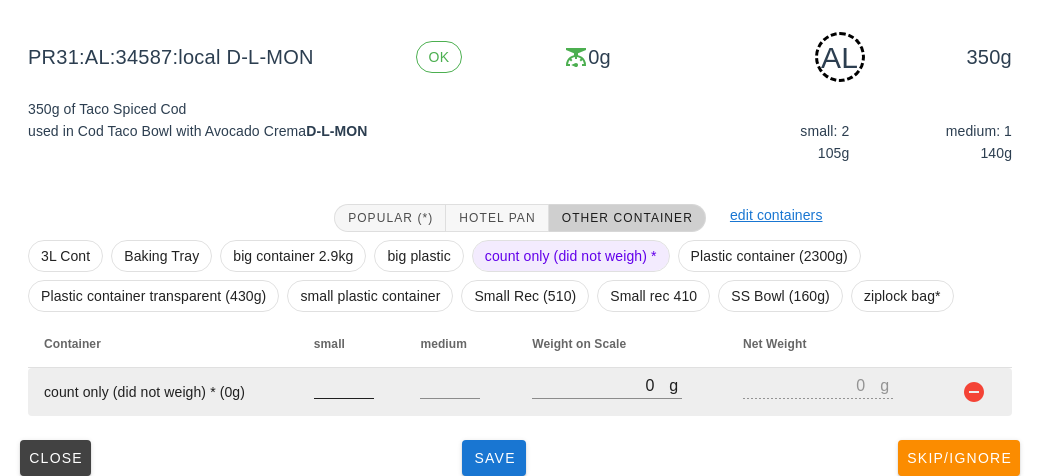 click at bounding box center (344, 385) 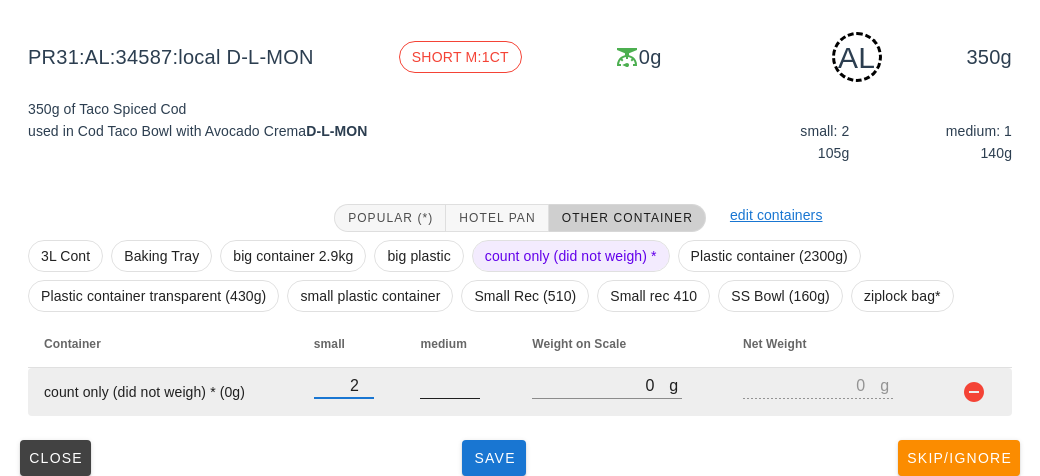 type on "2" 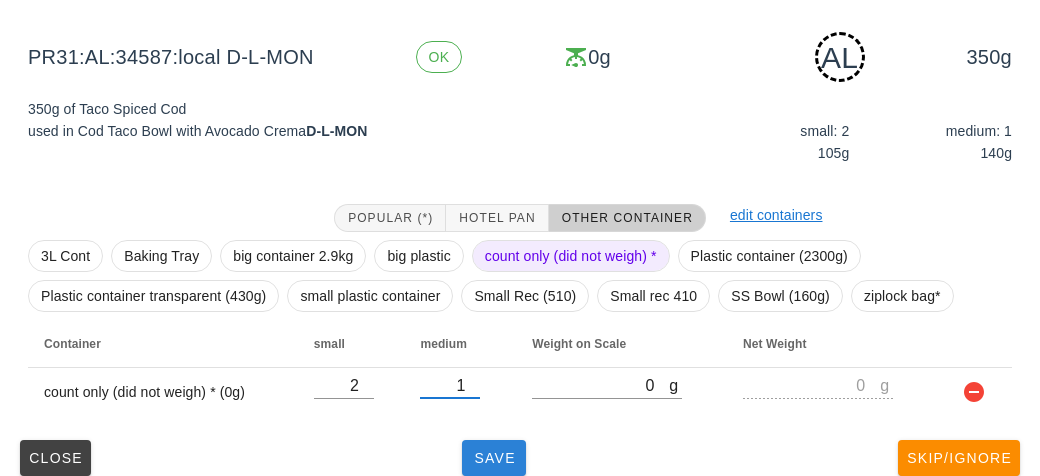 type on "1" 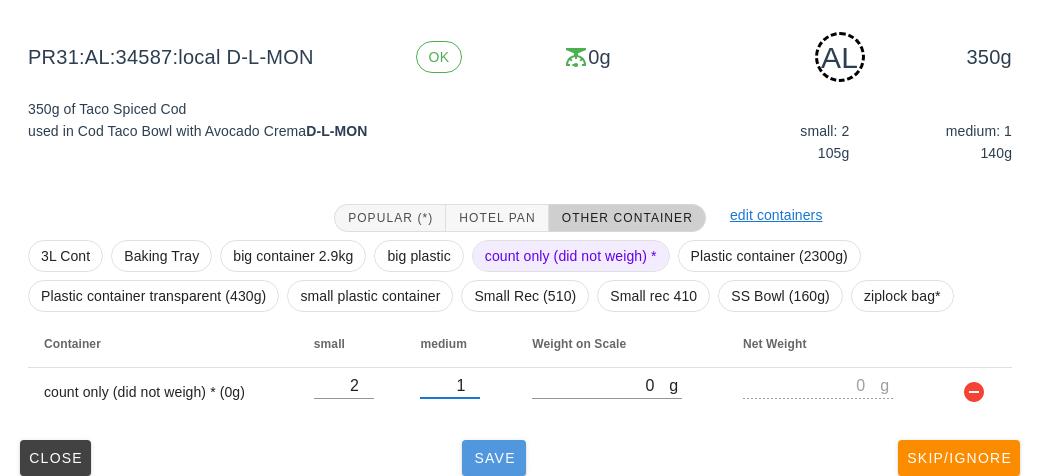 click on "Save" at bounding box center (494, 458) 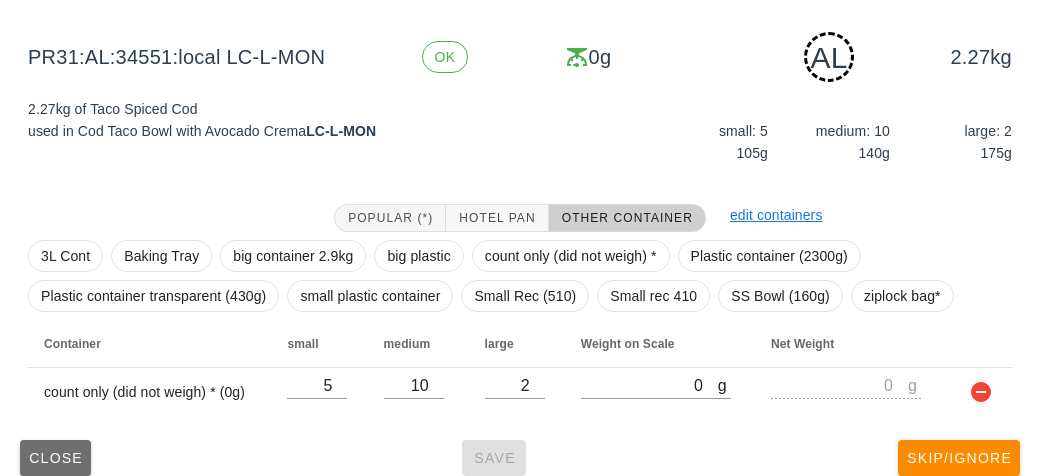 click on "Close" at bounding box center (55, 458) 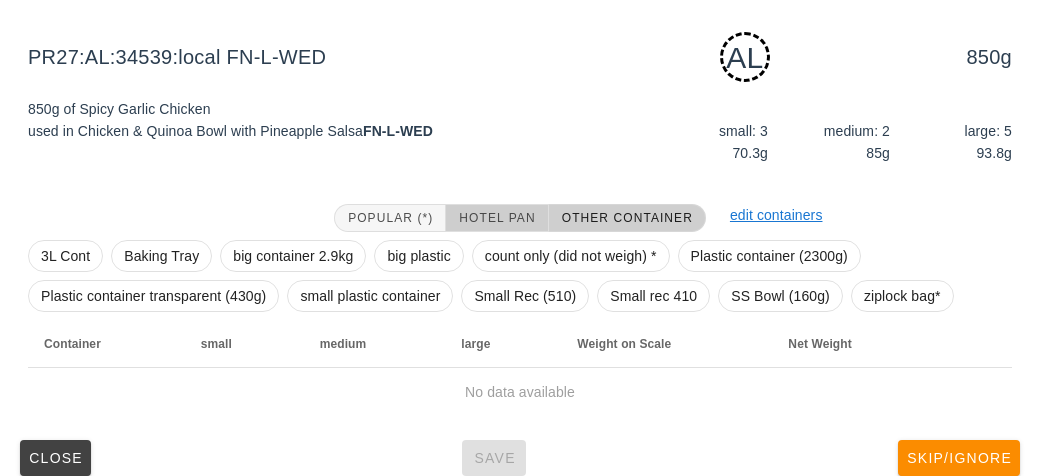 click on "Hotel Pan" at bounding box center [496, 218] 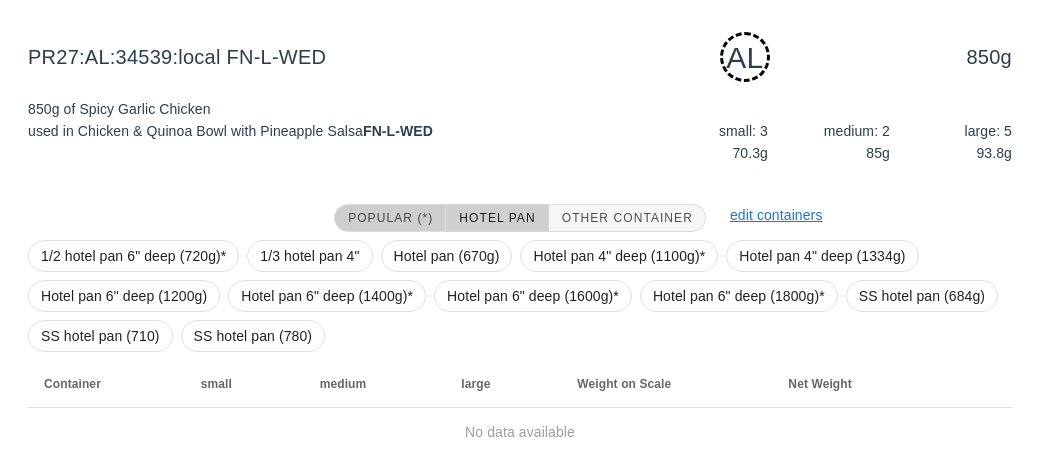 click on "Popular (*)" at bounding box center [390, 218] 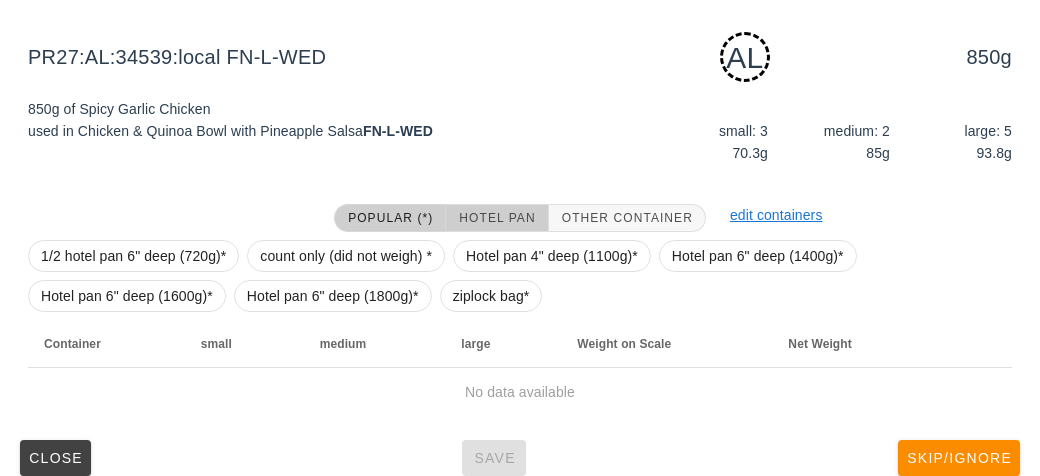 click on "Hotel Pan" at bounding box center (496, 218) 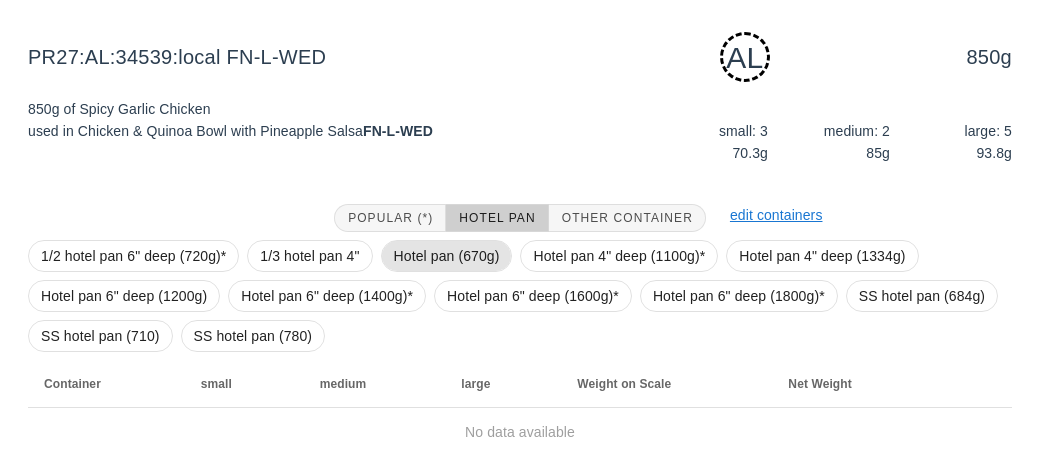 click on "Hotel pan (670g)" at bounding box center (447, 256) 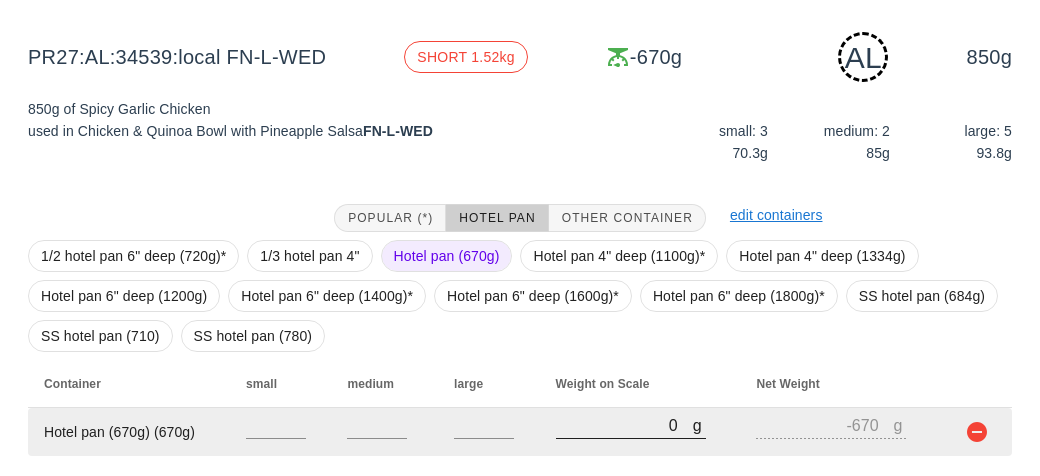 click on "0" at bounding box center (624, 425) 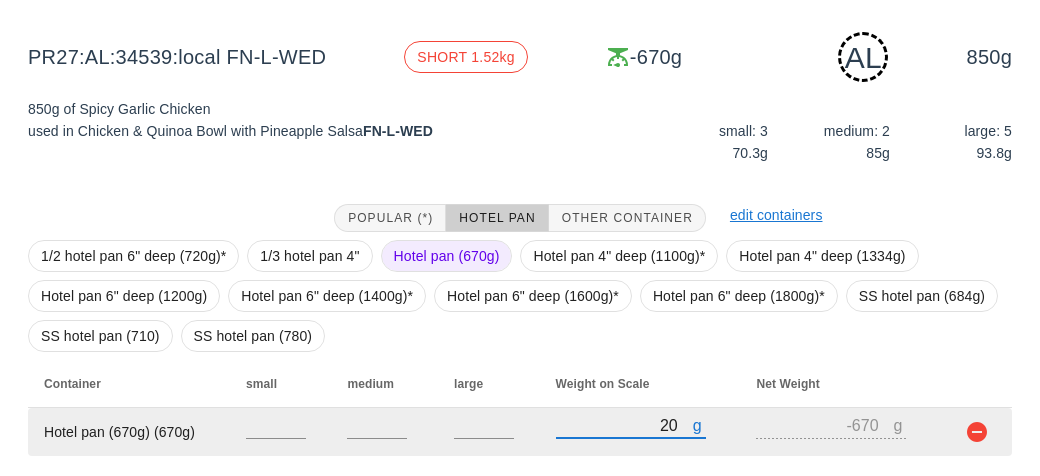 type on "220" 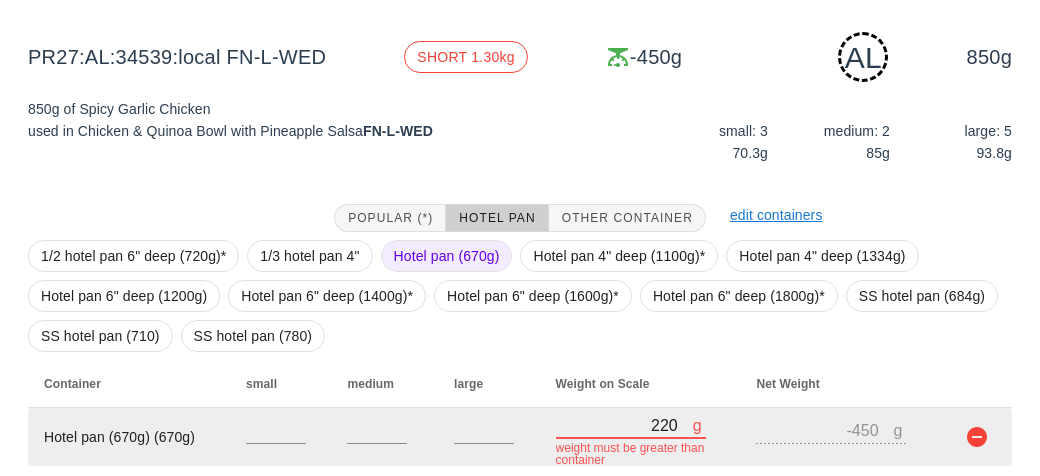 type on "20" 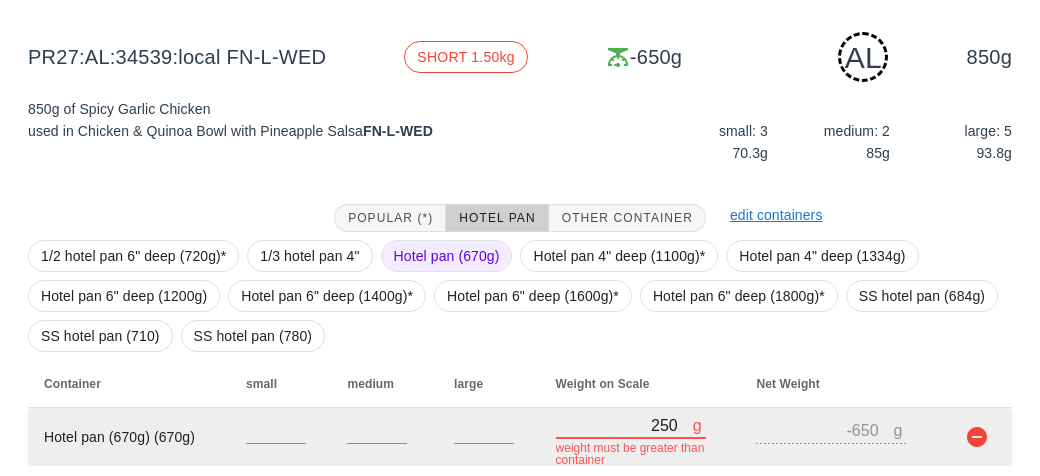 type on "2560" 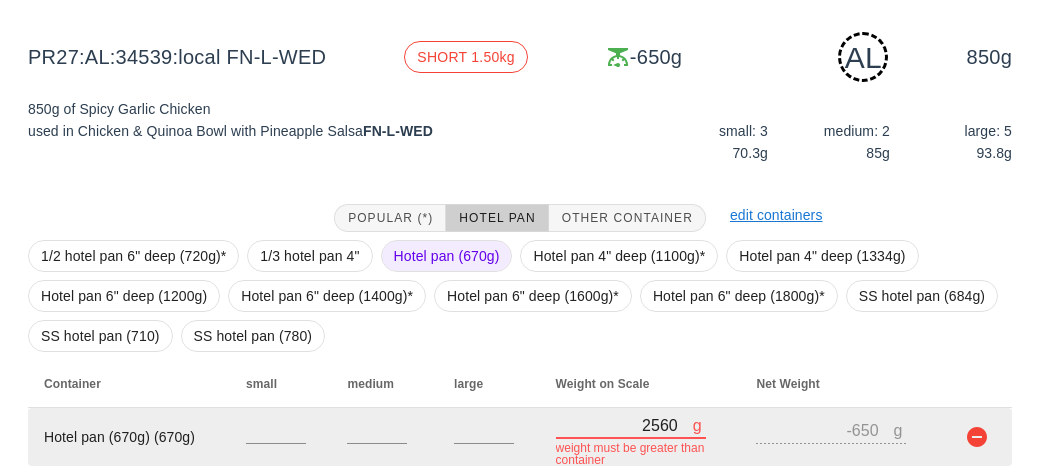 type on "1890" 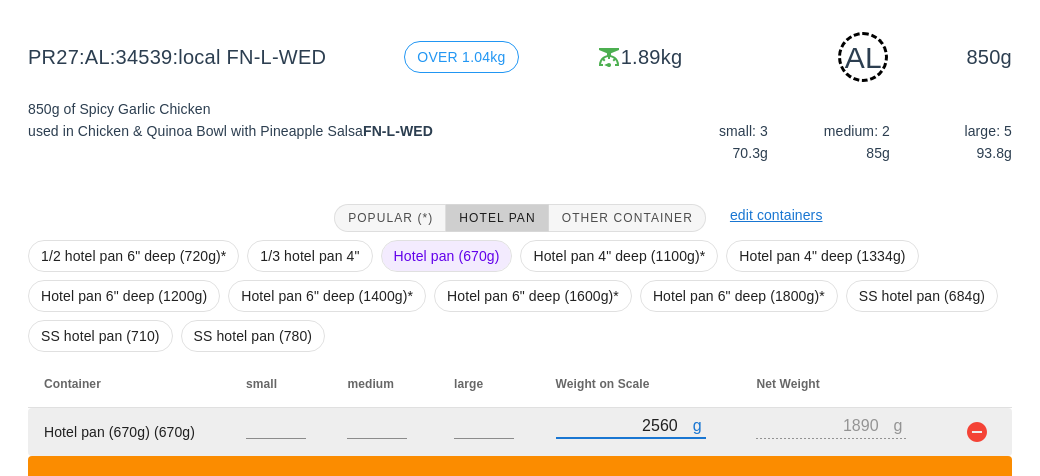 scroll, scrollTop: 382, scrollLeft: 0, axis: vertical 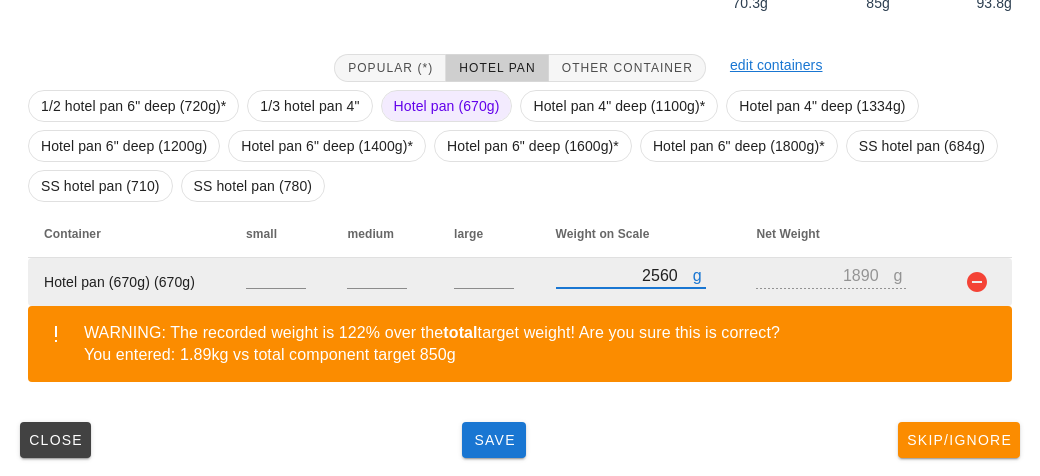 type on "2560" 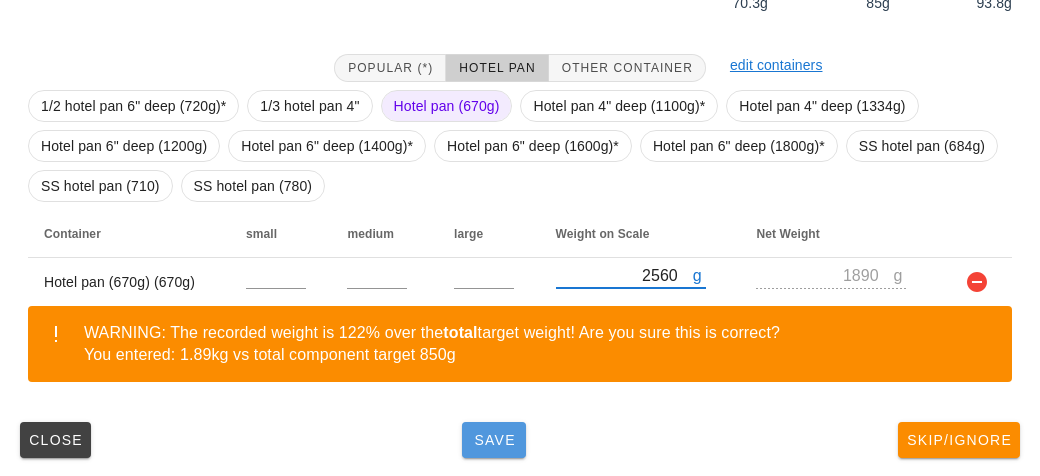 click on "Save" at bounding box center [494, 440] 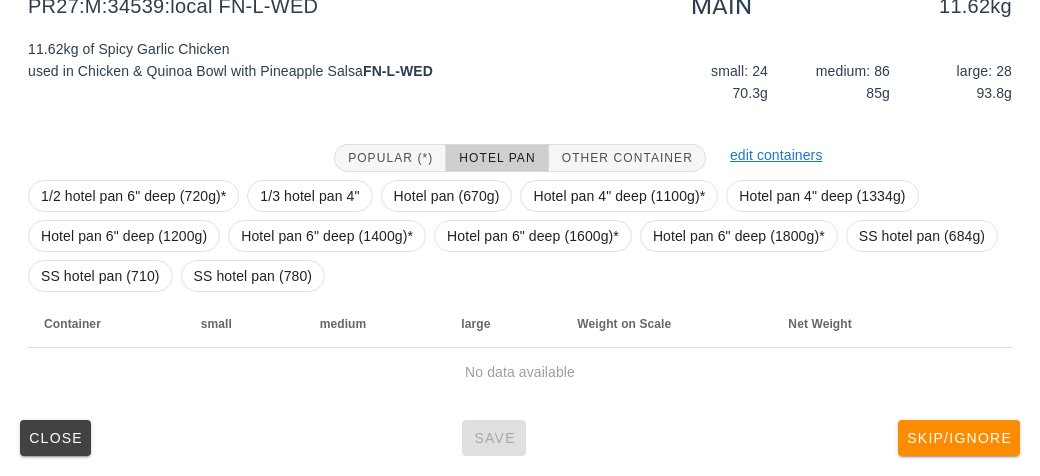 scroll, scrollTop: 272, scrollLeft: 0, axis: vertical 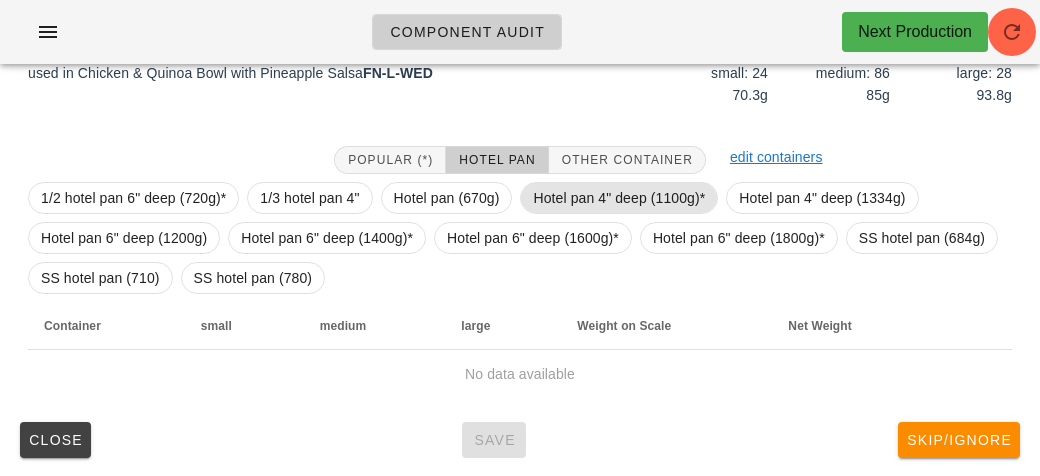 click on "Hotel pan 4" deep (1100g)*" at bounding box center [619, 198] 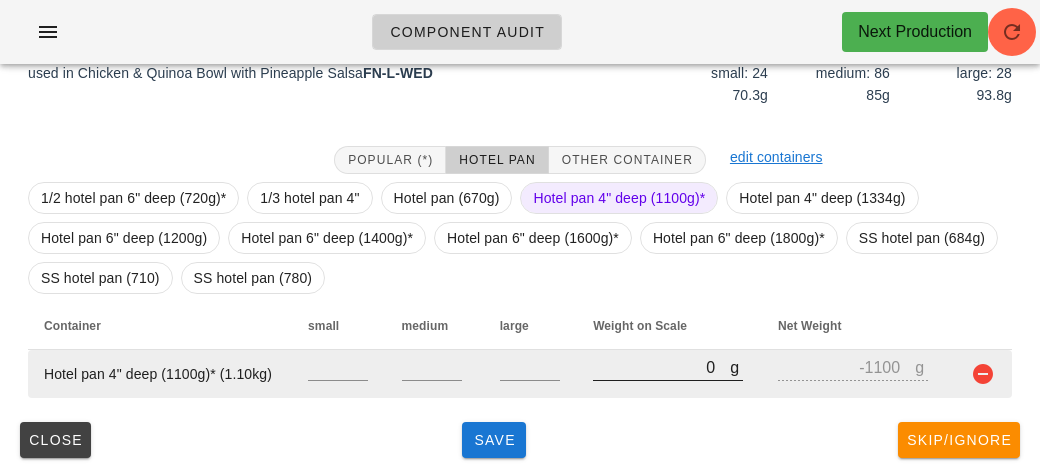click on "0" at bounding box center (661, 367) 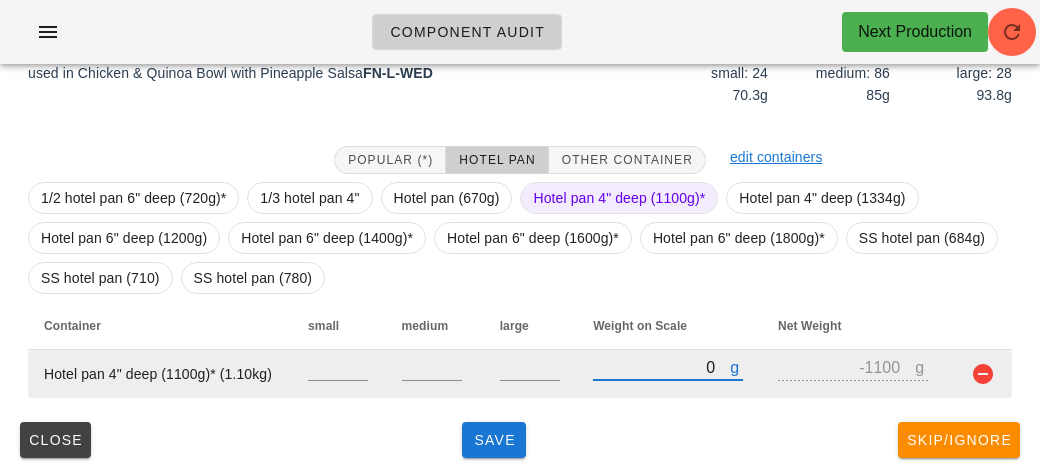 type on "10" 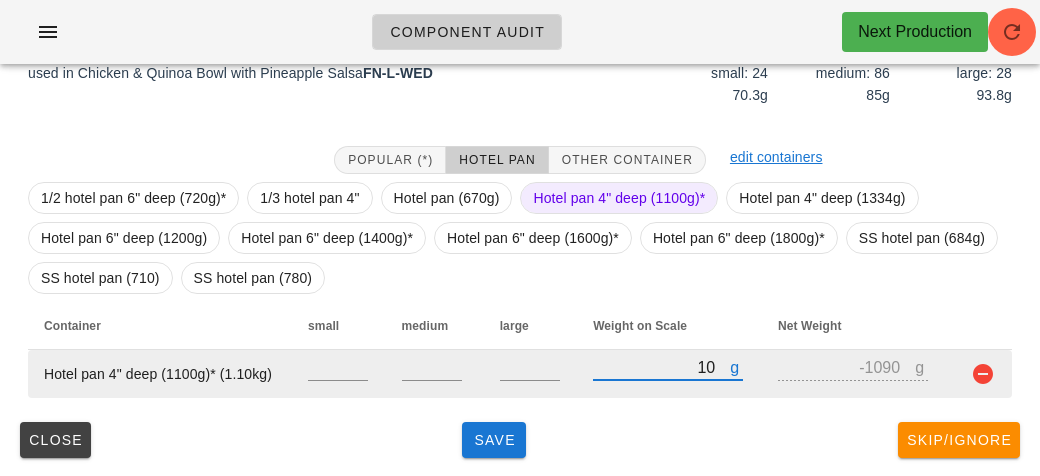 type on "130" 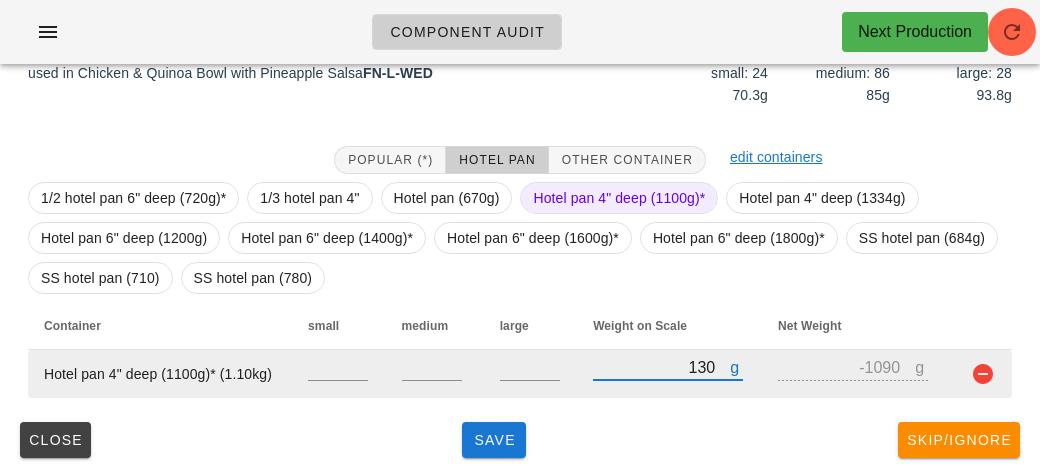 type on "-970" 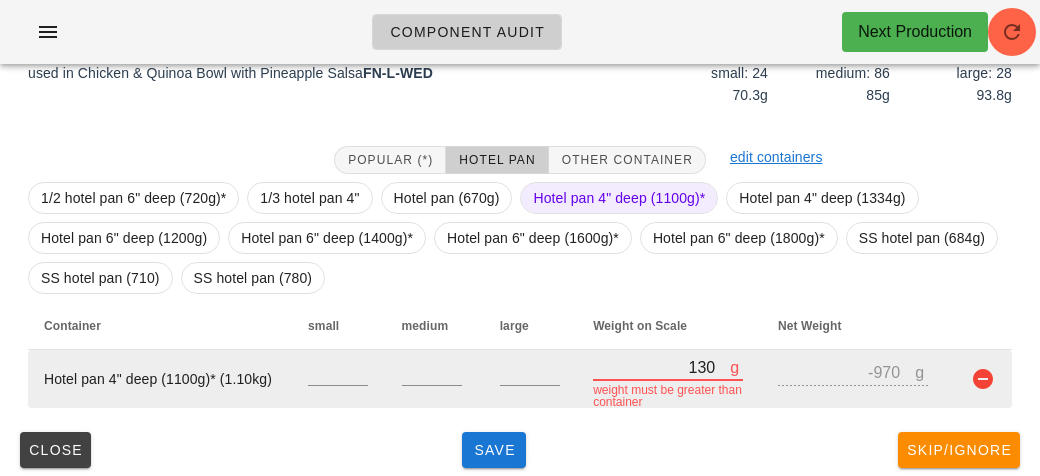 type on "1350" 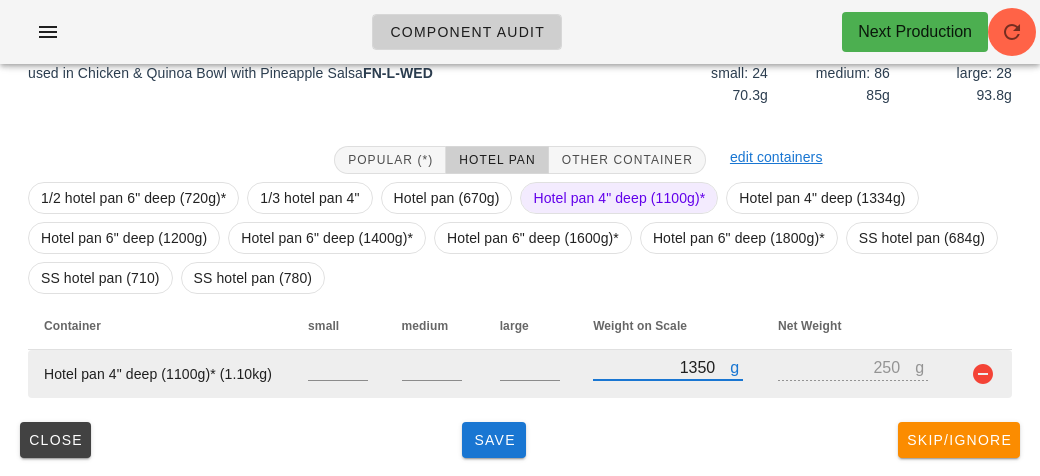 type on "13500" 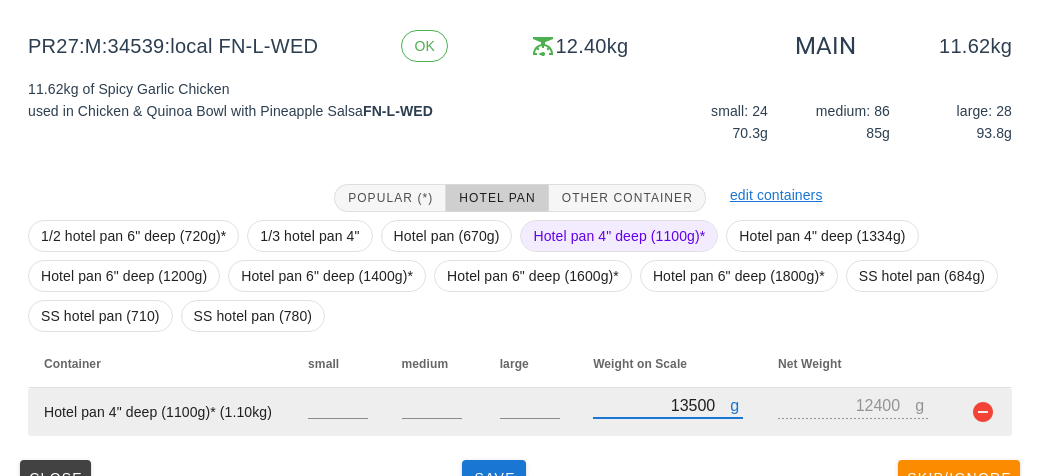 scroll, scrollTop: 272, scrollLeft: 0, axis: vertical 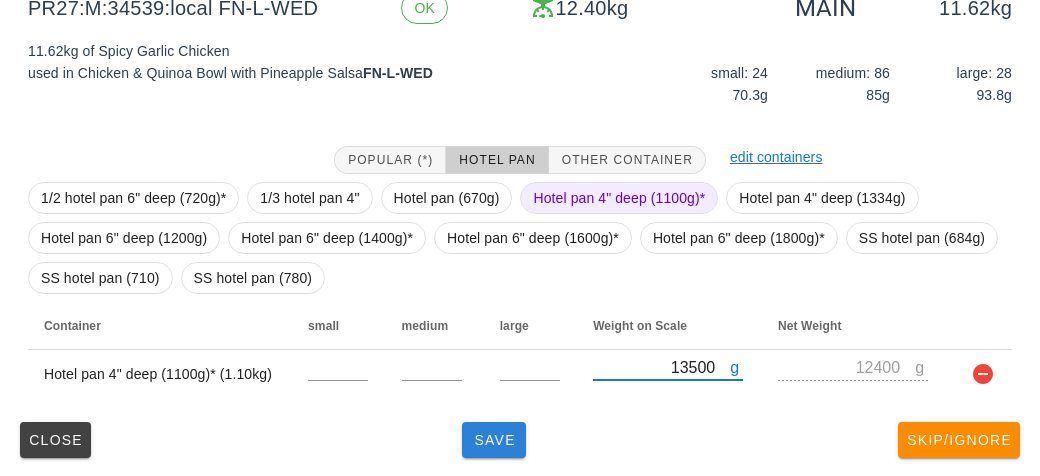 type on "13500" 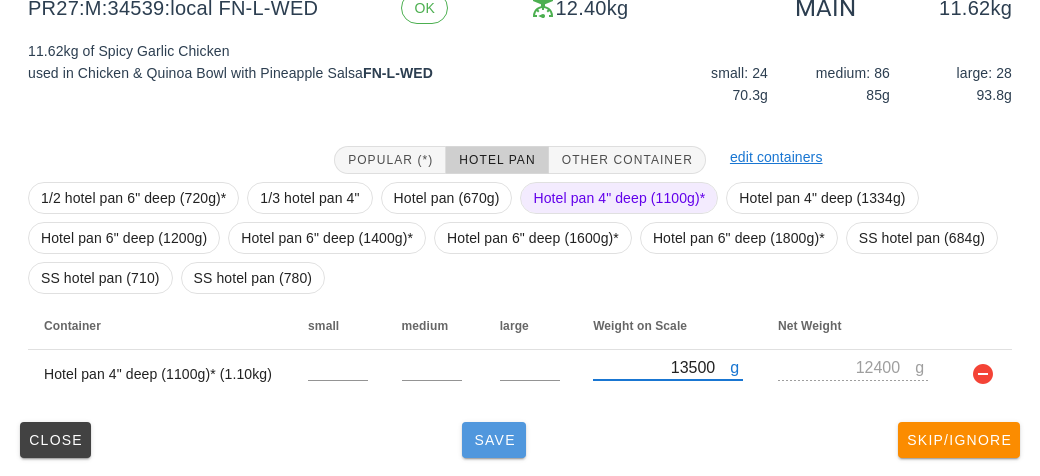 click on "Save" at bounding box center (494, 440) 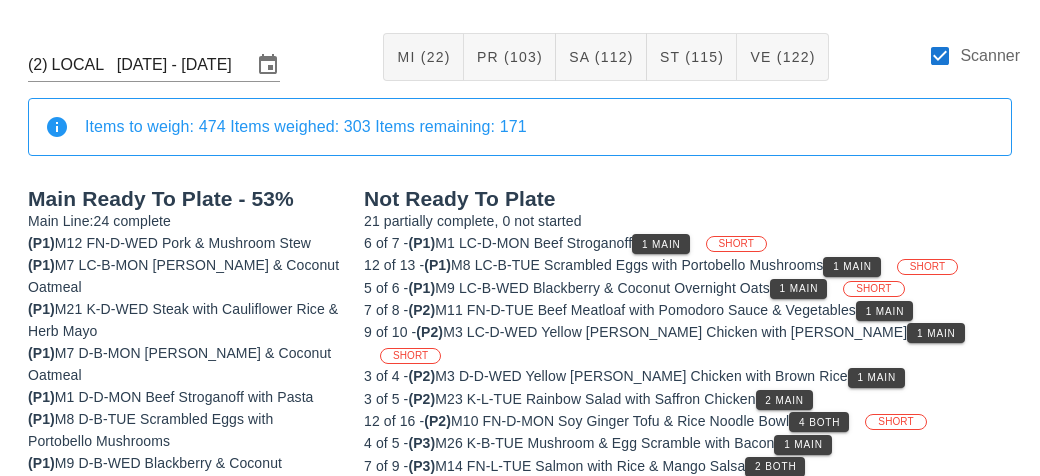 scroll, scrollTop: 0, scrollLeft: 0, axis: both 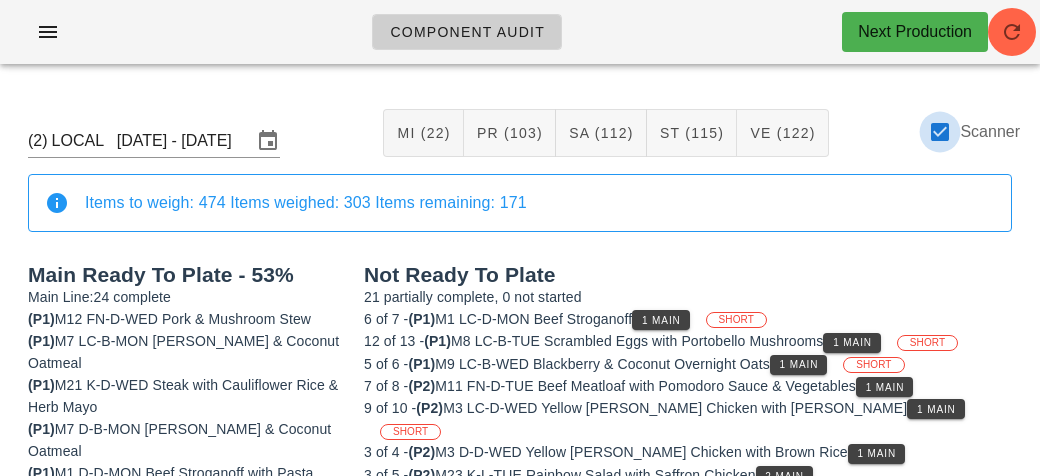 click at bounding box center (940, 132) 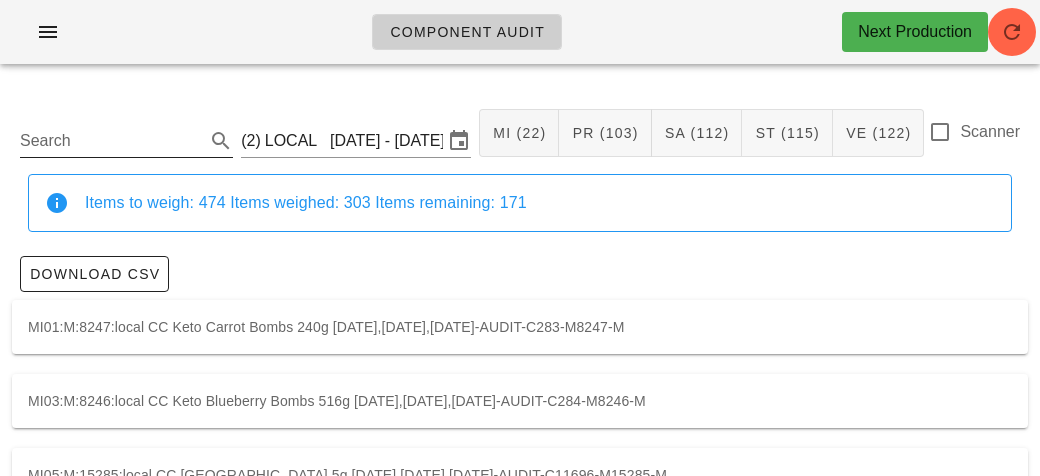 click on "Search" at bounding box center (110, 141) 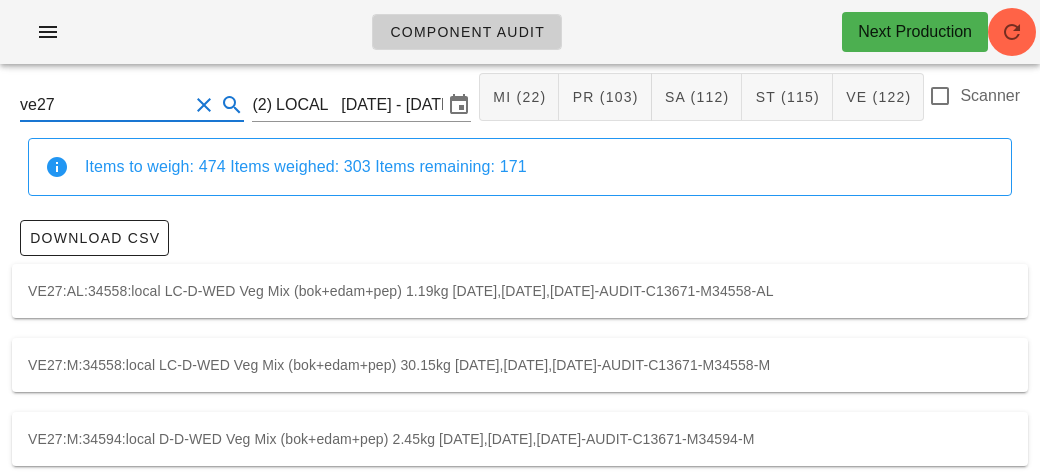 scroll, scrollTop: 56, scrollLeft: 0, axis: vertical 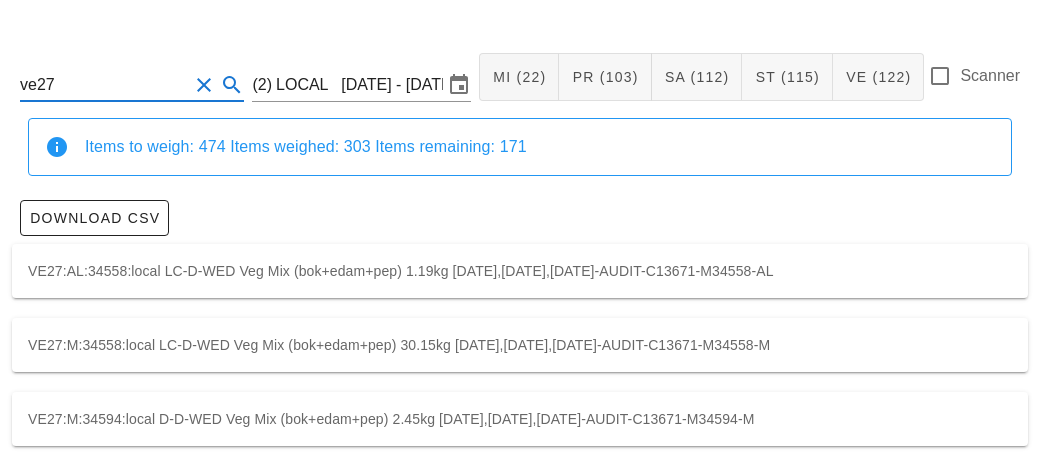 click on "VE27:M:34558:local LC-D-WED Veg Mix (bok+edam+pep) 30.15kg [DATE],[DATE],[DATE]-AUDIT-C13671-M34558-M" at bounding box center [520, 345] 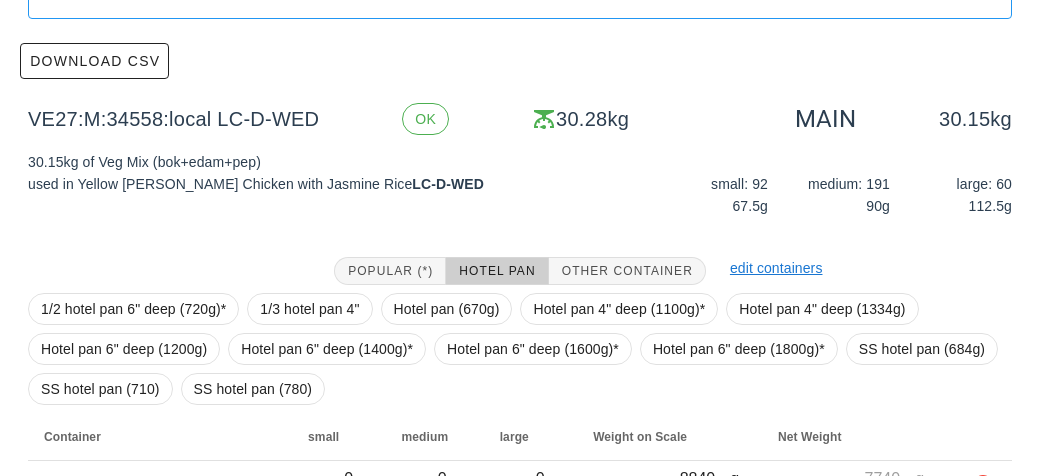 scroll, scrollTop: 421, scrollLeft: 0, axis: vertical 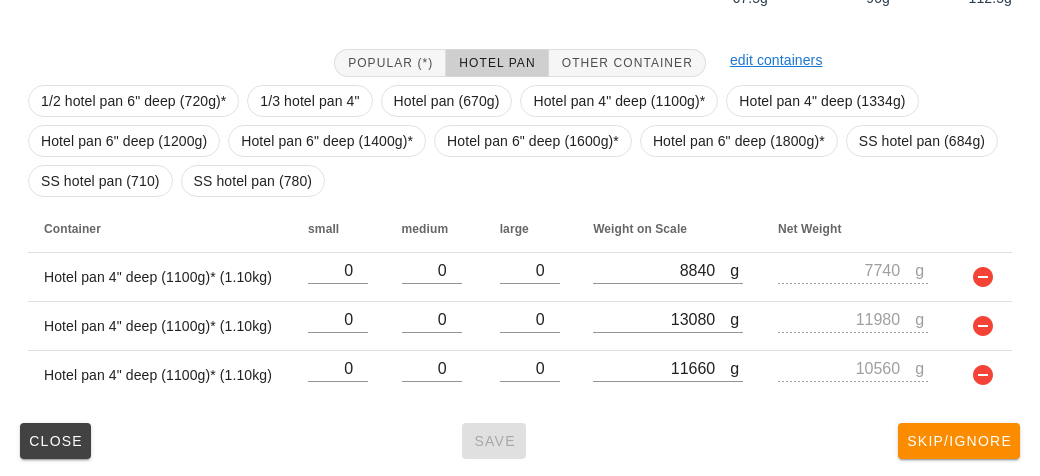 click on "Close Save Skip/Ignore" at bounding box center (520, 441) 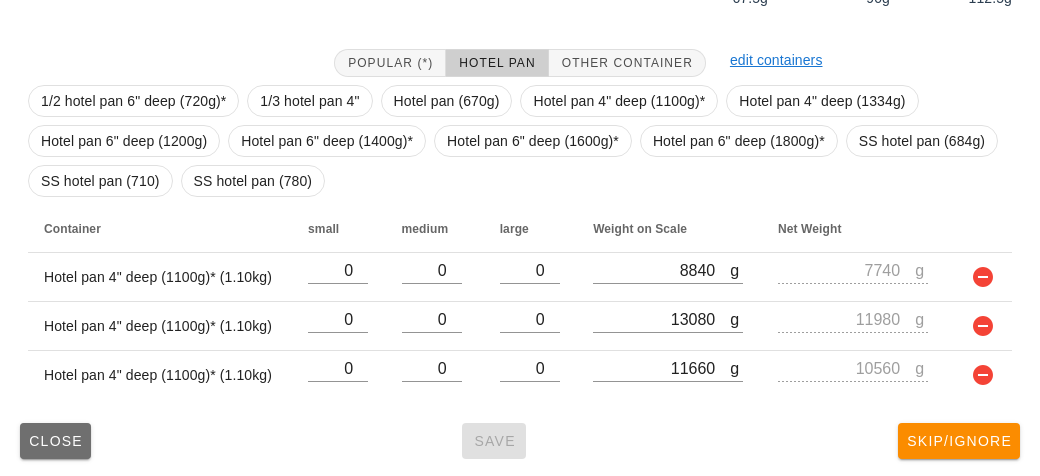 click on "Close" at bounding box center (55, 441) 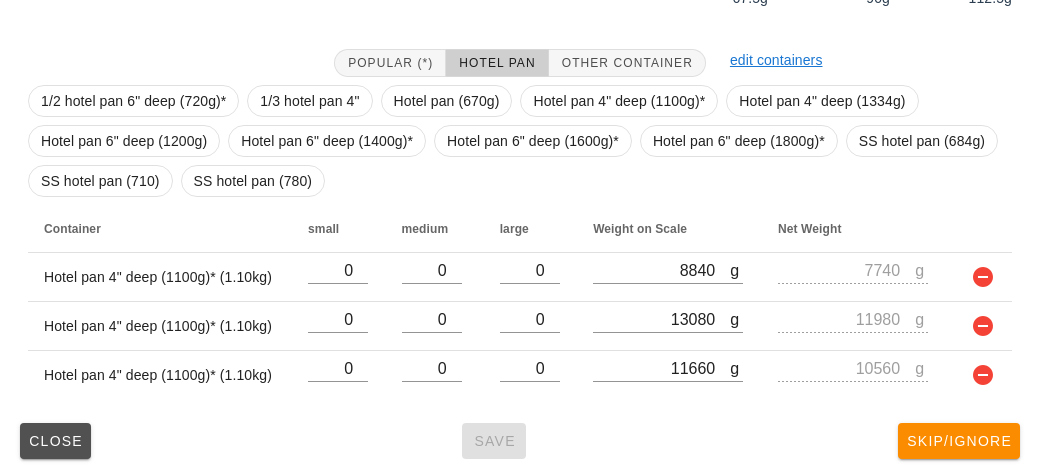 type 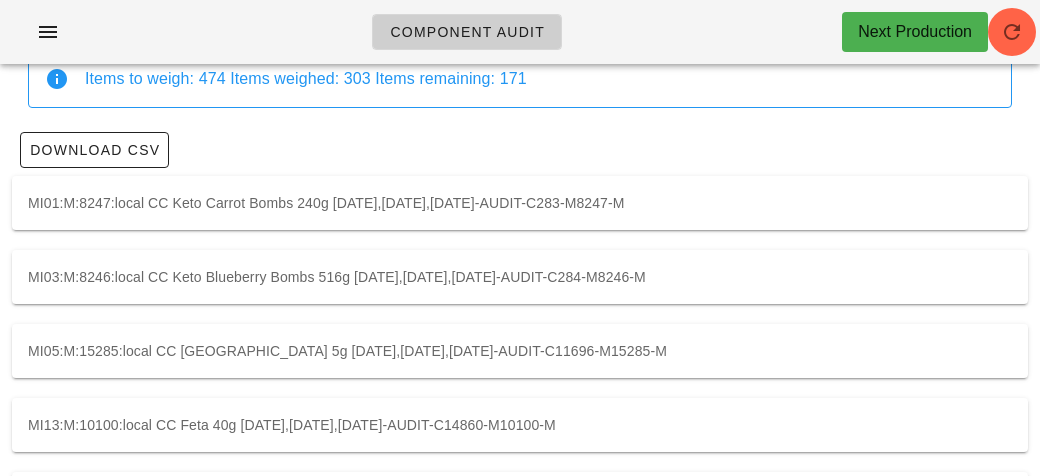scroll, scrollTop: 0, scrollLeft: 0, axis: both 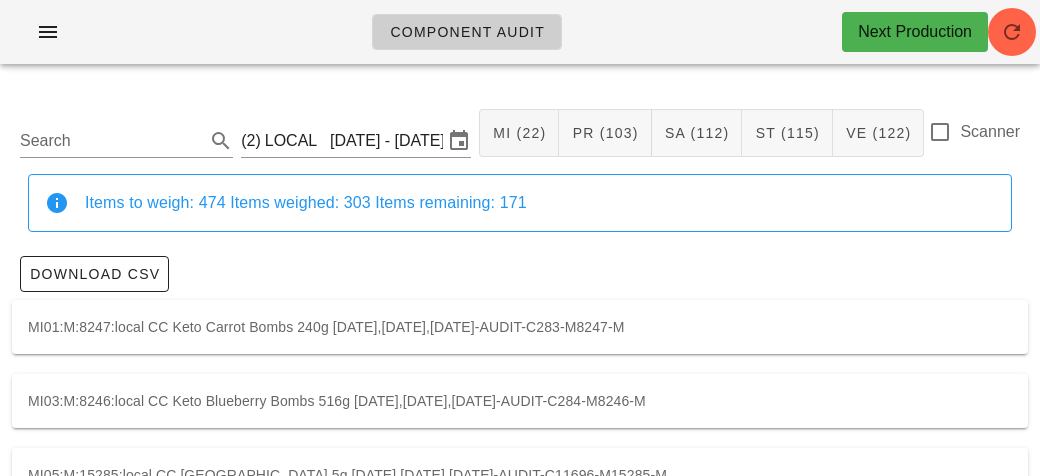 click at bounding box center [974, 159] 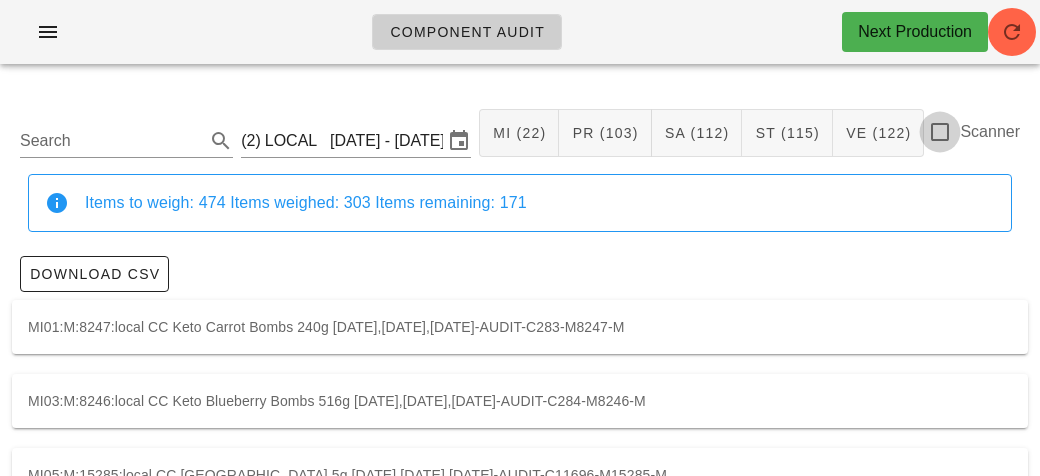 click at bounding box center (940, 132) 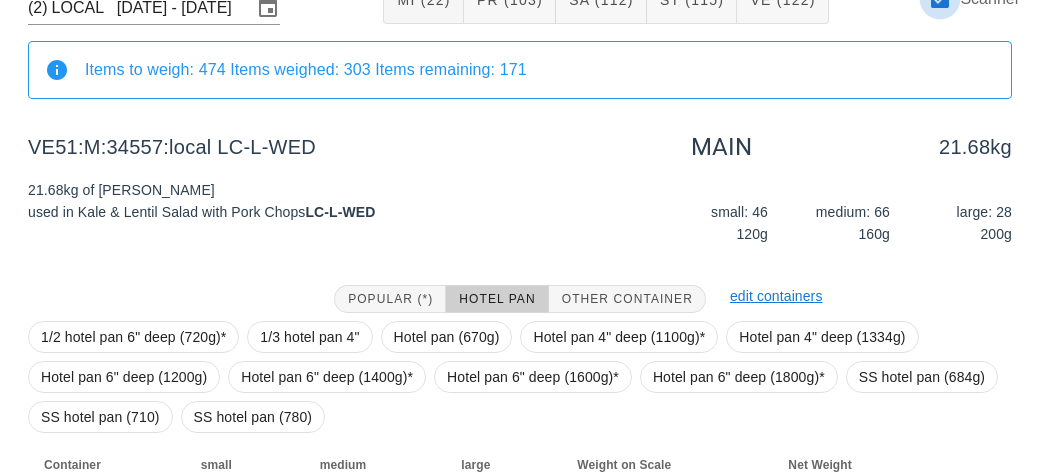 scroll, scrollTop: 272, scrollLeft: 0, axis: vertical 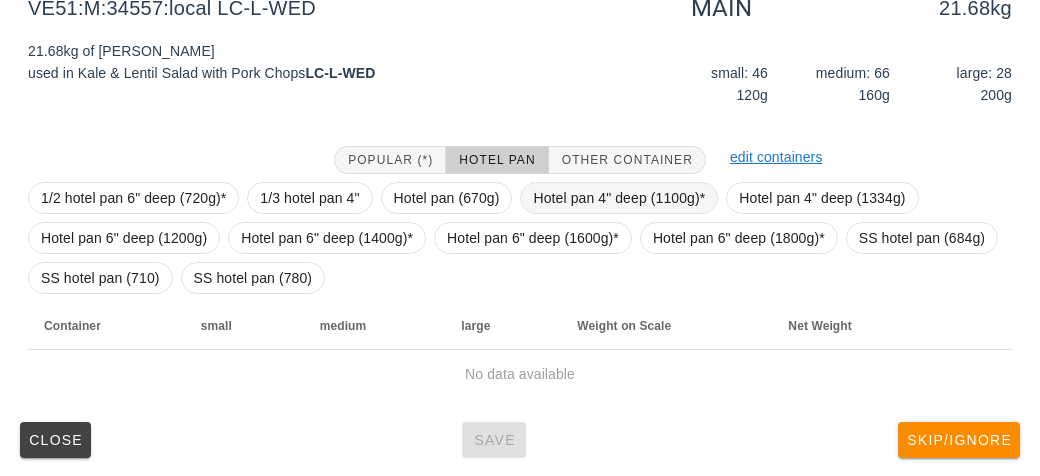 click on "Hotel pan 4" deep (1100g)*" at bounding box center (619, 198) 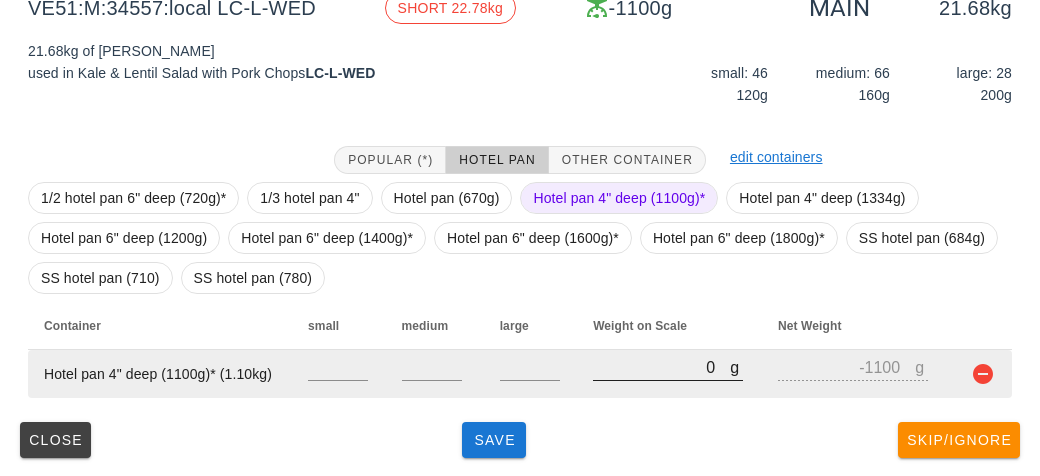 click on "0" at bounding box center (661, 367) 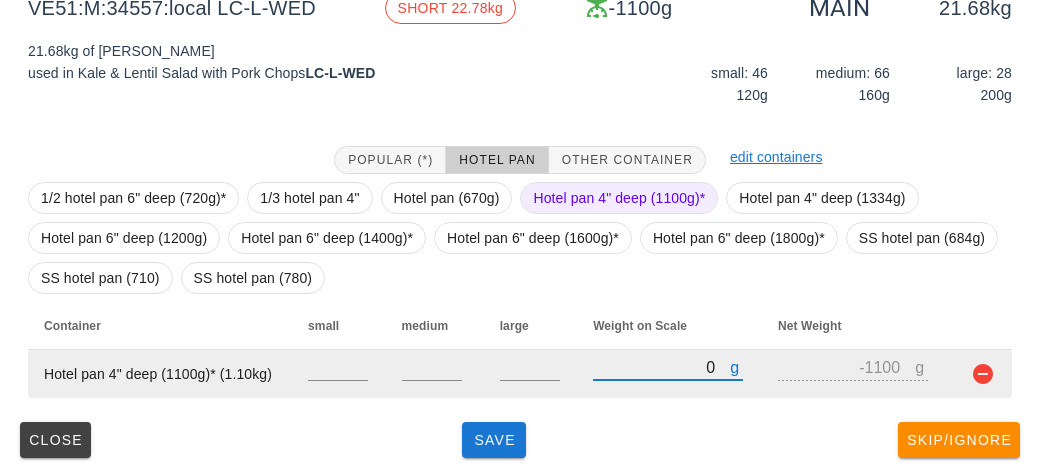 type on "10" 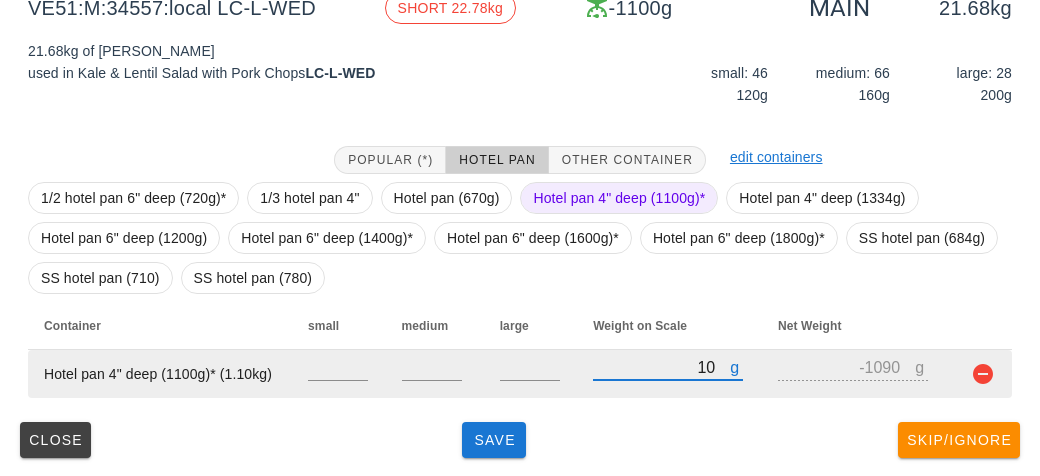 type on "120" 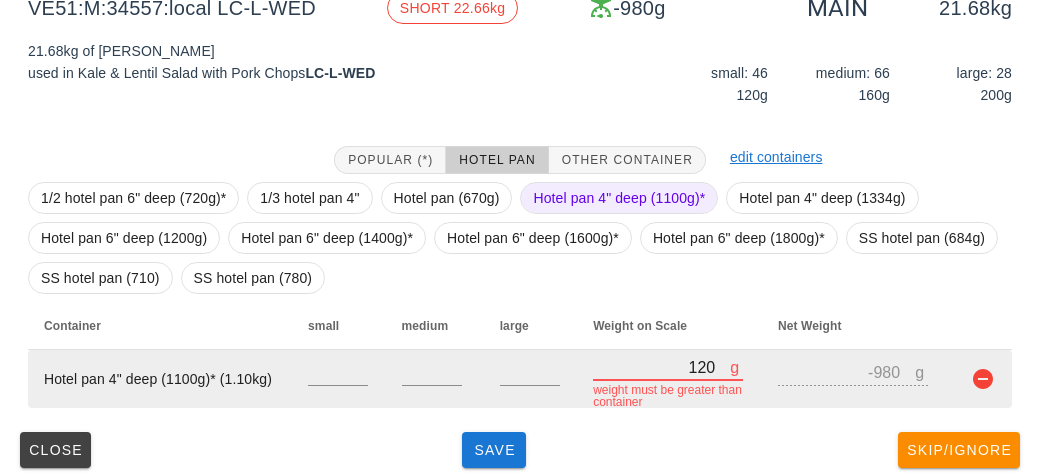 type on "1260" 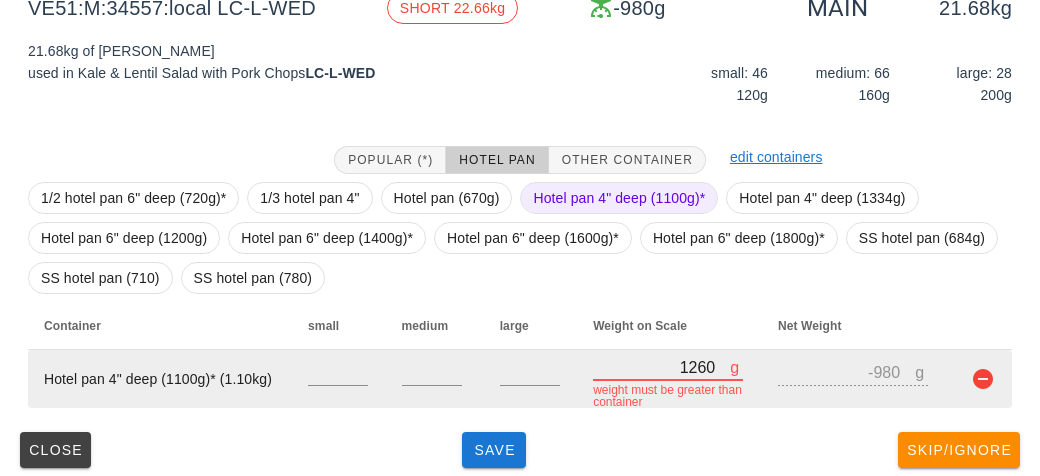 type on "160" 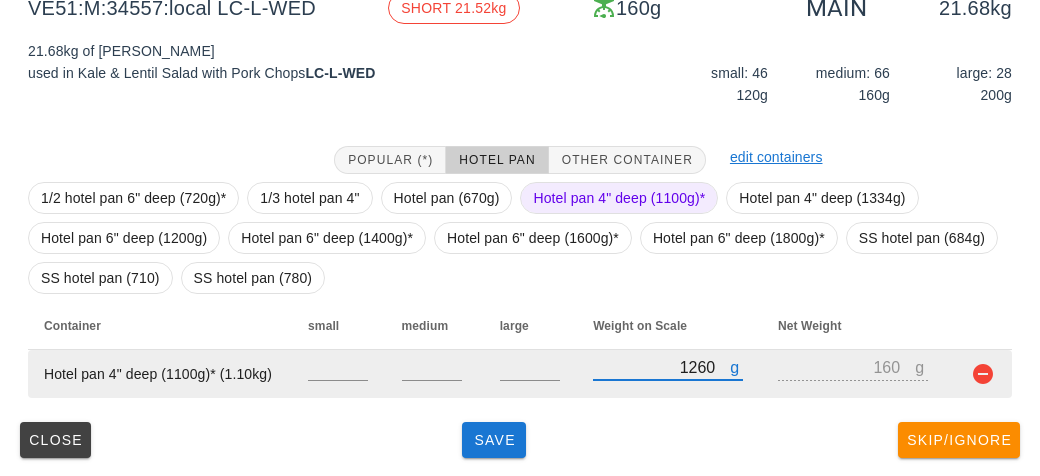 type on "12610" 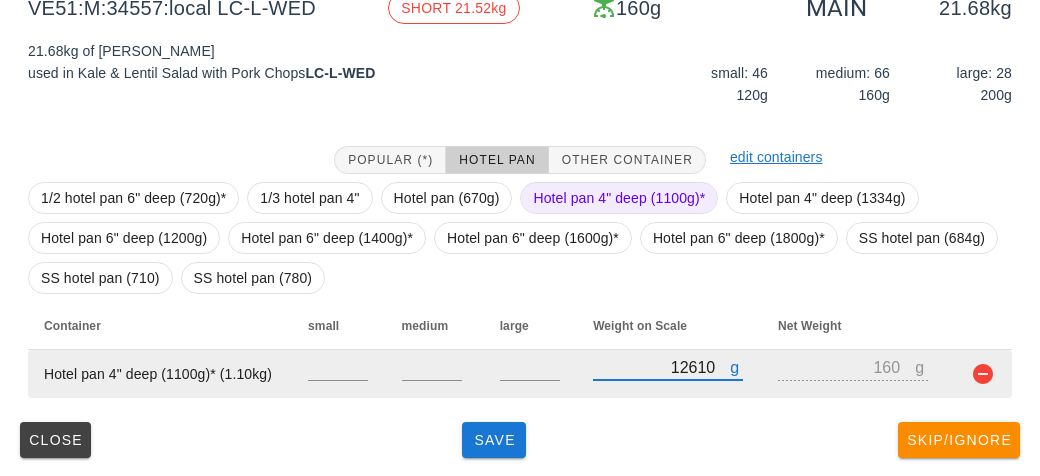 type on "11510" 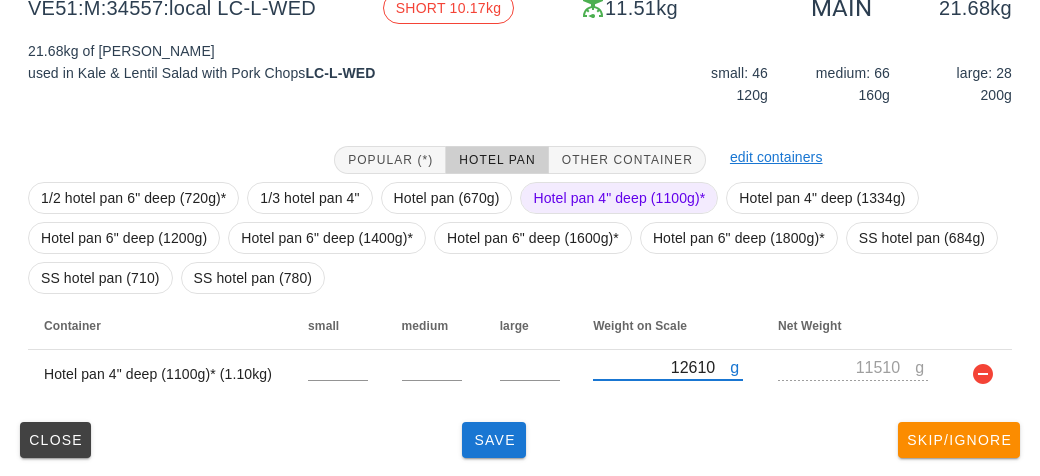type on "12610" 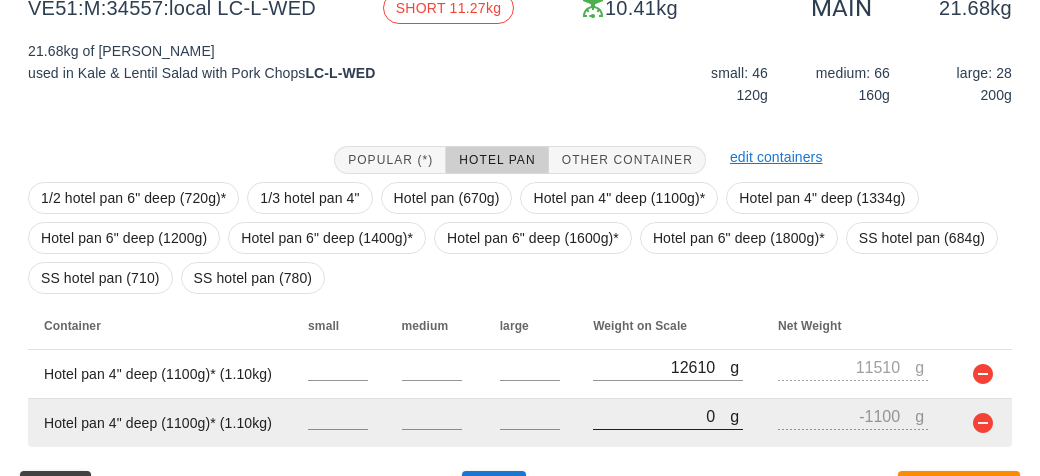 click on "0" at bounding box center [661, 416] 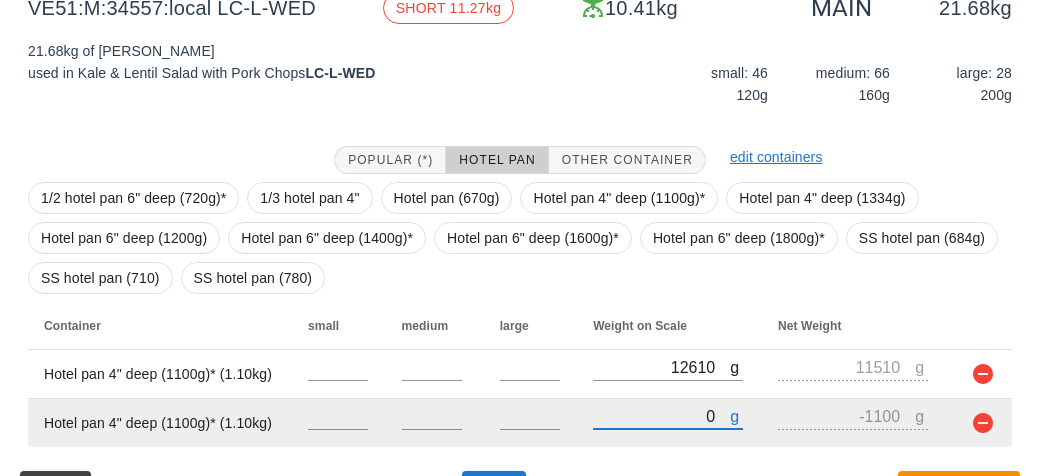 type on "10" 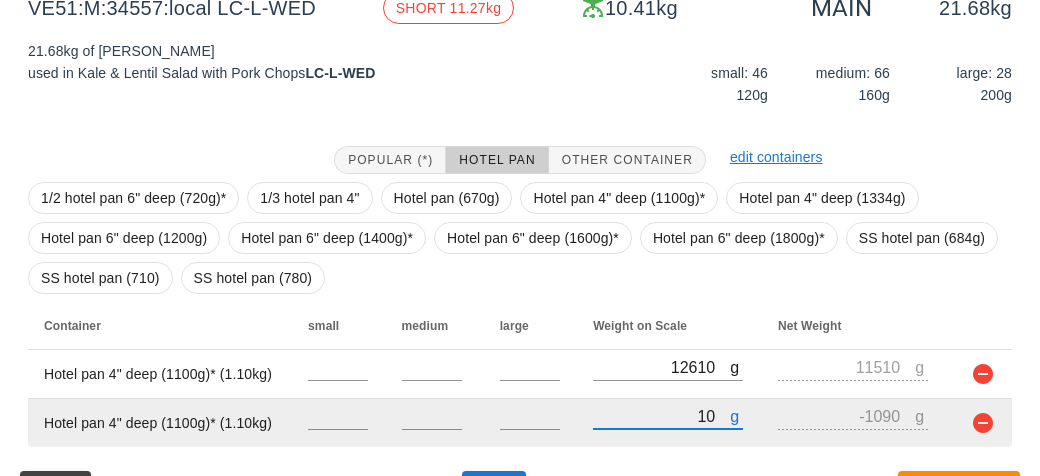 type on "130" 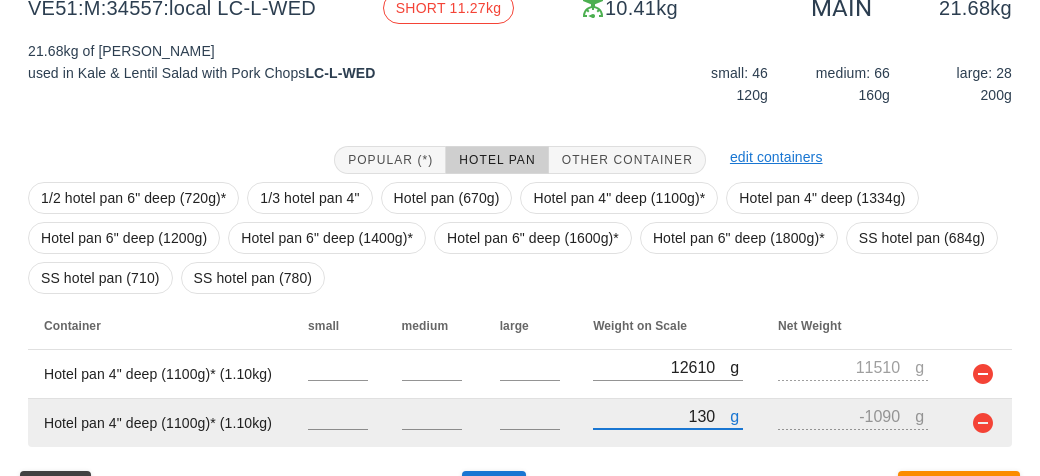 type on "-970" 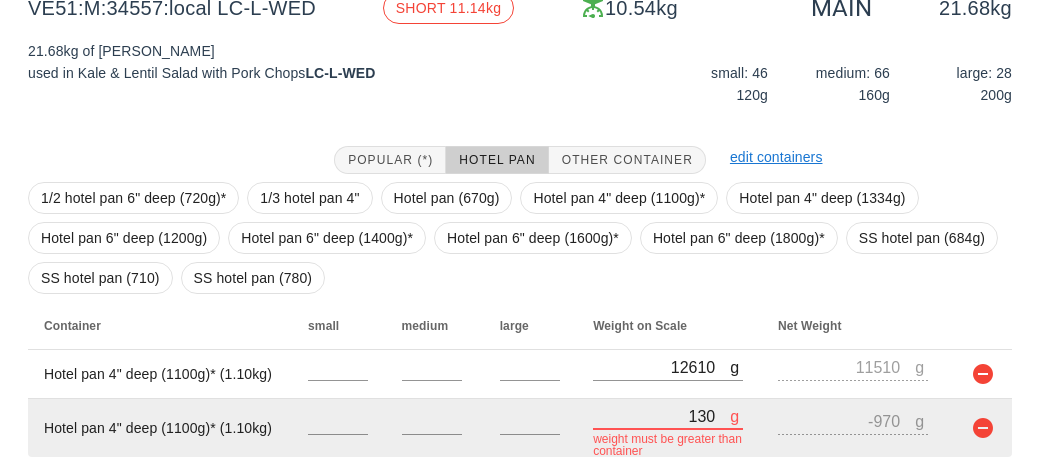 type on "1320" 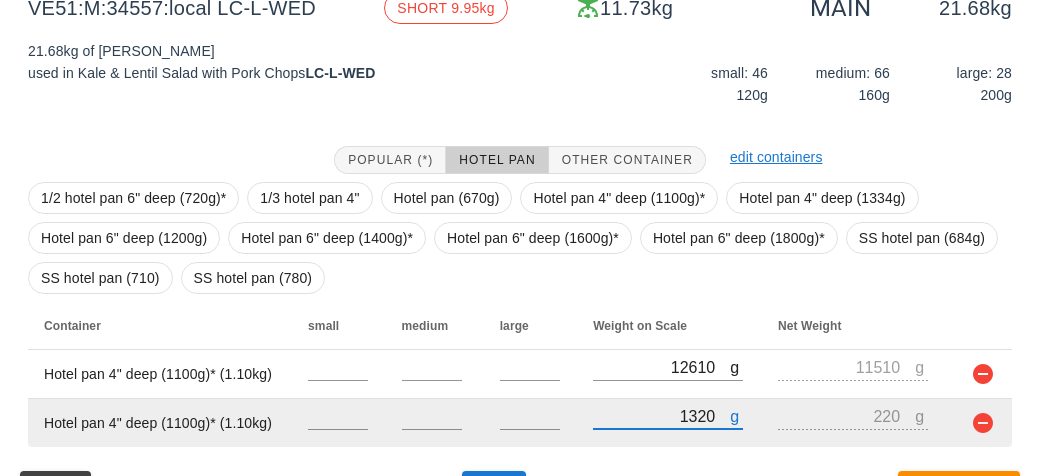 type on "13280" 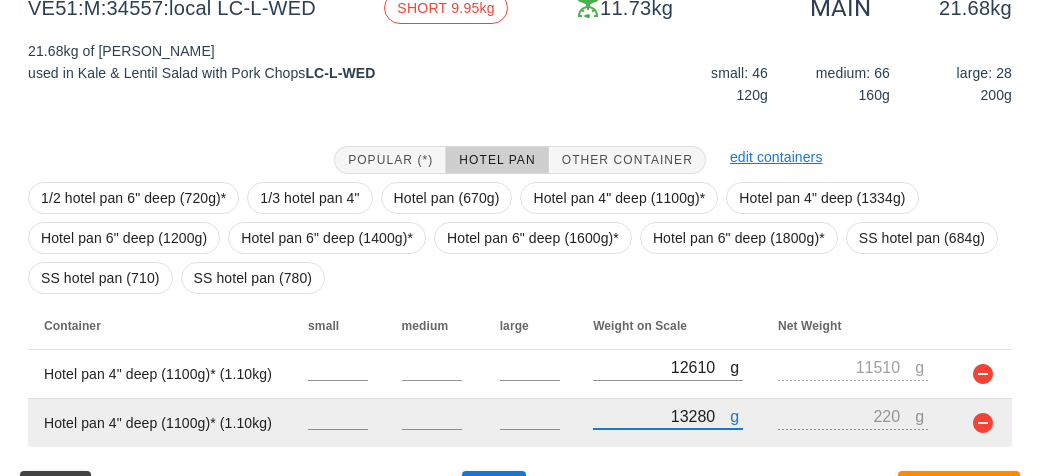 type on "12180" 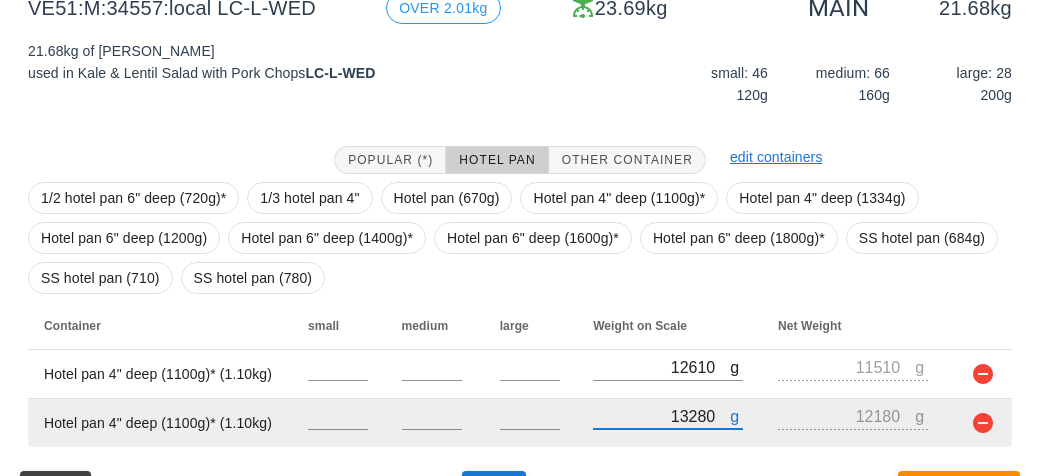 scroll, scrollTop: 321, scrollLeft: 0, axis: vertical 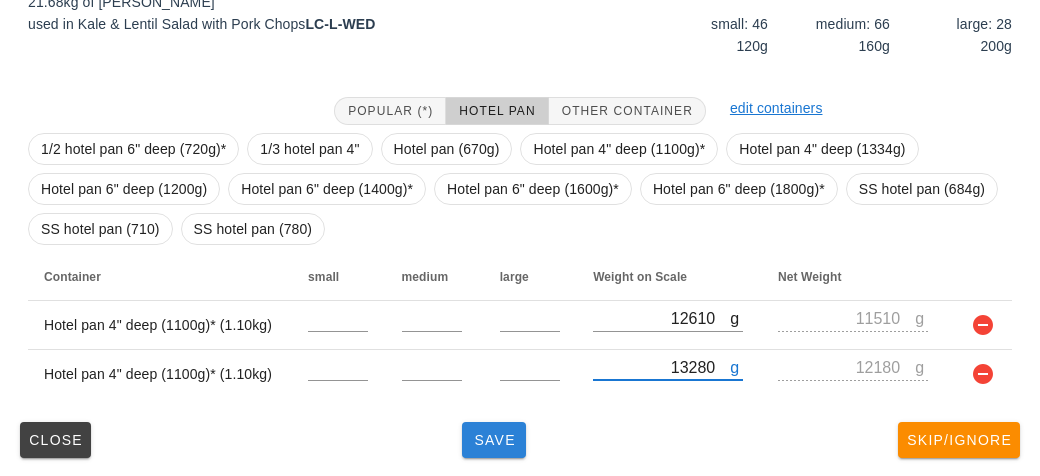 type on "13280" 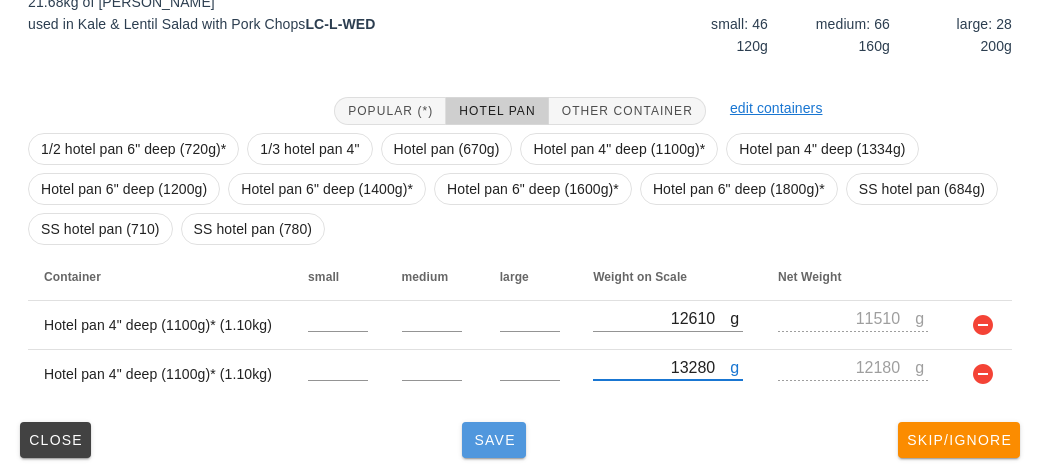 click on "Save" at bounding box center [494, 440] 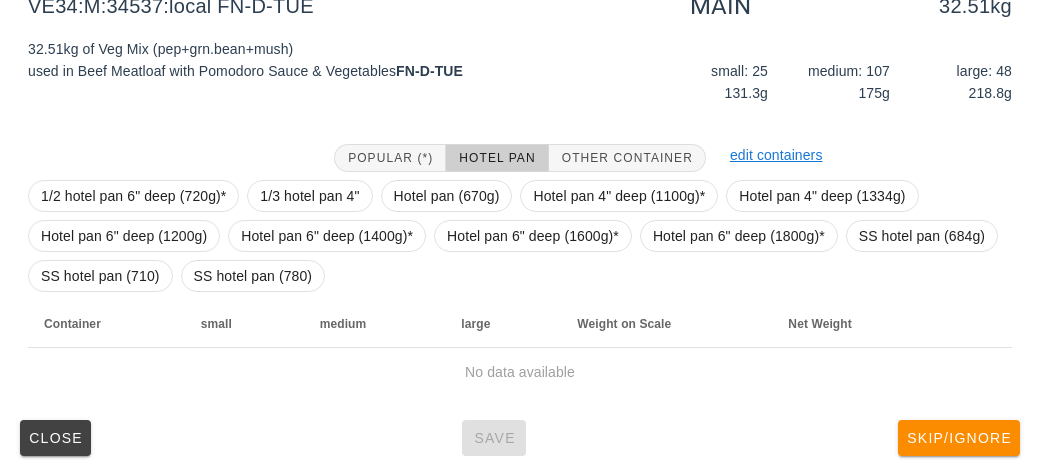 scroll, scrollTop: 272, scrollLeft: 0, axis: vertical 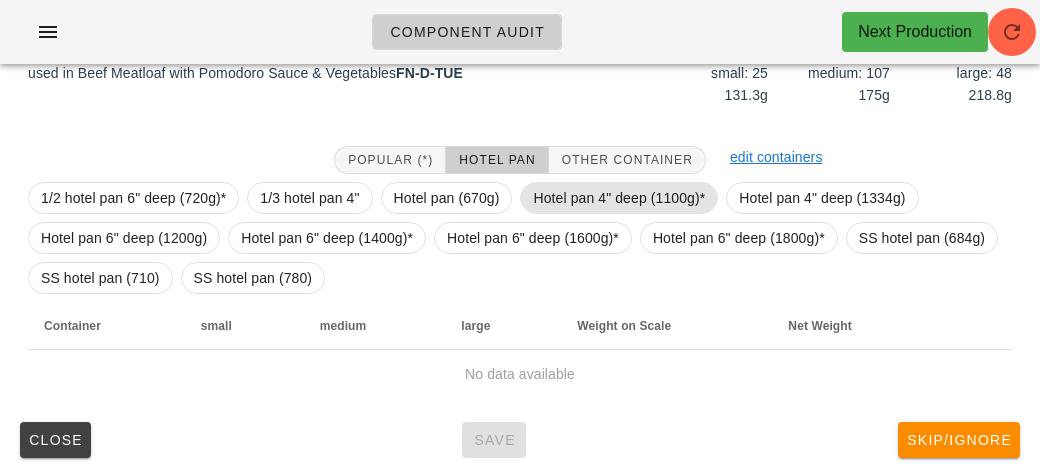 click on "Hotel pan 4" deep (1100g)*" at bounding box center [619, 198] 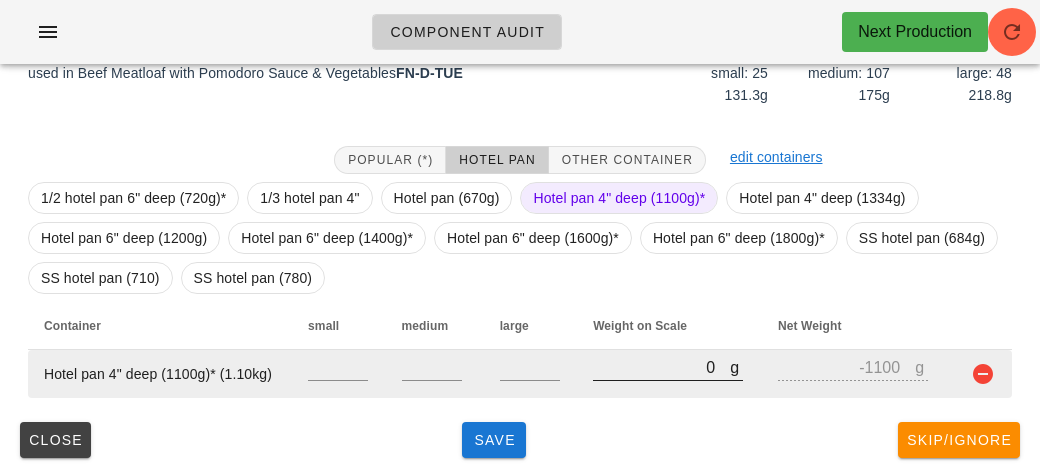 click on "0" at bounding box center [661, 367] 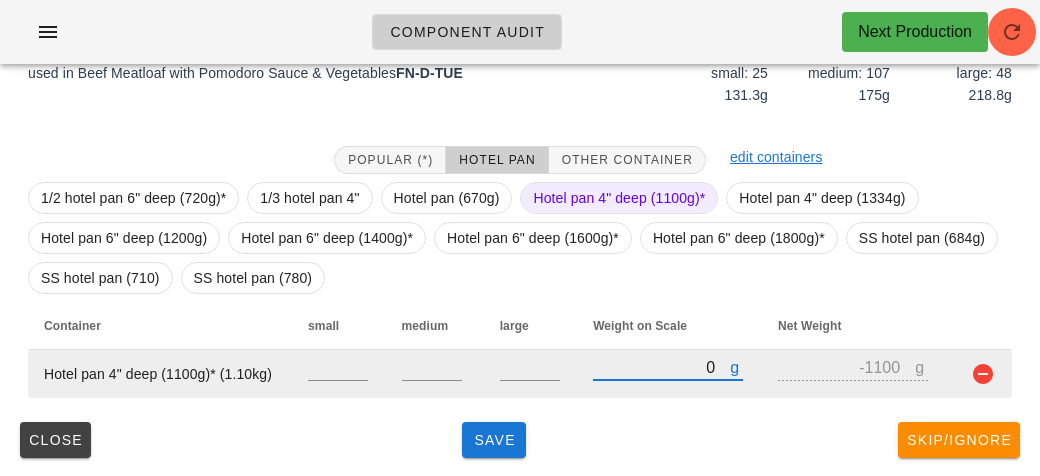 type on "10" 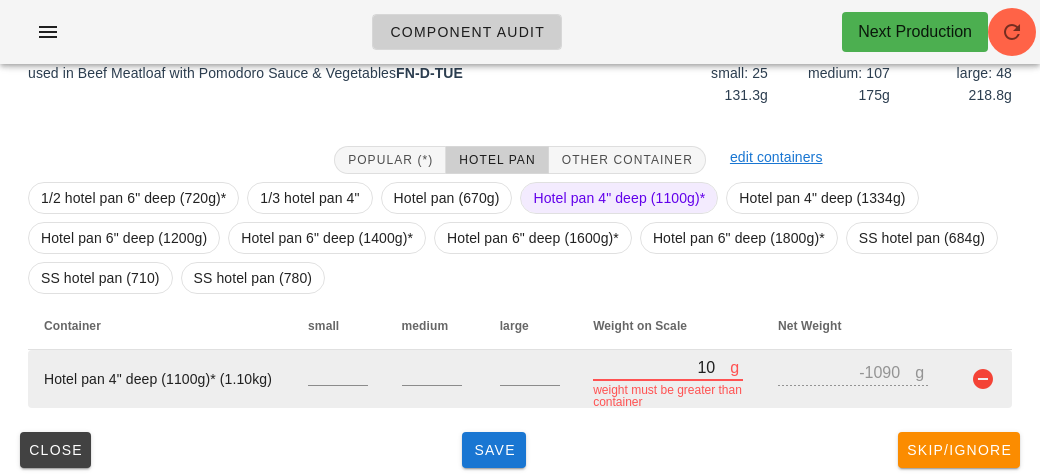 type on "110" 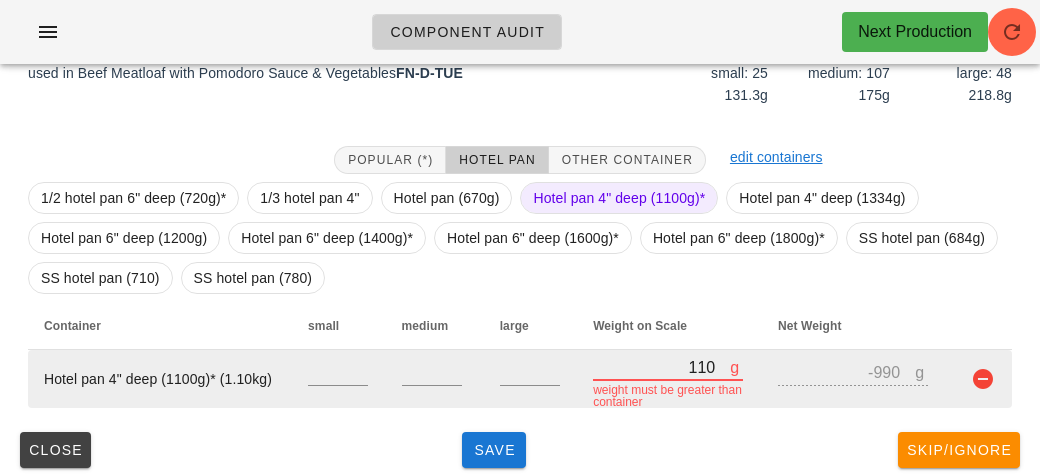 type on "1120" 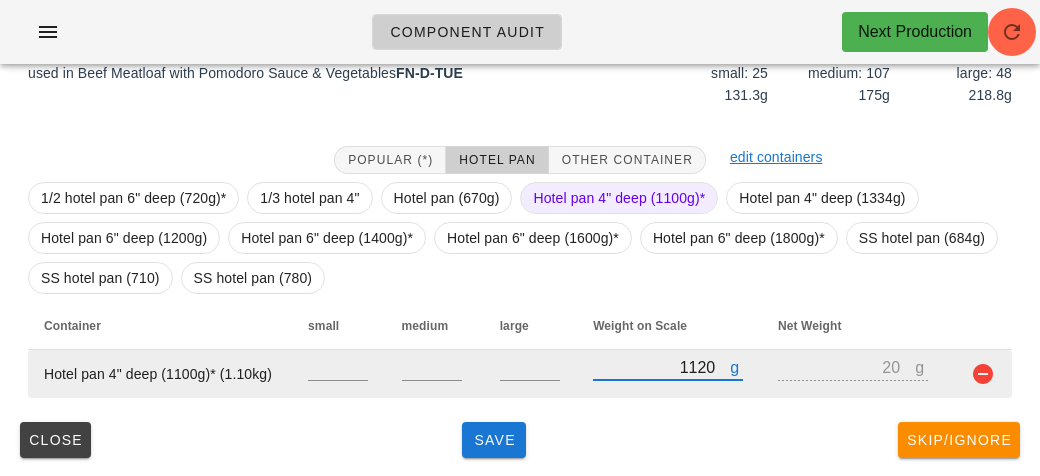 type on "11280" 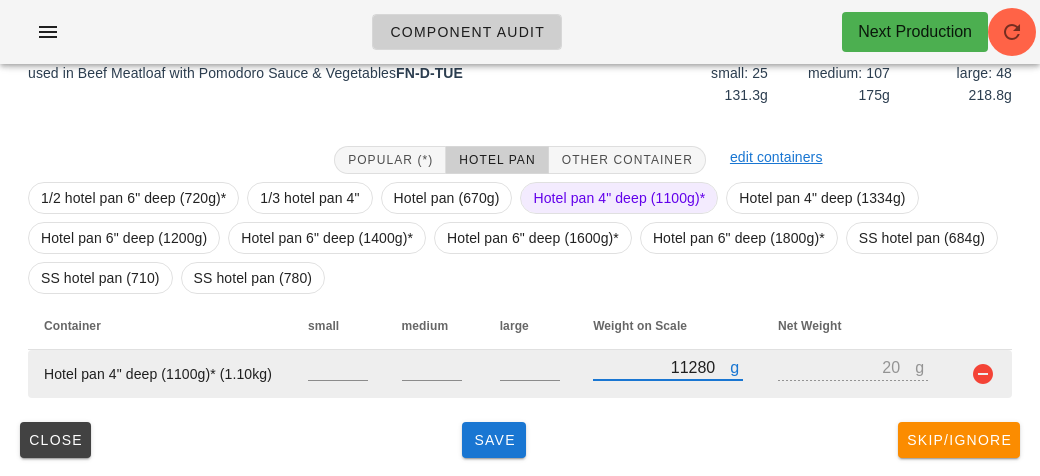 type on "10180" 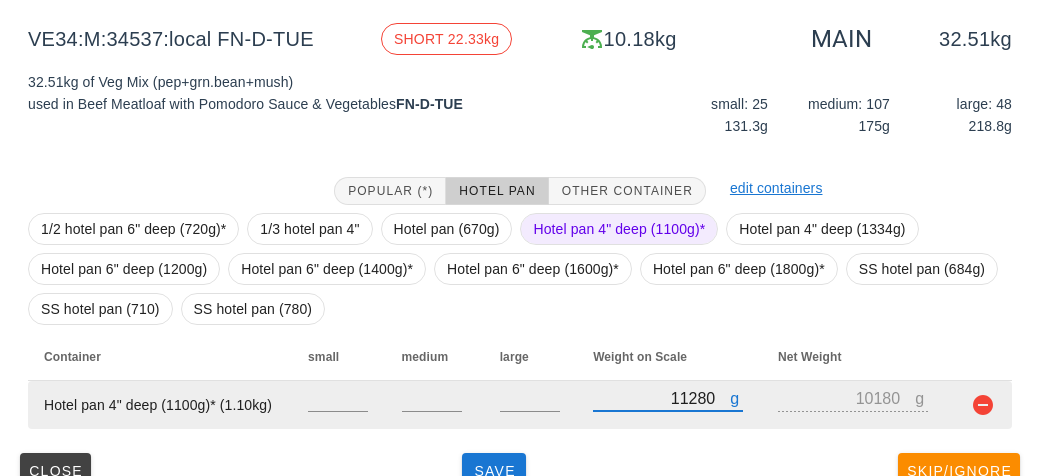scroll, scrollTop: 272, scrollLeft: 0, axis: vertical 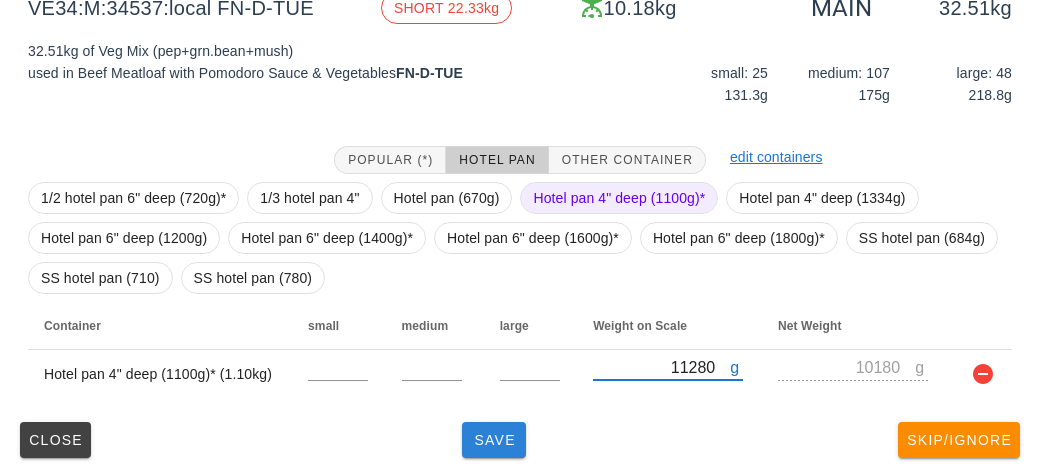 type on "11280" 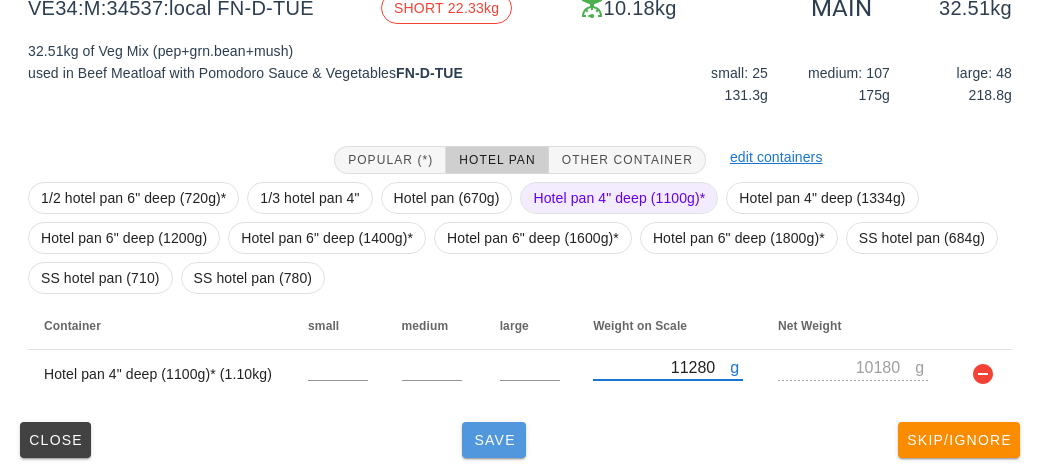 click on "Save" at bounding box center [494, 440] 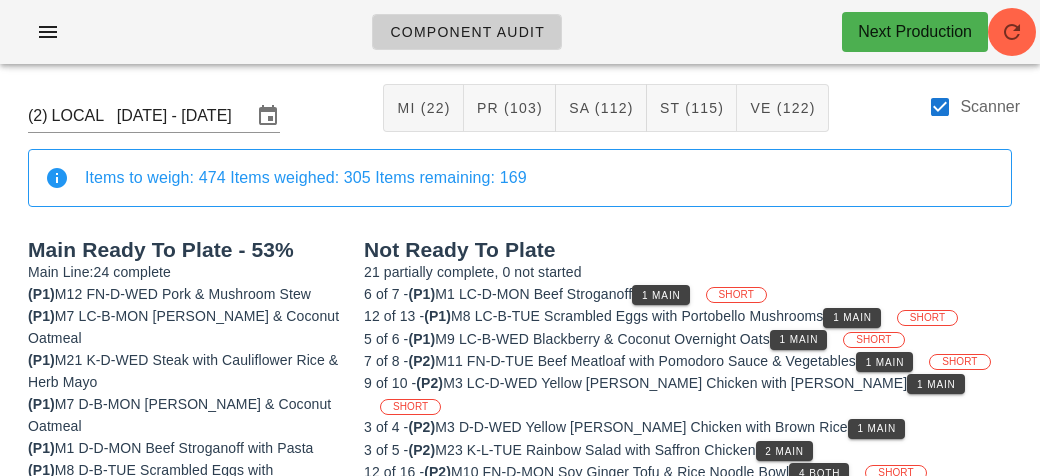 scroll, scrollTop: 0, scrollLeft: 0, axis: both 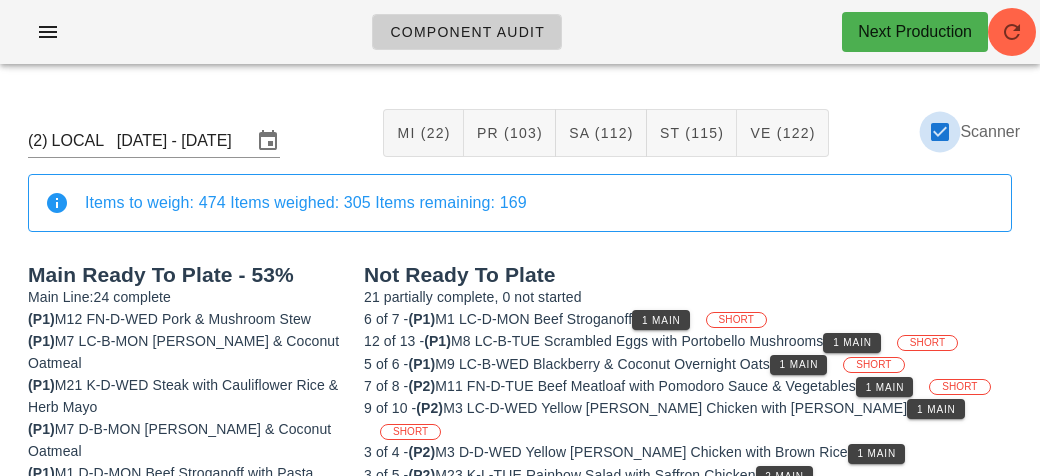click at bounding box center (940, 132) 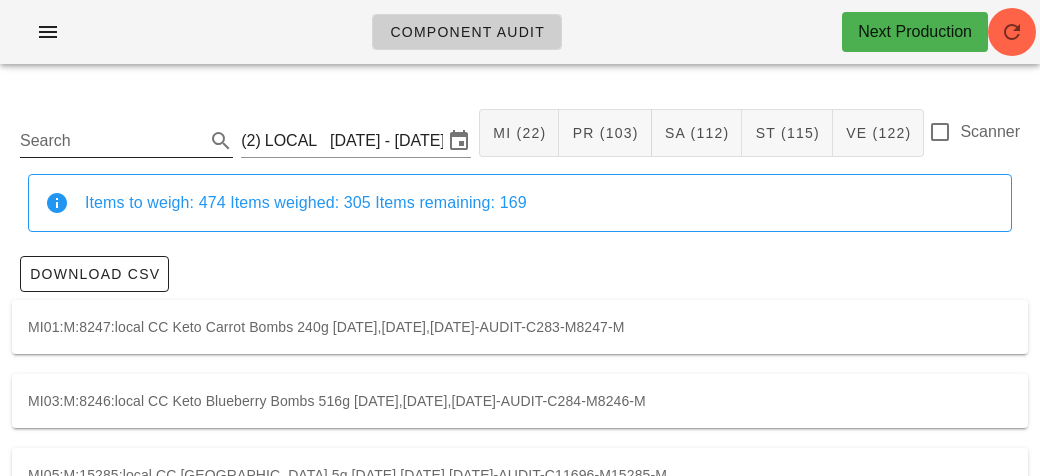click on "Search" at bounding box center [110, 141] 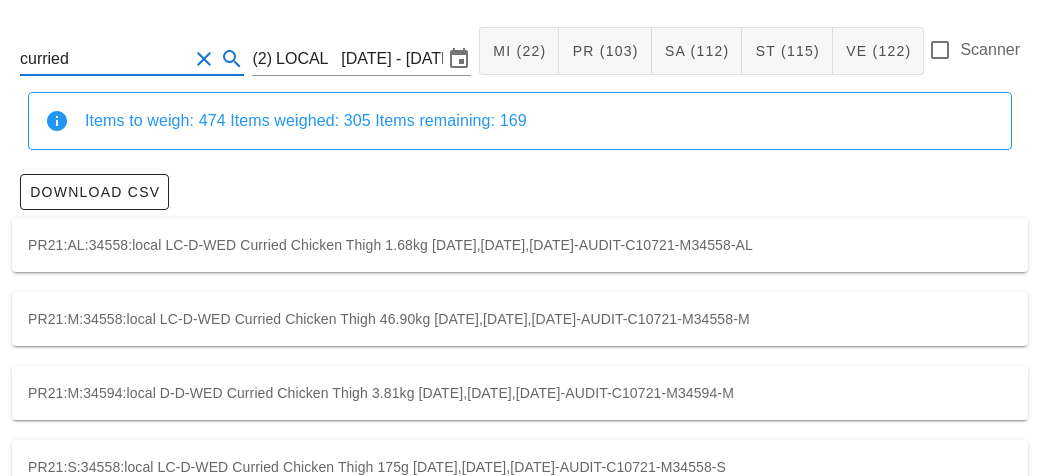 scroll, scrollTop: 99, scrollLeft: 0, axis: vertical 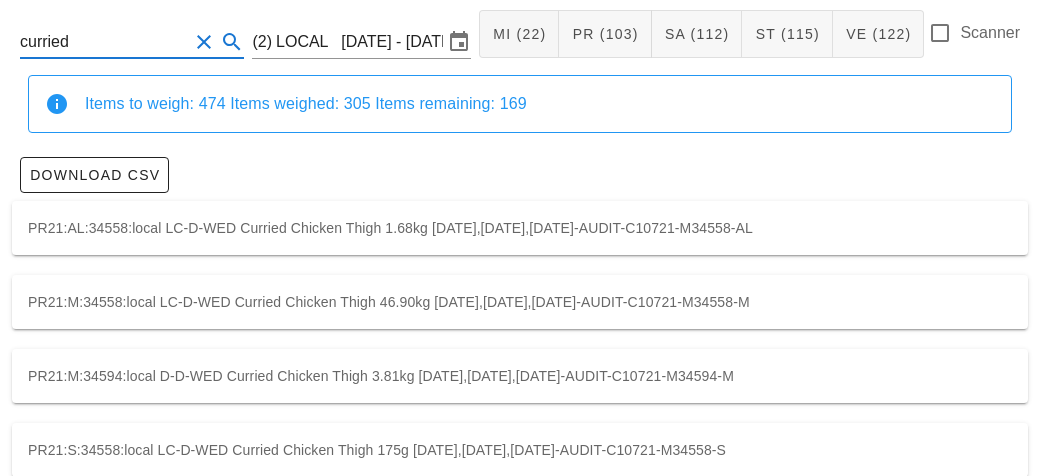 click on "PR21:AL:34558:local LC-D-WED Curried Chicken Thigh 1.68kg [DATE],[DATE],[DATE]-AUDIT-C10721-M34558-AL" at bounding box center [520, 228] 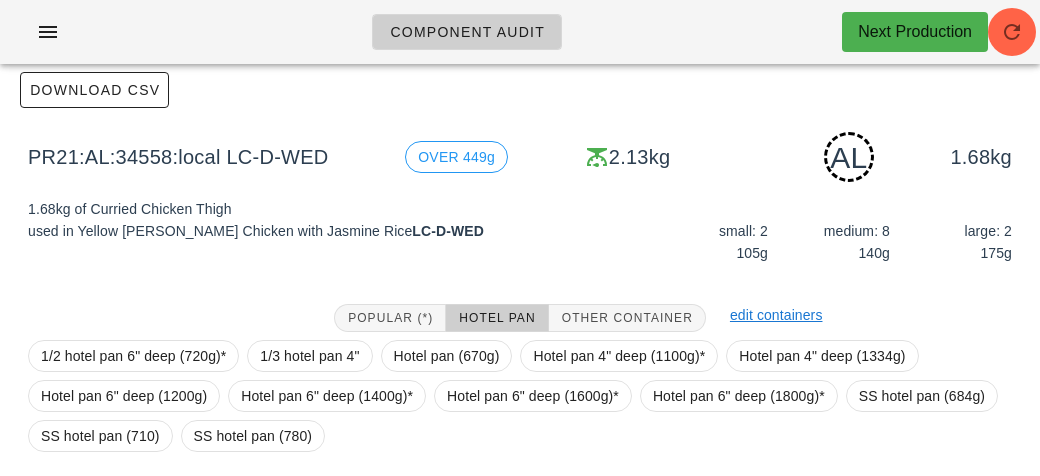 scroll, scrollTop: 342, scrollLeft: 0, axis: vertical 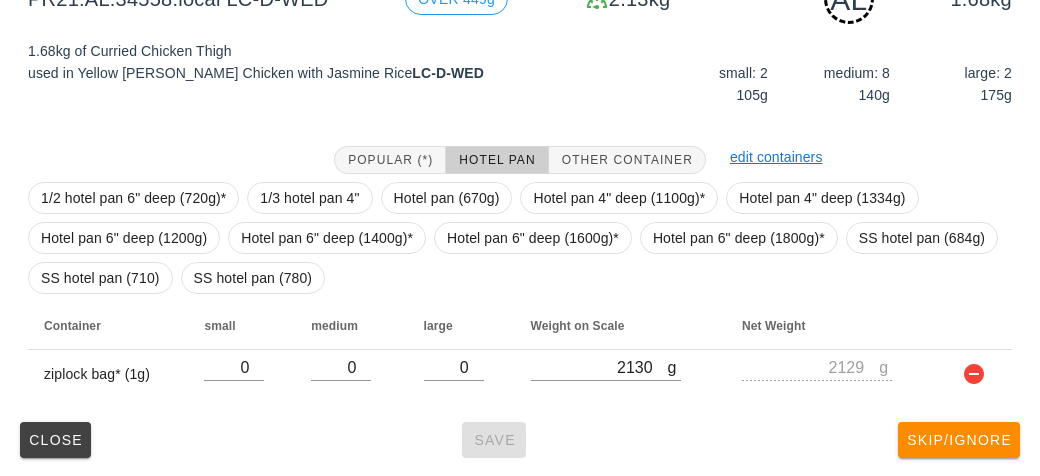 click on "Close Save Skip/Ignore" at bounding box center [520, 440] 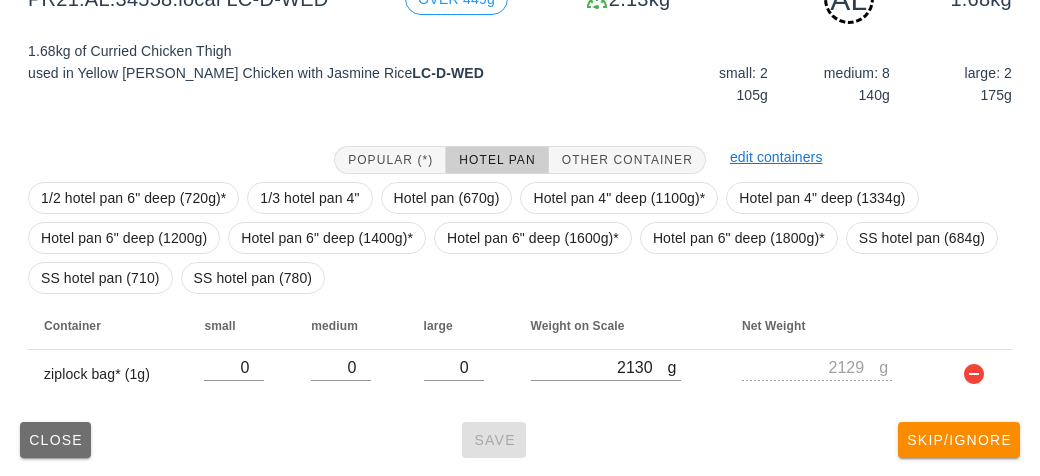 click on "Close" at bounding box center (55, 440) 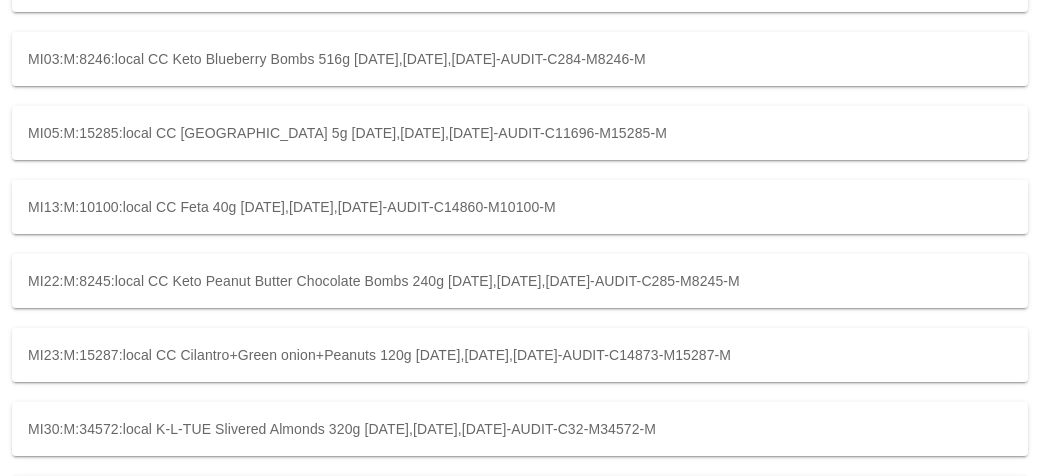 type 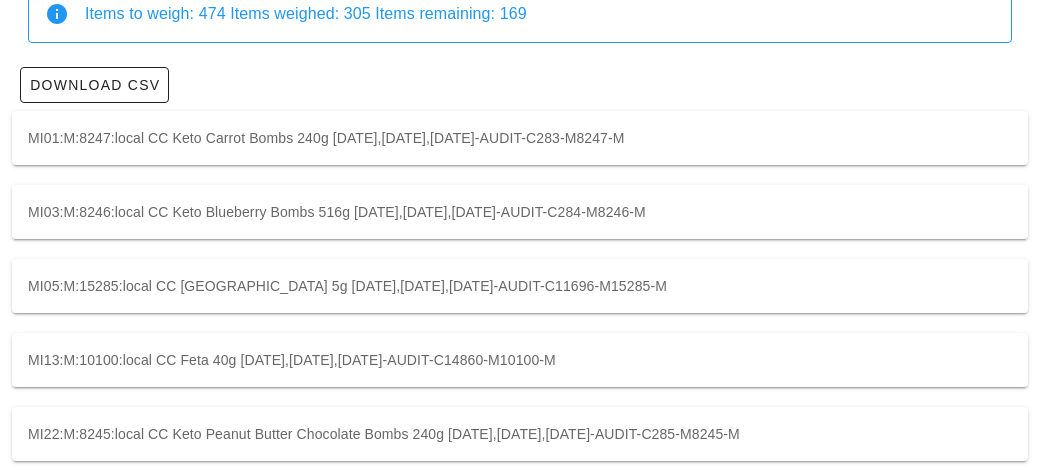 scroll, scrollTop: 0, scrollLeft: 0, axis: both 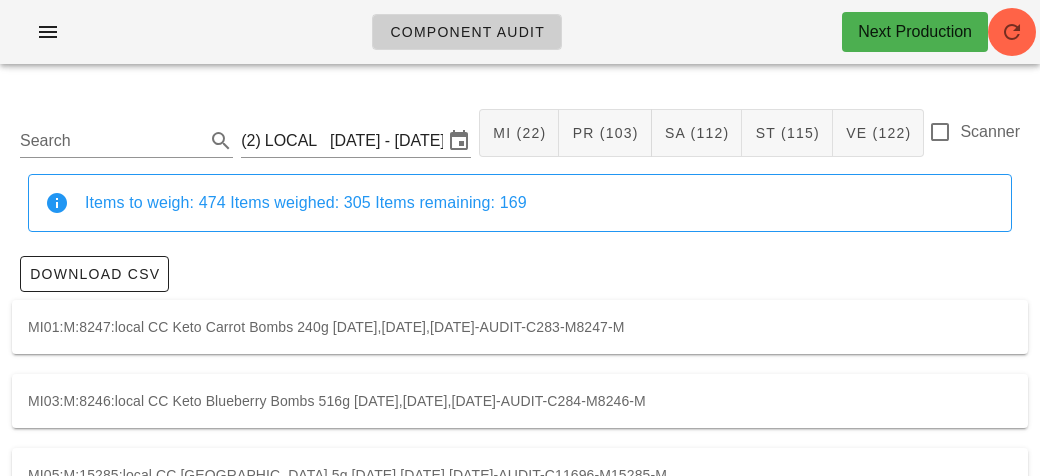click on "Scanner" at bounding box center (990, 132) 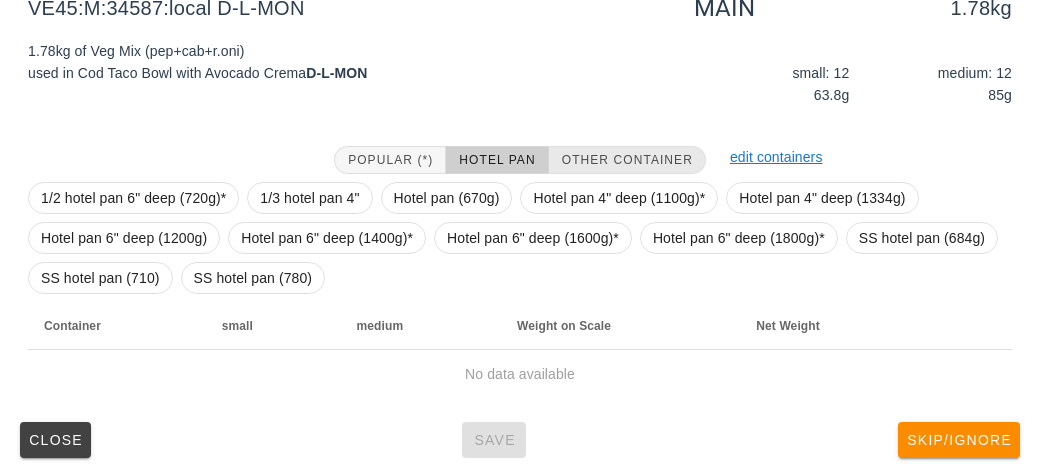 click on "Other Container" at bounding box center (627, 160) 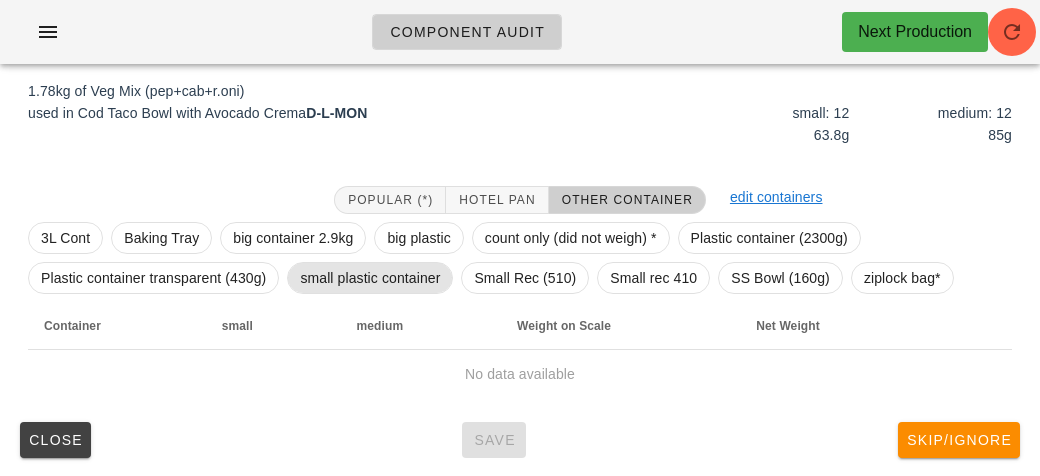 click on "small plastic container" at bounding box center [370, 278] 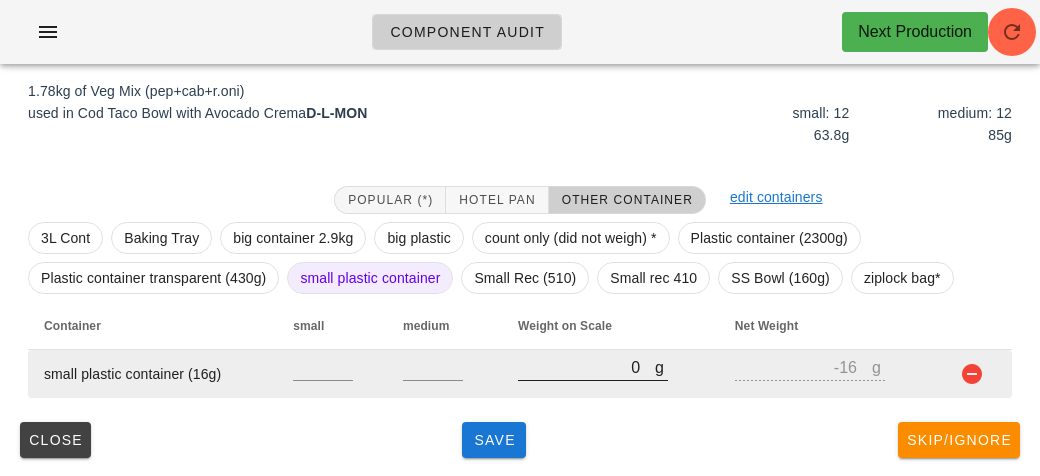 click on "0" at bounding box center (586, 367) 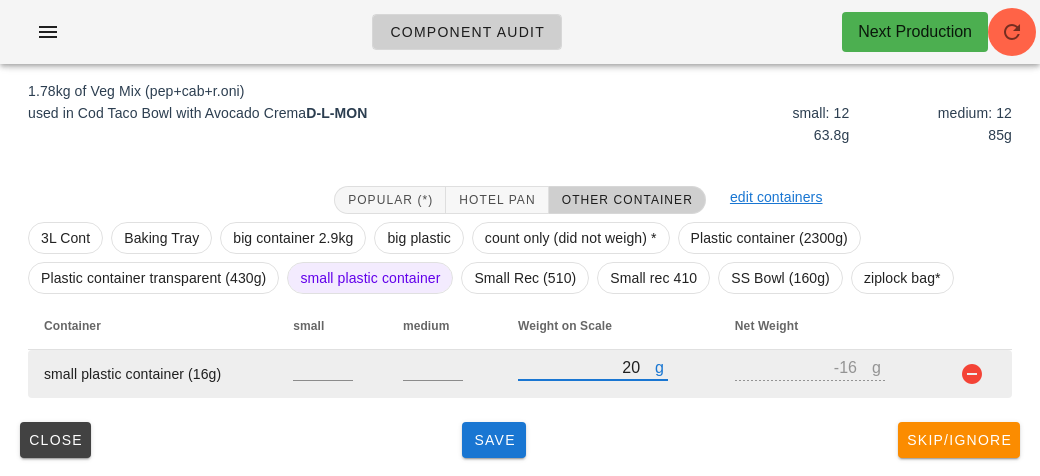type on "210" 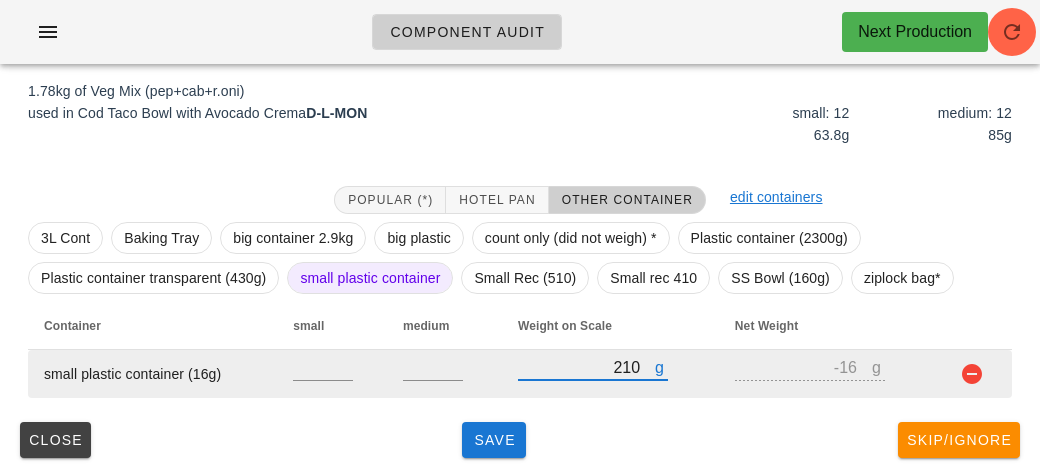 type on "194" 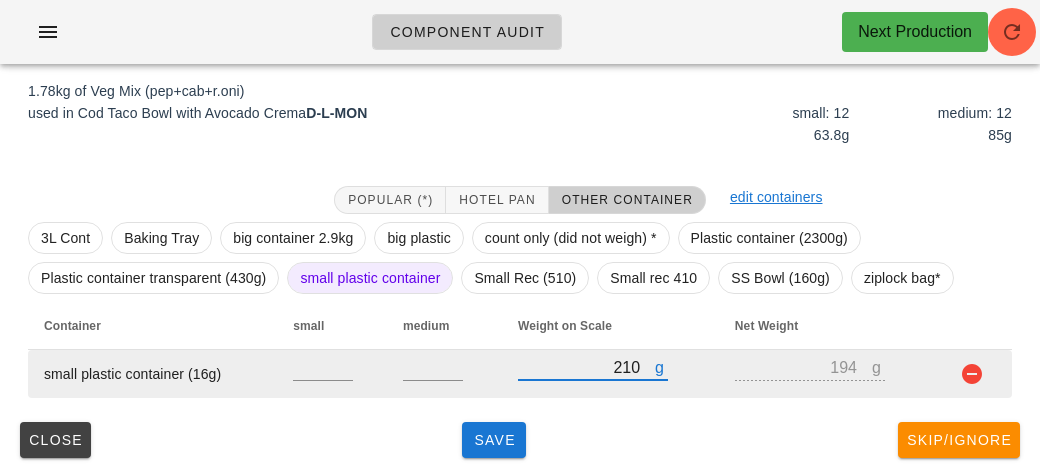 type 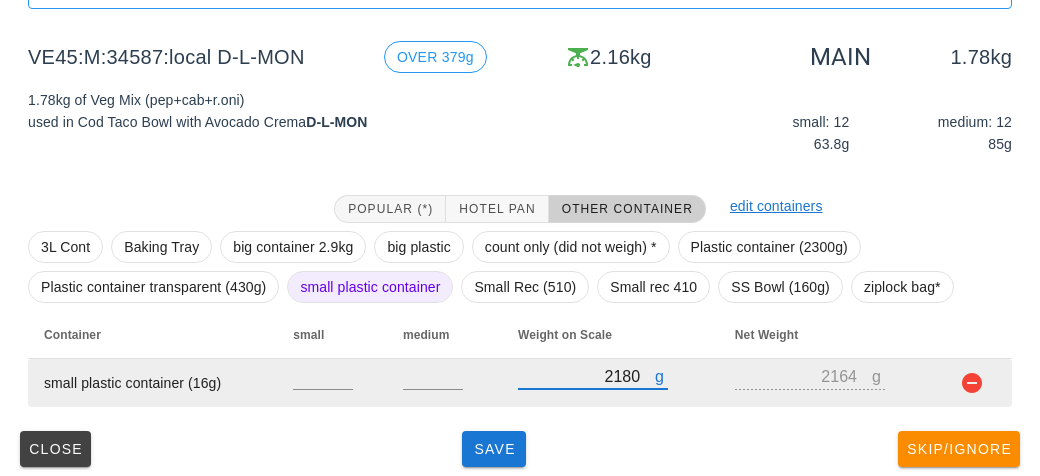 scroll, scrollTop: 232, scrollLeft: 0, axis: vertical 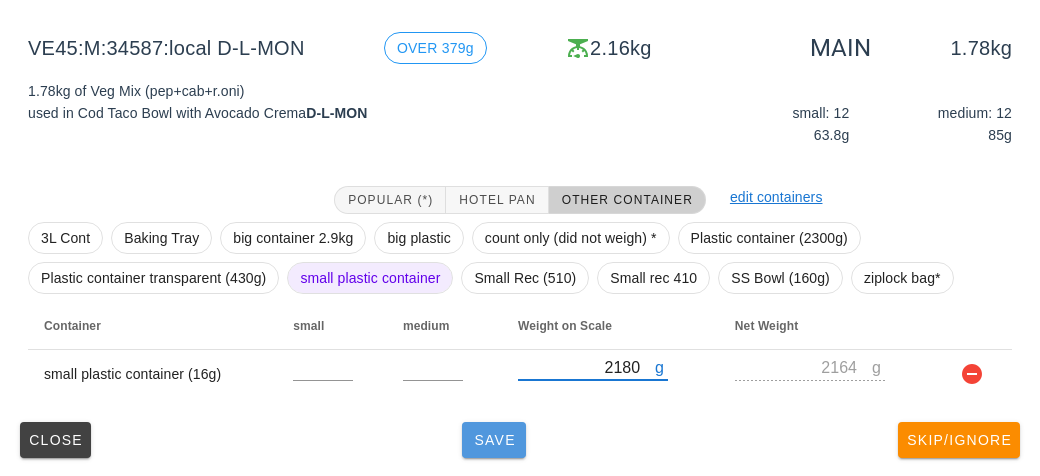 click on "Save" at bounding box center (494, 440) 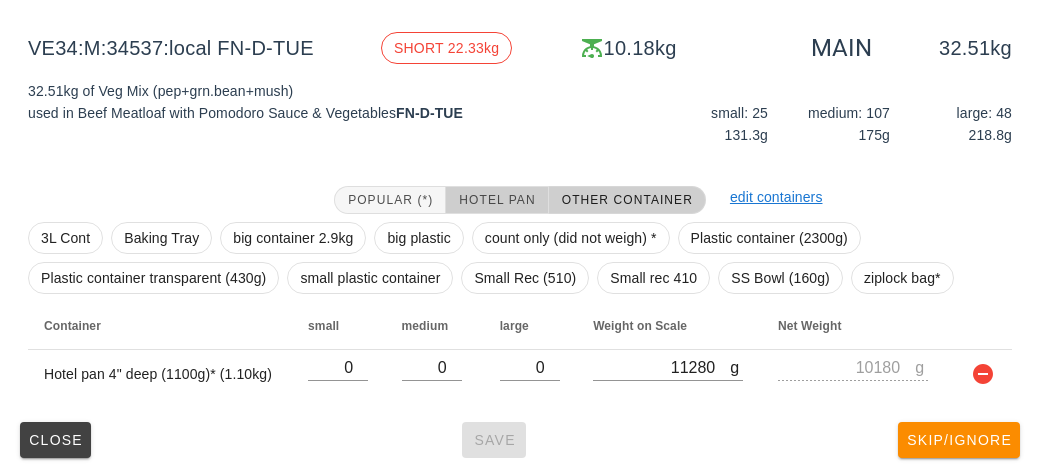 click on "Hotel Pan" at bounding box center (496, 200) 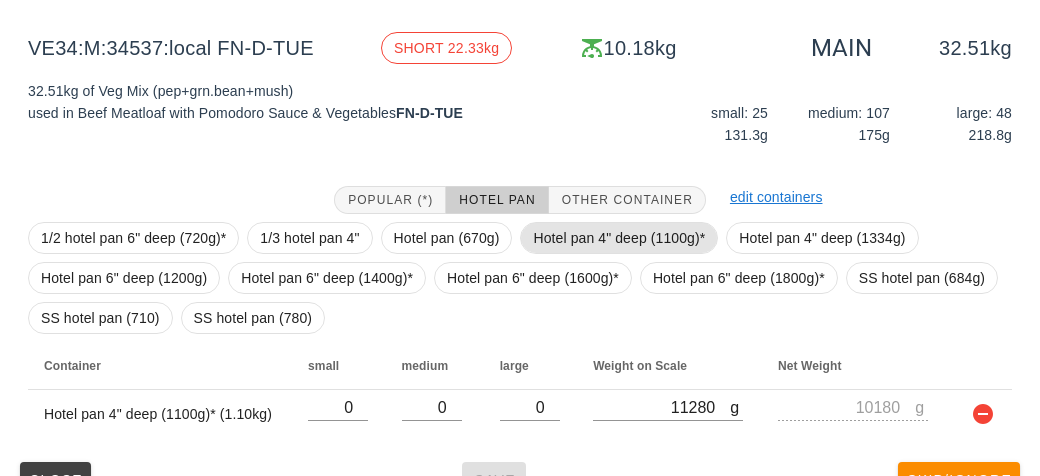 click on "Hotel pan 4" deep (1100g)*" at bounding box center (619, 238) 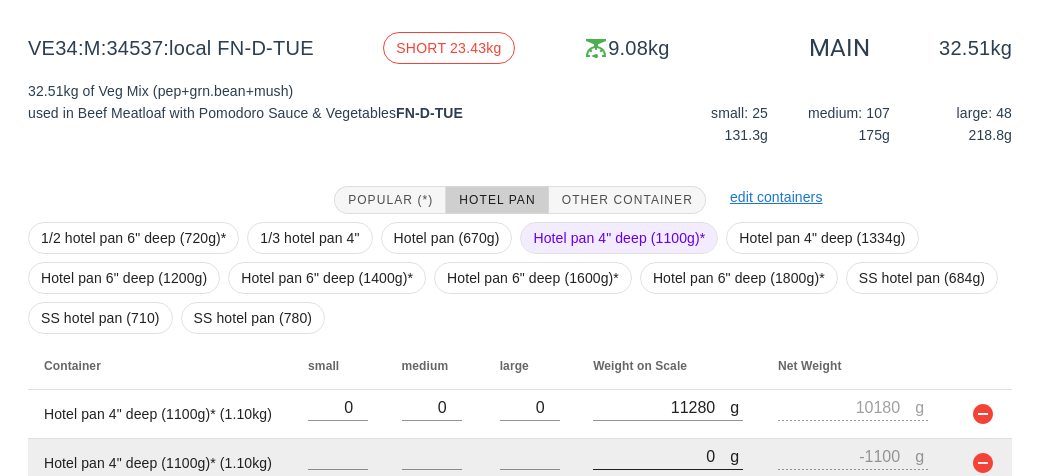 click on "0" at bounding box center [661, 456] 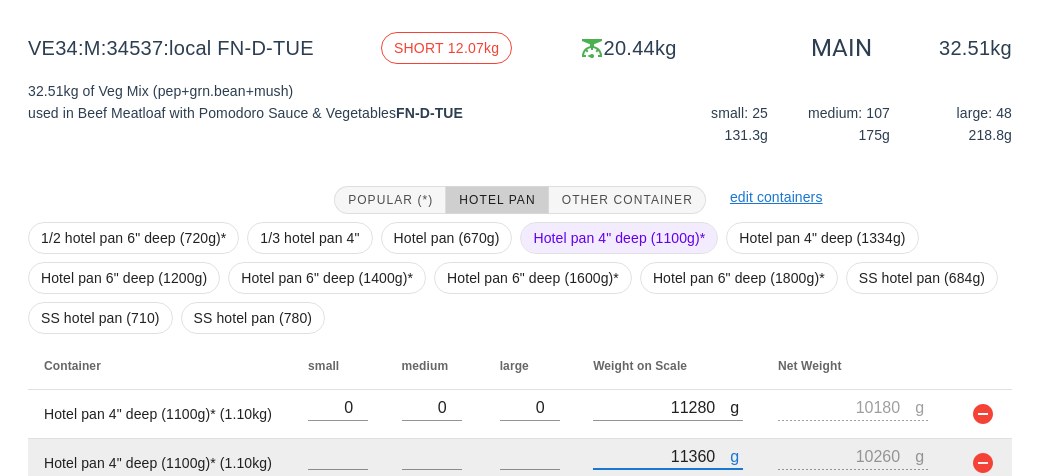 scroll, scrollTop: 321, scrollLeft: 0, axis: vertical 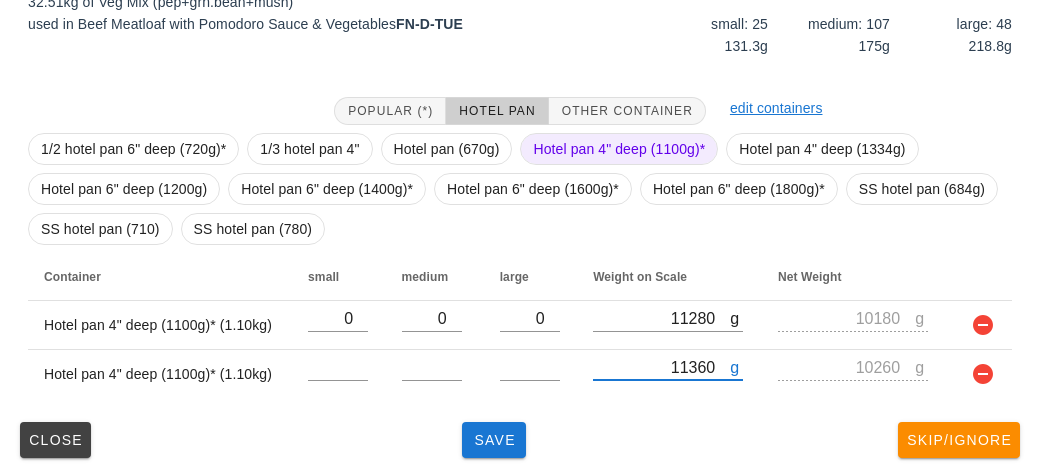 click on "Hotel pan 4" deep (1100g)*" at bounding box center (619, 149) 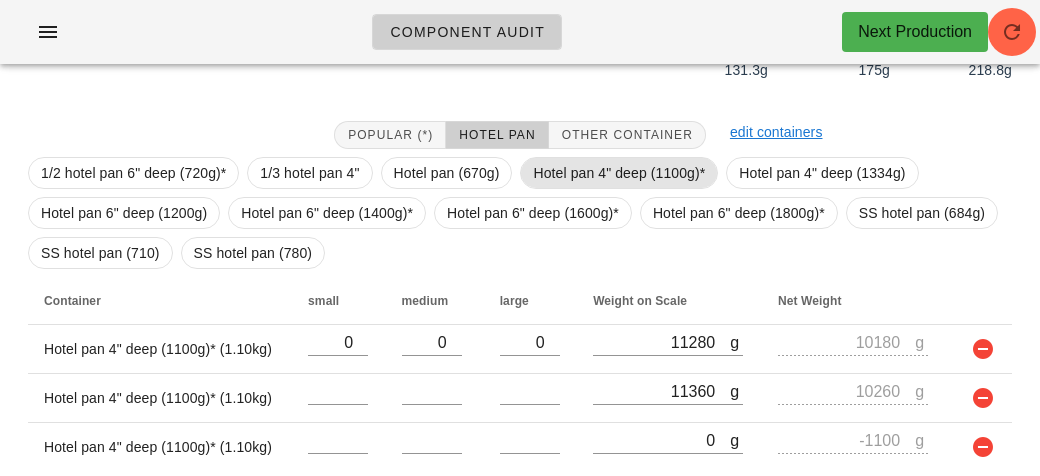 scroll, scrollTop: 296, scrollLeft: 0, axis: vertical 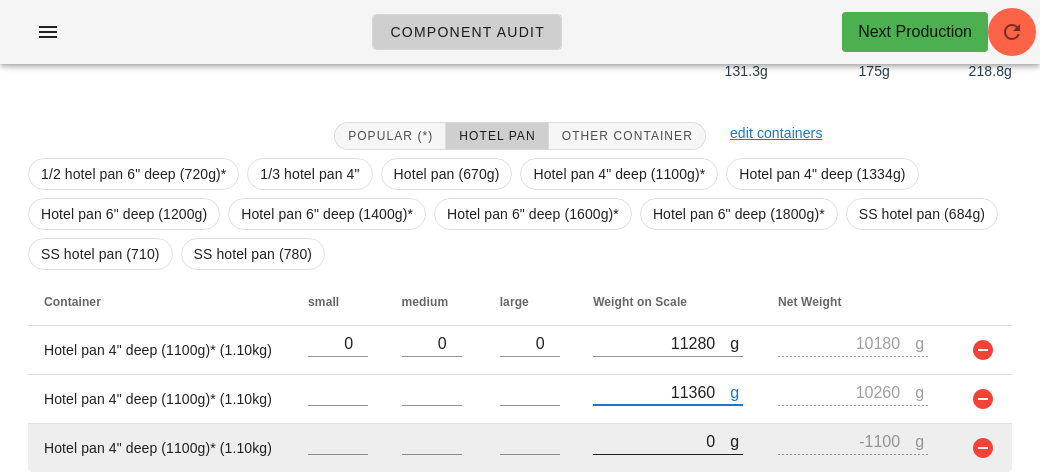 click on "0" at bounding box center (661, 441) 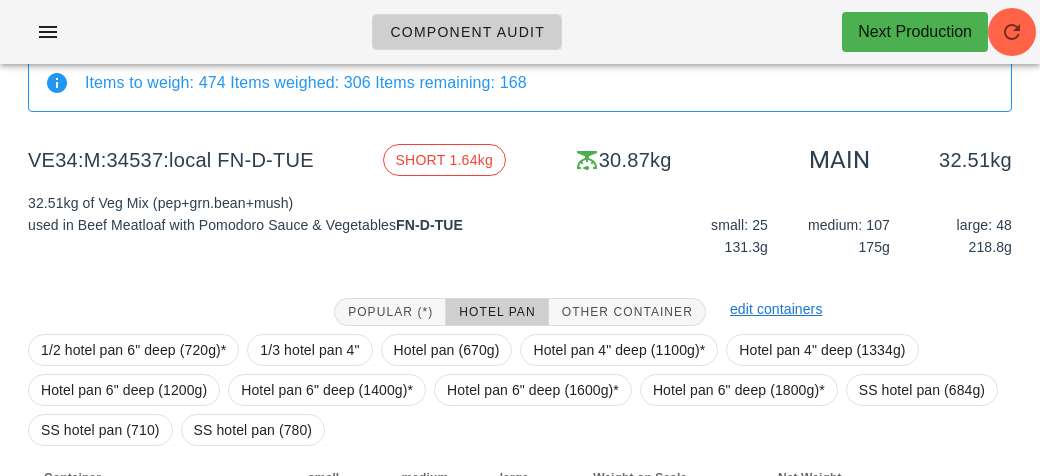 scroll, scrollTop: 370, scrollLeft: 0, axis: vertical 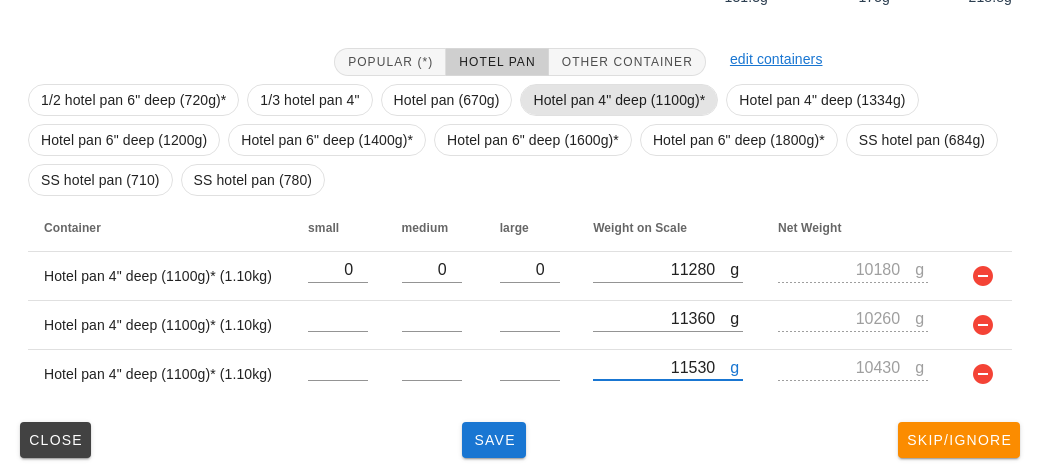click on "Hotel pan 4" deep (1100g)*" at bounding box center (619, 100) 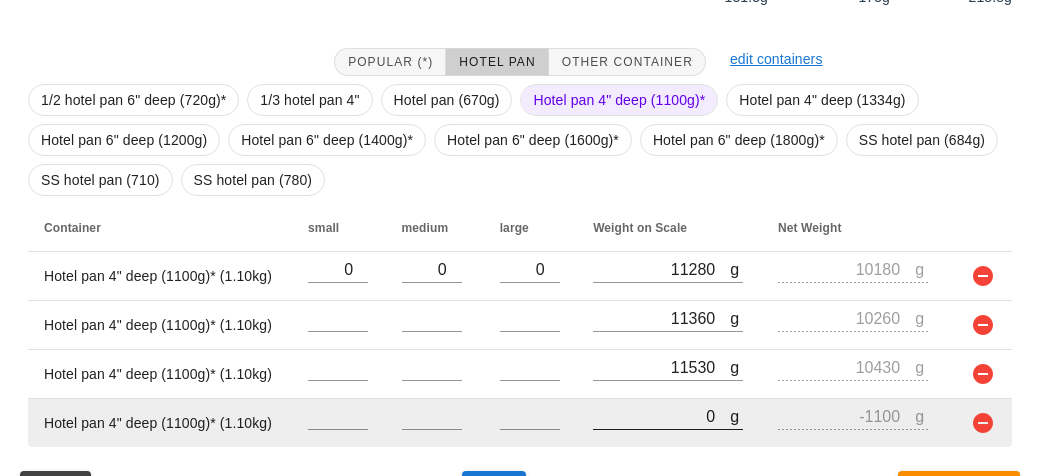 click on "0" at bounding box center (661, 416) 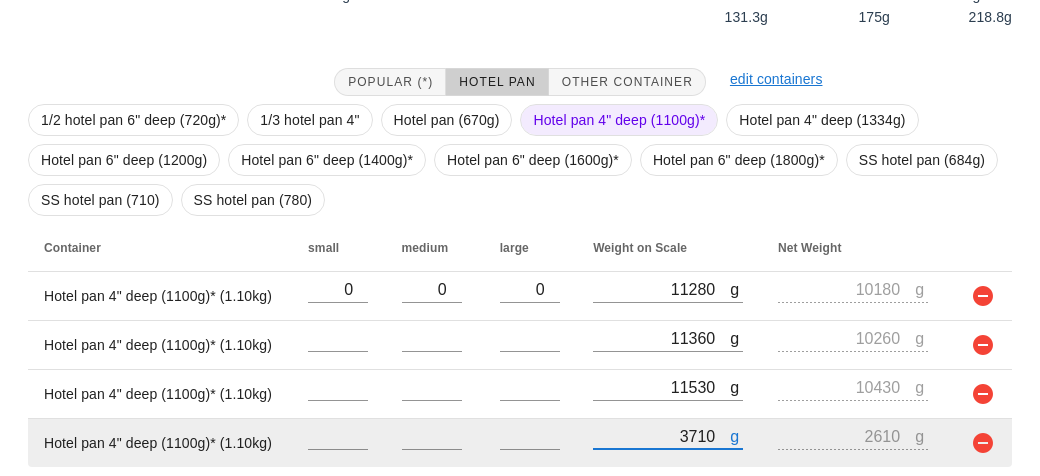 scroll, scrollTop: 418, scrollLeft: 0, axis: vertical 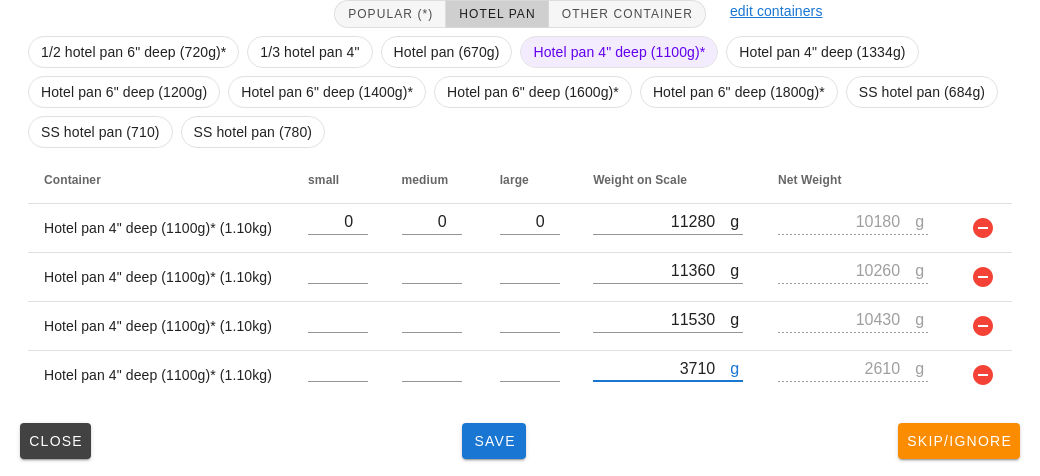 click on "Close Save Skip/Ignore" at bounding box center [520, 441] 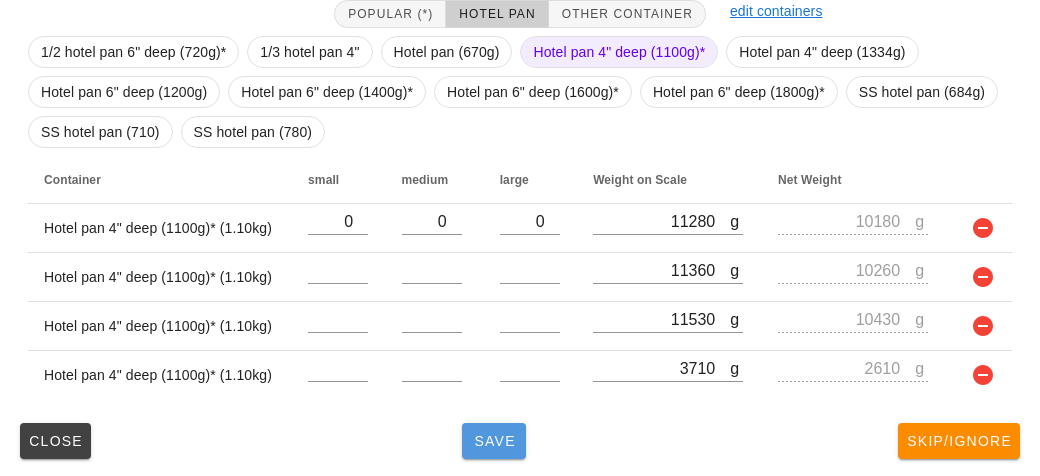click on "Save" at bounding box center [494, 441] 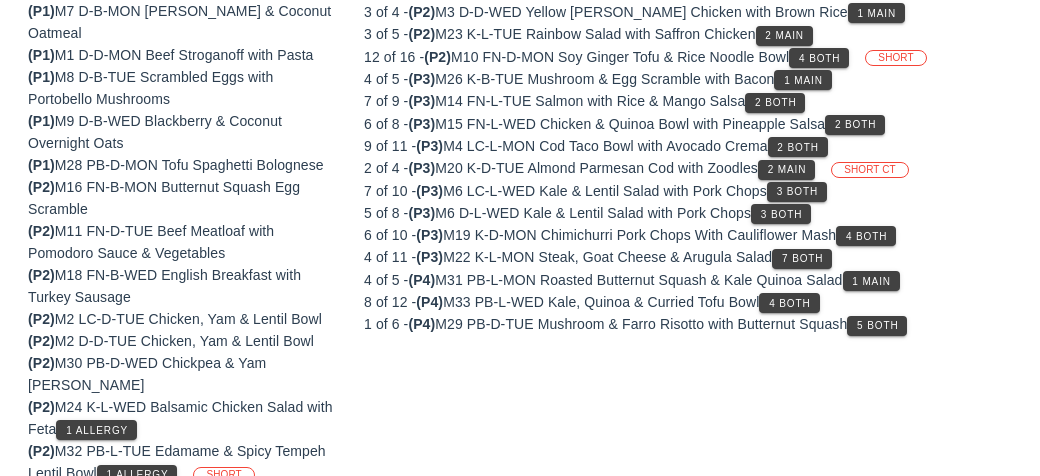 scroll, scrollTop: 280, scrollLeft: 0, axis: vertical 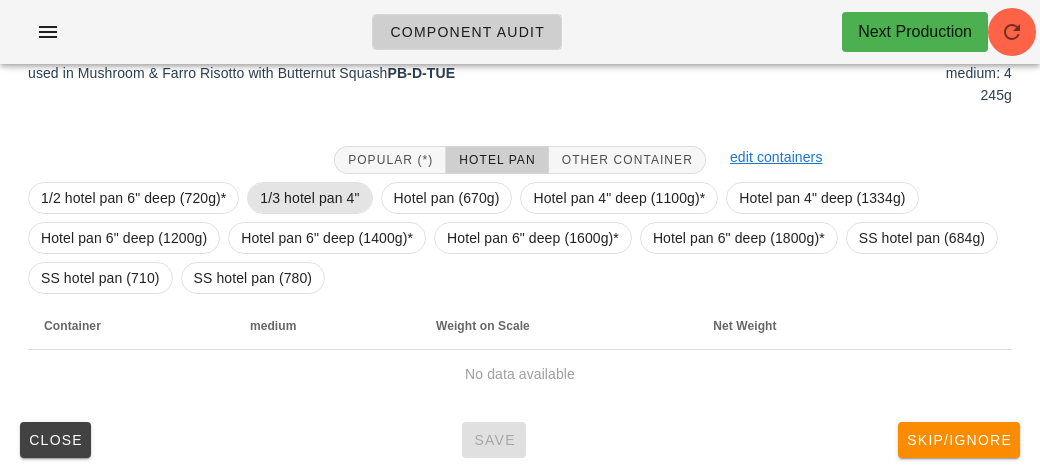 click on "1/3 hotel pan 4"" at bounding box center (309, 198) 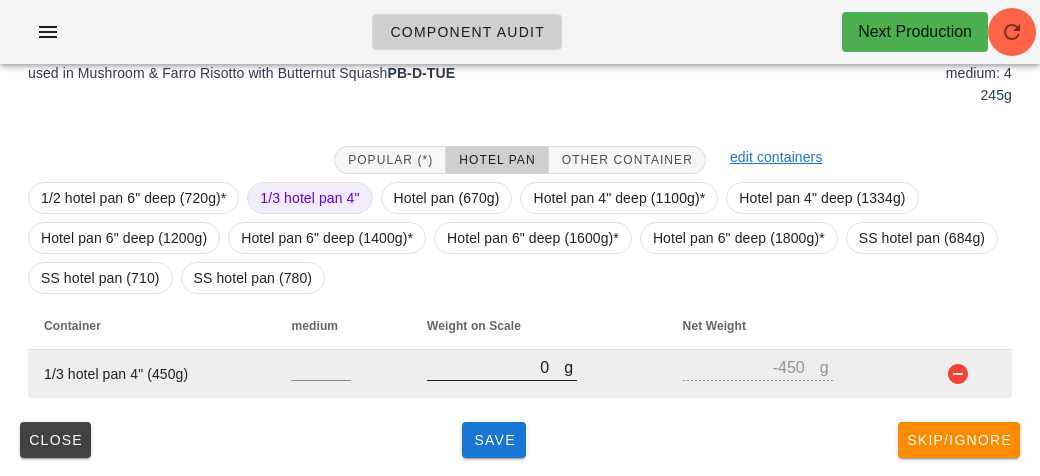 click on "0" at bounding box center (495, 367) 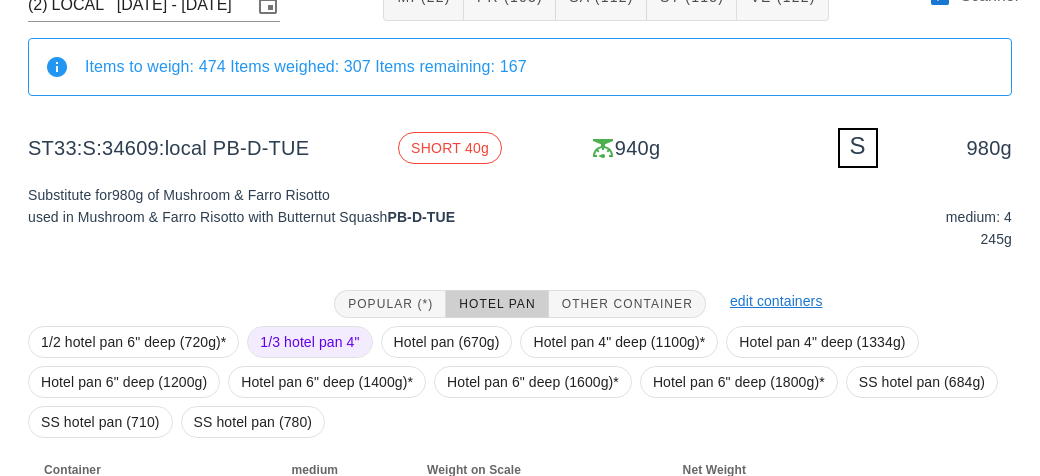 scroll, scrollTop: 280, scrollLeft: 0, axis: vertical 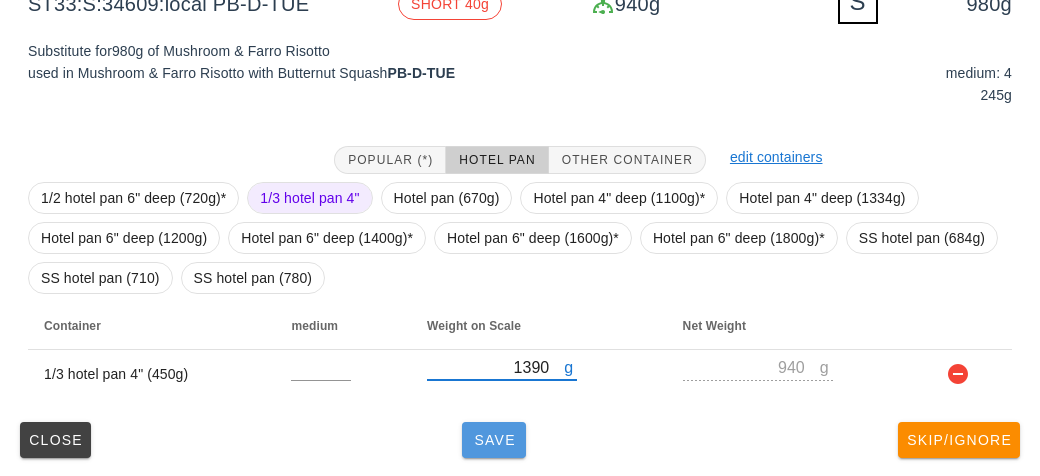 click on "Save" at bounding box center [494, 440] 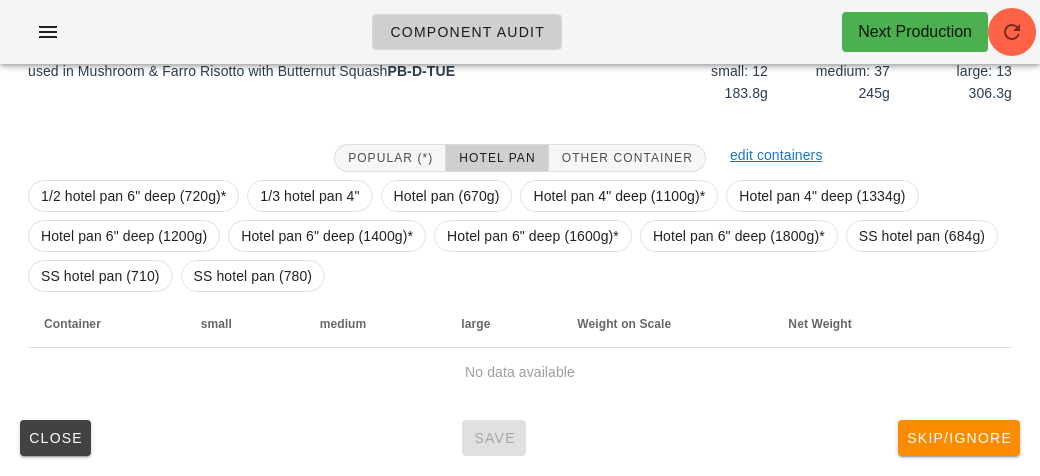 scroll, scrollTop: 272, scrollLeft: 0, axis: vertical 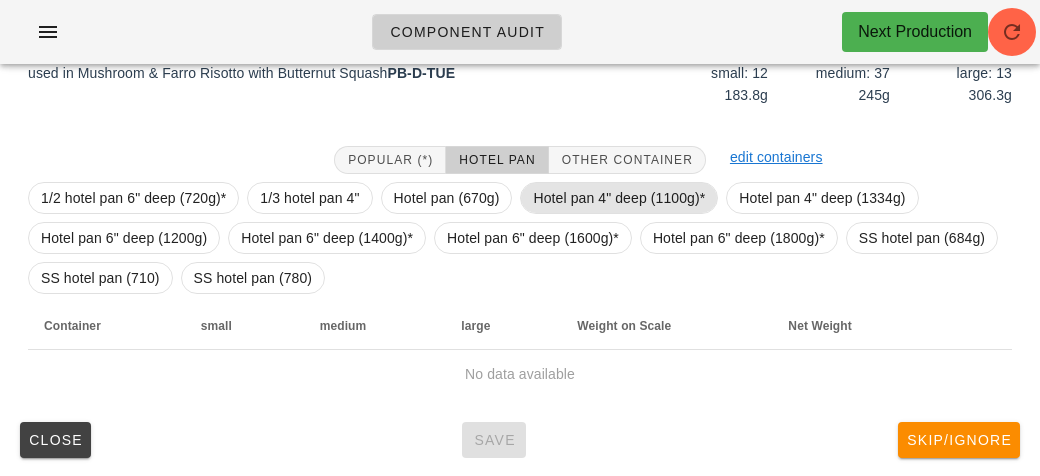 click on "Hotel pan 4" deep (1100g)*" at bounding box center (619, 198) 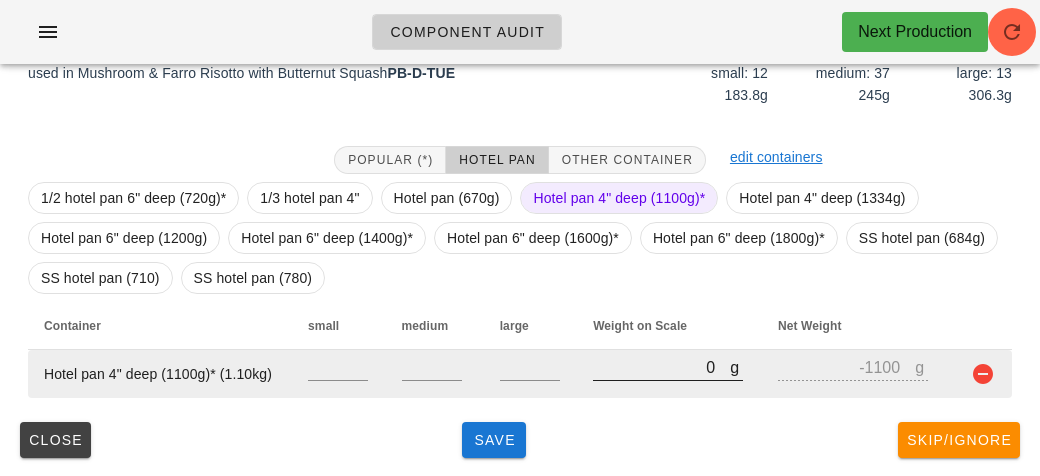 click on "0" at bounding box center (661, 367) 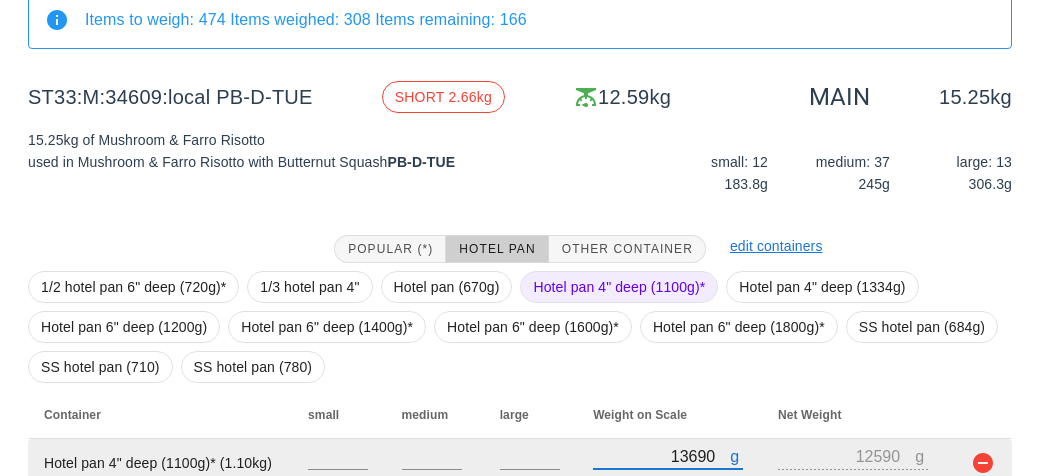 scroll, scrollTop: 272, scrollLeft: 0, axis: vertical 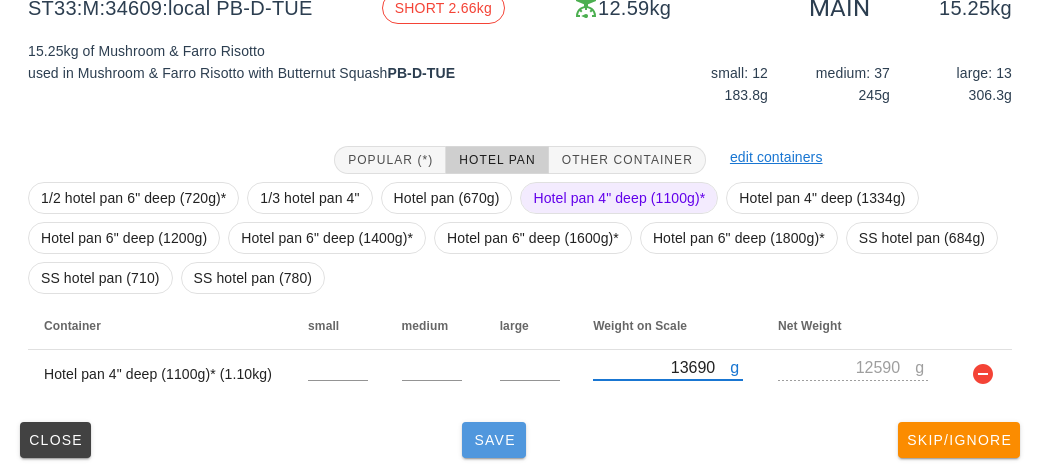click on "Save" at bounding box center [494, 440] 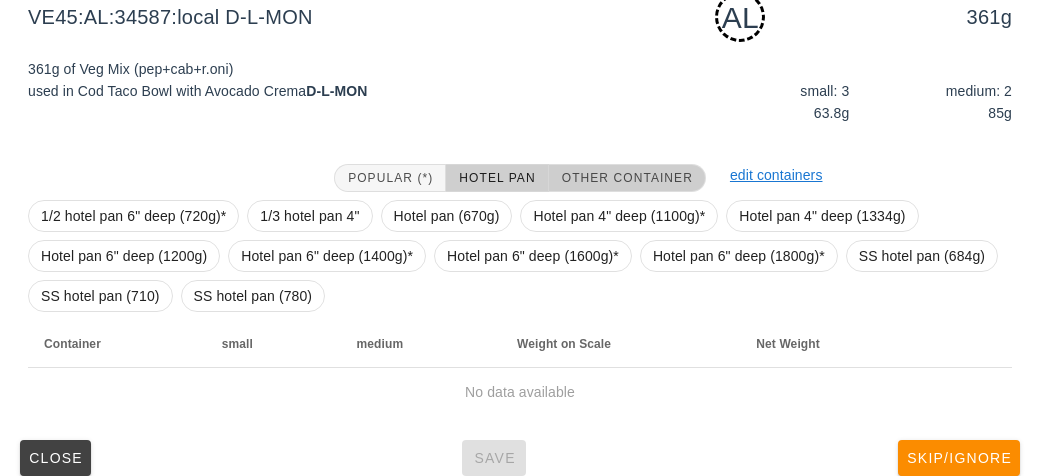 click on "Other Container" at bounding box center [627, 178] 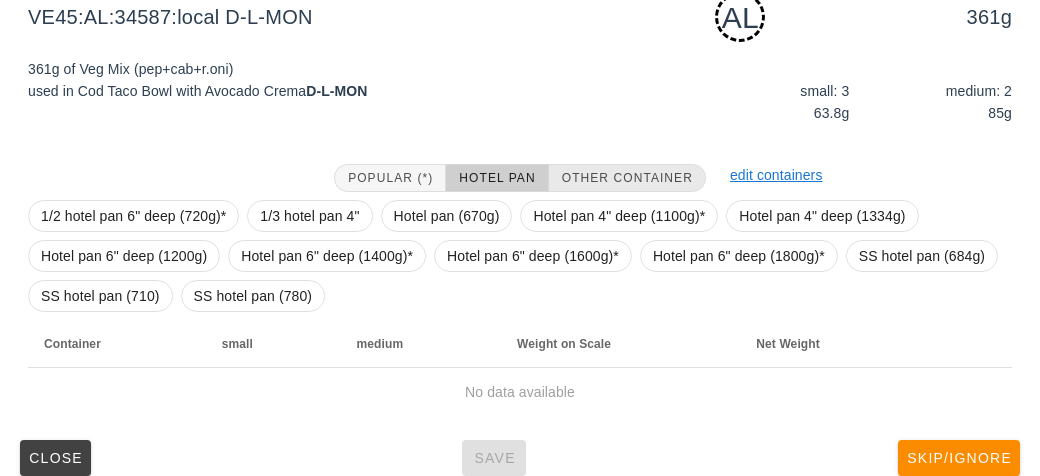 scroll, scrollTop: 250, scrollLeft: 0, axis: vertical 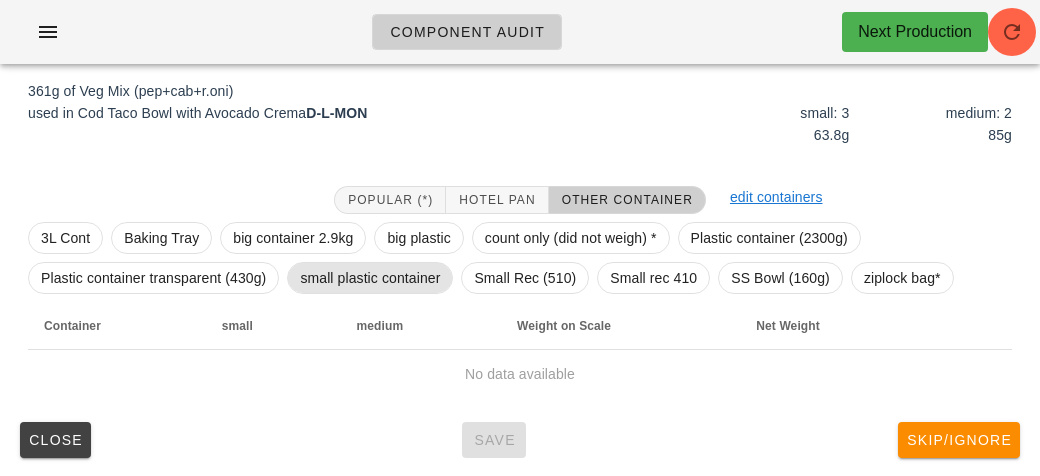 click on "small plastic container" at bounding box center [370, 278] 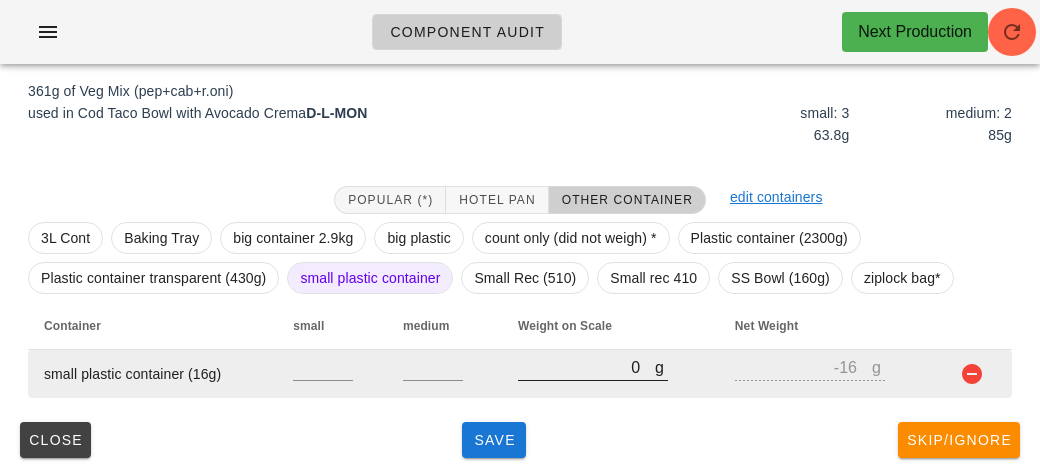 click on "0" at bounding box center (586, 367) 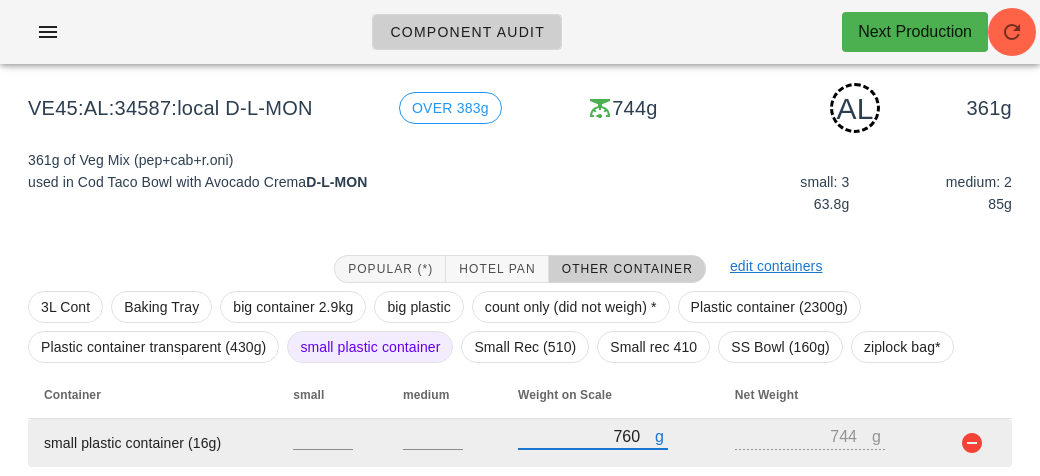scroll, scrollTop: 250, scrollLeft: 0, axis: vertical 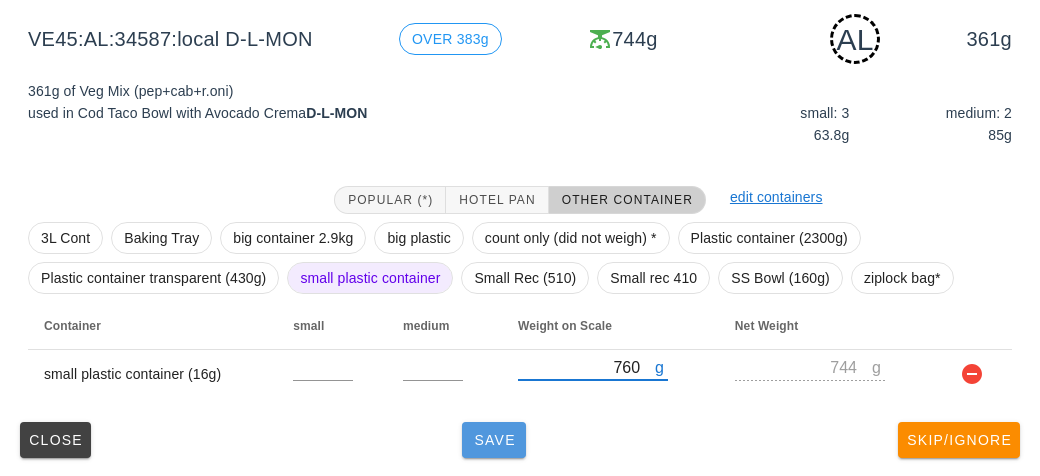 click on "Save" at bounding box center [494, 440] 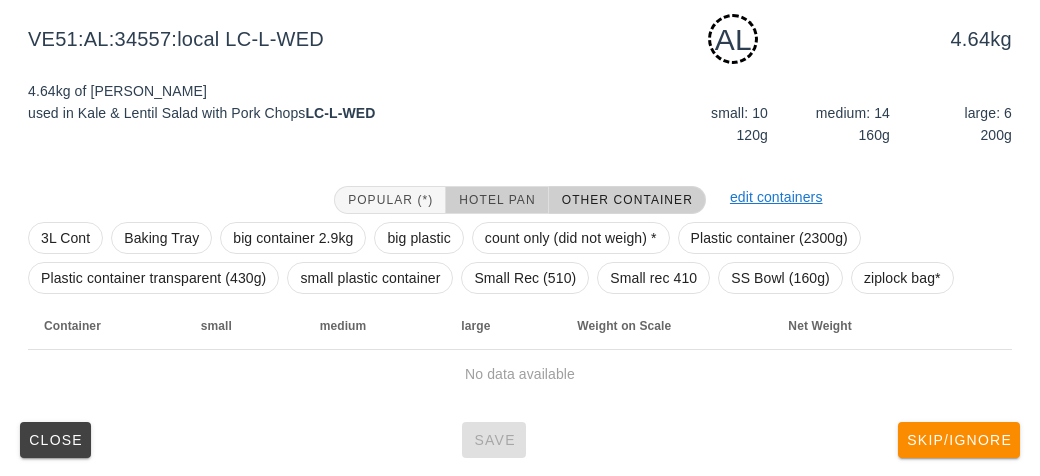 click on "Hotel Pan" at bounding box center (496, 200) 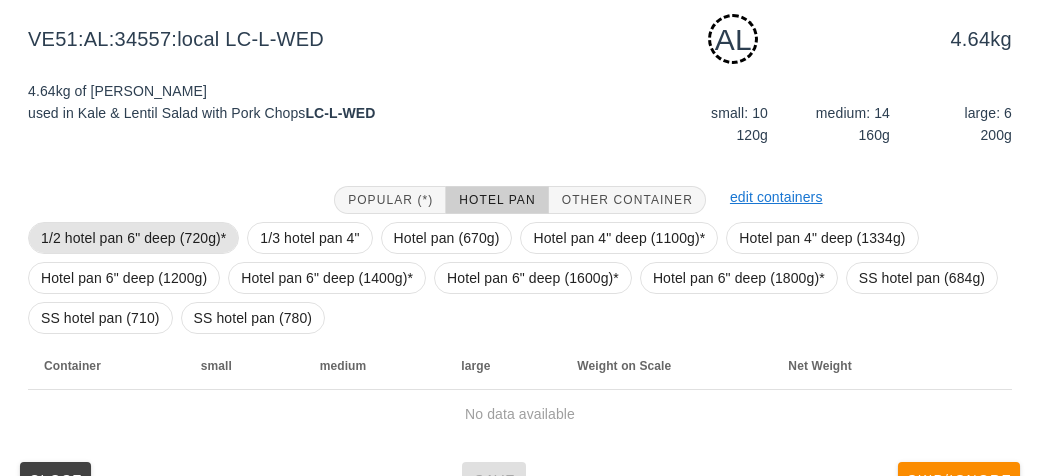 click on "1/2 hotel pan 6" deep (720g)*" at bounding box center [133, 238] 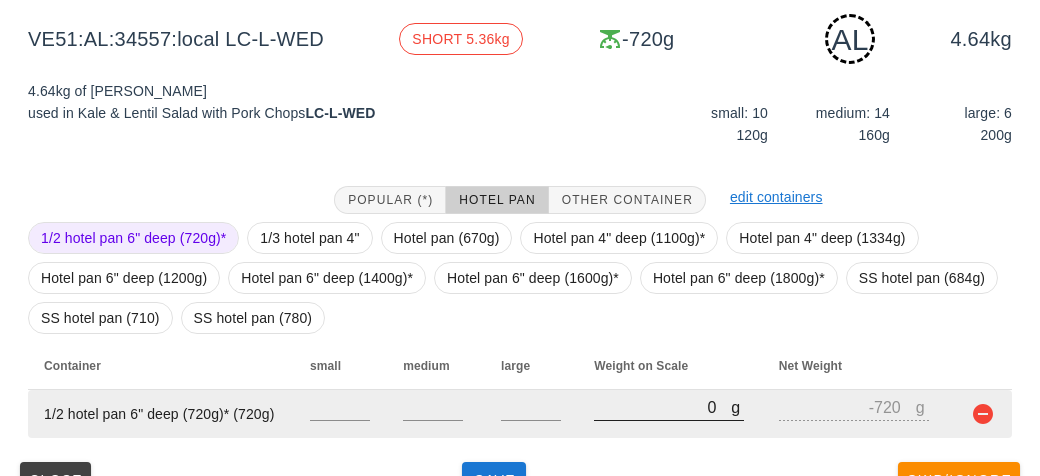 click on "0" at bounding box center (662, 407) 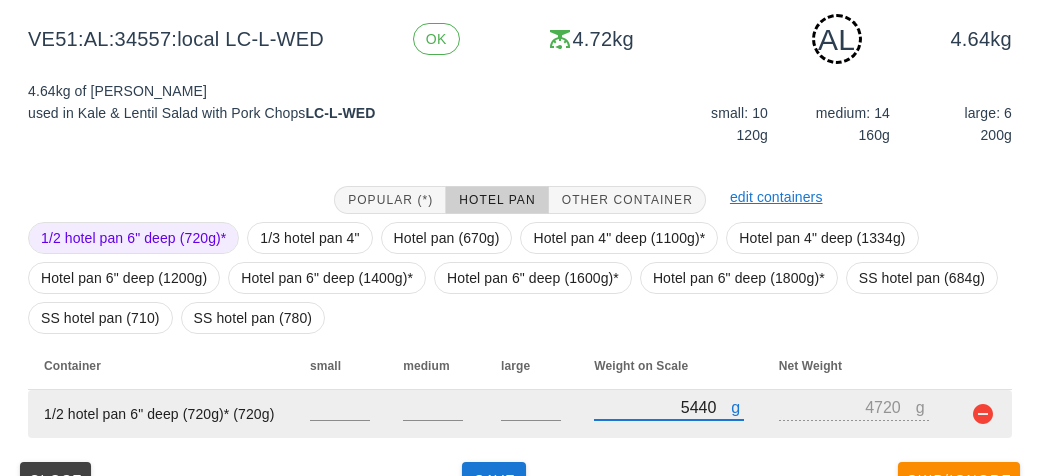 scroll, scrollTop: 290, scrollLeft: 0, axis: vertical 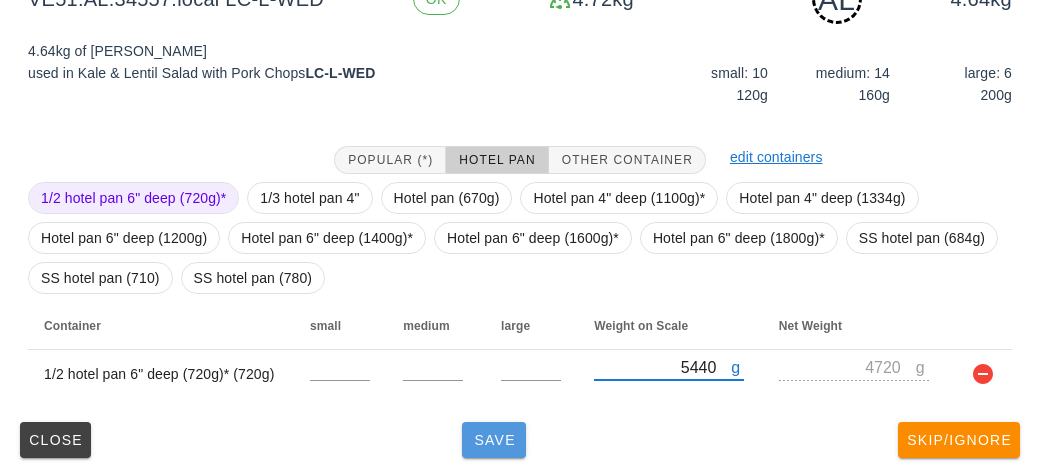 click on "Save" at bounding box center [494, 440] 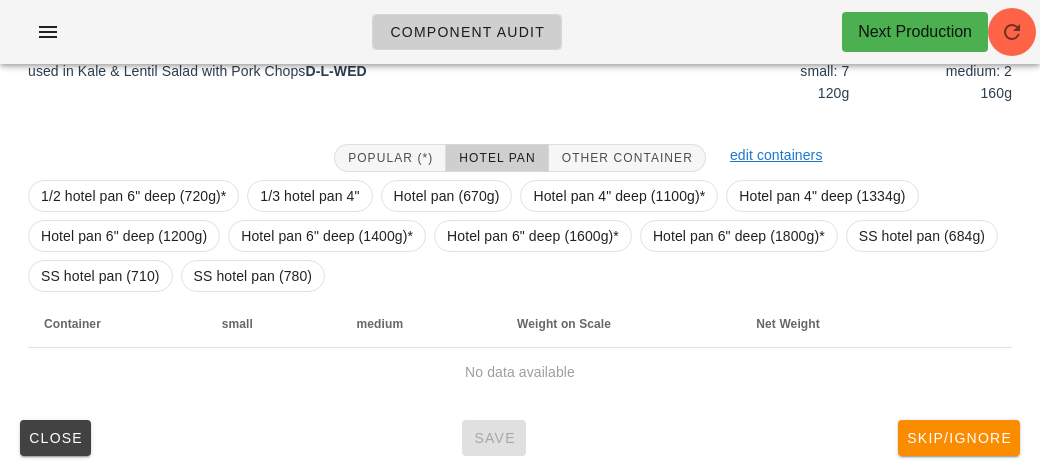 scroll, scrollTop: 272, scrollLeft: 0, axis: vertical 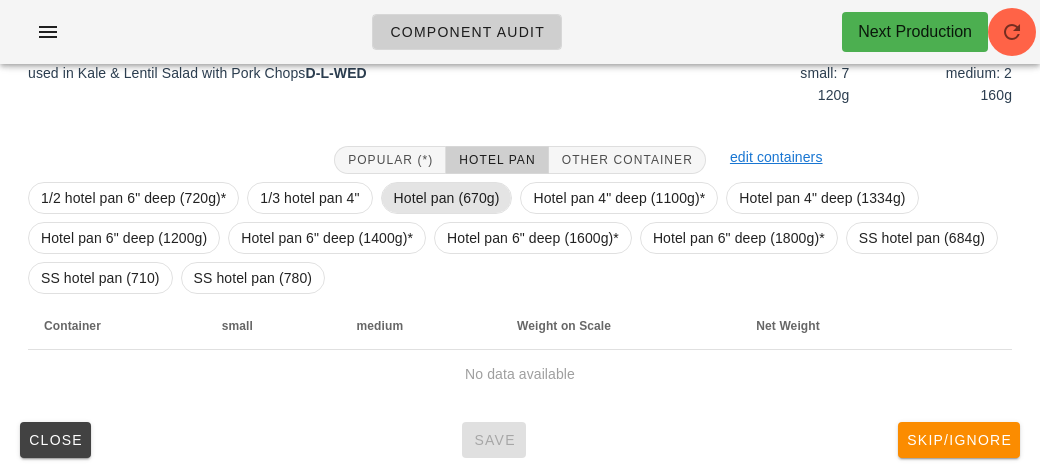 click on "Hotel pan (670g)" at bounding box center [447, 198] 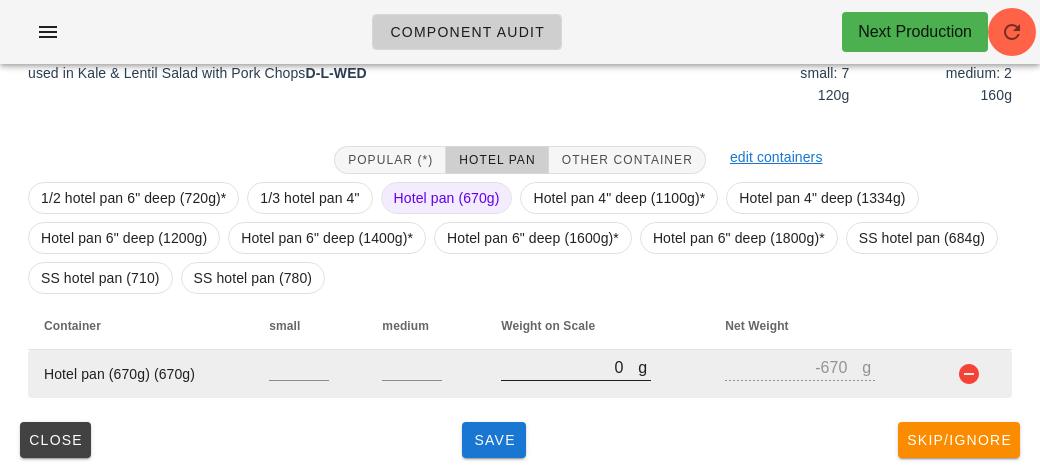 click on "0" at bounding box center (569, 367) 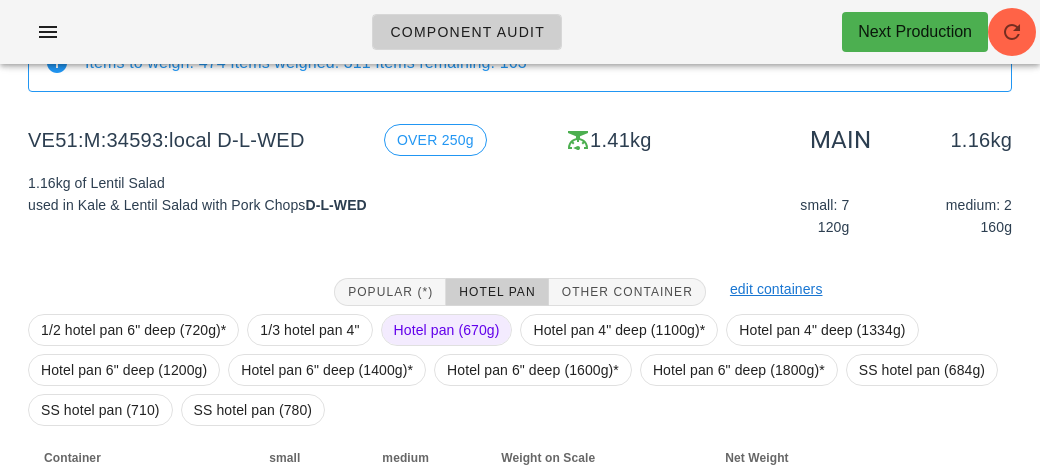 scroll, scrollTop: 272, scrollLeft: 0, axis: vertical 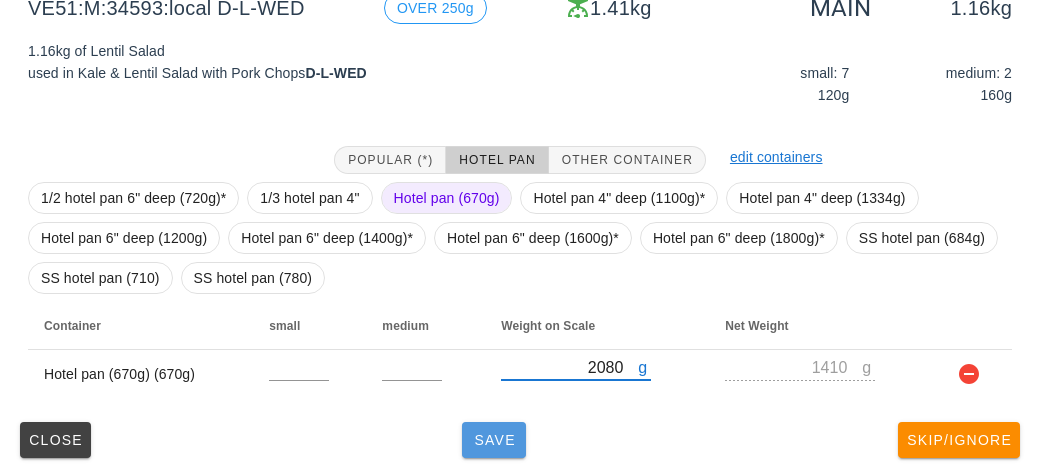 click on "Save" at bounding box center (494, 440) 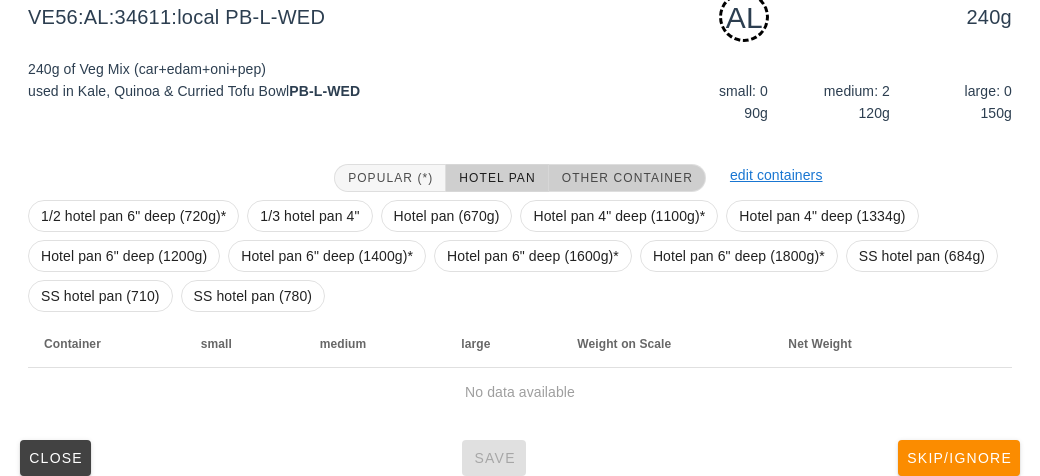 click on "Other Container" at bounding box center (627, 178) 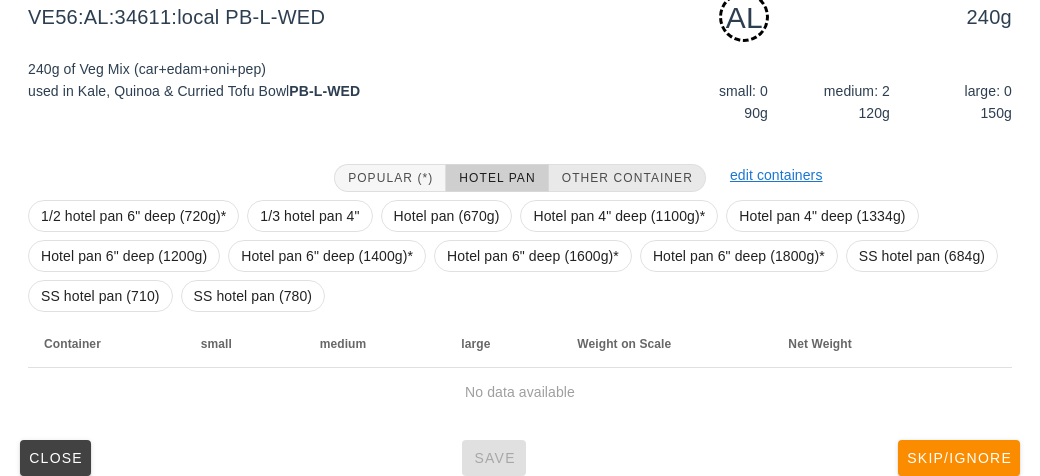 scroll, scrollTop: 250, scrollLeft: 0, axis: vertical 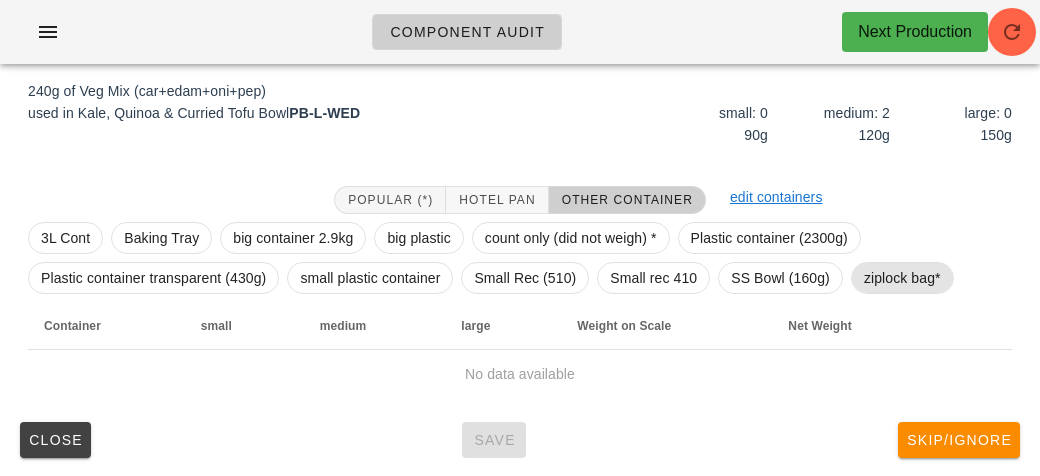 click on "ziplock bag*" at bounding box center [902, 278] 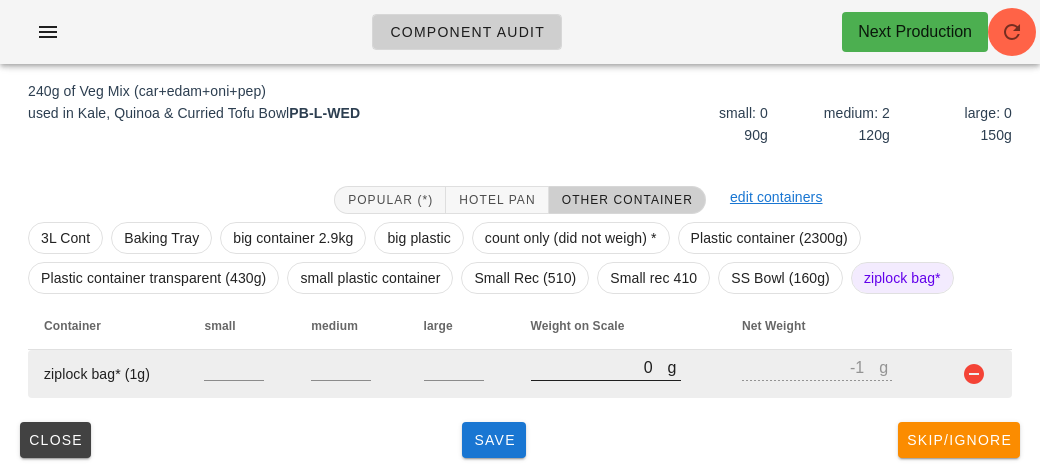 click on "0" at bounding box center (599, 367) 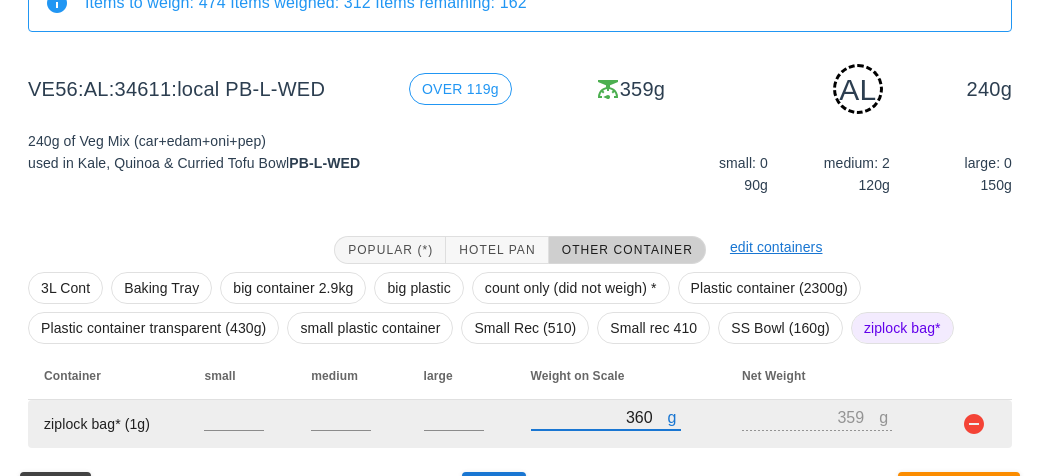 scroll, scrollTop: 250, scrollLeft: 0, axis: vertical 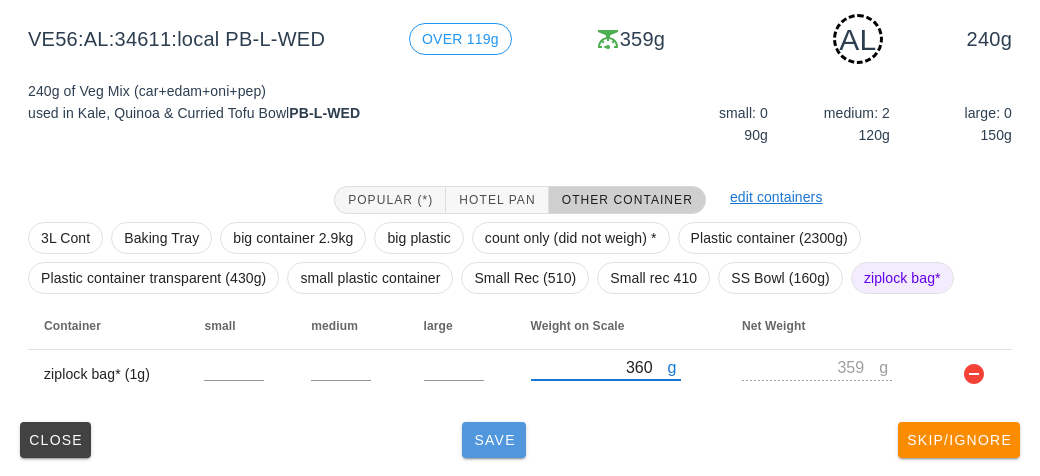 click on "Save" at bounding box center (494, 440) 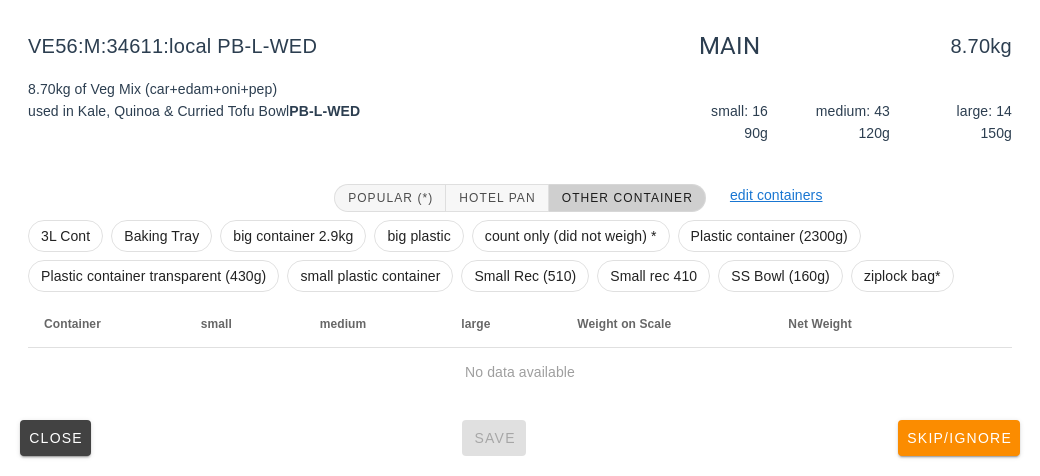 scroll, scrollTop: 232, scrollLeft: 0, axis: vertical 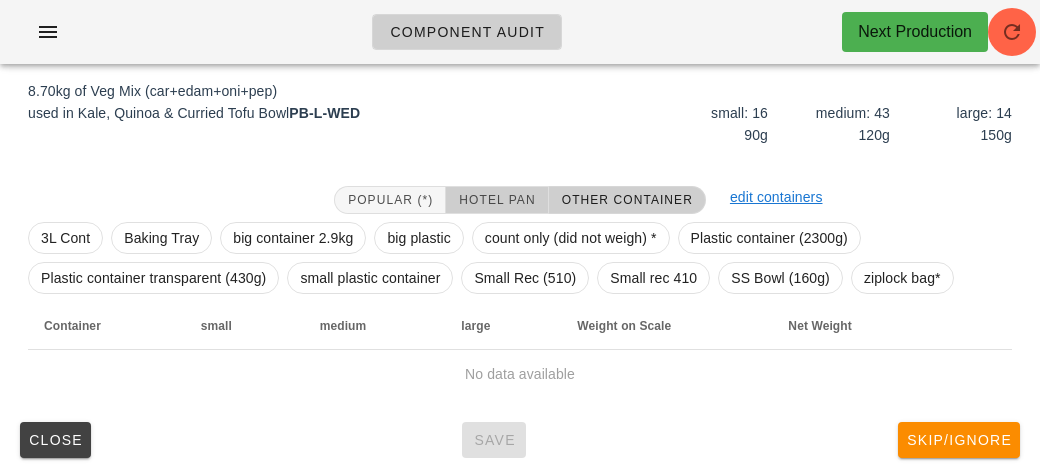 click on "Hotel Pan" at bounding box center (496, 200) 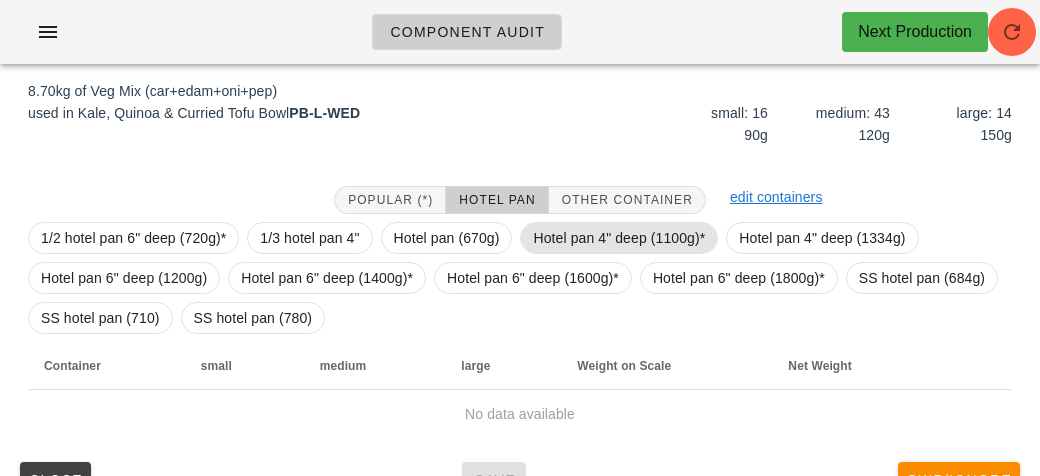 click on "Hotel pan 4" deep (1100g)*" at bounding box center (619, 238) 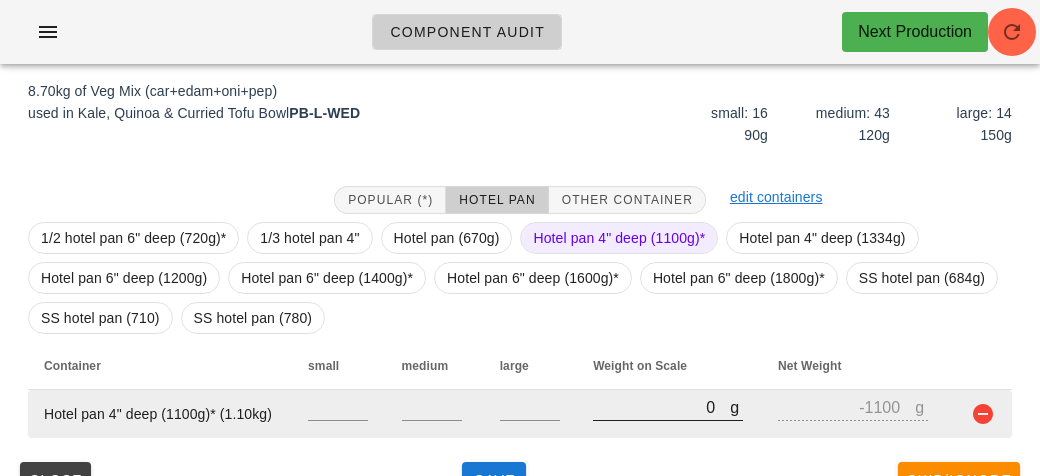 click on "0" at bounding box center (661, 407) 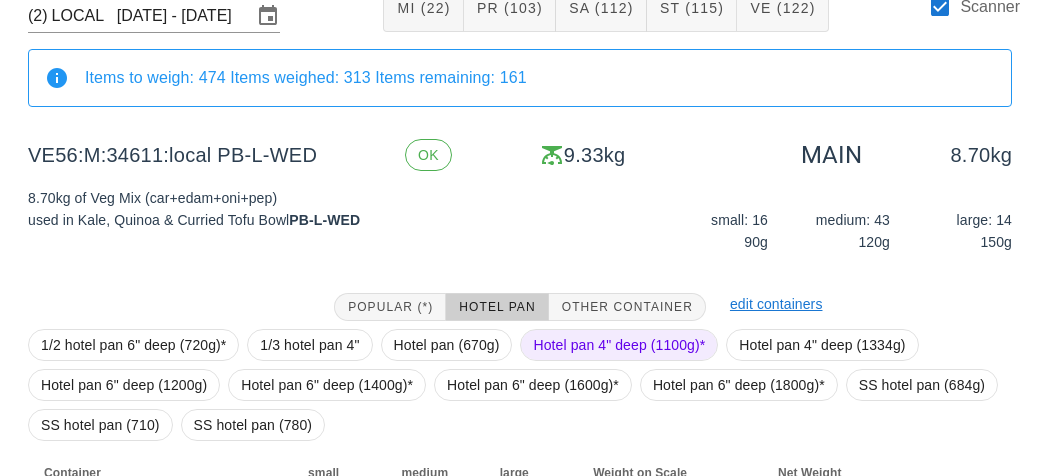 scroll, scrollTop: 272, scrollLeft: 0, axis: vertical 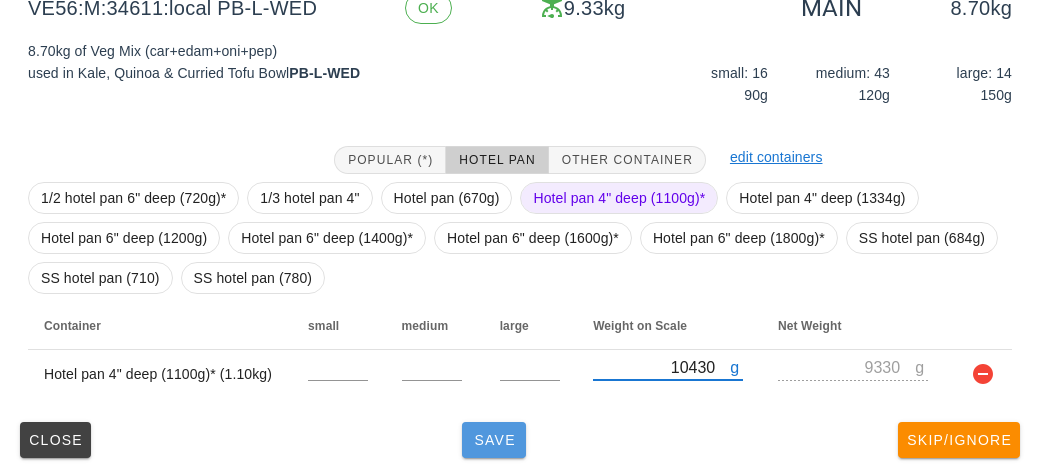 click on "Save" at bounding box center [494, 440] 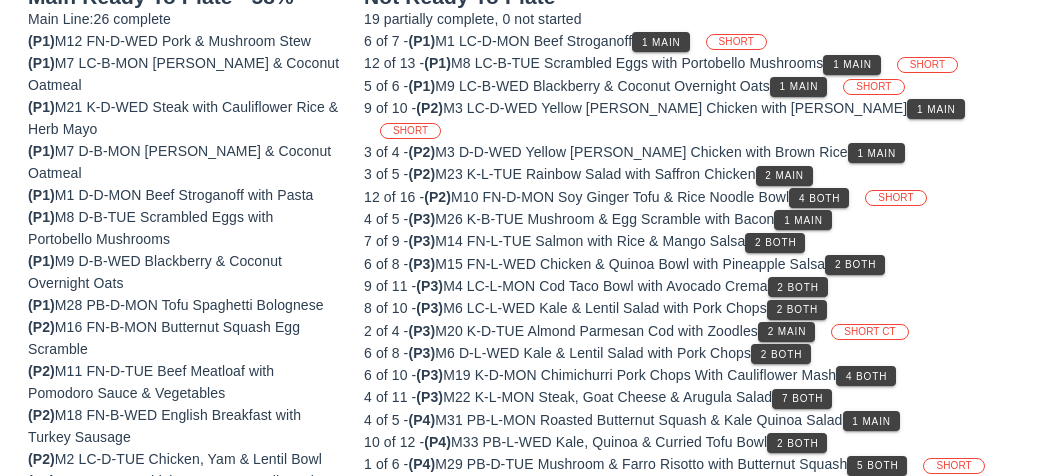 scroll, scrollTop: 280, scrollLeft: 0, axis: vertical 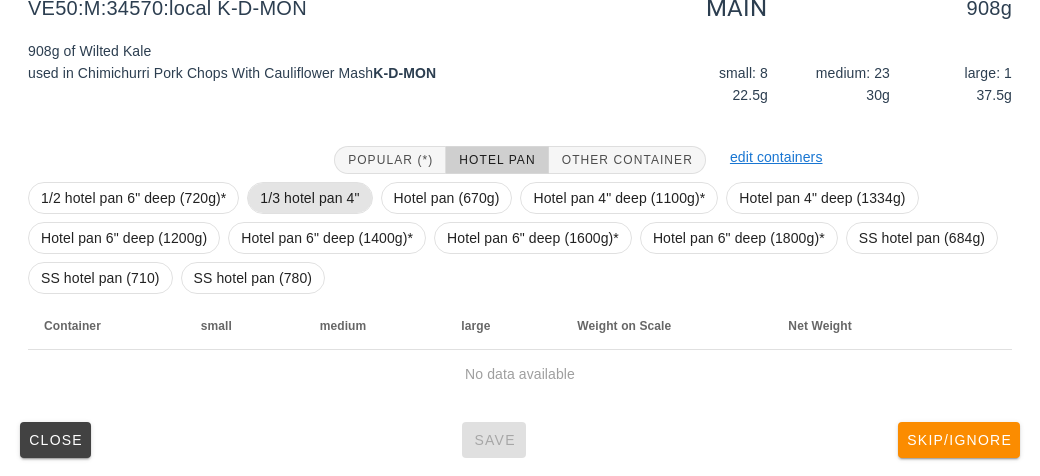 click on "1/3 hotel pan 4"" at bounding box center (309, 198) 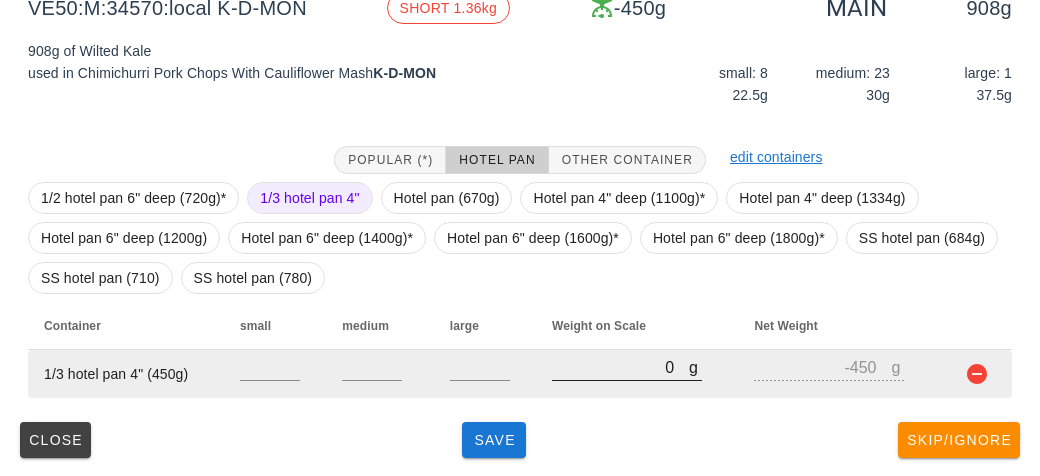click on "0" at bounding box center (620, 367) 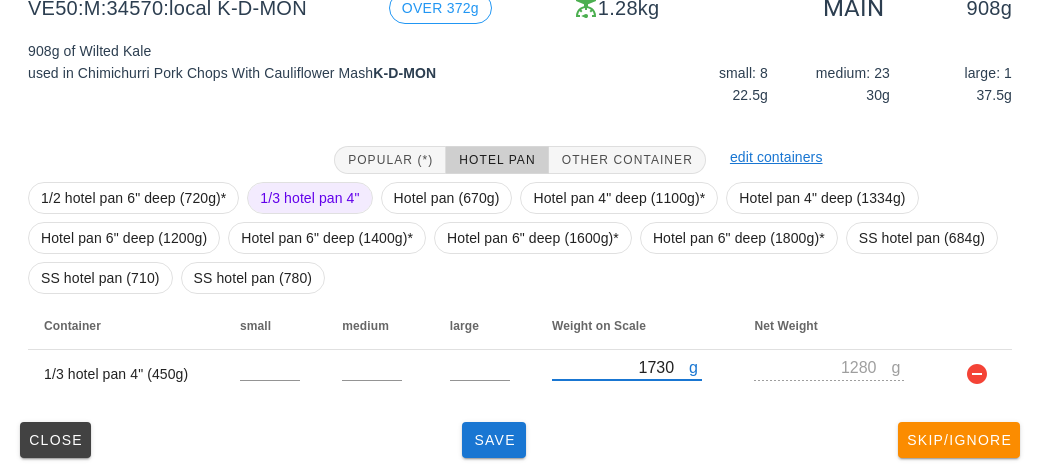 click on "Popular (*) Hotel Pan Other Container edit containers  1/2 hotel pan 6" deep (720g)*   1/3 hotel pan 4"   [GEOGRAPHIC_DATA] (670g)   Hotel pan 4" deep (1100g)*   Hotel pan 4" deep (1334g)   Hotel pan 6" deep (1200g)   Hotel pan 6" deep (1400g)*   Hotel pan 6" deep (1600g)*   Hotel pan 6" deep (1800g)*   SS hotel pan (684g)   SS hotel pan (710)   SS hotel pan (780)  Container small medium large Weight on Scale Net Weight  1/3 hotel pan 4" (450g)  g 1730 g 1280" at bounding box center [520, 272] 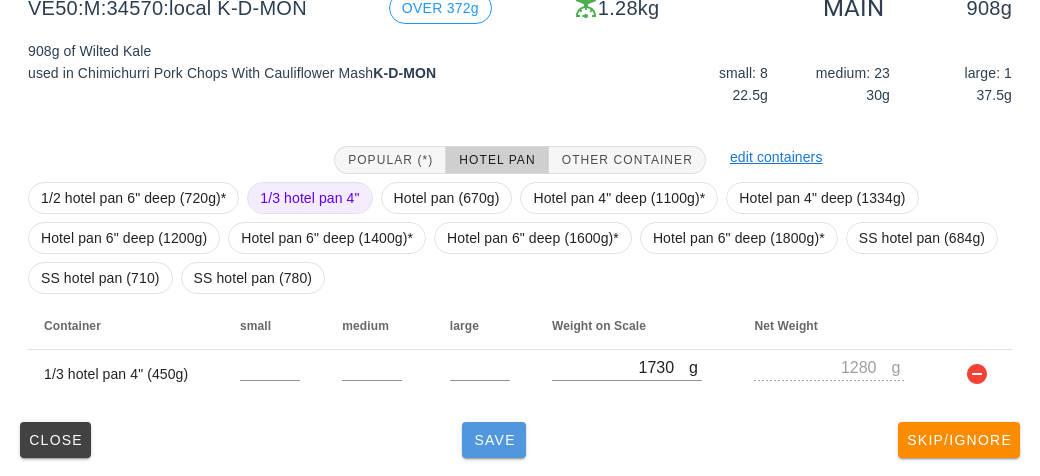 click on "Save" at bounding box center (494, 440) 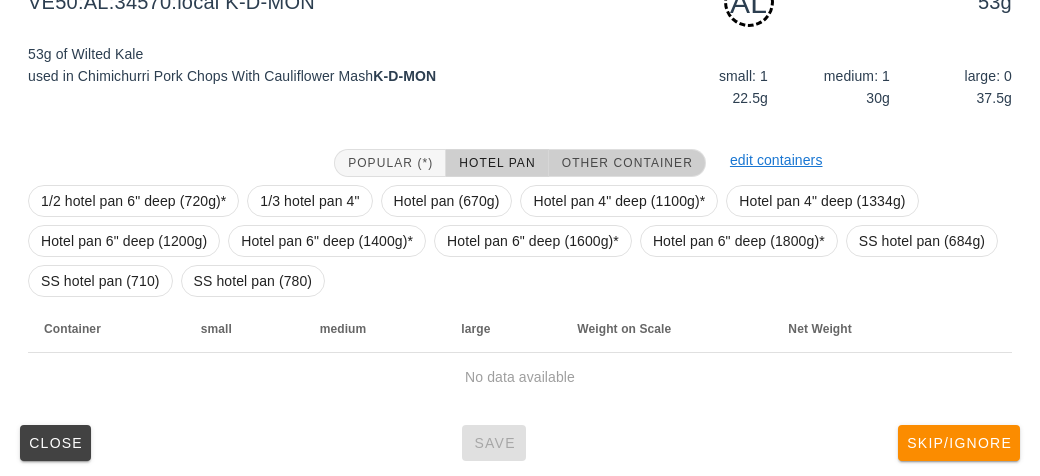 click on "Other Container" at bounding box center [627, 163] 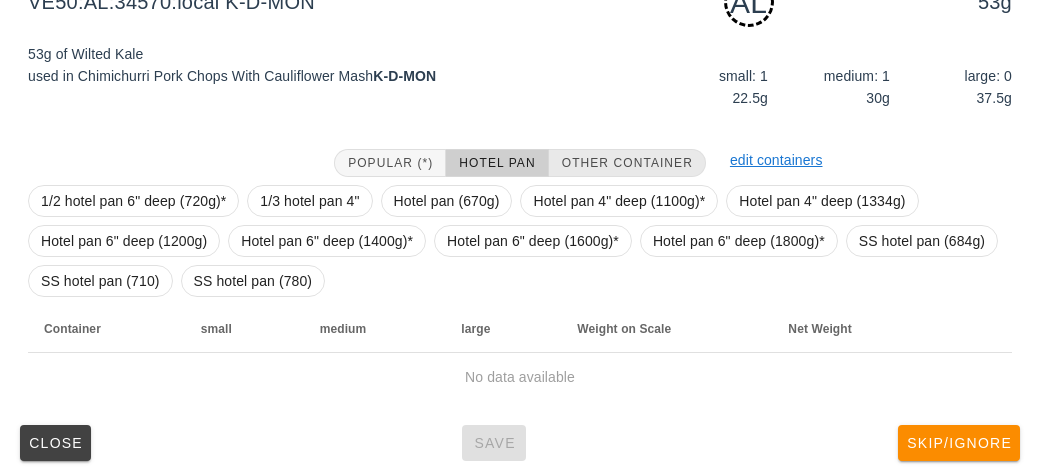 scroll, scrollTop: 250, scrollLeft: 0, axis: vertical 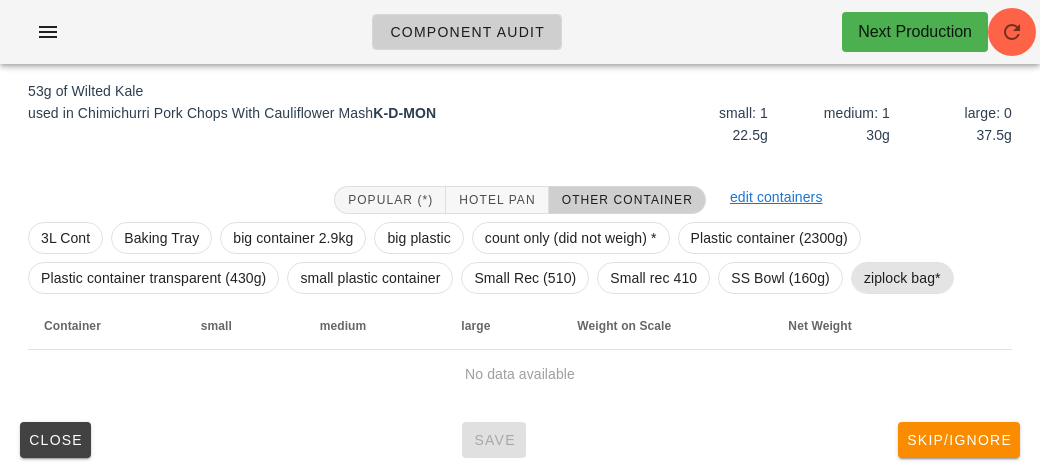 click on "ziplock bag*" at bounding box center [902, 278] 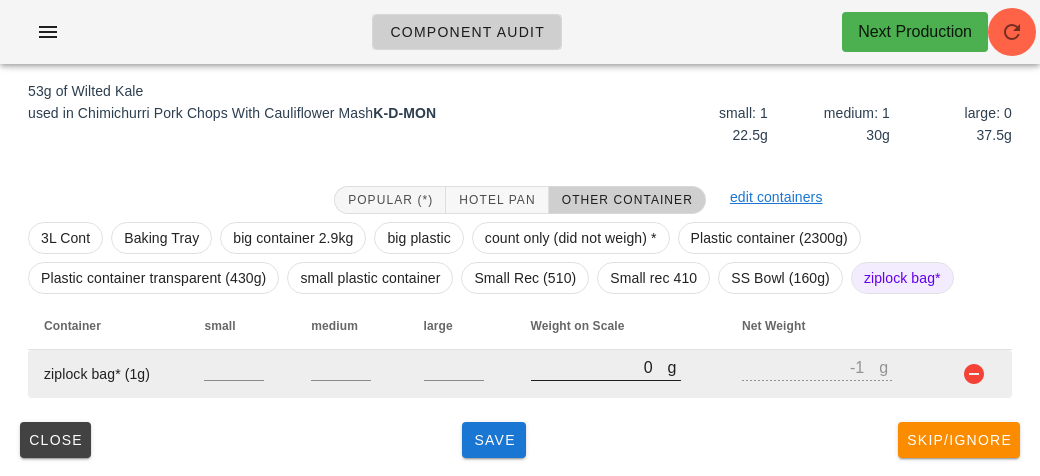 click on "0" at bounding box center (599, 367) 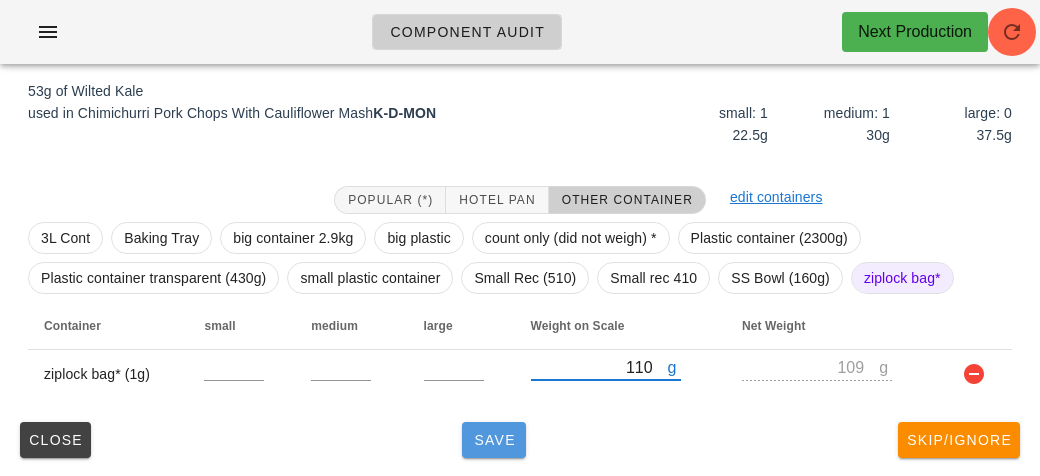 click on "Save" at bounding box center [494, 440] 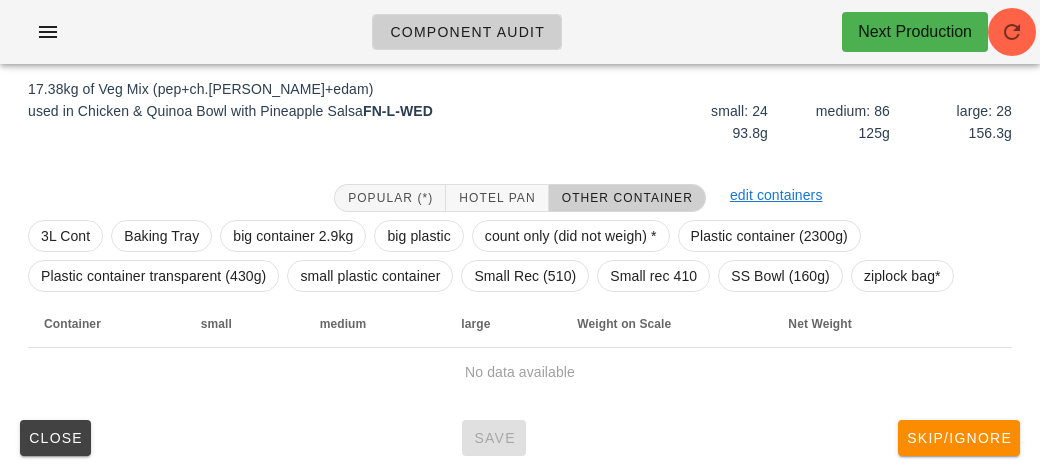 scroll, scrollTop: 232, scrollLeft: 0, axis: vertical 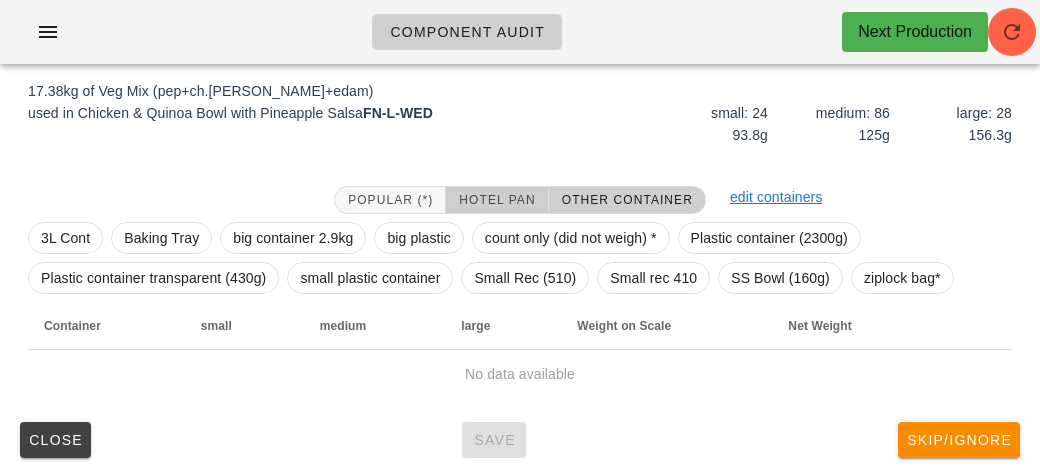 click on "Hotel Pan" at bounding box center [497, 200] 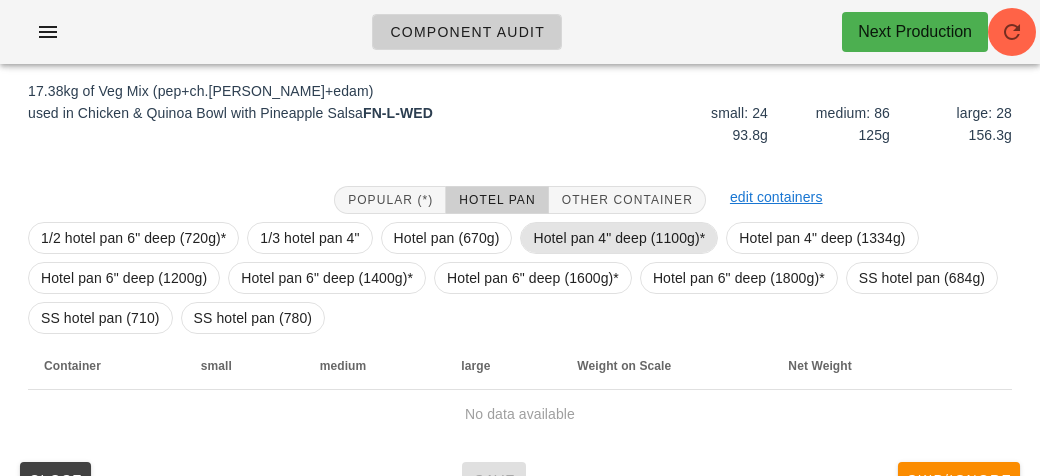 click on "Hotel pan 4" deep (1100g)*" at bounding box center [619, 238] 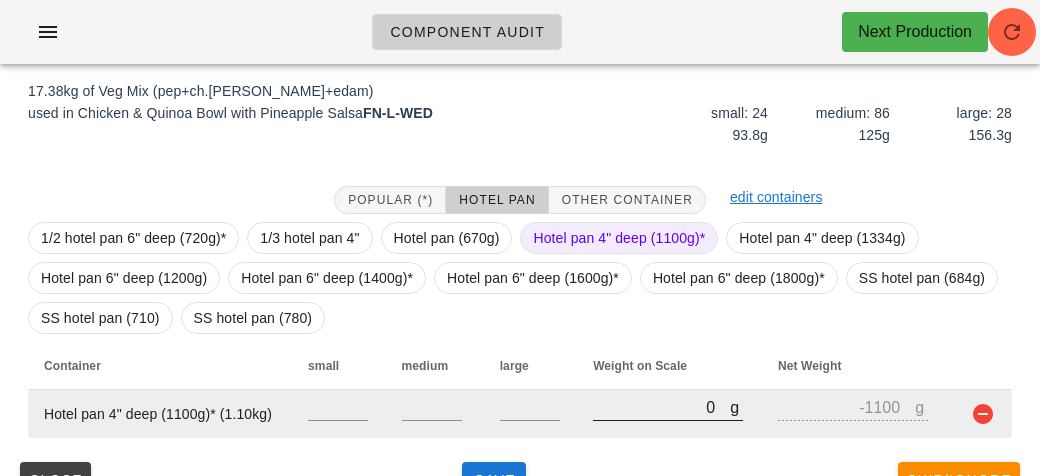 click on "0" at bounding box center [661, 407] 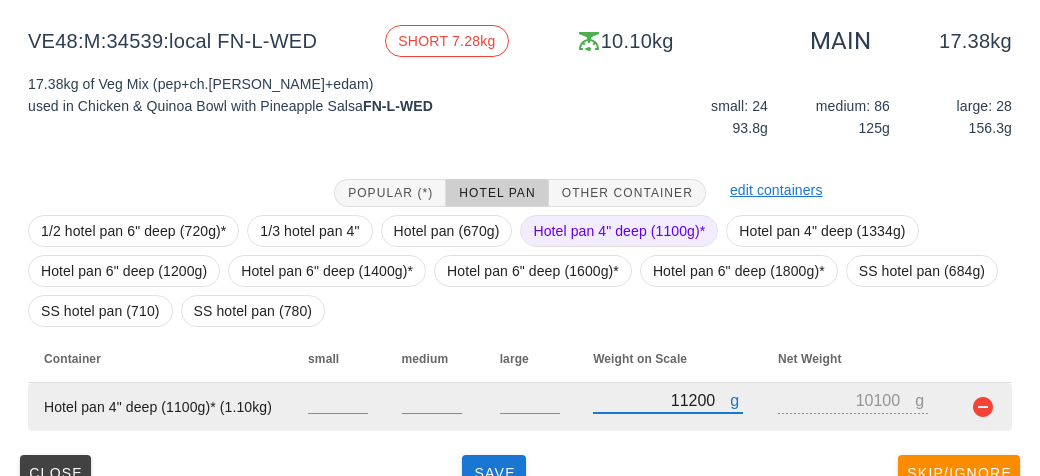 scroll, scrollTop: 245, scrollLeft: 0, axis: vertical 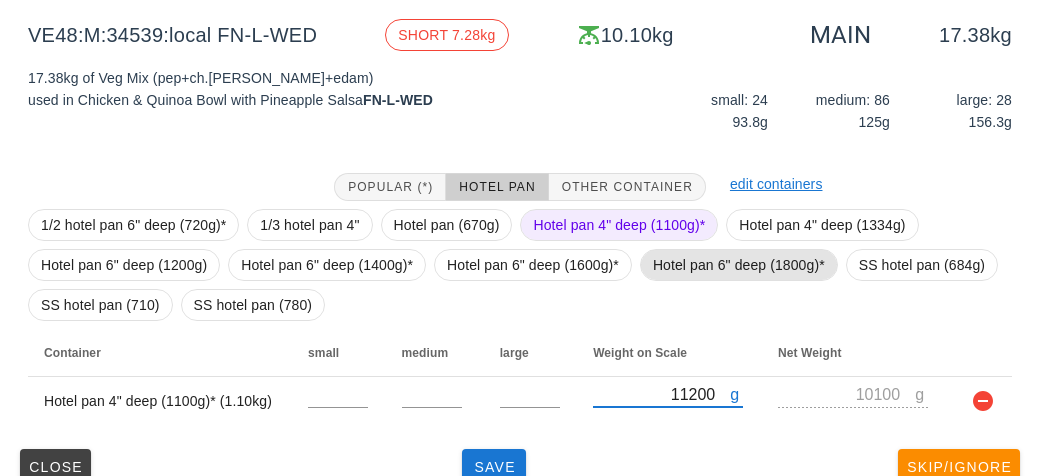 click on "Hotel pan 6" deep (1800g)*" at bounding box center (739, 265) 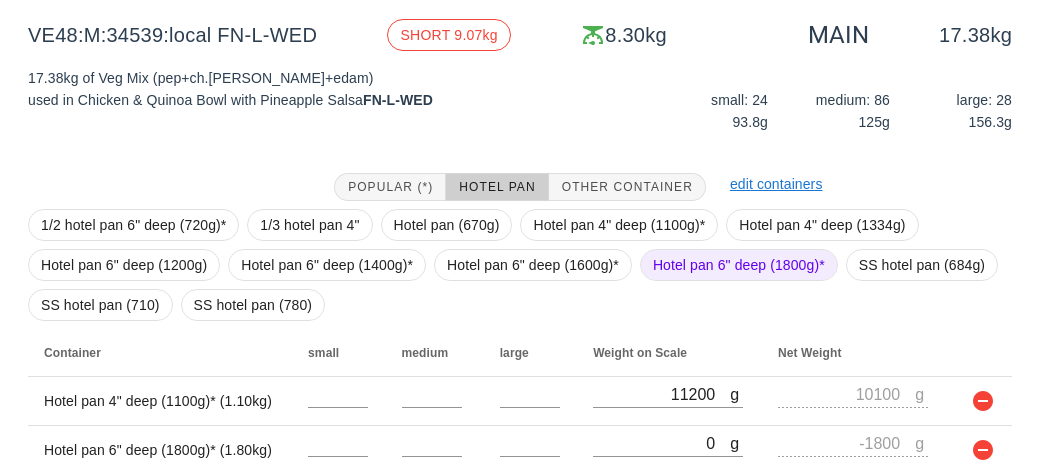 scroll, scrollTop: 321, scrollLeft: 0, axis: vertical 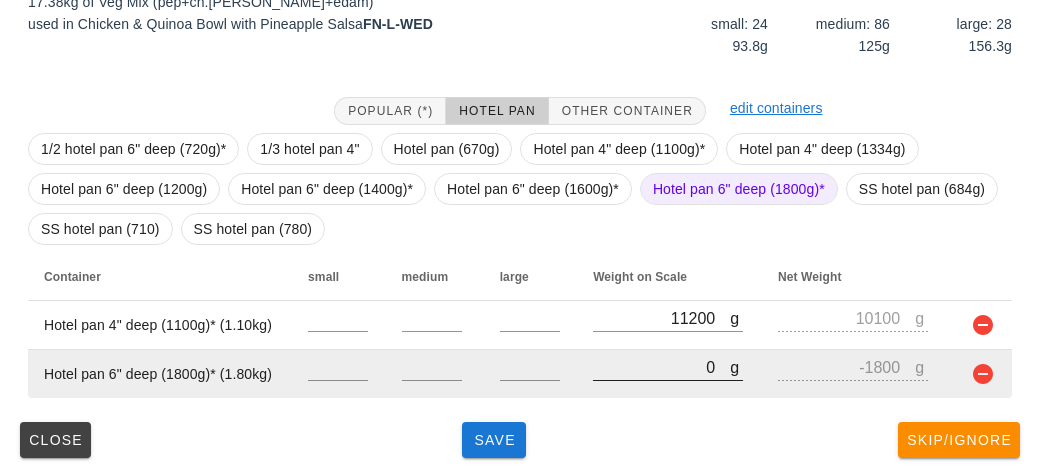 click on "0" at bounding box center (661, 367) 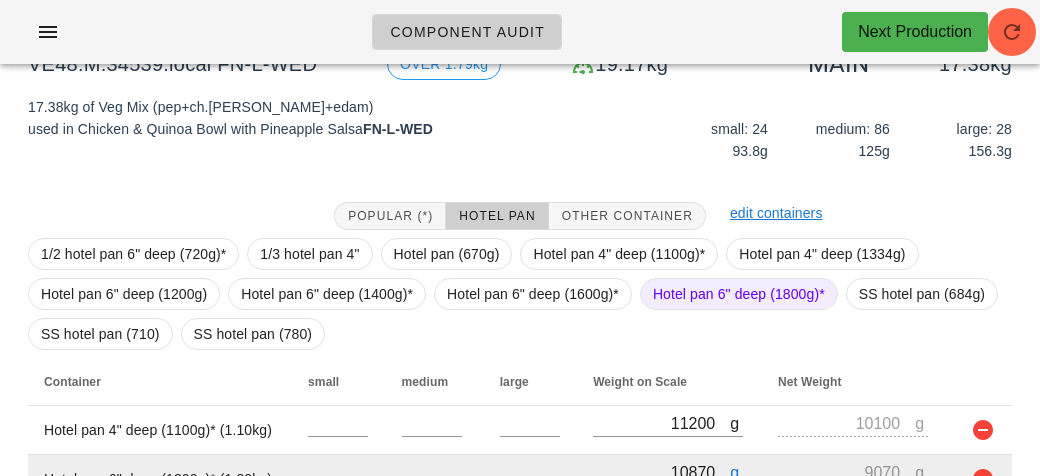 scroll, scrollTop: 321, scrollLeft: 0, axis: vertical 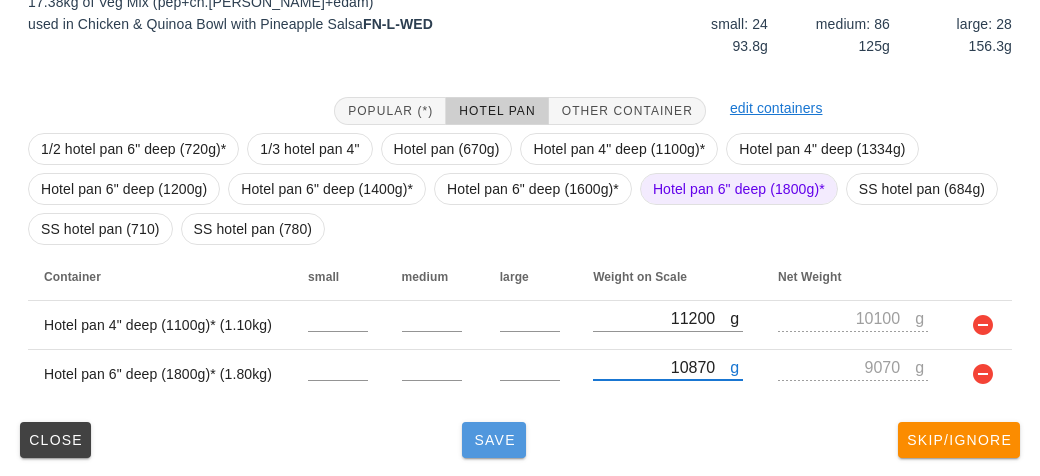 click on "Save" at bounding box center (494, 440) 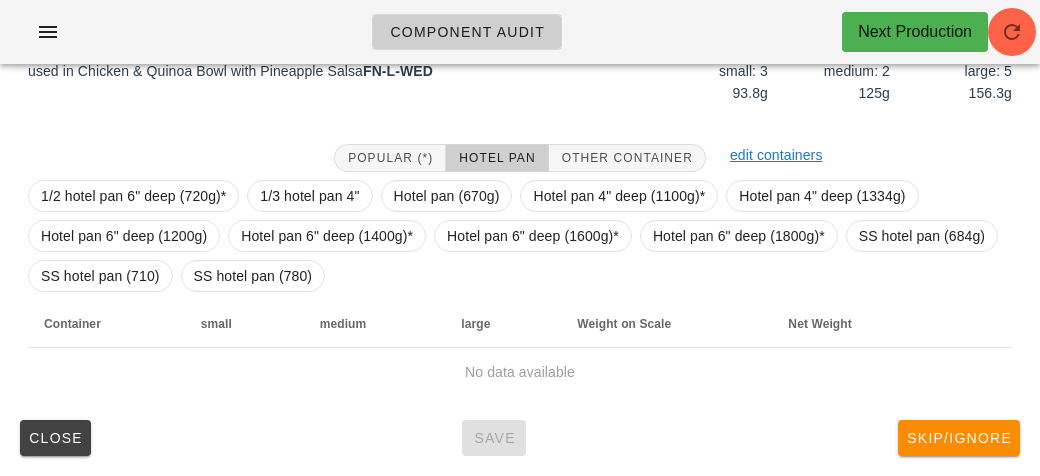 scroll, scrollTop: 290, scrollLeft: 0, axis: vertical 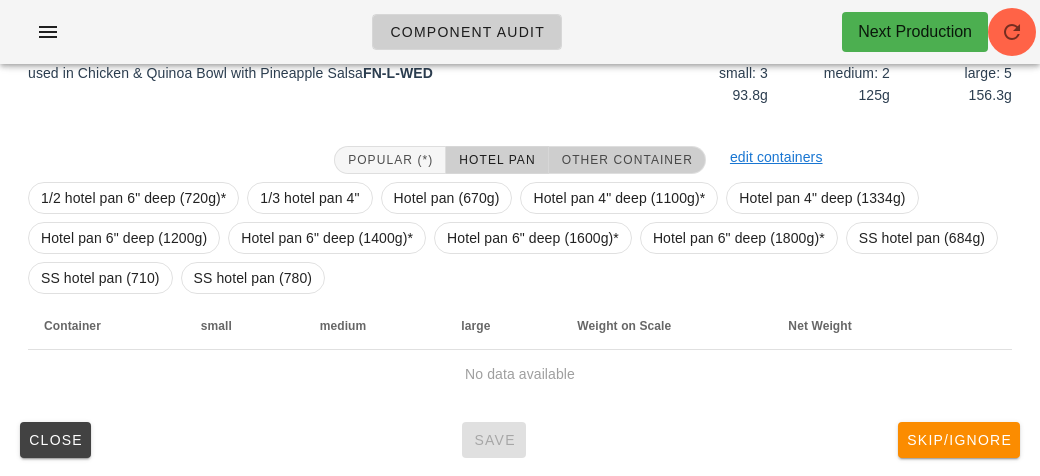 click on "Other Container" at bounding box center (627, 160) 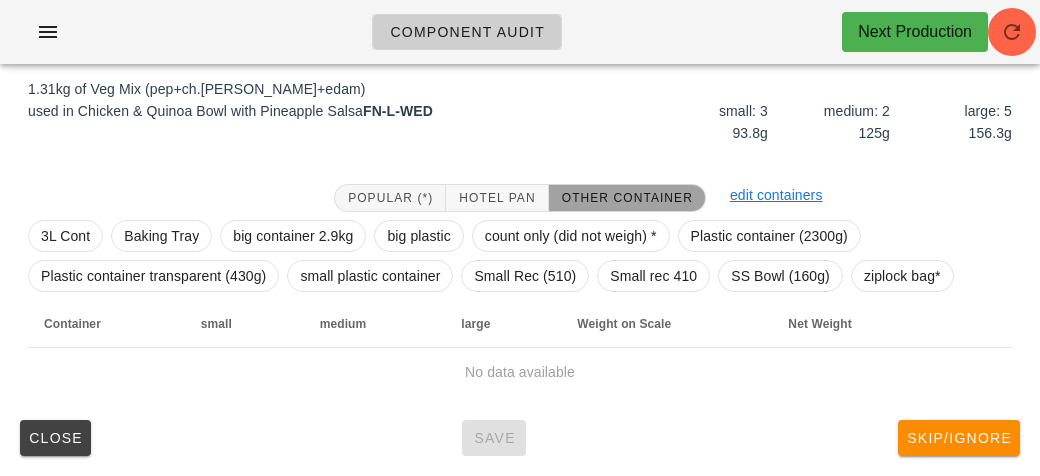 scroll, scrollTop: 250, scrollLeft: 0, axis: vertical 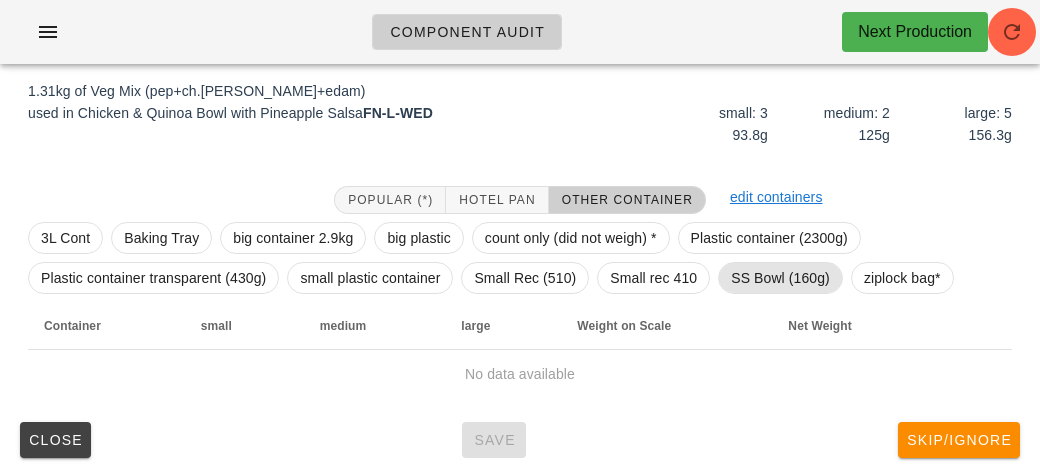 click on "SS Bowl (160g)" at bounding box center (780, 278) 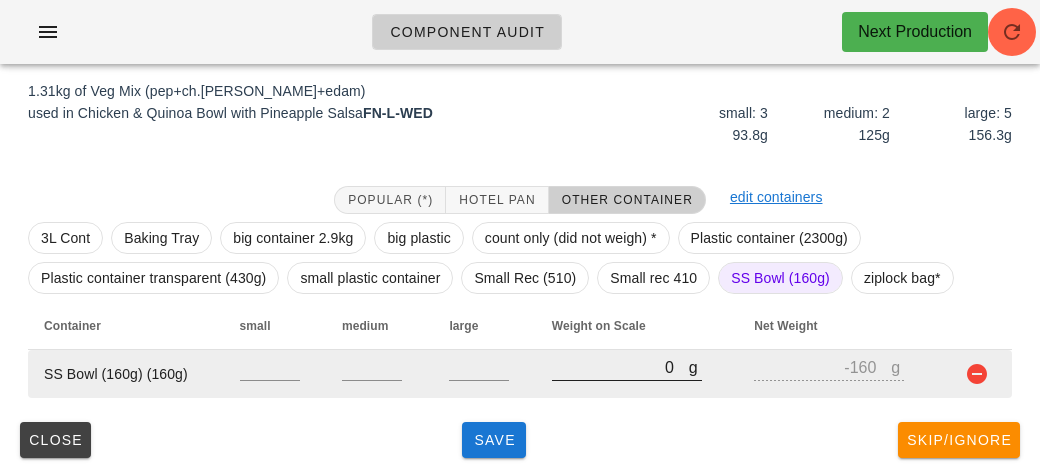 click on "0" at bounding box center [620, 367] 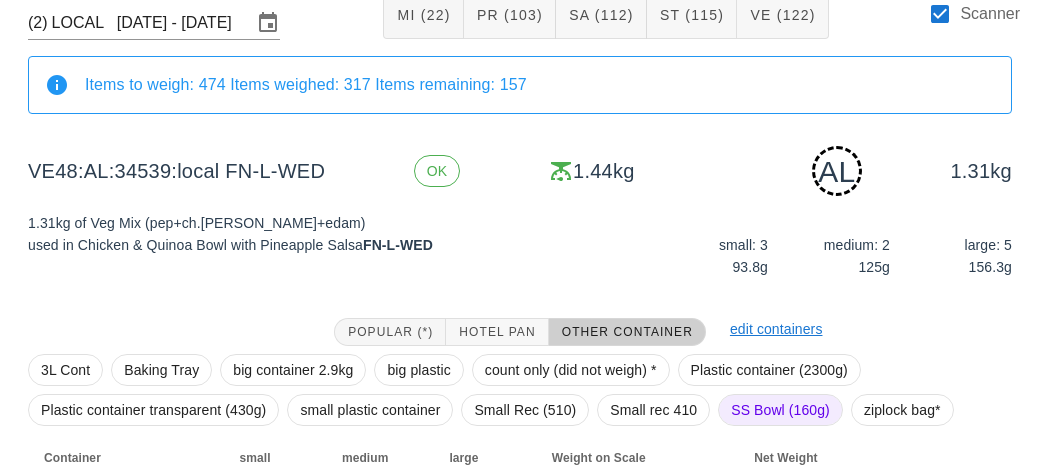 scroll, scrollTop: 250, scrollLeft: 0, axis: vertical 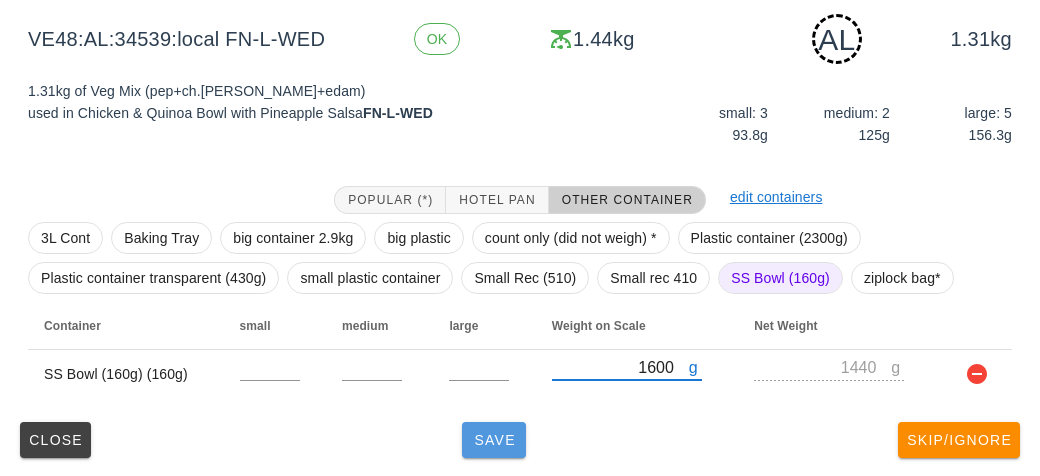 click on "Save" at bounding box center [494, 440] 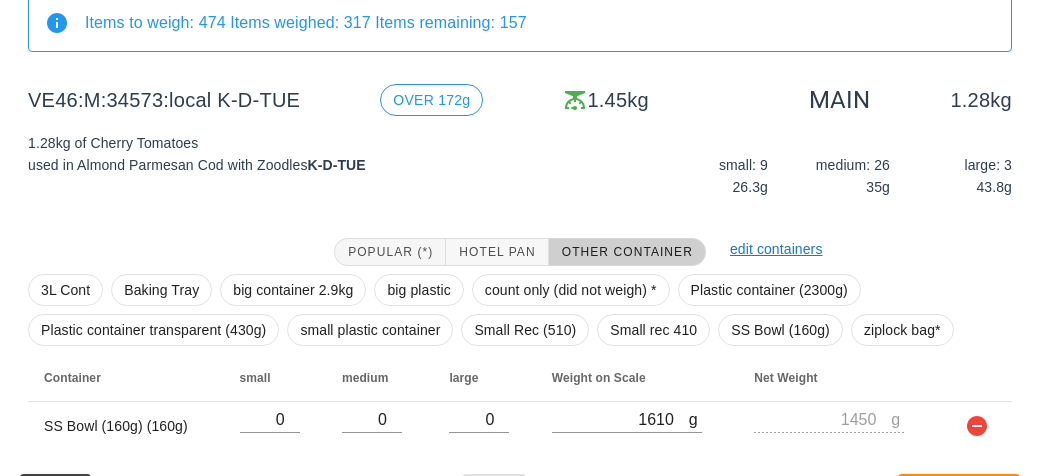 scroll, scrollTop: 232, scrollLeft: 0, axis: vertical 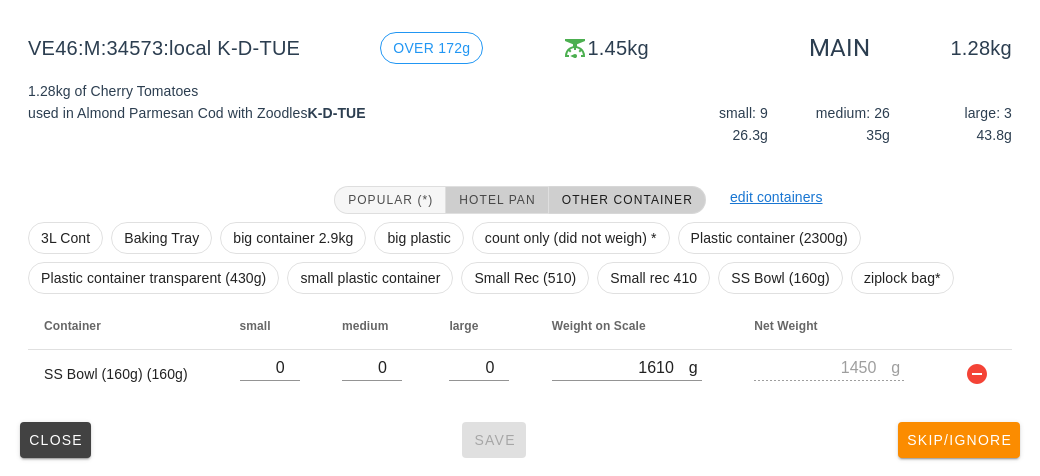 click on "Hotel Pan" at bounding box center (496, 200) 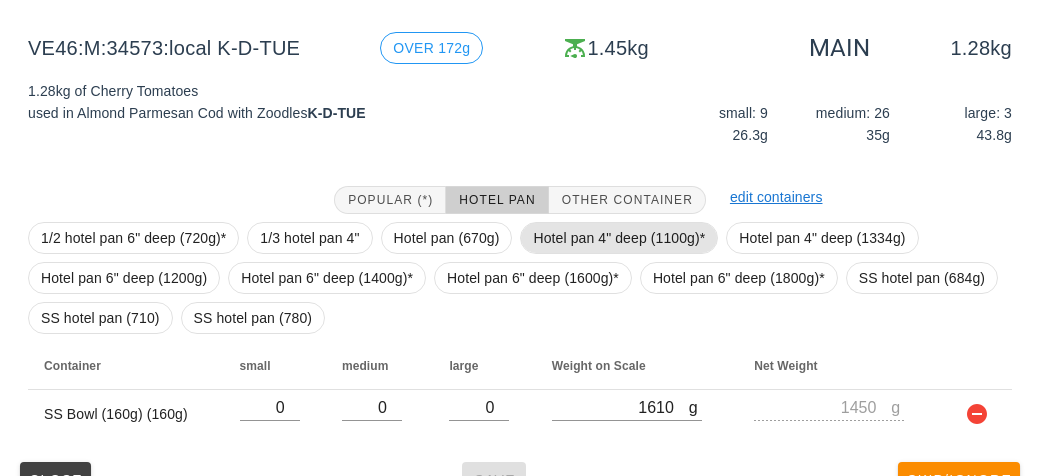 click on "Hotel pan 4" deep (1100g)*" at bounding box center [619, 238] 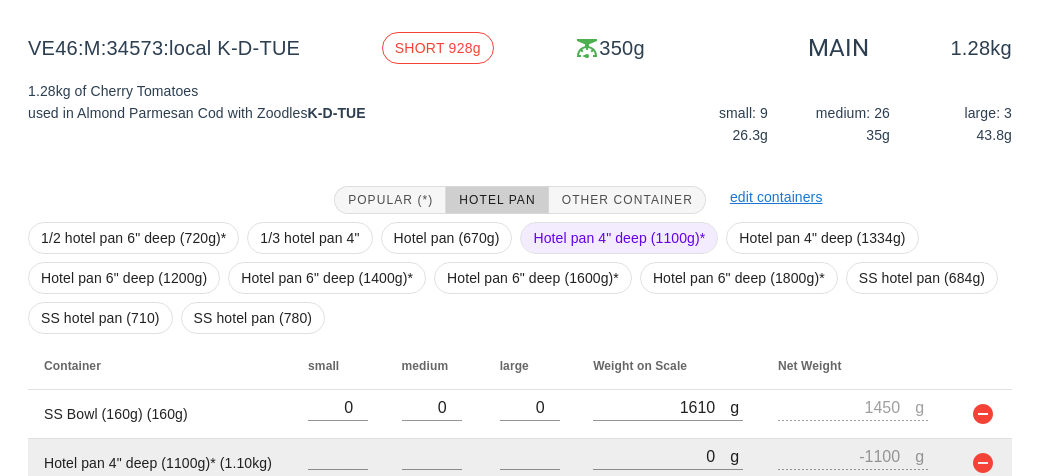 click at bounding box center (979, 463) 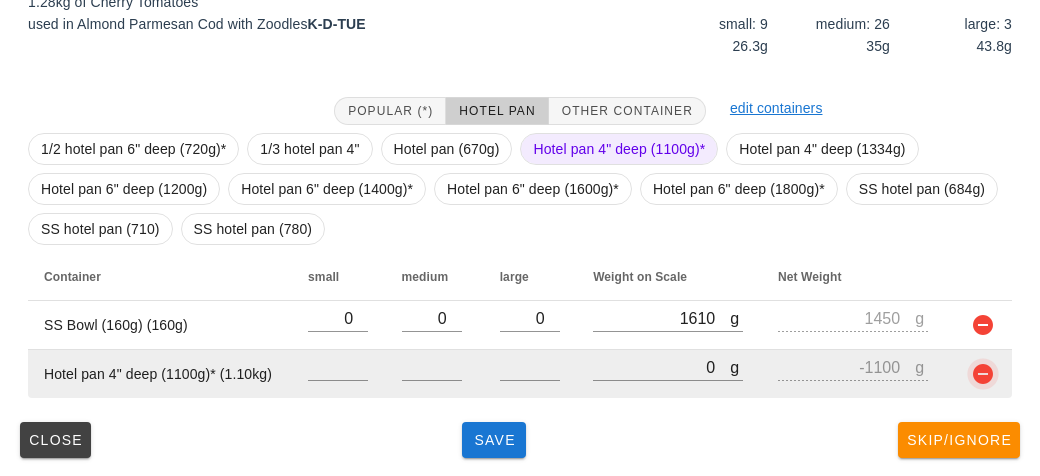 click at bounding box center [983, 374] 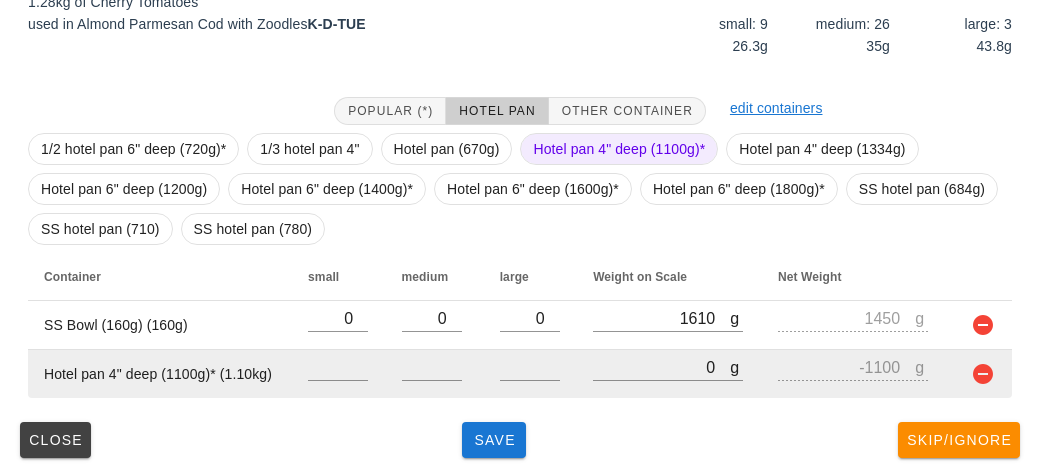 scroll, scrollTop: 272, scrollLeft: 0, axis: vertical 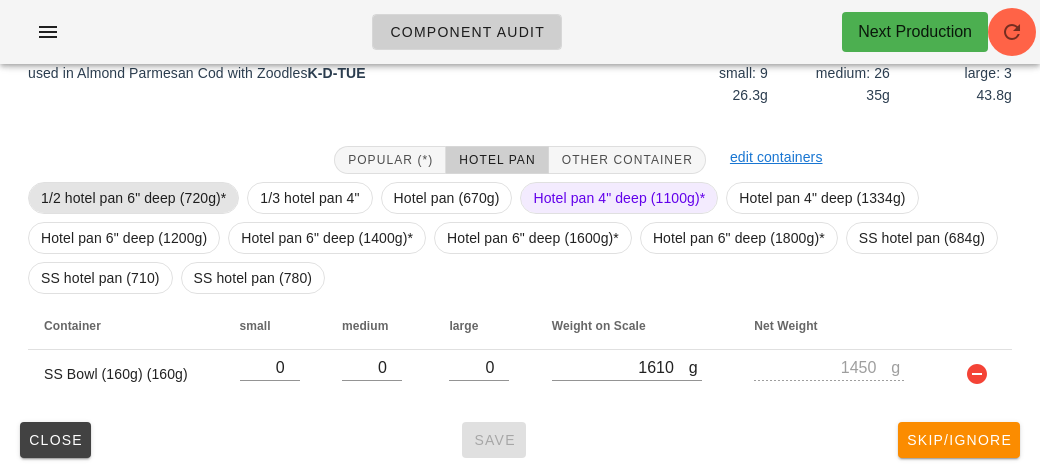 click on "1/2 hotel pan 6" deep (720g)*" at bounding box center [133, 198] 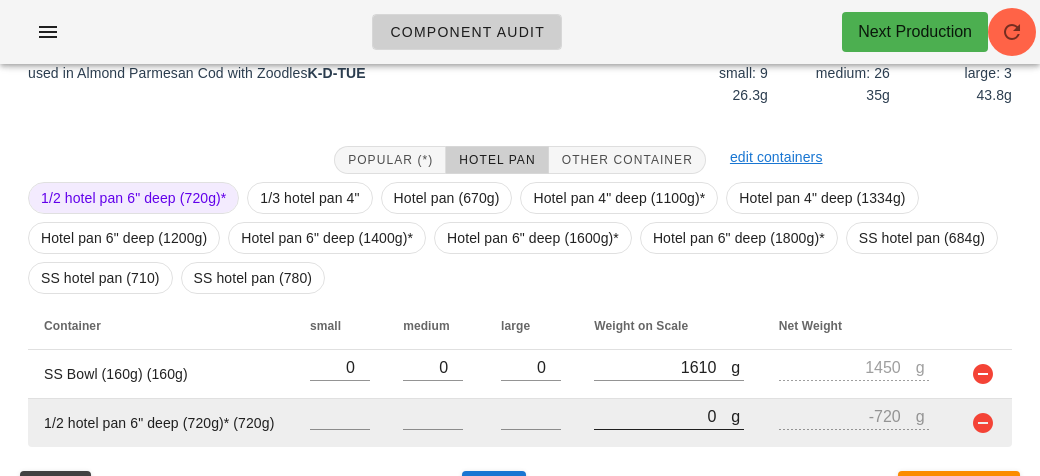 click on "0" at bounding box center [662, 416] 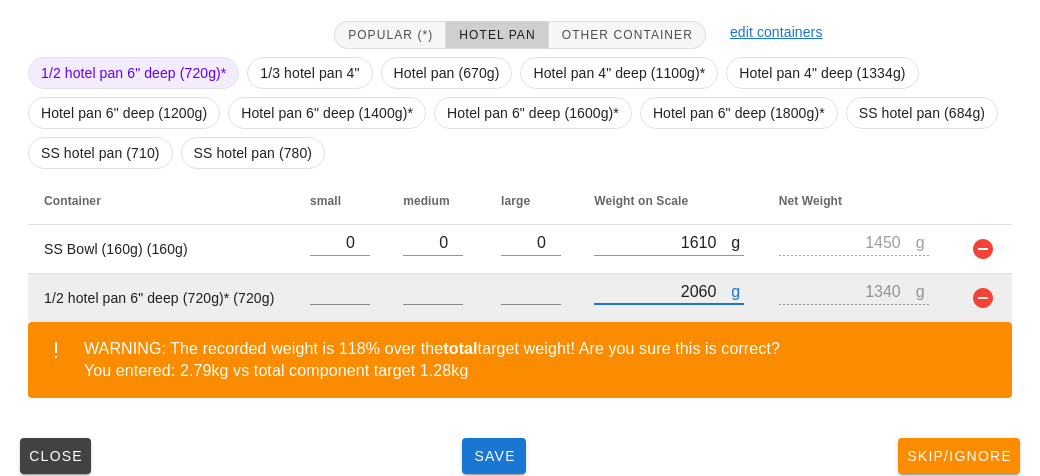 scroll, scrollTop: 413, scrollLeft: 0, axis: vertical 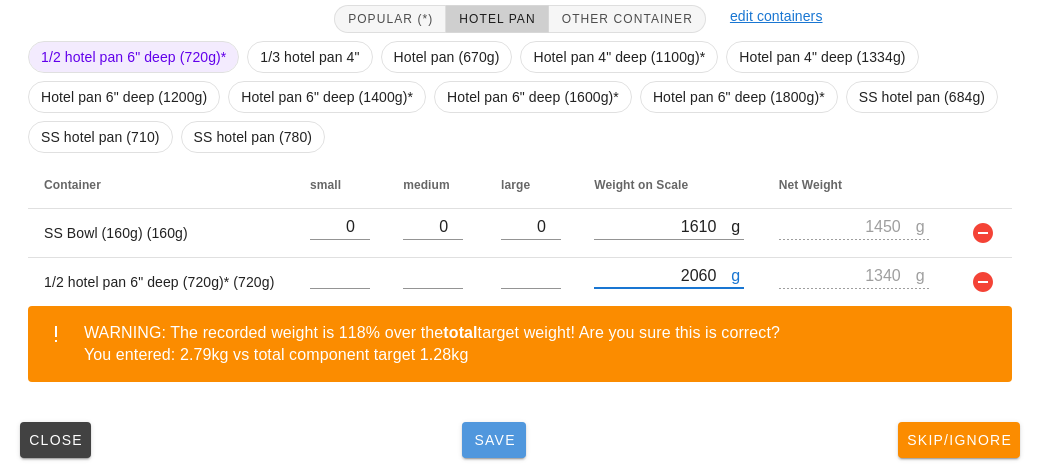 click on "Save" at bounding box center [494, 440] 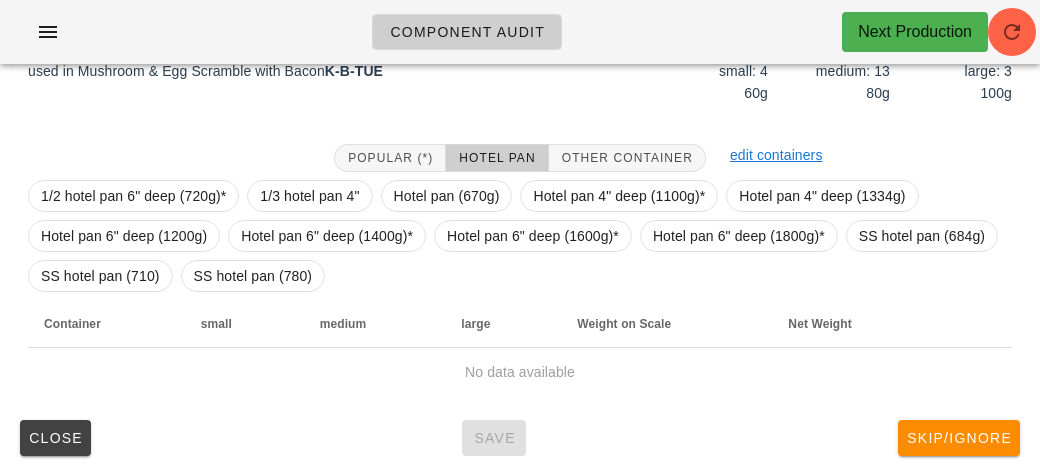 scroll, scrollTop: 272, scrollLeft: 0, axis: vertical 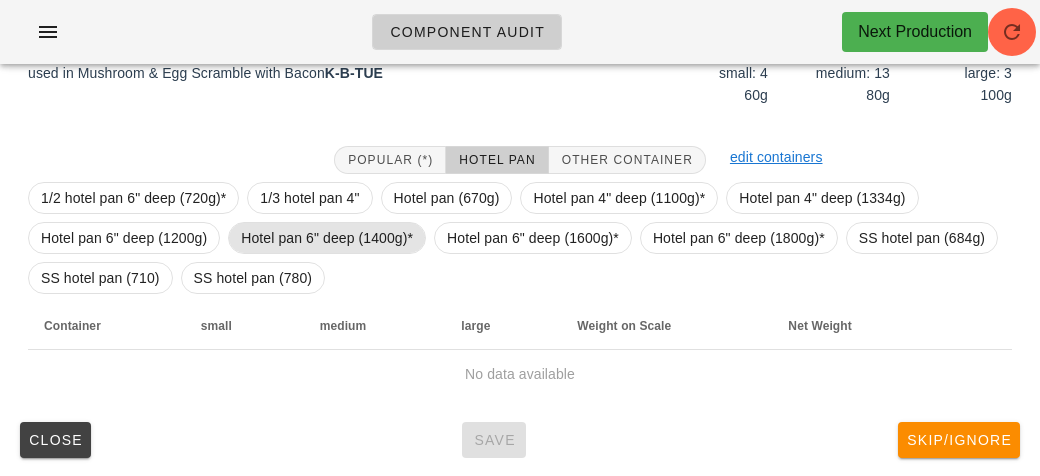 click on "Hotel pan 6" deep (1400g)*" at bounding box center [327, 238] 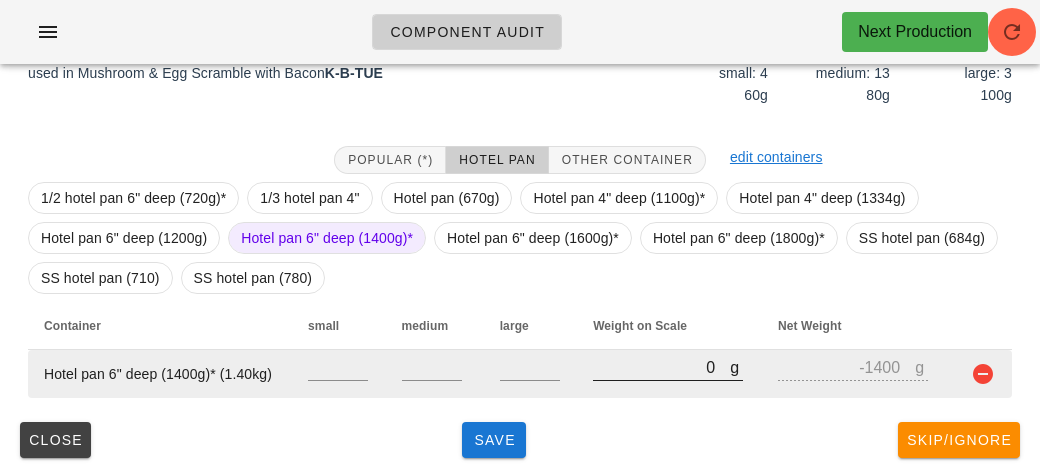 click on "0" at bounding box center (661, 367) 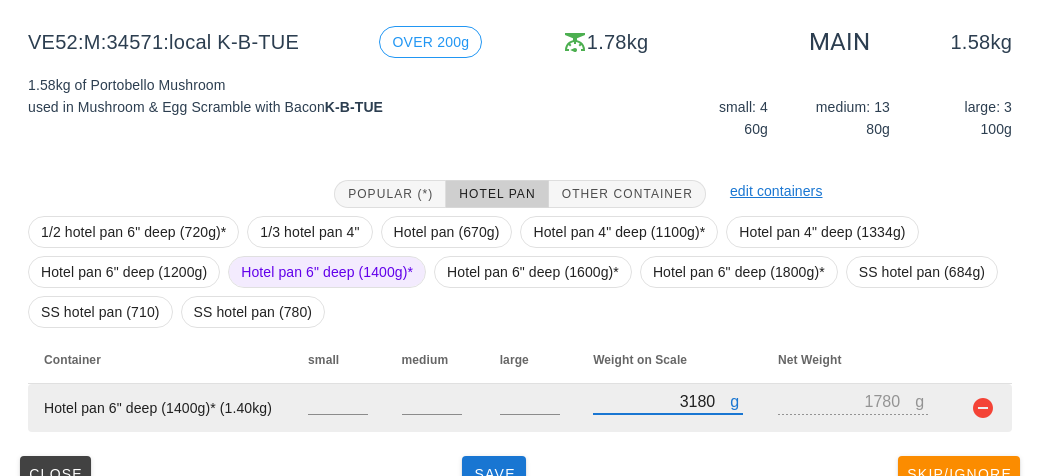 scroll, scrollTop: 272, scrollLeft: 0, axis: vertical 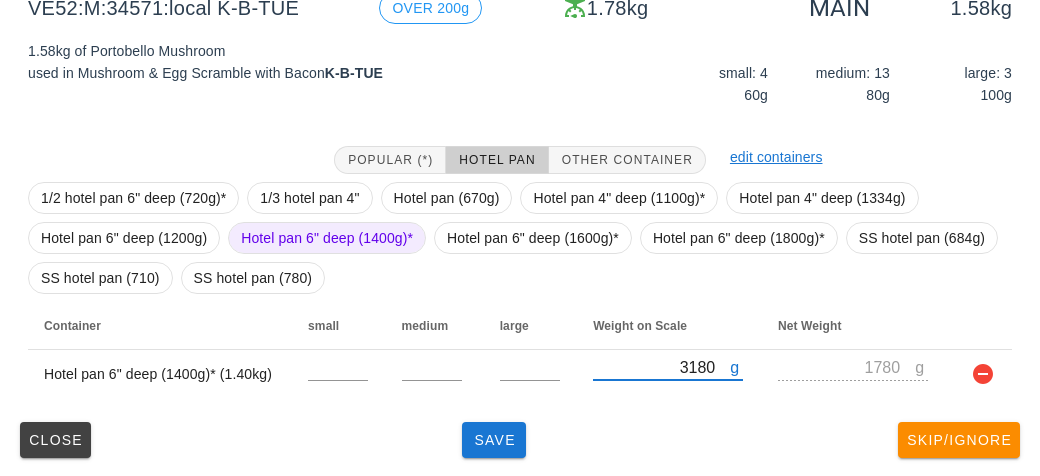 click on "(2) LOCAL   [DATE] - [DATE] MI (22)  PR (103)  SA (112)  ST (115)  VE (122)  Scanner  Items to weigh: 474 Items weighed: 318 Items remaining: 156   VE52:M:34571:local K-B-TUE   OVER 200g   1.78kg  MAIN  1.58kg   1.58kg of Portobello Mushroom   used in Mushroom & Egg Scramble with Bacon  K-B-TUE   small: 4 60g   medium: 13 80g   large: 3 100g  Popular (*) Hotel Pan Other Container edit containers  1/2 hotel pan 6" deep (720g)*   1/3 hotel pan 4"   [GEOGRAPHIC_DATA] (670g)   Hotel pan 4" deep (1100g)*   Hotel pan 4" deep (1334g)   Hotel pan 6" deep (1200g)   Hotel pan 6" deep (1400g)*   Hotel pan 6" deep (1600g)*   Hotel pan 6" deep (1800g)*   SS hotel pan (684g)   SS hotel pan (710)   SS hotel pan (780)  Container small medium large Weight on Scale Net Weight  Hotel pan 6" deep (1400g)* (1.40kg)  g 3180 g 1780 Close Save Skip/Ignore" at bounding box center [520, 143] 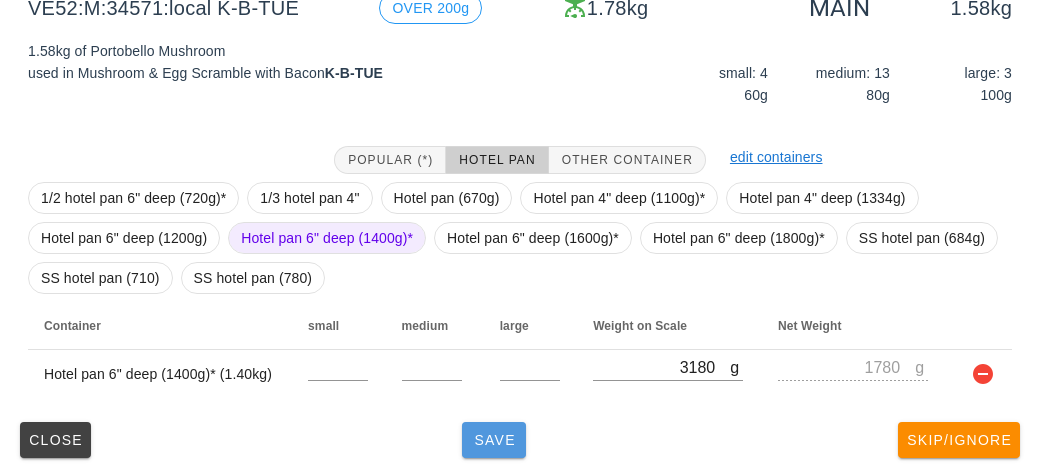 click on "Save" at bounding box center (494, 440) 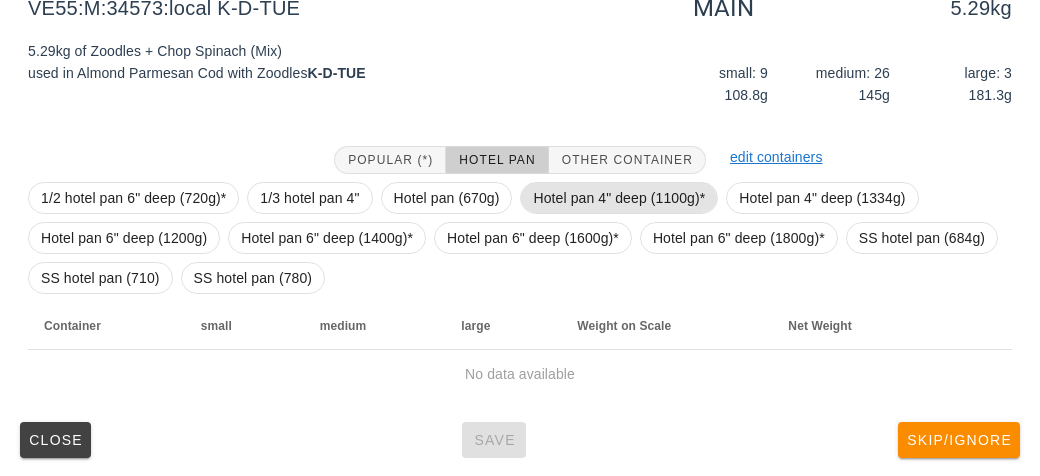 click on "Hotel pan 4" deep (1100g)*" at bounding box center (619, 198) 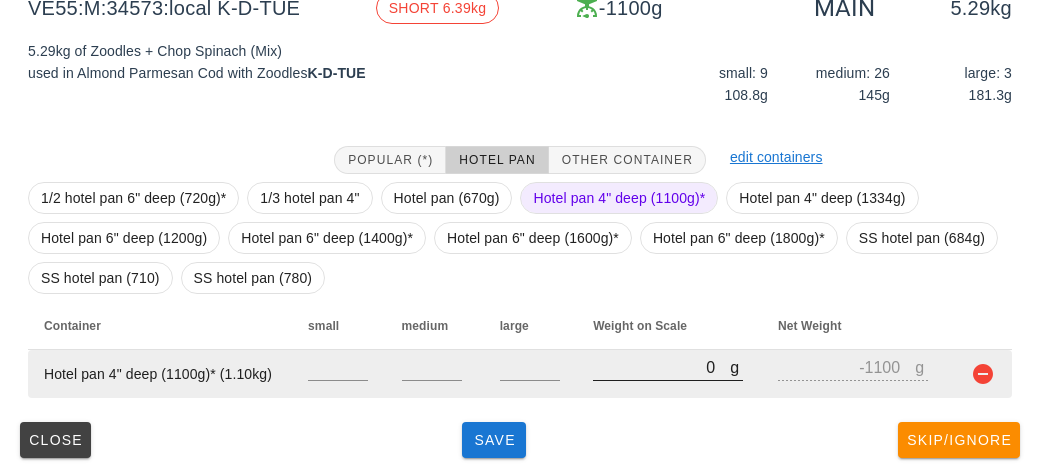 click on "0" at bounding box center (661, 367) 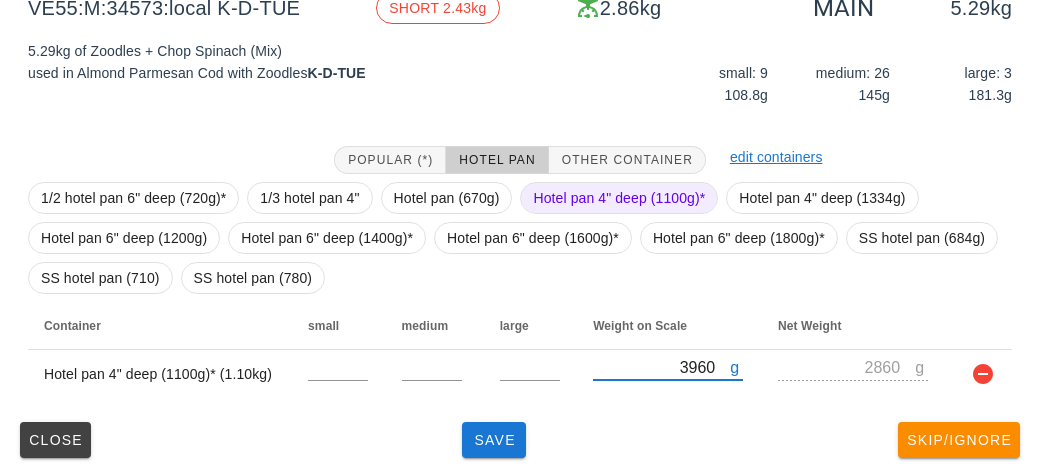 click on "Hotel pan 4" deep (1100g)*" at bounding box center [619, 198] 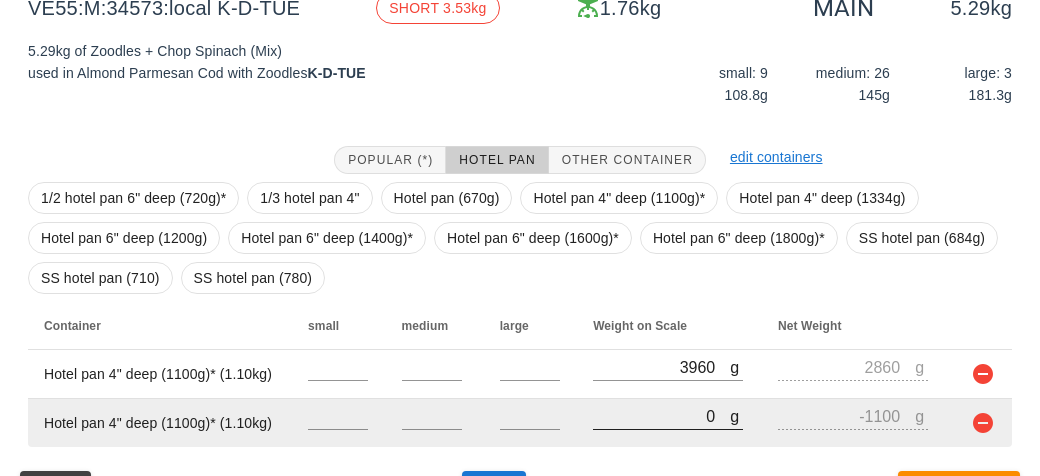 click on "0" at bounding box center (661, 416) 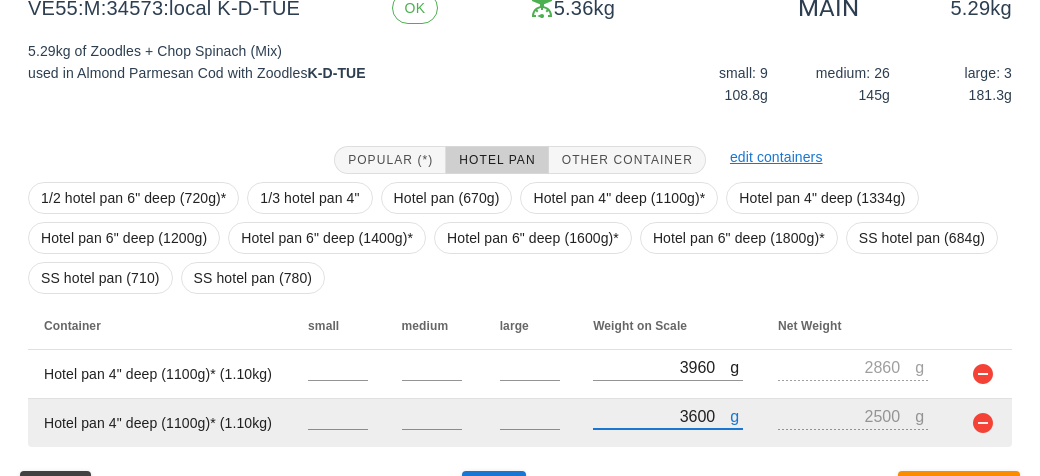 scroll, scrollTop: 321, scrollLeft: 0, axis: vertical 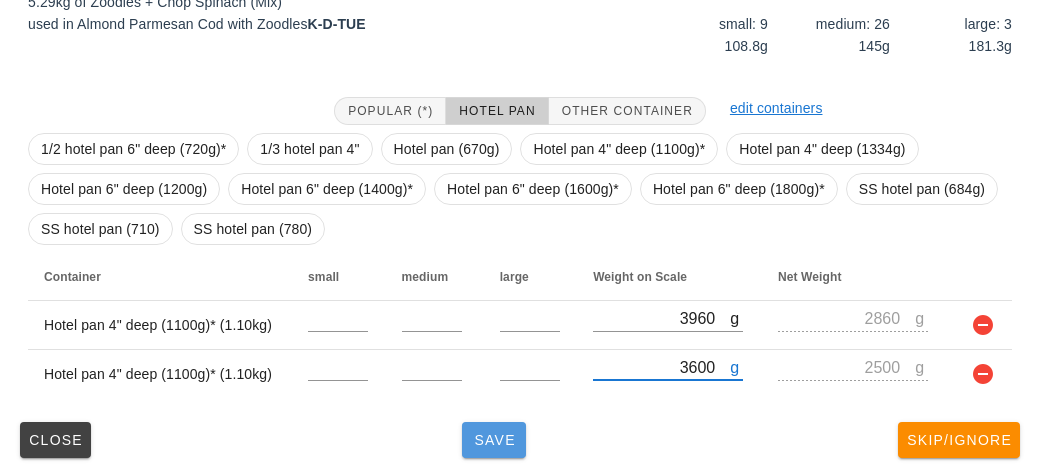 click on "Save" at bounding box center [494, 440] 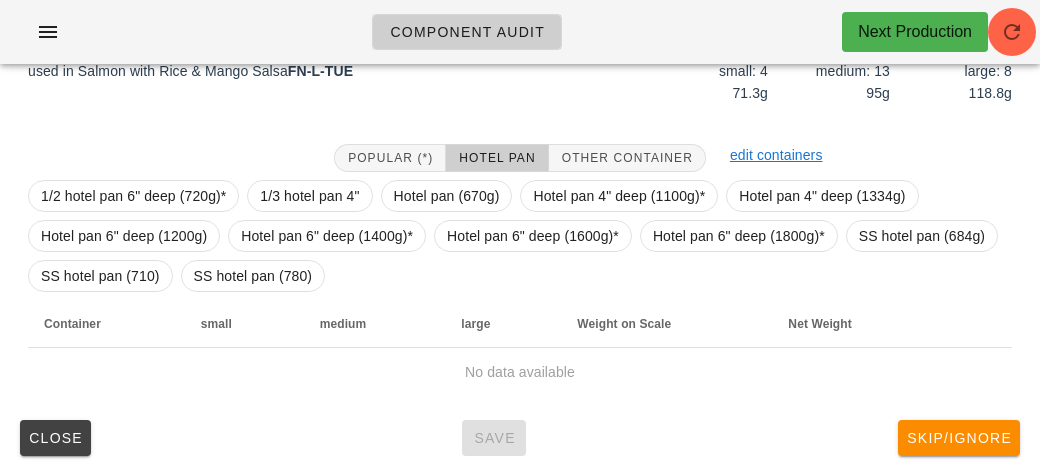 scroll, scrollTop: 290, scrollLeft: 0, axis: vertical 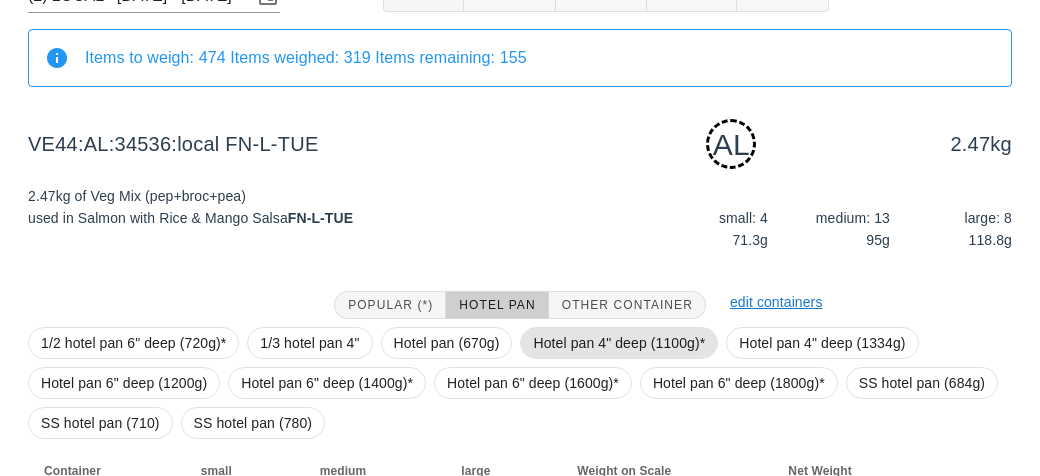 click on "Hotel pan 4" deep (1100g)*" at bounding box center [619, 343] 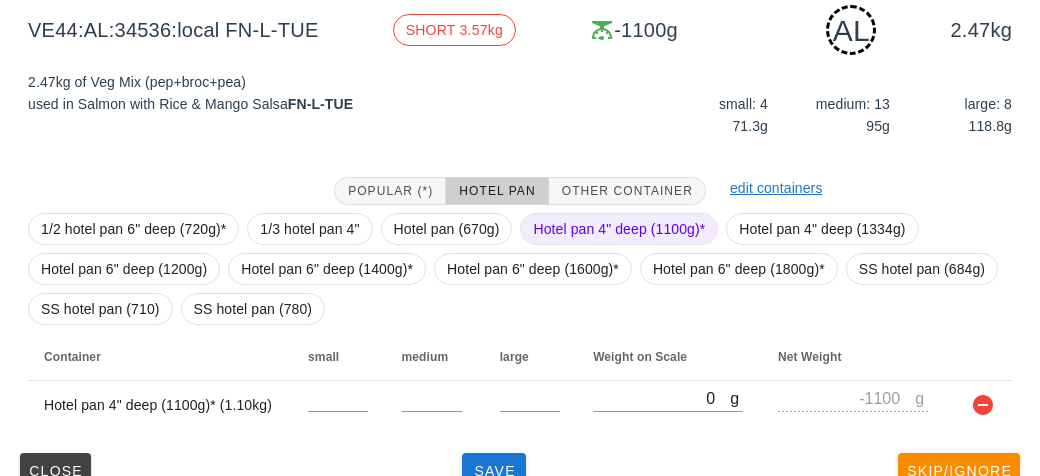 scroll, scrollTop: 290, scrollLeft: 0, axis: vertical 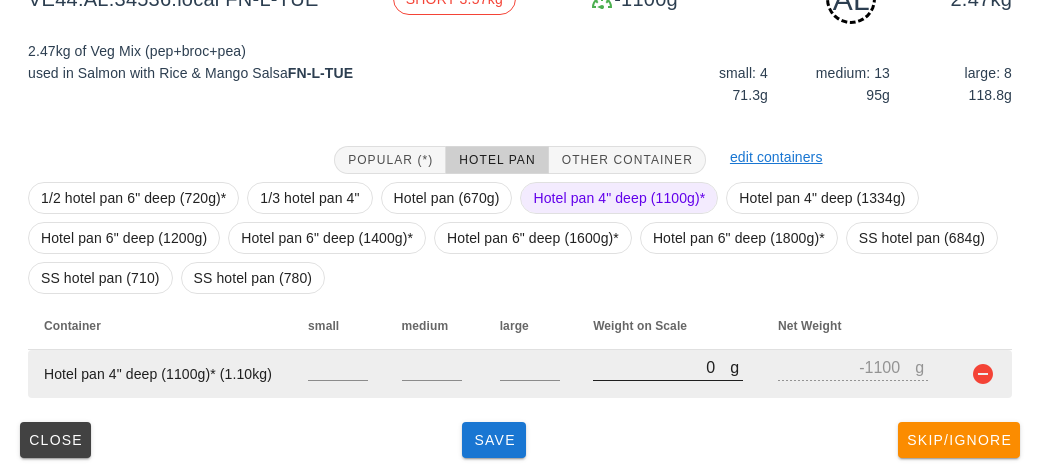 click on "0" at bounding box center [661, 367] 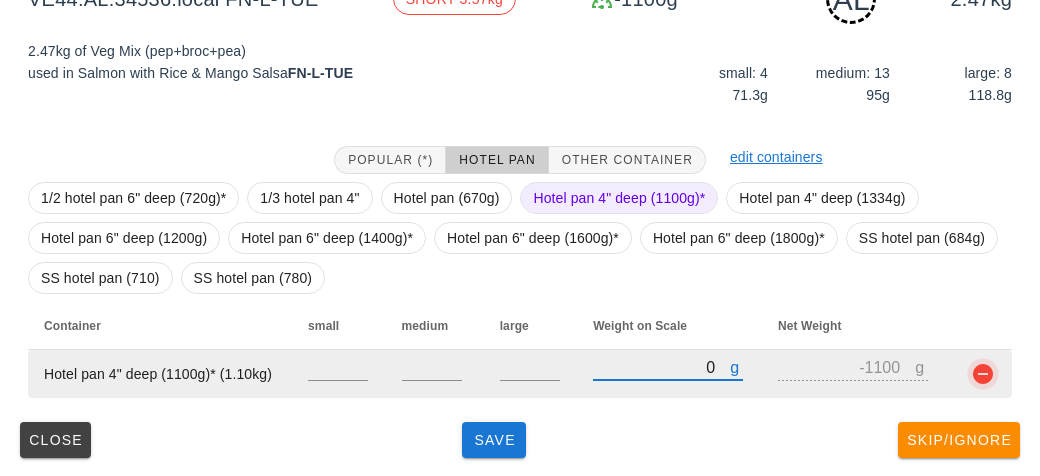 click at bounding box center [983, 374] 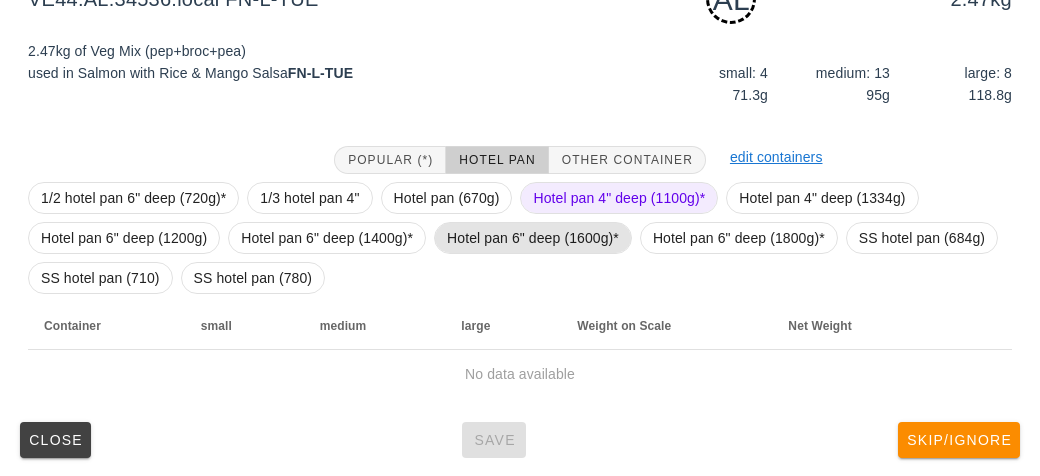 click on "Hotel pan 6" deep (1600g)*" at bounding box center (533, 238) 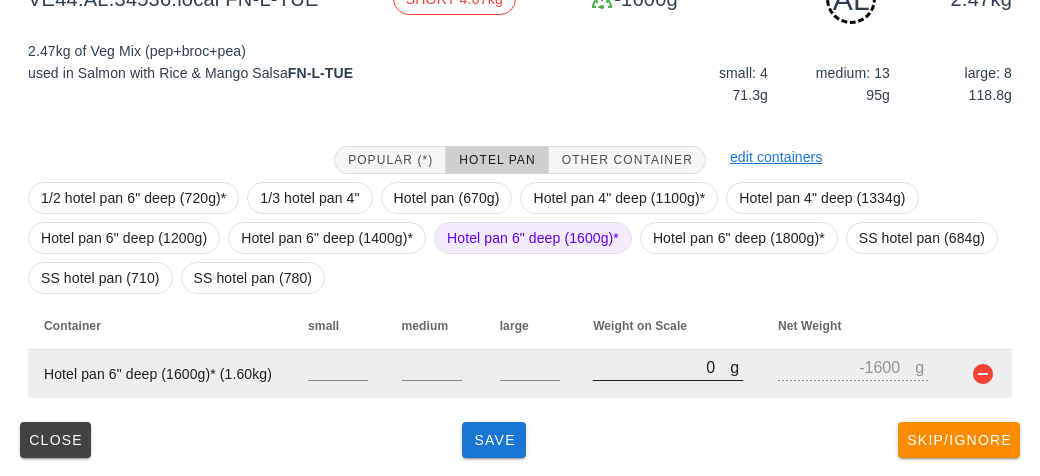 click on "0" at bounding box center [661, 367] 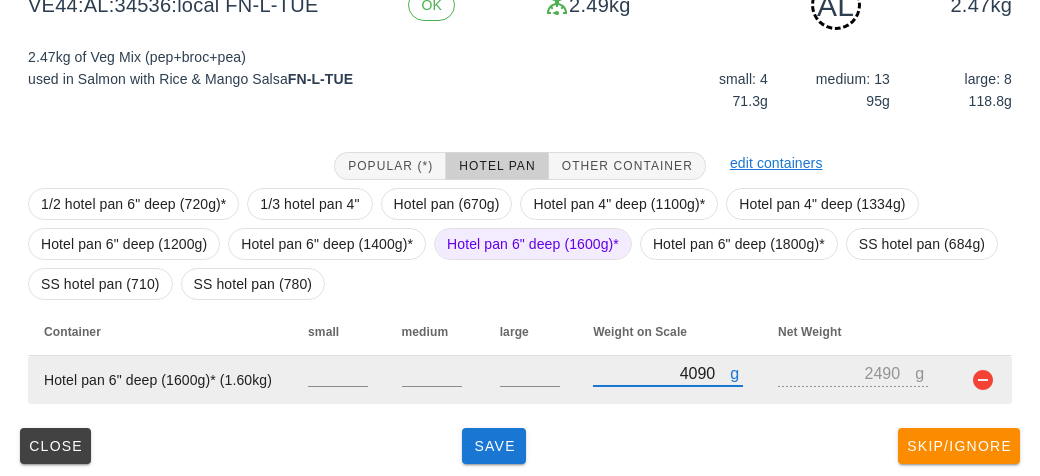 scroll, scrollTop: 289, scrollLeft: 0, axis: vertical 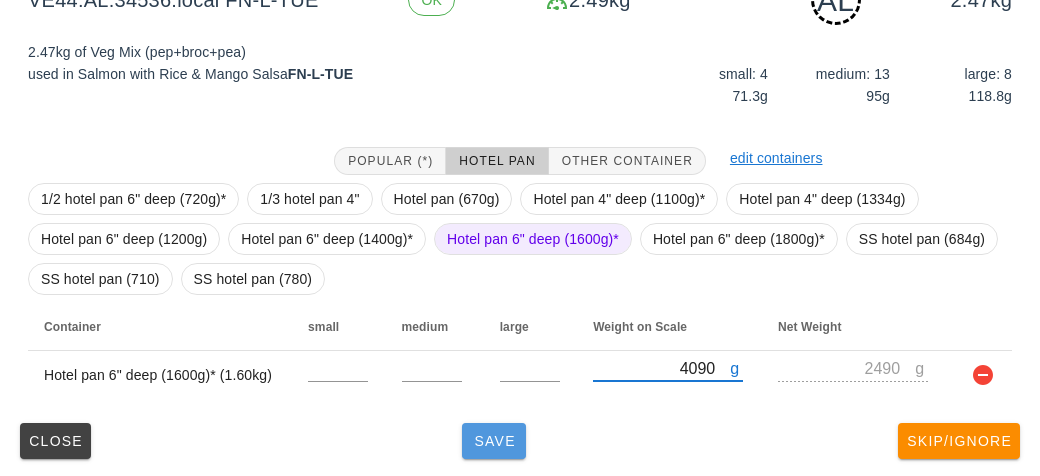 click on "Save" at bounding box center (494, 441) 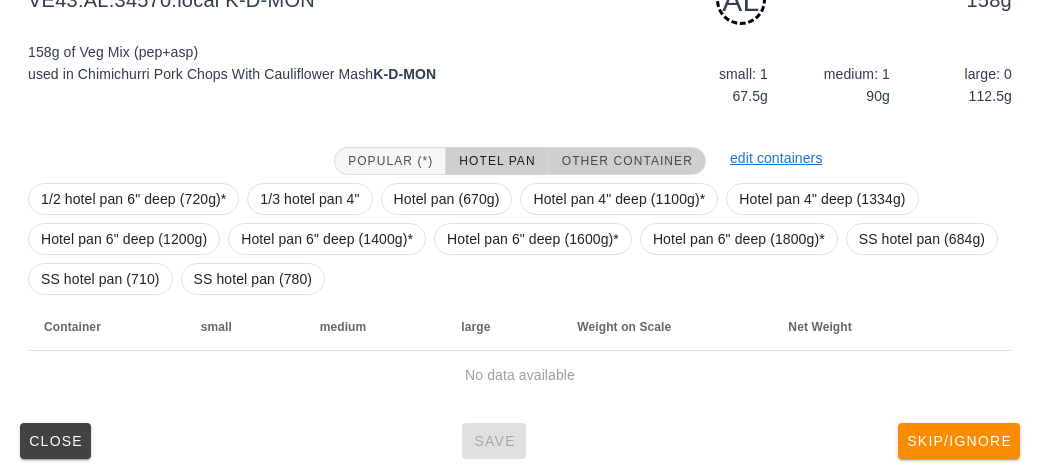 click on "Other Container" at bounding box center (627, 161) 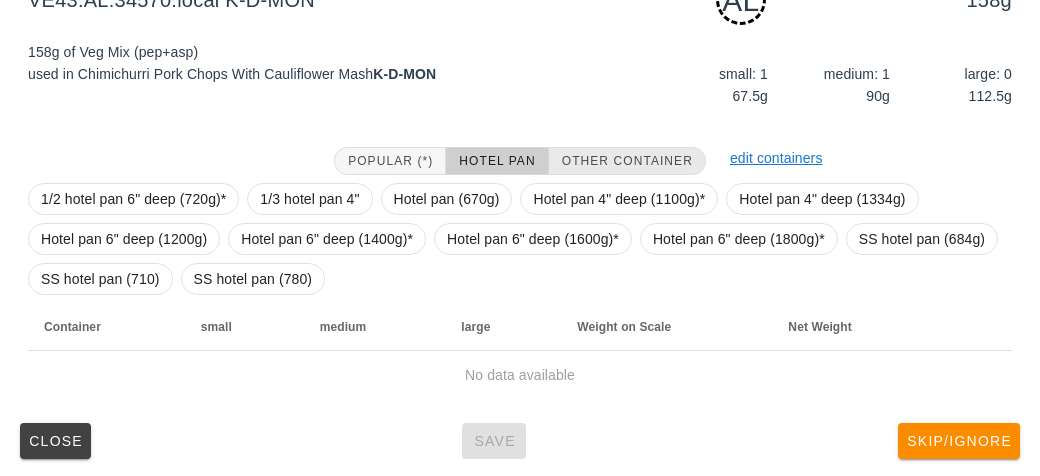 scroll, scrollTop: 250, scrollLeft: 0, axis: vertical 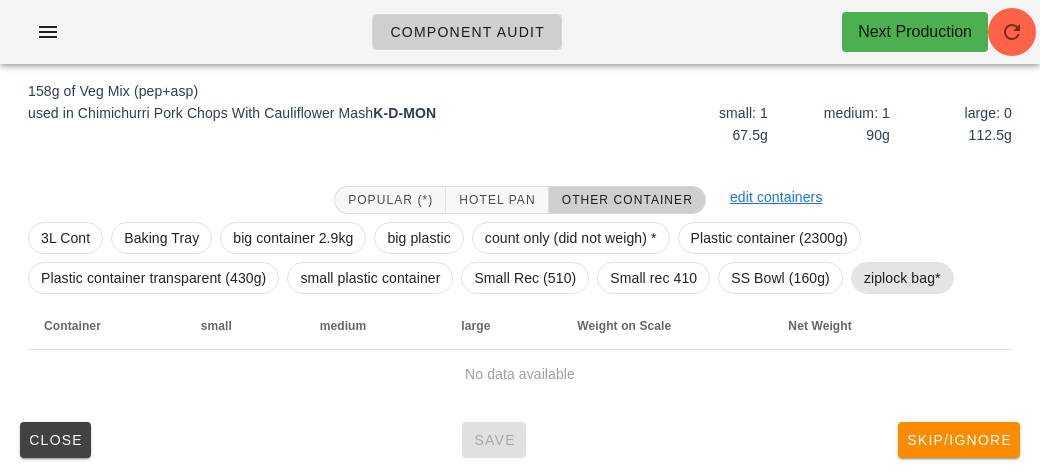 click on "ziplock bag*" at bounding box center [902, 278] 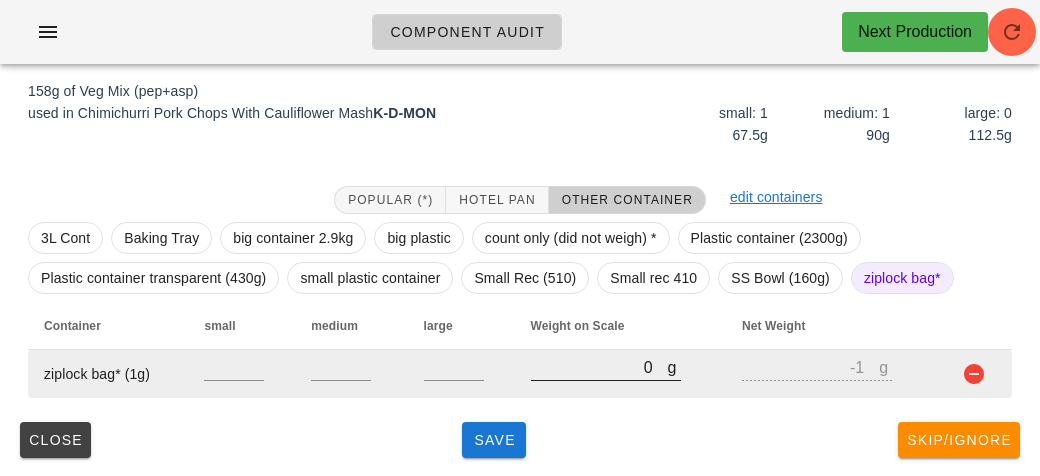 click on "0" at bounding box center [599, 367] 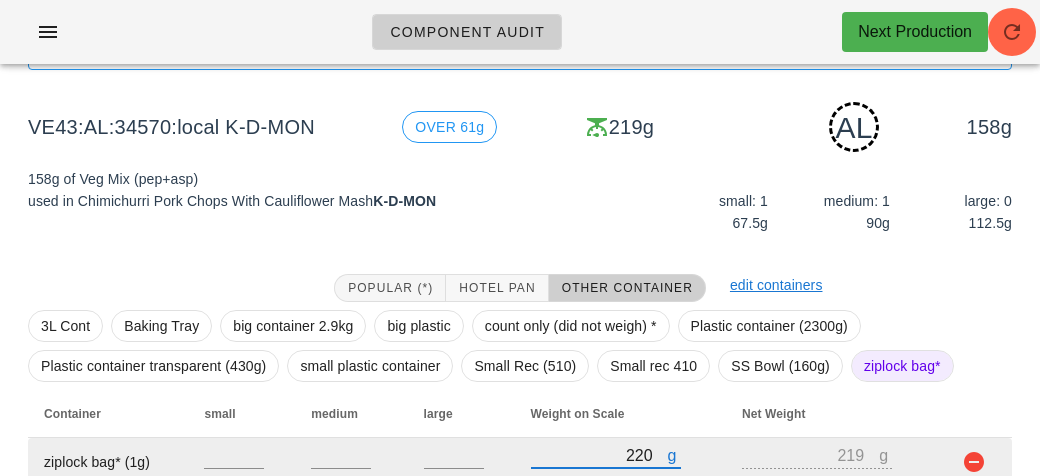 scroll, scrollTop: 250, scrollLeft: 0, axis: vertical 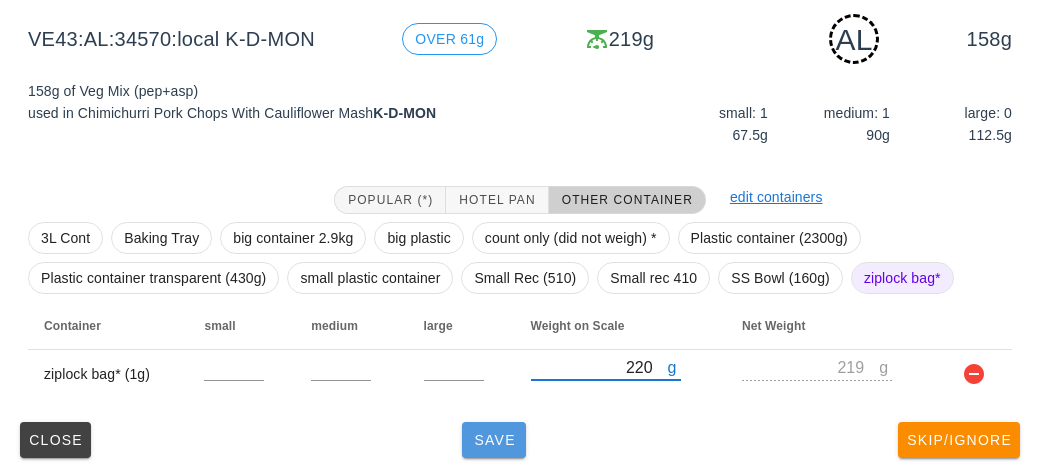 click on "Save" at bounding box center (494, 440) 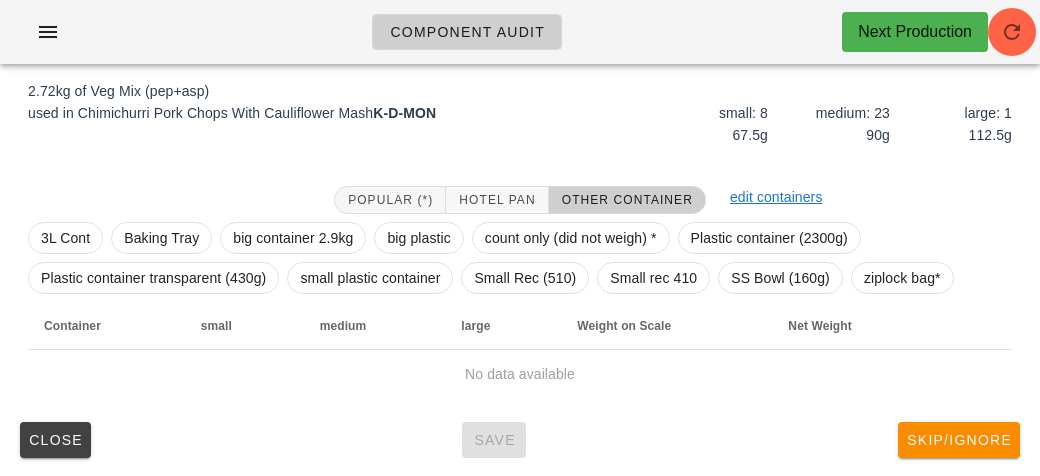 scroll, scrollTop: 230, scrollLeft: 0, axis: vertical 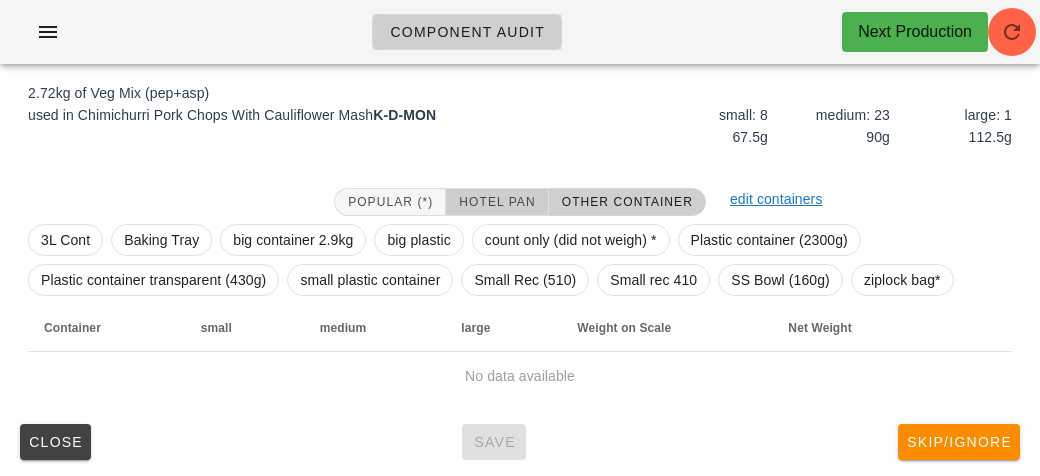click on "Hotel Pan" at bounding box center [496, 202] 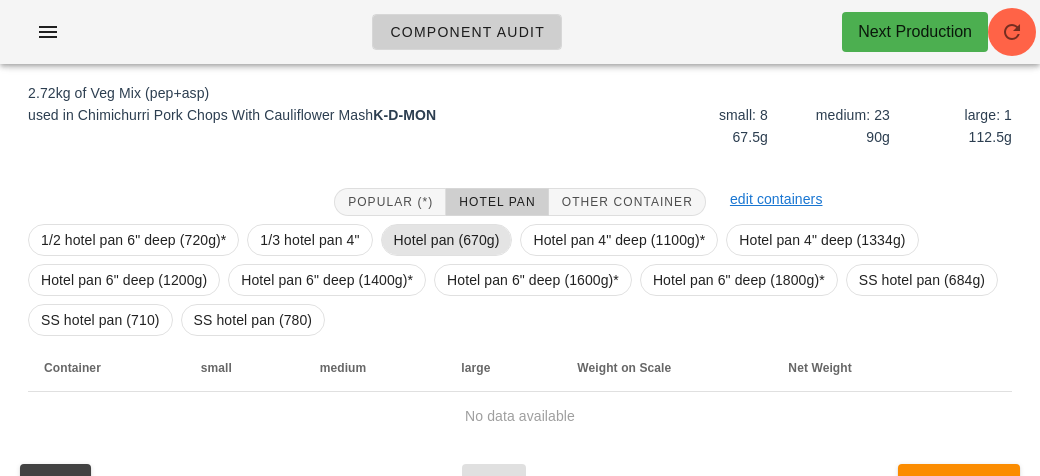 click on "Hotel pan (670g)" at bounding box center (447, 240) 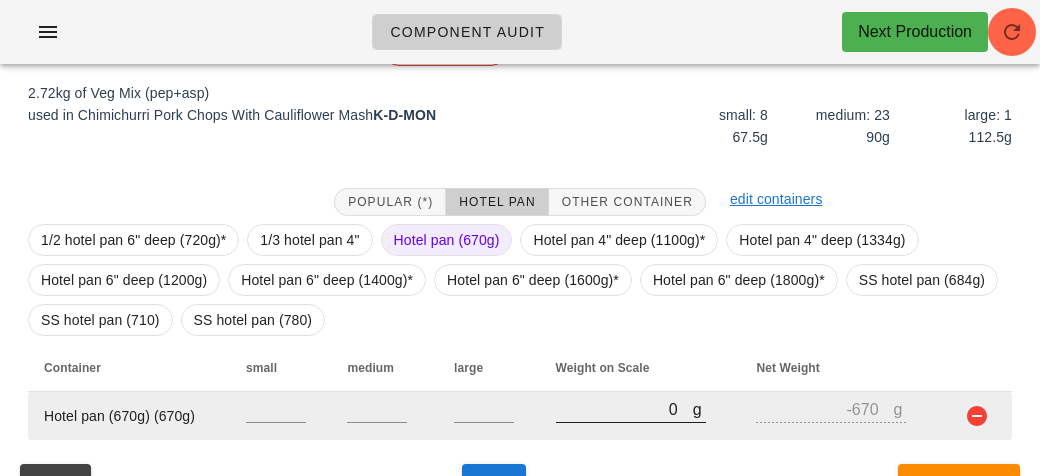 click on "0" at bounding box center [624, 409] 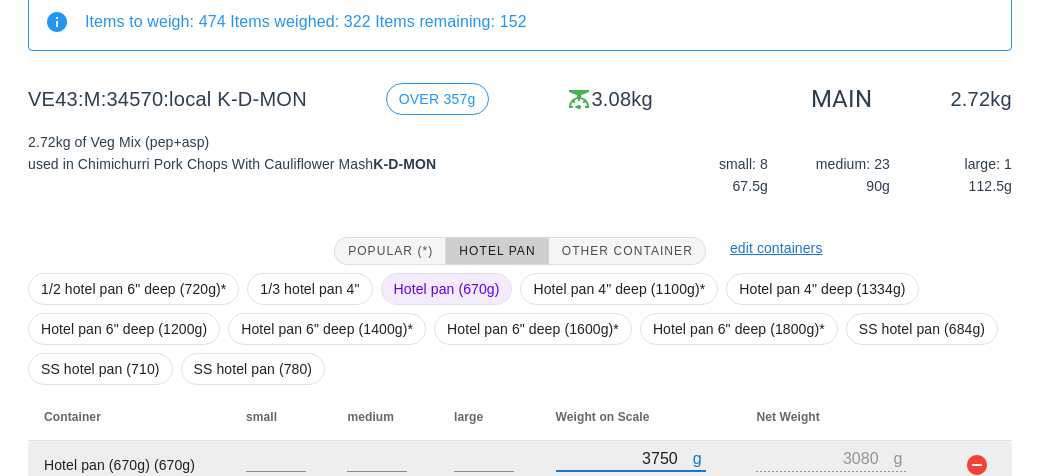 scroll, scrollTop: 272, scrollLeft: 0, axis: vertical 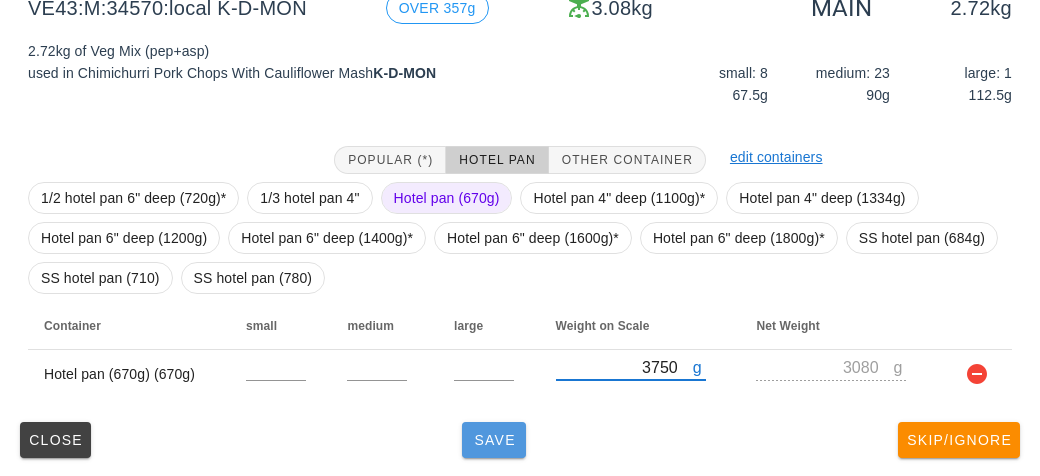 click on "Save" at bounding box center (494, 440) 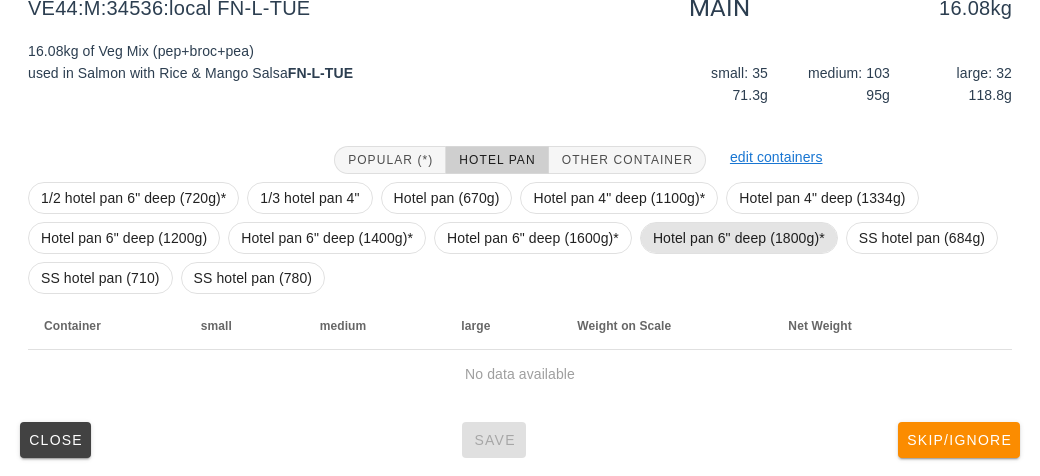 click on "Hotel pan 6" deep (1800g)*" at bounding box center (739, 238) 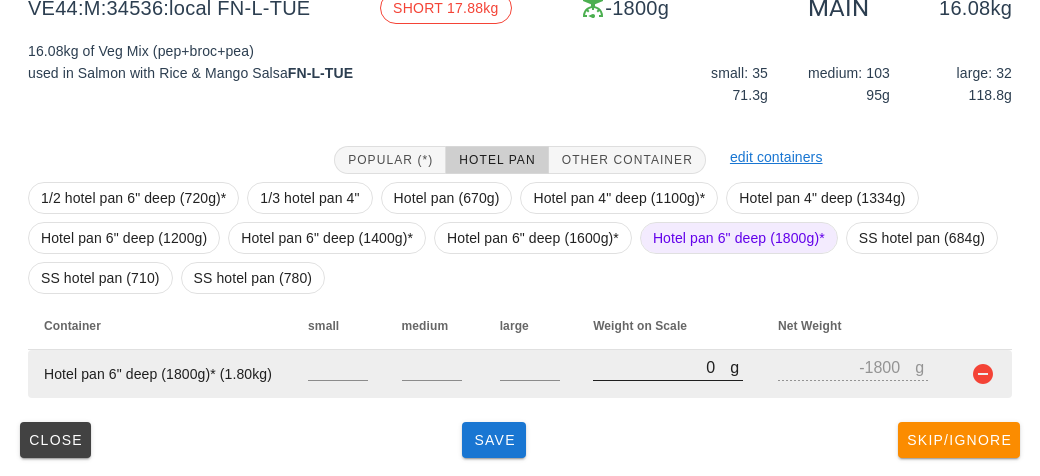 click on "0" at bounding box center (661, 367) 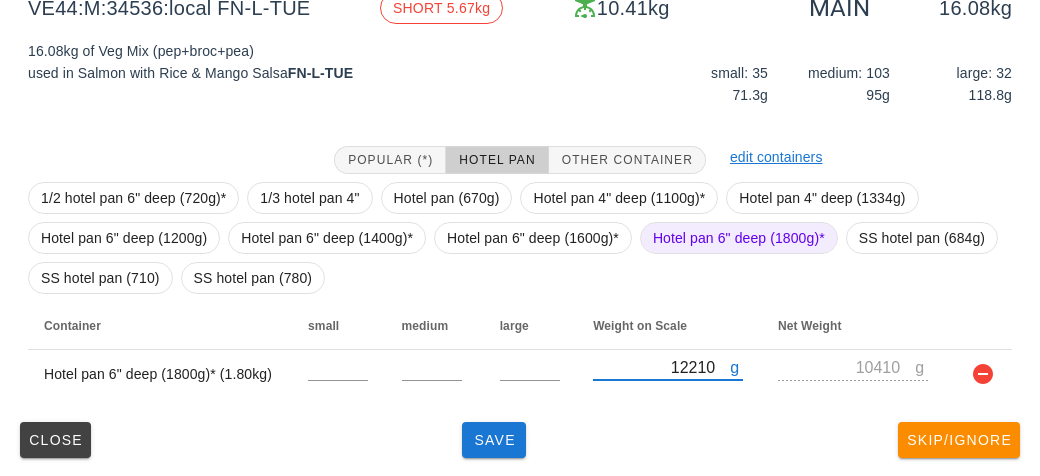 click on "Hotel pan 6" deep (1800g)*" at bounding box center (739, 238) 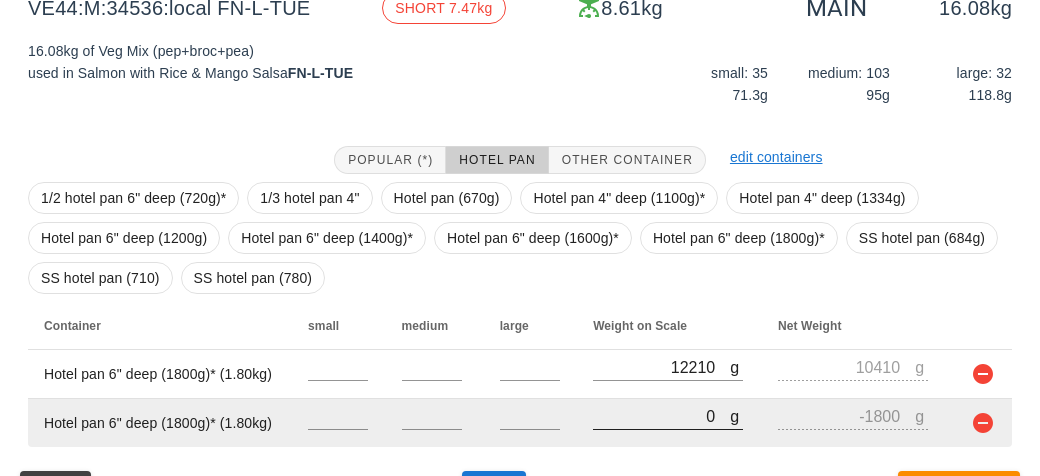 click on "0" at bounding box center (661, 416) 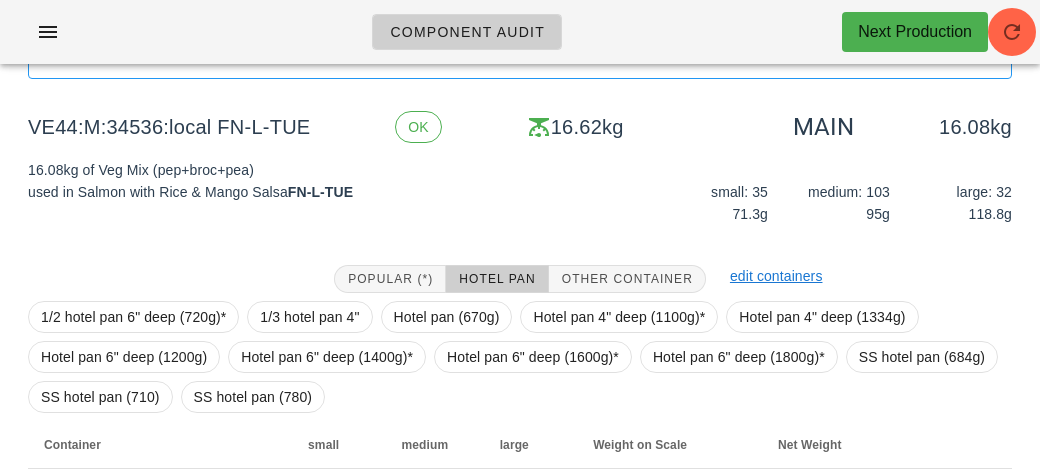 scroll, scrollTop: 321, scrollLeft: 0, axis: vertical 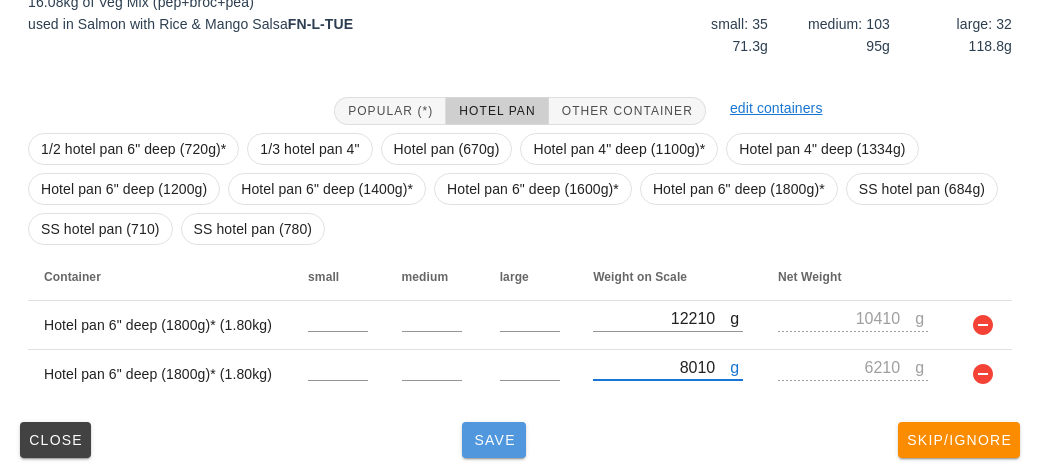 click on "Save" at bounding box center (494, 440) 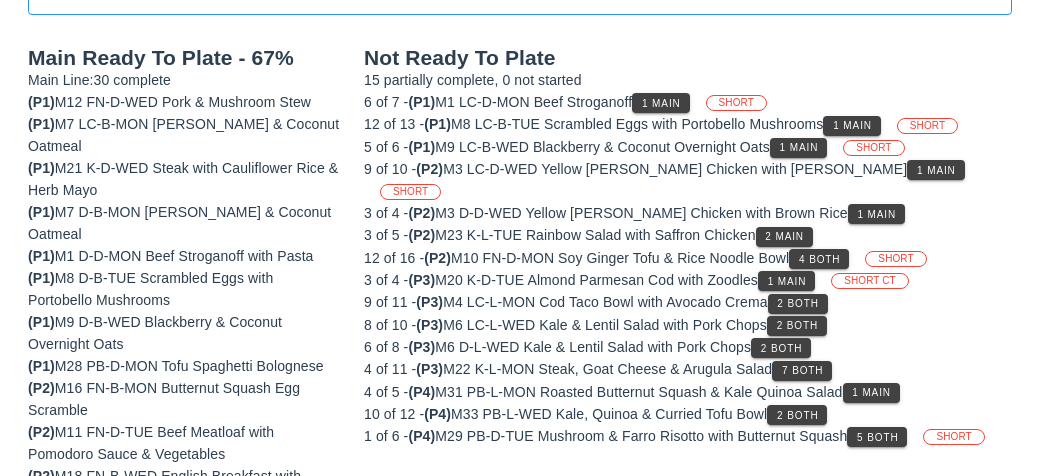 scroll, scrollTop: 216, scrollLeft: 0, axis: vertical 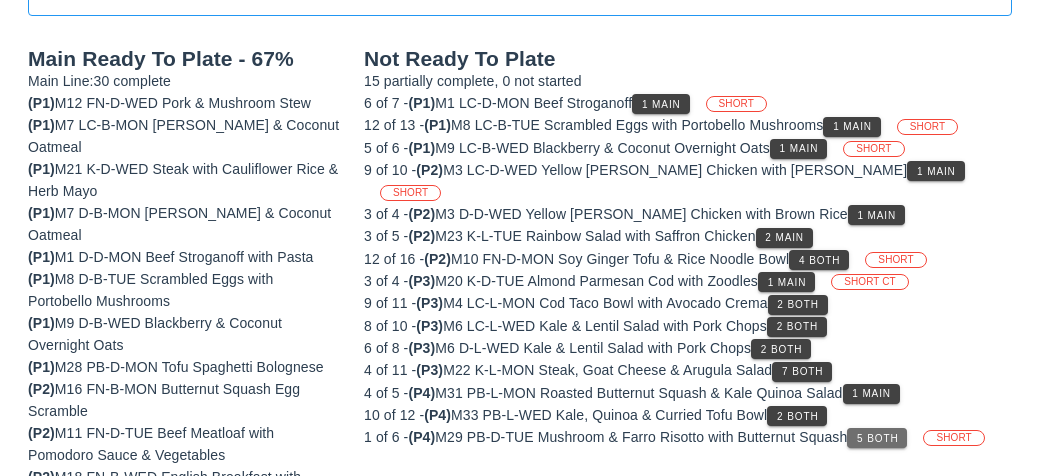 click on "5 Both" at bounding box center [877, 438] 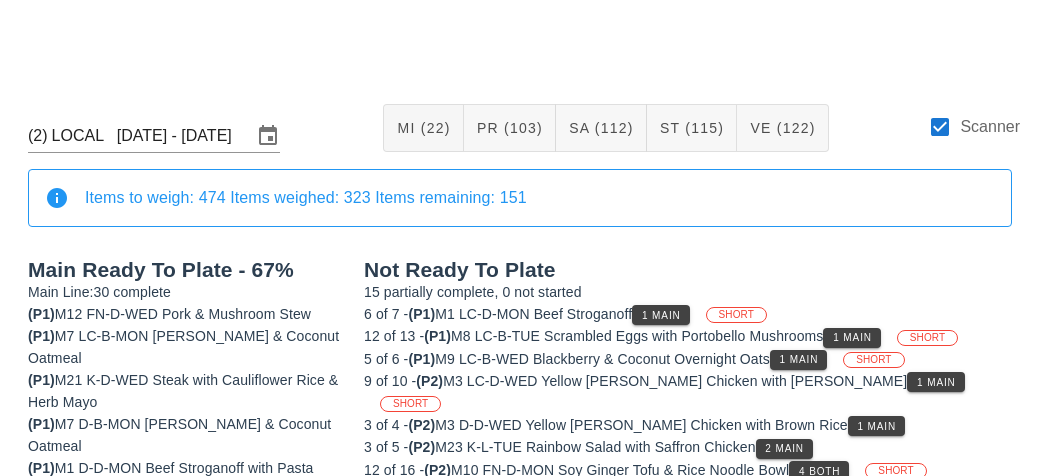 scroll, scrollTop: 12, scrollLeft: 0, axis: vertical 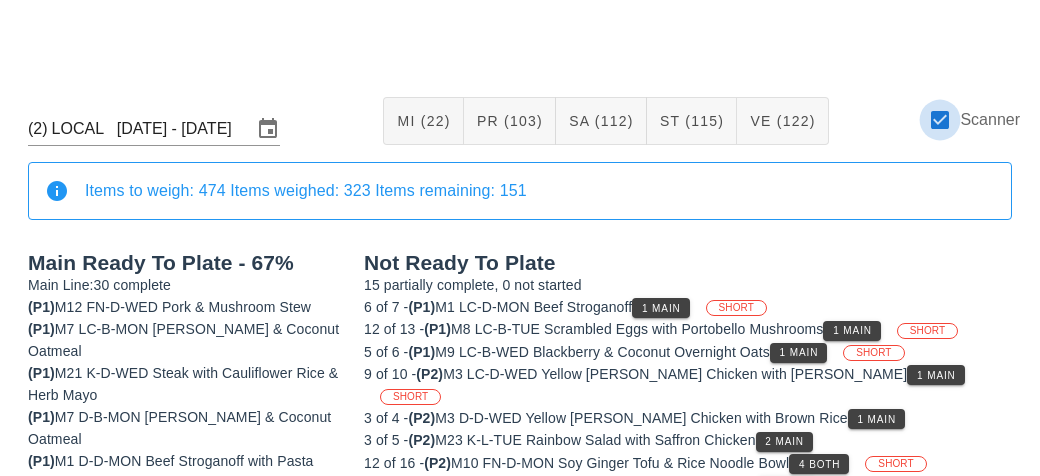 click at bounding box center (940, 120) 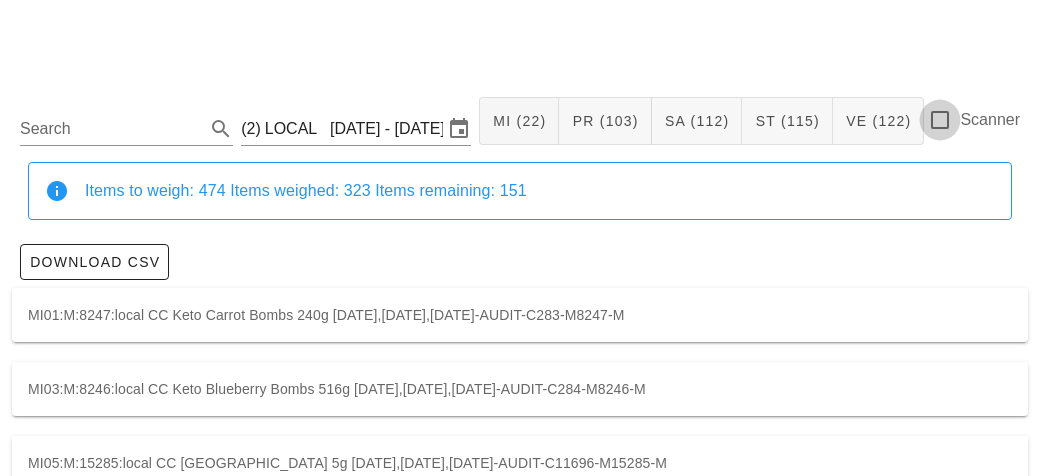 click at bounding box center (940, 120) 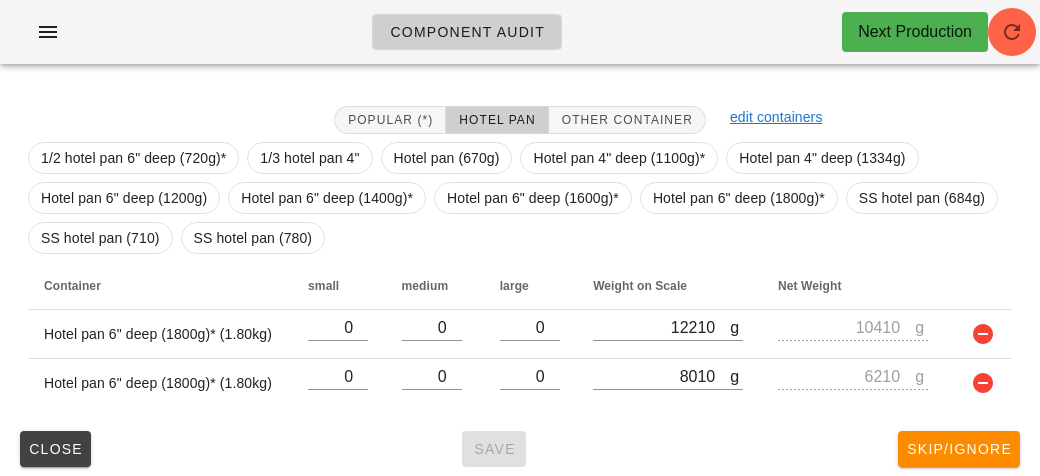 scroll, scrollTop: 321, scrollLeft: 0, axis: vertical 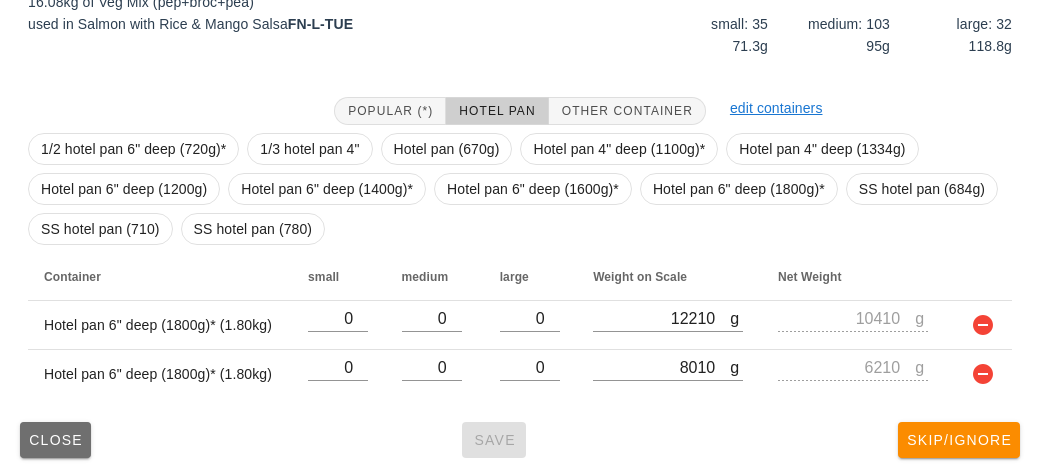 click on "Close" at bounding box center (55, 440) 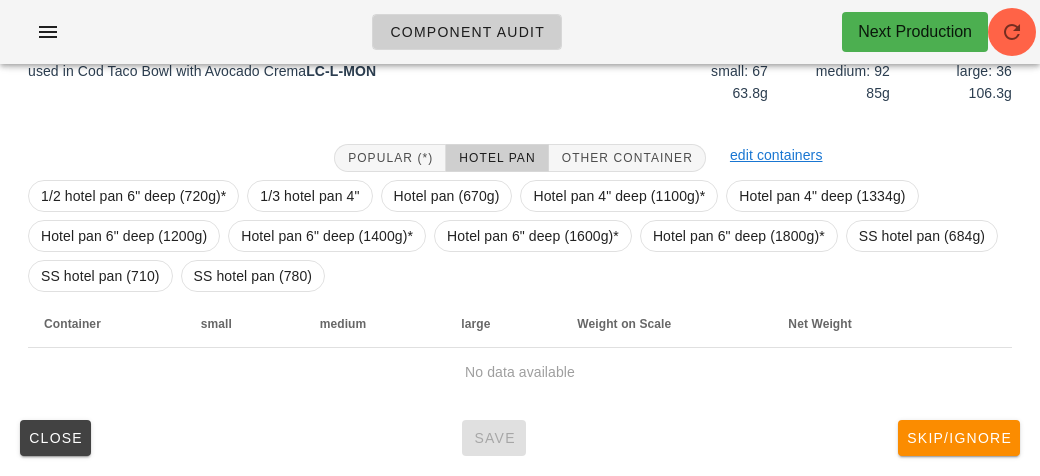 scroll, scrollTop: 272, scrollLeft: 0, axis: vertical 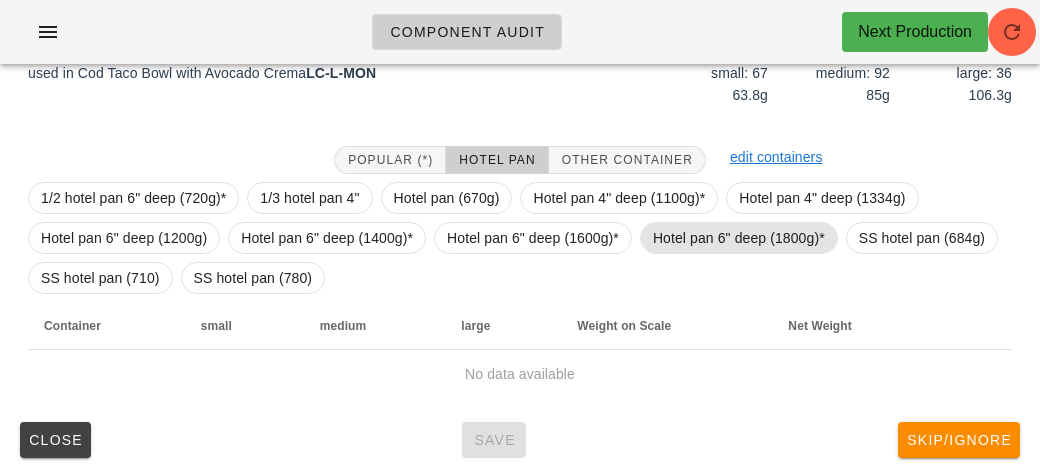 click on "Hotel pan 6" deep (1800g)*" at bounding box center [739, 238] 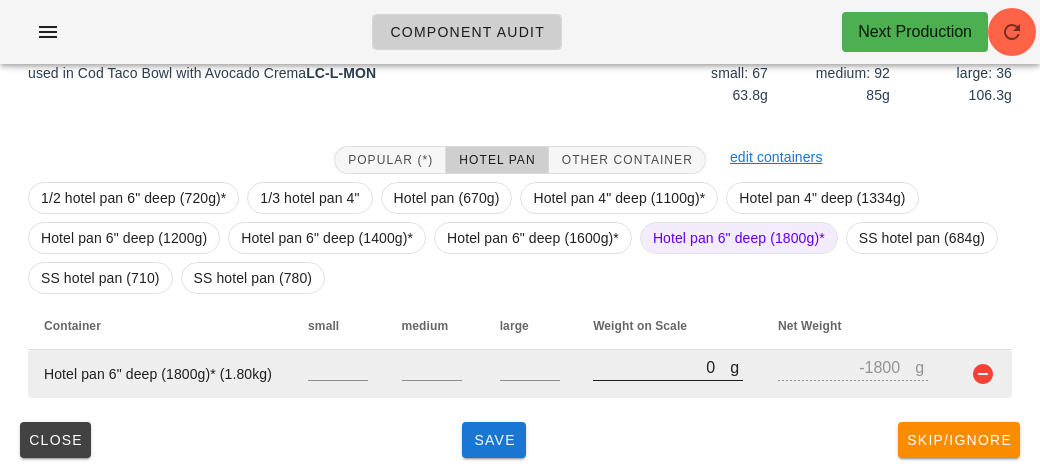 click on "0" at bounding box center (661, 367) 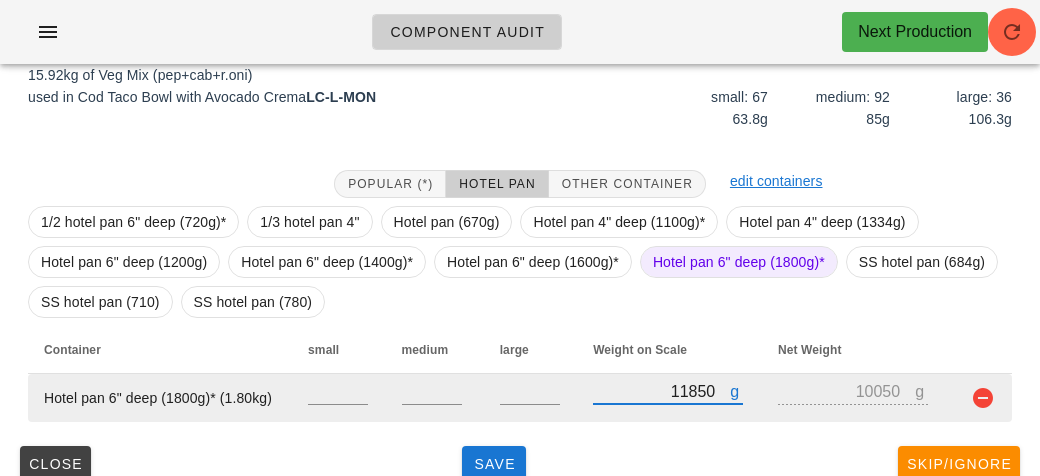 scroll, scrollTop: 272, scrollLeft: 0, axis: vertical 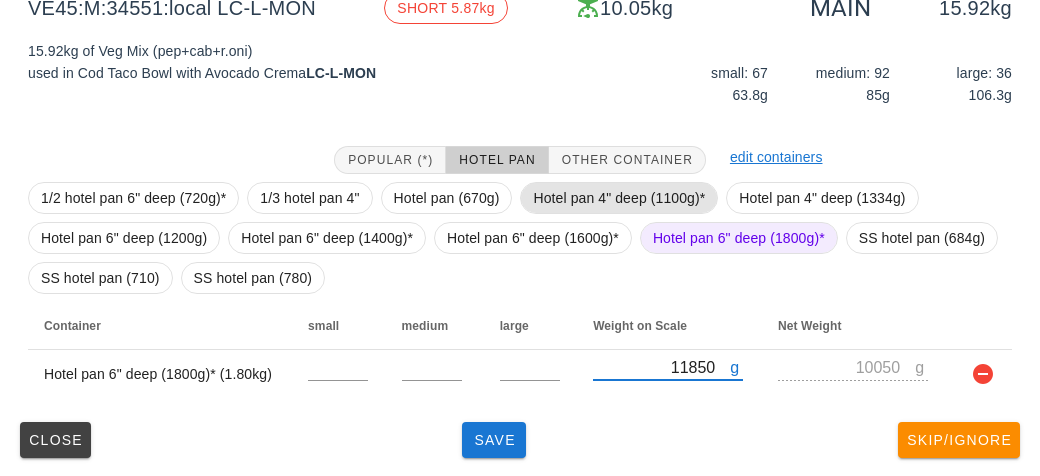 click on "Hotel pan 4" deep (1100g)*" at bounding box center (619, 198) 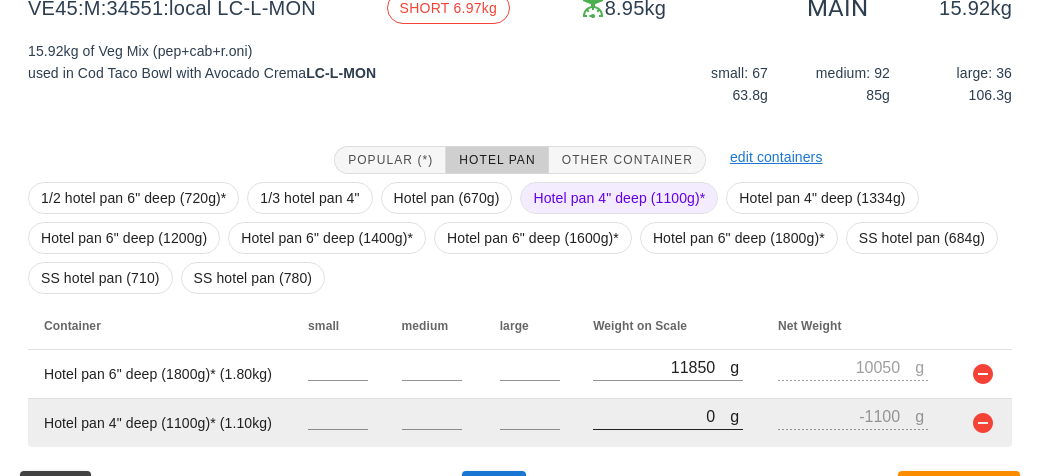 click on "0" at bounding box center (661, 416) 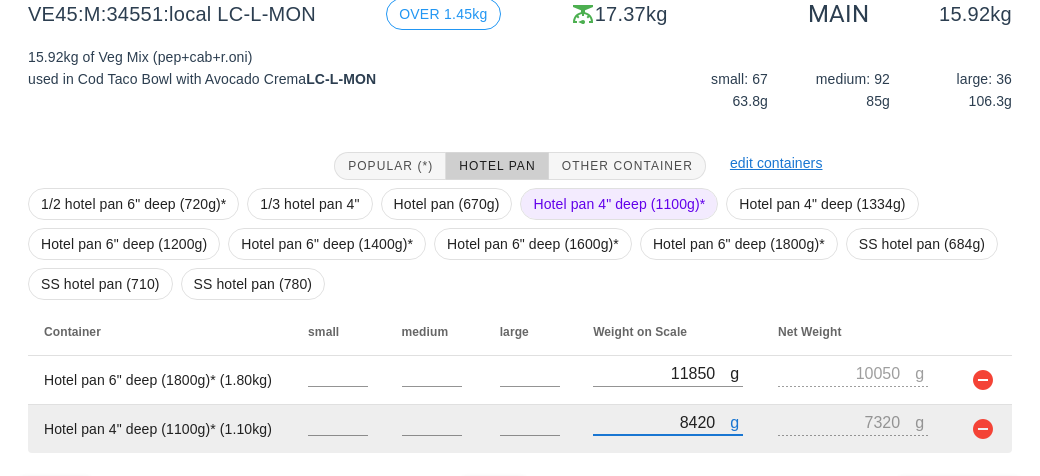 scroll, scrollTop: 321, scrollLeft: 0, axis: vertical 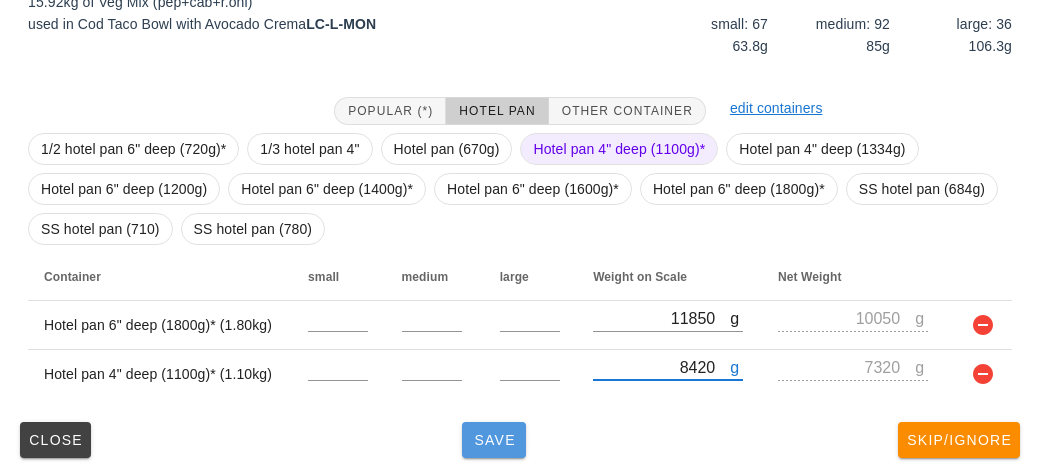 click on "Save" at bounding box center (494, 440) 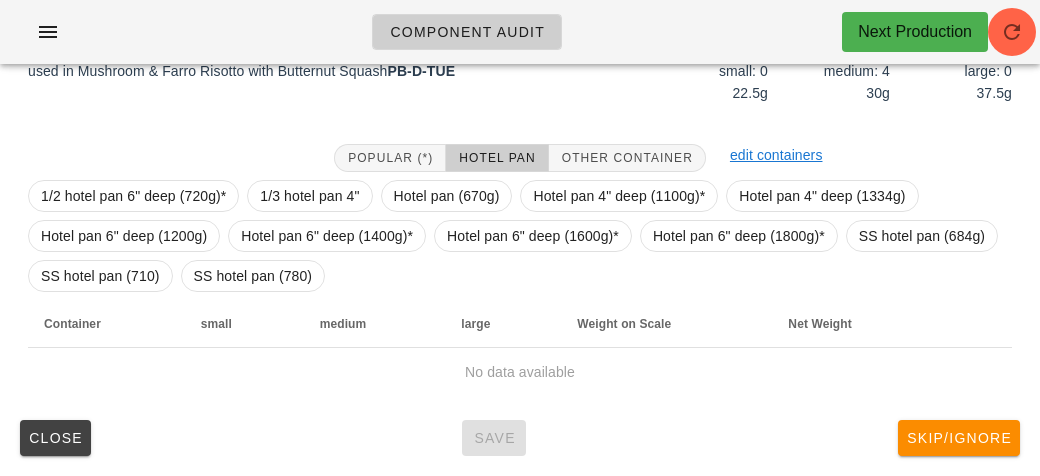 scroll, scrollTop: 290, scrollLeft: 0, axis: vertical 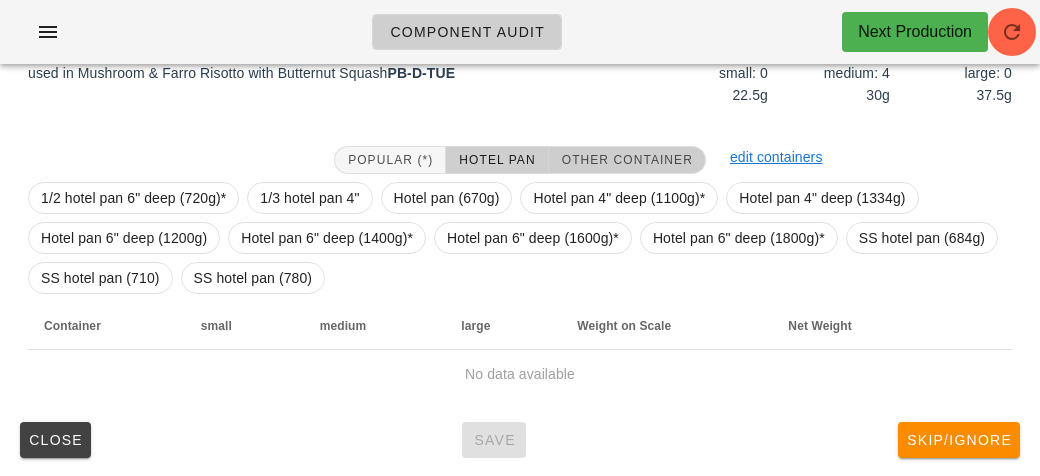 click on "Other Container" at bounding box center (627, 160) 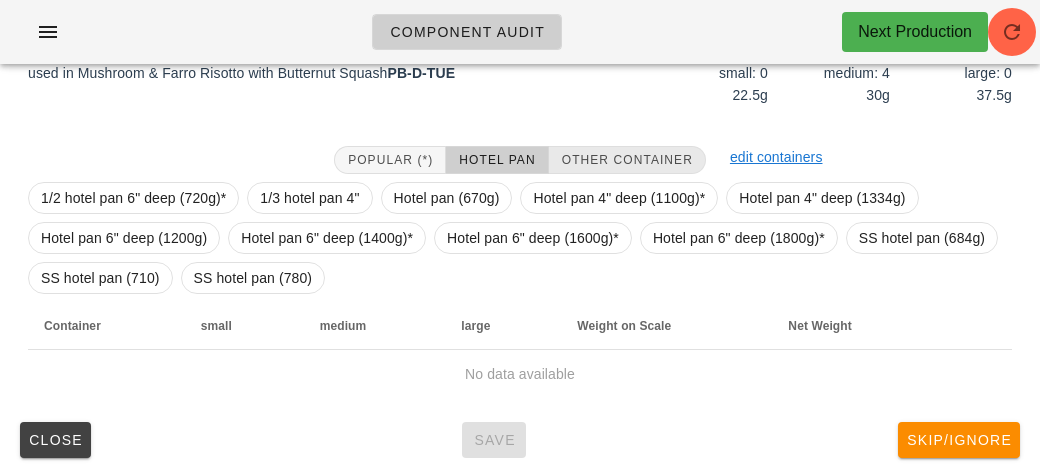 scroll, scrollTop: 250, scrollLeft: 0, axis: vertical 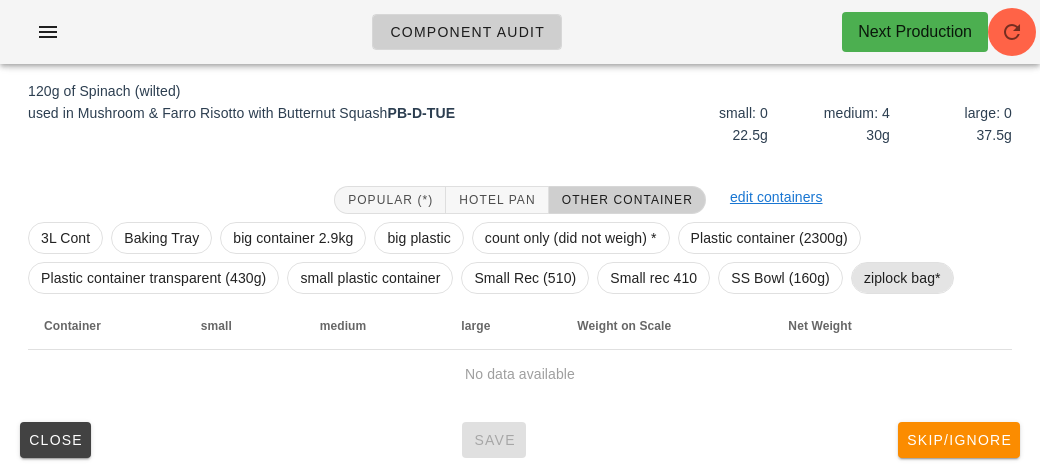 click on "ziplock bag*" at bounding box center [902, 278] 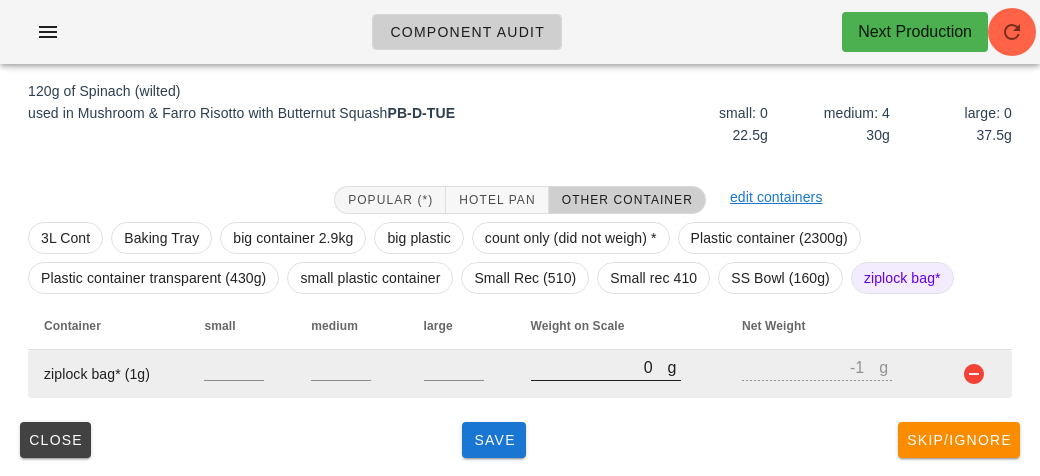 click on "0" at bounding box center (599, 367) 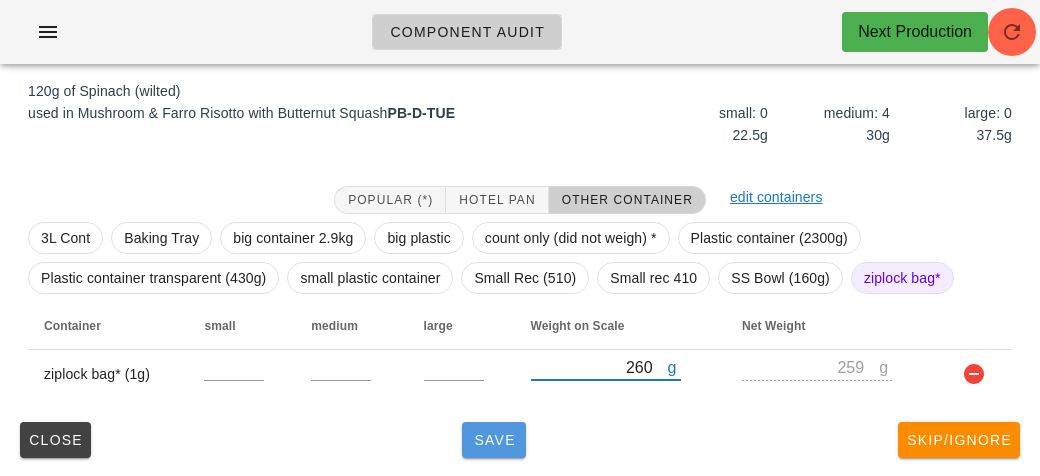 click on "Save" at bounding box center [494, 440] 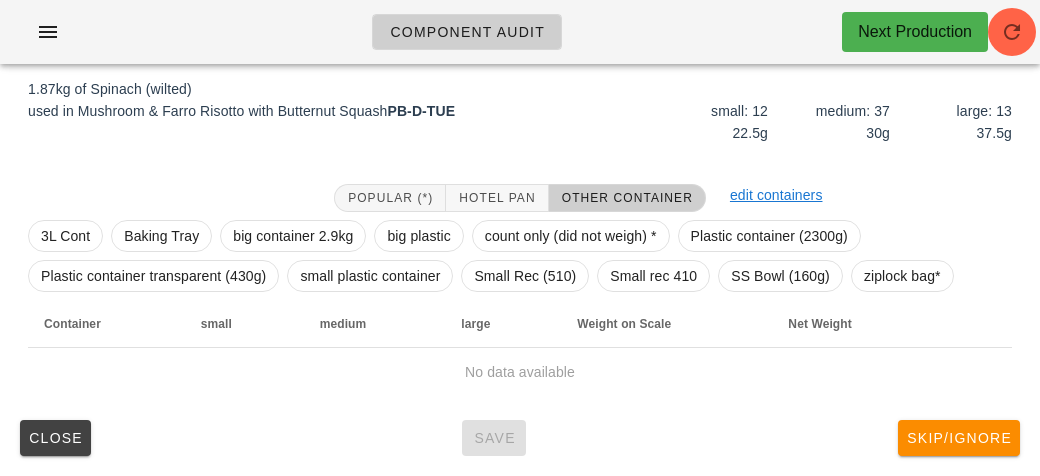 scroll, scrollTop: 232, scrollLeft: 0, axis: vertical 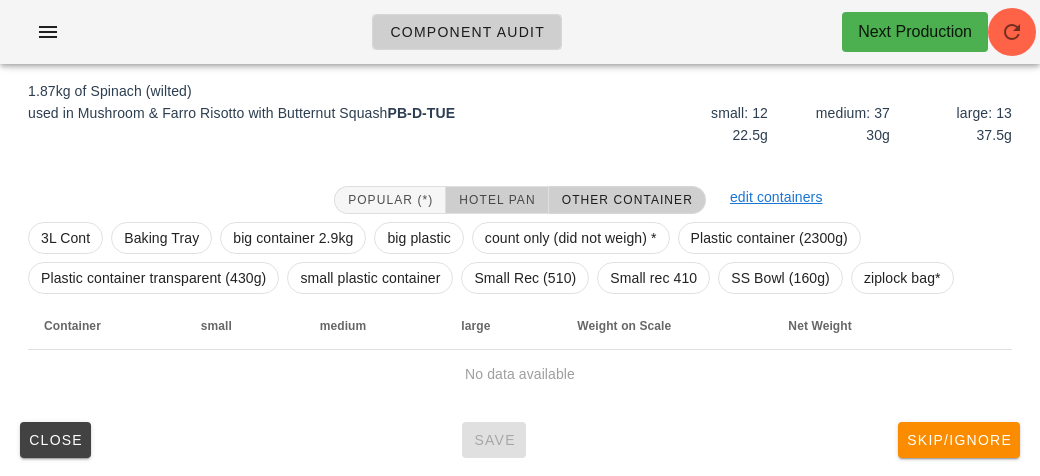click on "Hotel Pan" at bounding box center (496, 200) 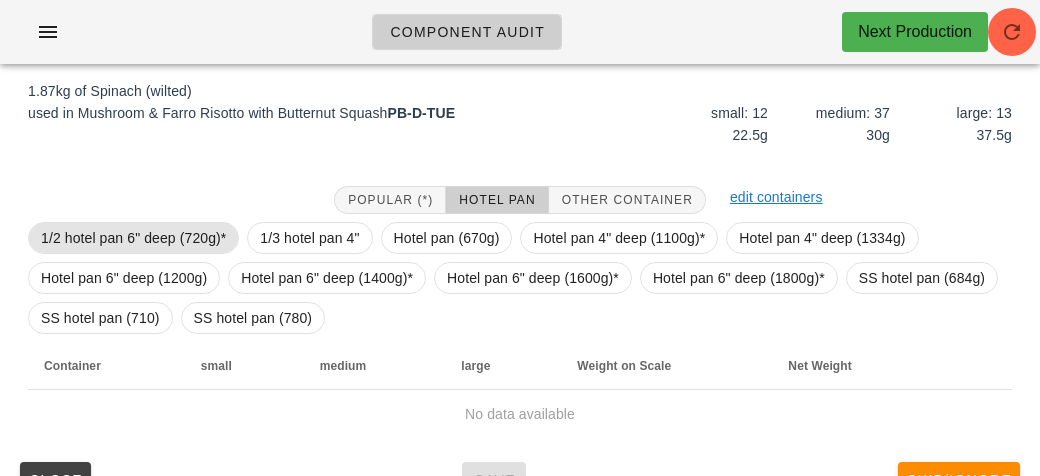 click on "1/2 hotel pan 6" deep (720g)*" at bounding box center (133, 238) 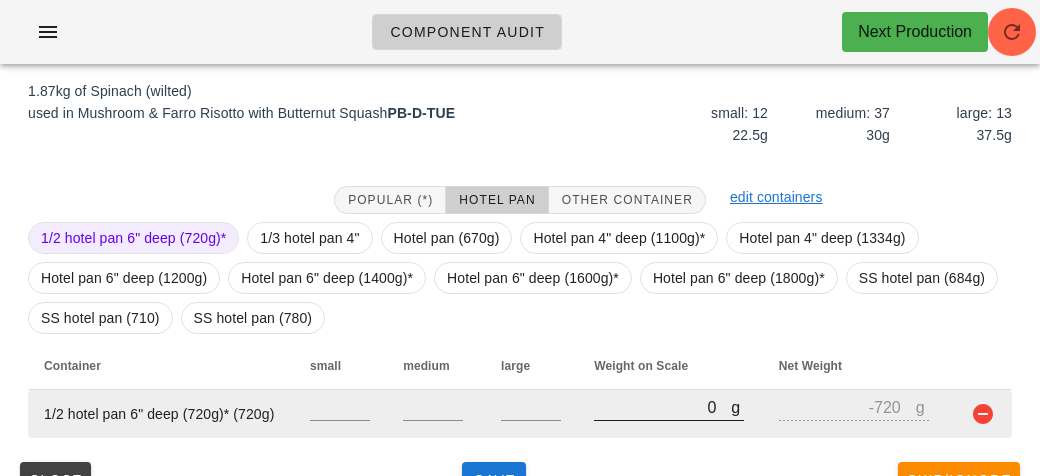 click on "0" at bounding box center [662, 407] 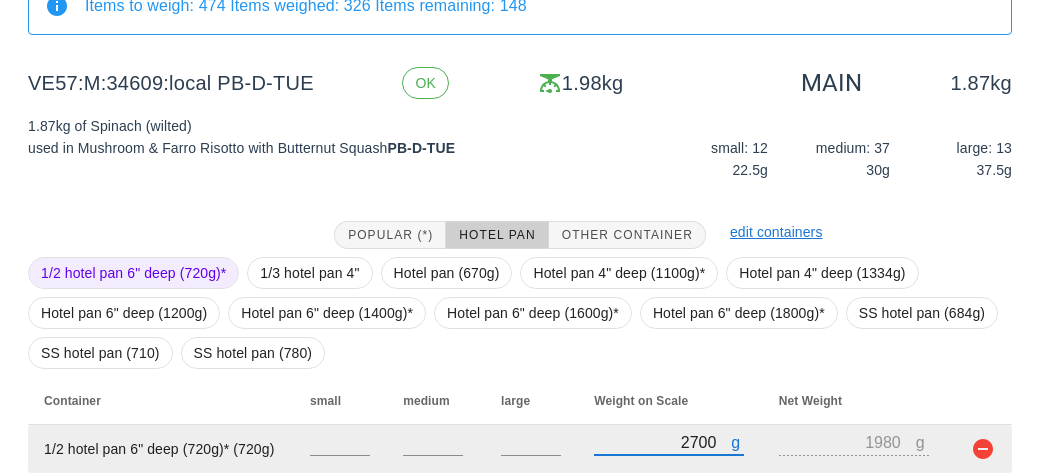 scroll, scrollTop: 272, scrollLeft: 0, axis: vertical 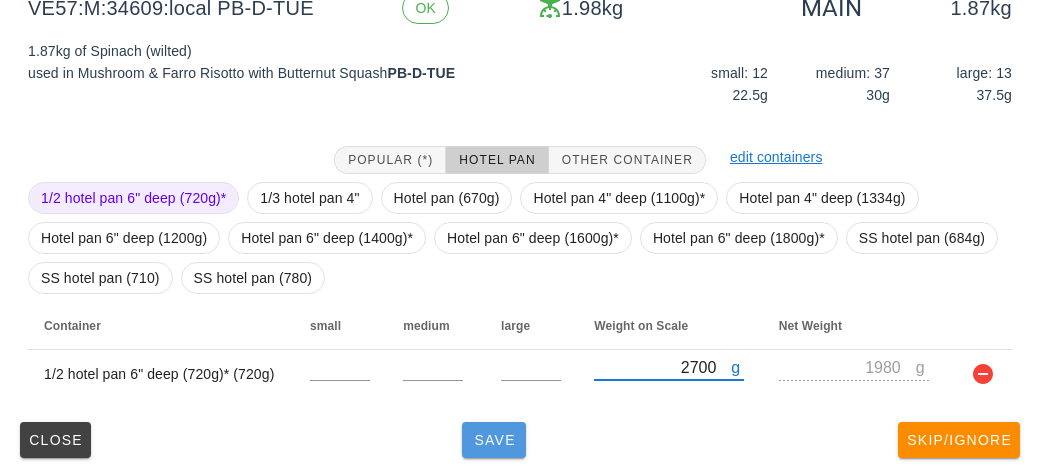 click on "Save" at bounding box center (494, 440) 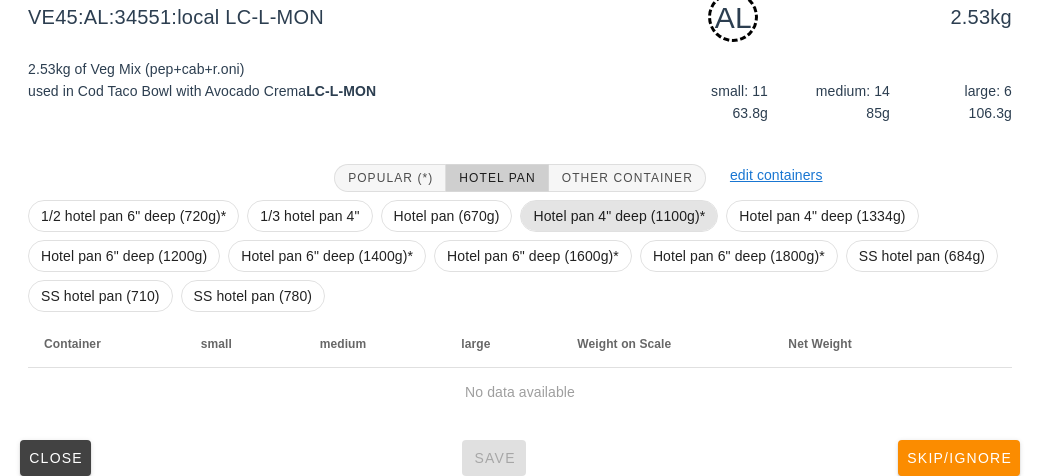 click on "Hotel pan 4" deep (1100g)*" at bounding box center (619, 216) 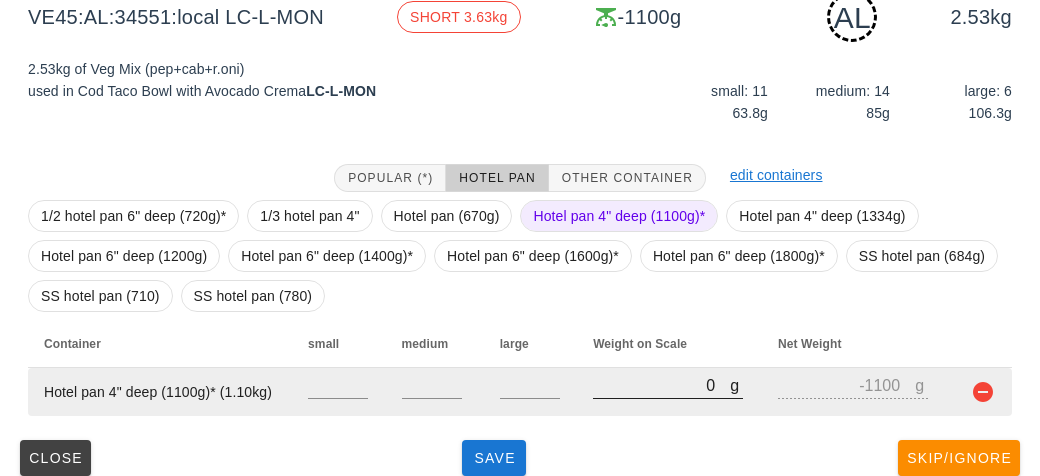 click at bounding box center (668, 409) 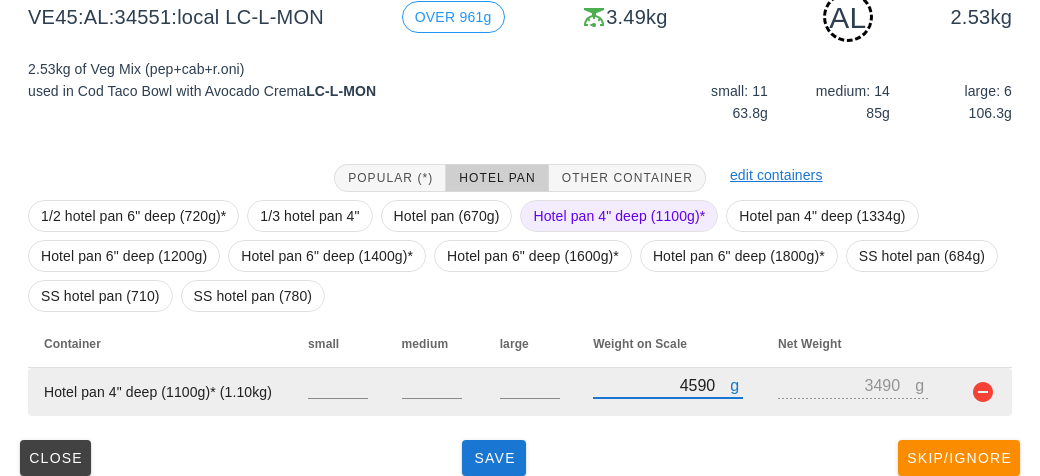 scroll, scrollTop: 290, scrollLeft: 0, axis: vertical 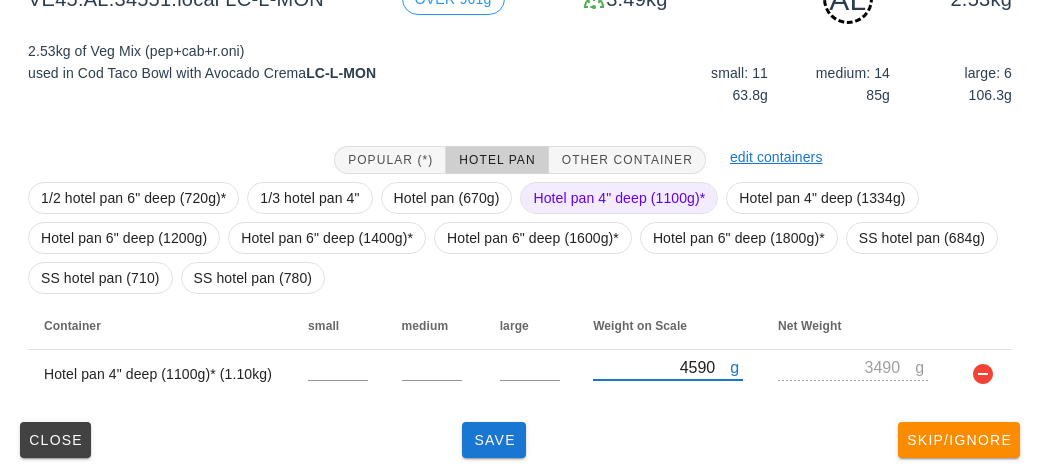 click on "Popular (*) Hotel Pan Other Container edit containers  1/2 hotel pan 6" deep (720g)*   1/3 hotel pan 4"   [GEOGRAPHIC_DATA] (670g)   Hotel pan 4" deep (1100g)*   Hotel pan 4" deep (1334g)   Hotel pan 6" deep (1200g)   Hotel pan 6" deep (1400g)*   Hotel pan 6" deep (1600g)*   Hotel pan 6" deep (1800g)*   SS hotel pan (684g)   SS hotel pan (710)   SS hotel pan (780)  Container small medium large Weight on Scale Net Weight  Hotel pan 4" deep (1100g)* (1.10kg)  g 4590 g 3490" at bounding box center (520, 272) 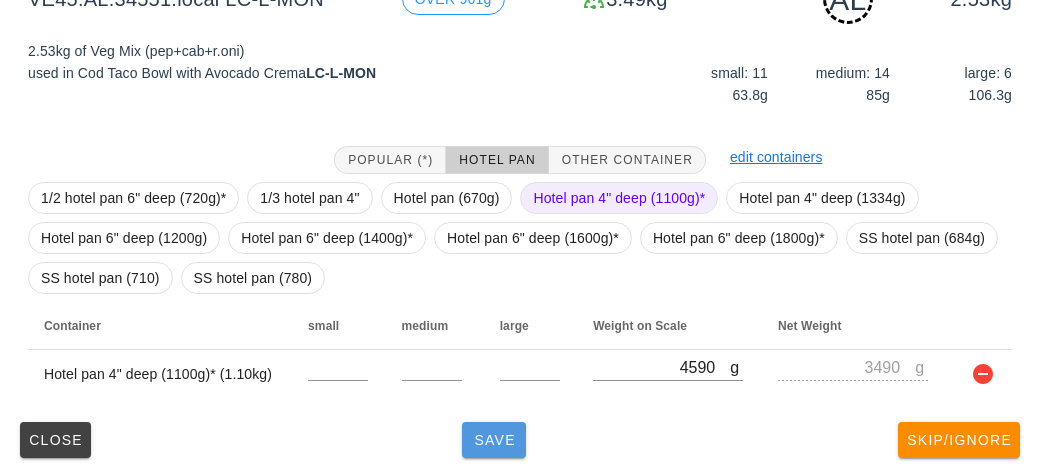 click on "Save" at bounding box center (494, 440) 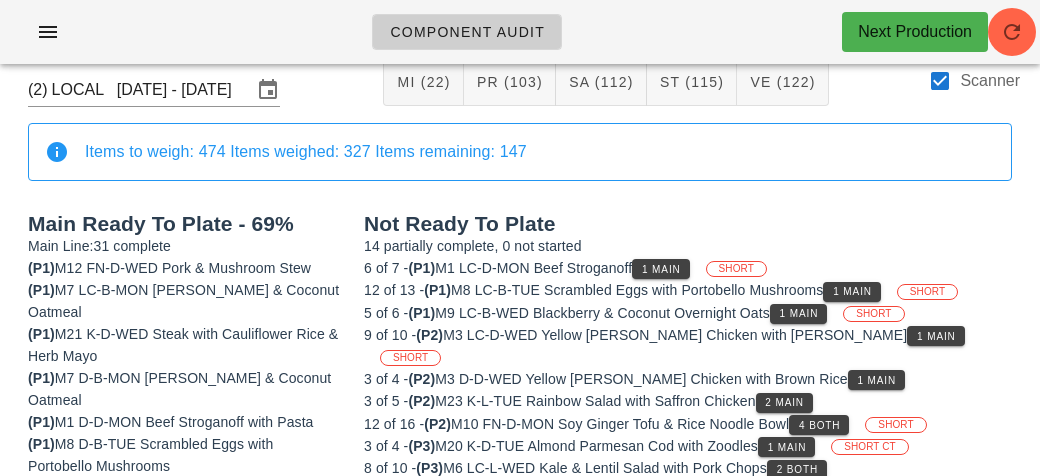 scroll, scrollTop: 0, scrollLeft: 0, axis: both 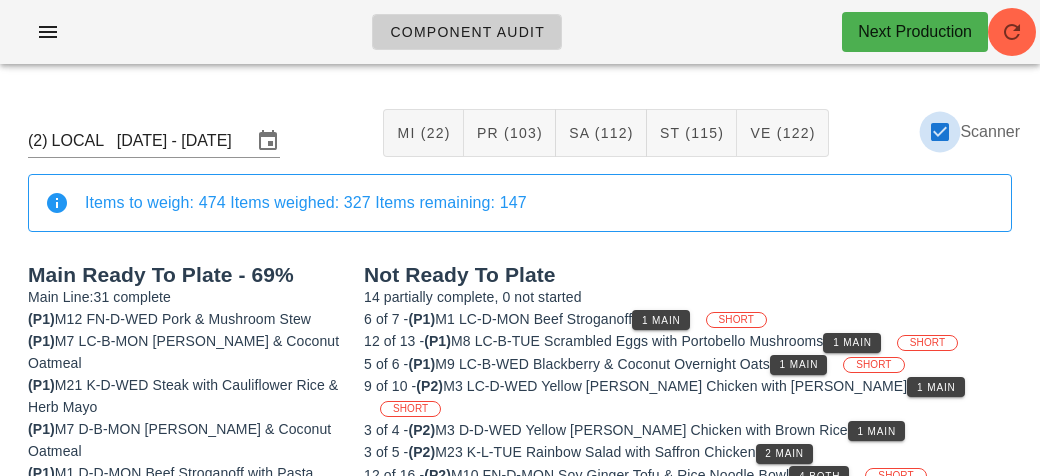 click at bounding box center [940, 132] 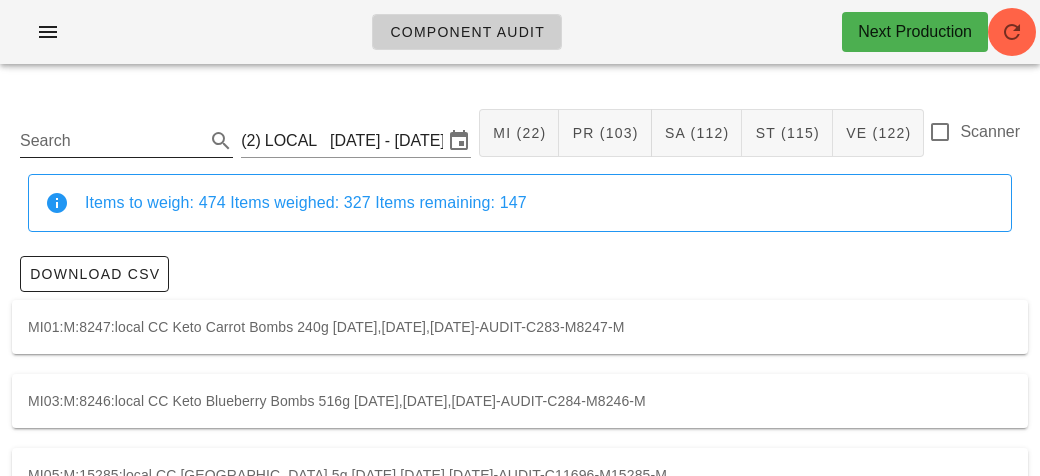 click on "Search" at bounding box center [110, 141] 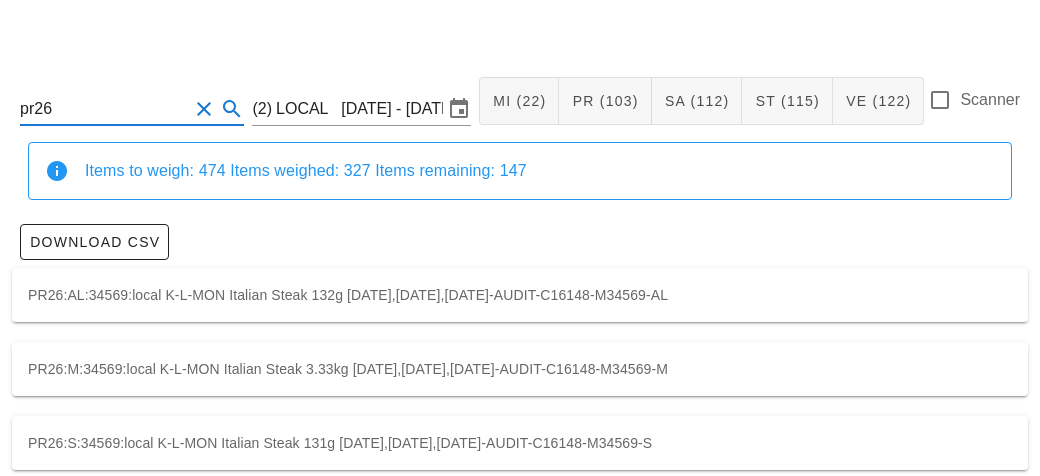 scroll, scrollTop: 56, scrollLeft: 0, axis: vertical 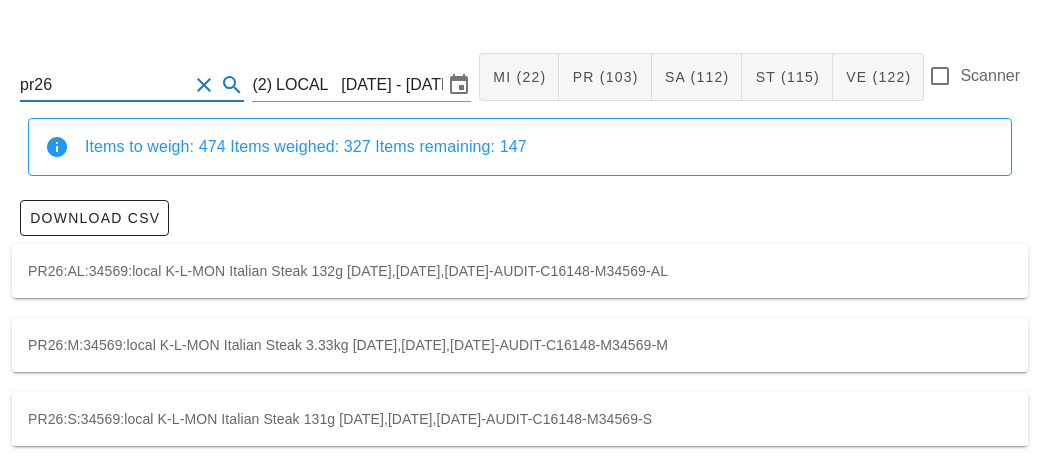 click on "PR26:M:34569:local K-L-MON Italian Steak 3.33kg [DATE],[DATE],[DATE]-AUDIT-C16148-M34569-M" at bounding box center (520, 345) 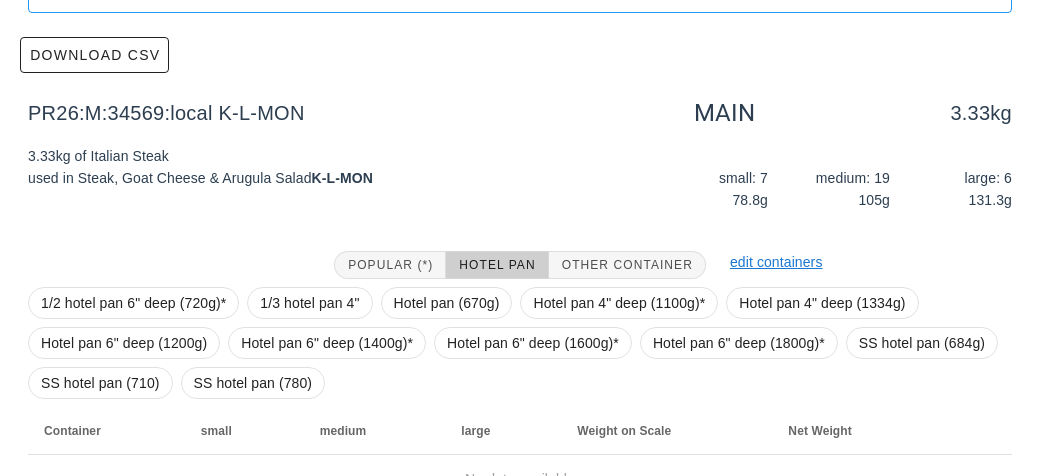scroll, scrollTop: 324, scrollLeft: 0, axis: vertical 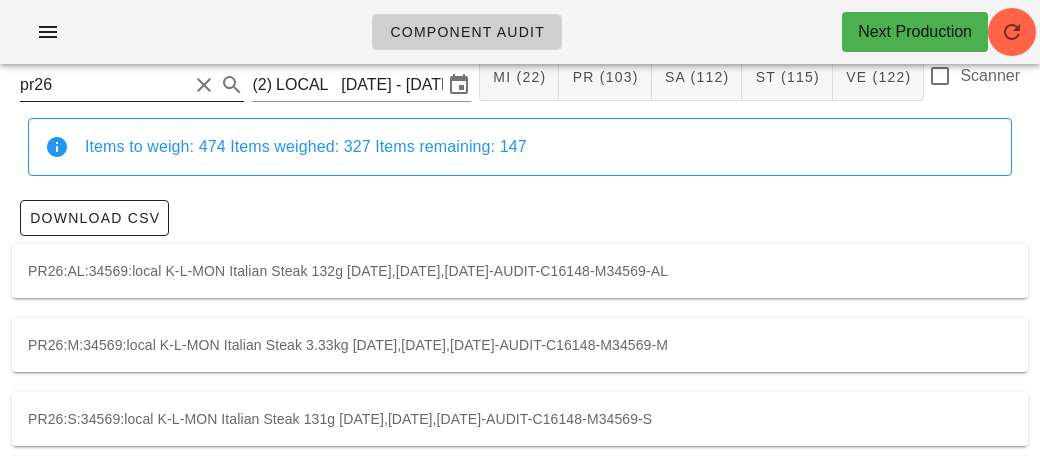 click on "pr26" at bounding box center (104, 85) 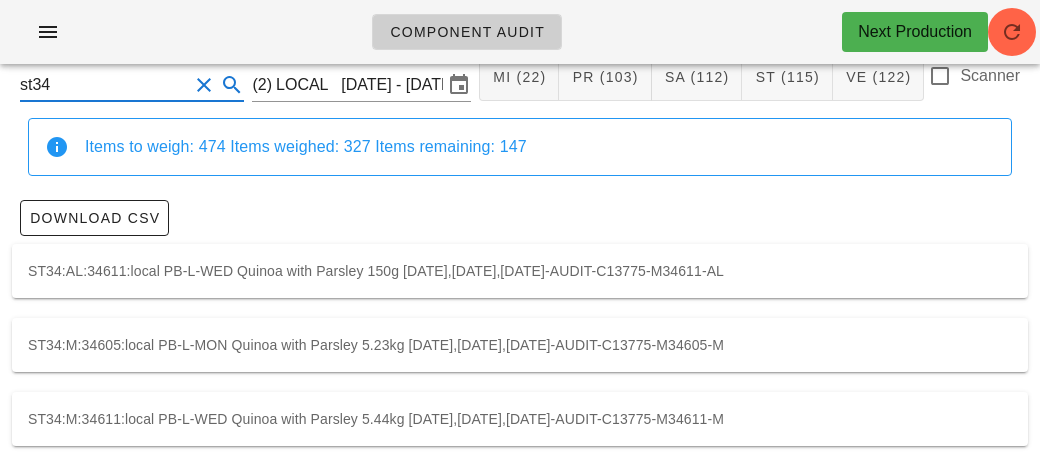 click on "ST34:M:34605:local PB-L-MON Quinoa with Parsley 5.23kg [DATE],[DATE],[DATE]-AUDIT-C13775-M34605-M" at bounding box center (520, 345) 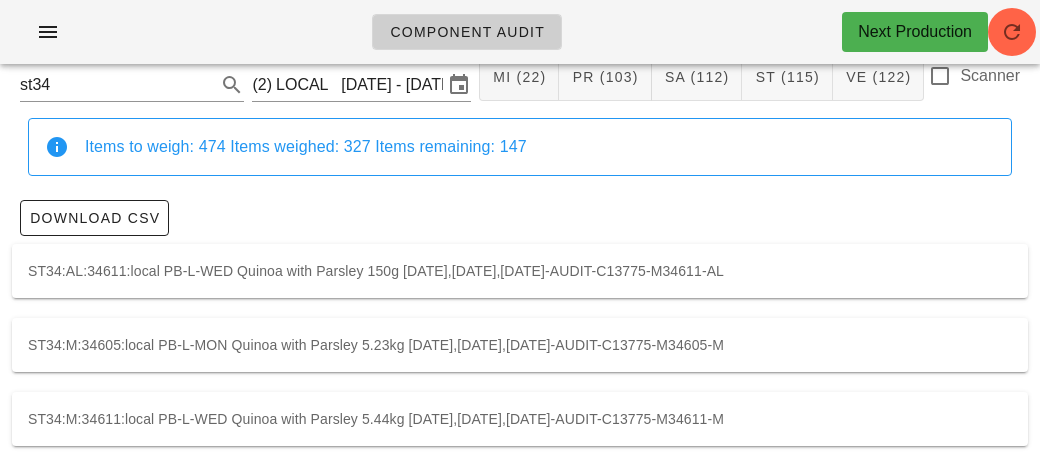 click on "ST34:M:34611:local PB-L-WED Quinoa with Parsley 5.44kg [DATE],[DATE],[DATE]-AUDIT-C13775-M34611-M" at bounding box center [520, 419] 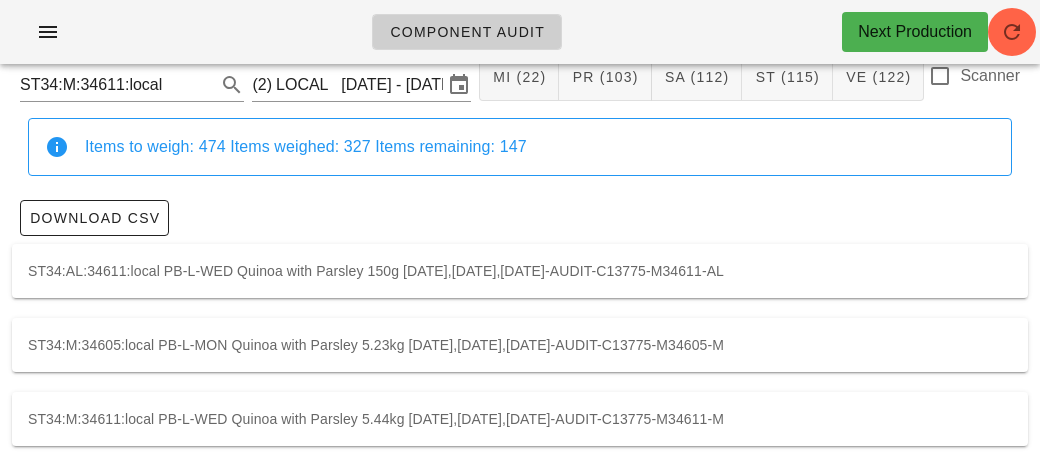 scroll, scrollTop: 324, scrollLeft: 0, axis: vertical 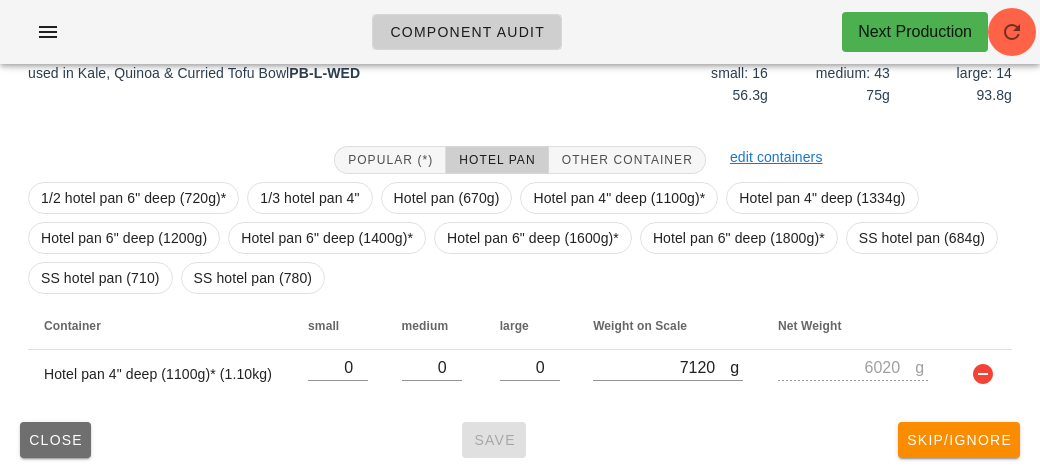 click on "Close" at bounding box center [55, 440] 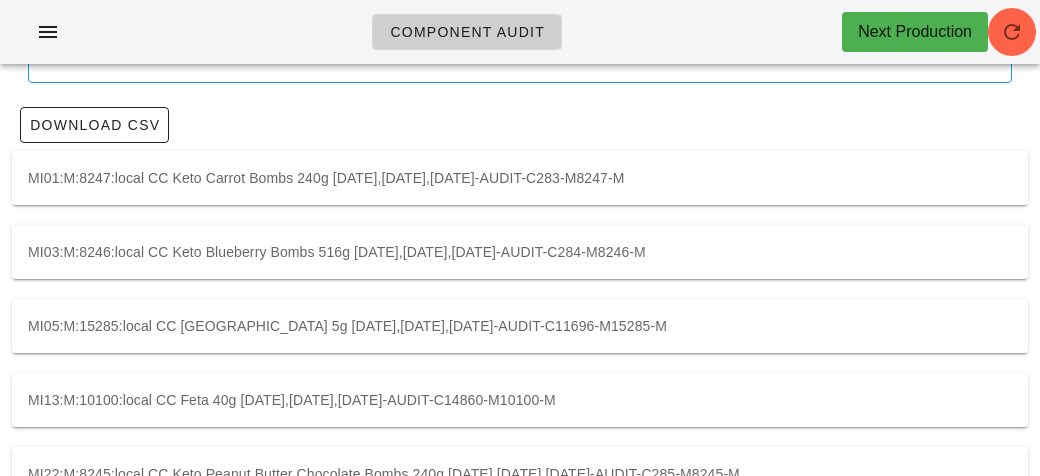 scroll, scrollTop: 0, scrollLeft: 0, axis: both 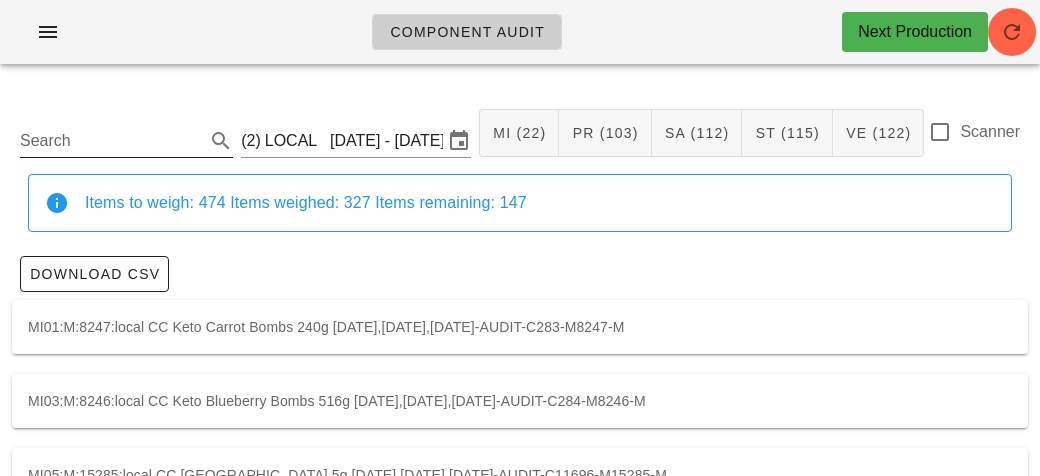click on "Search" at bounding box center [110, 141] 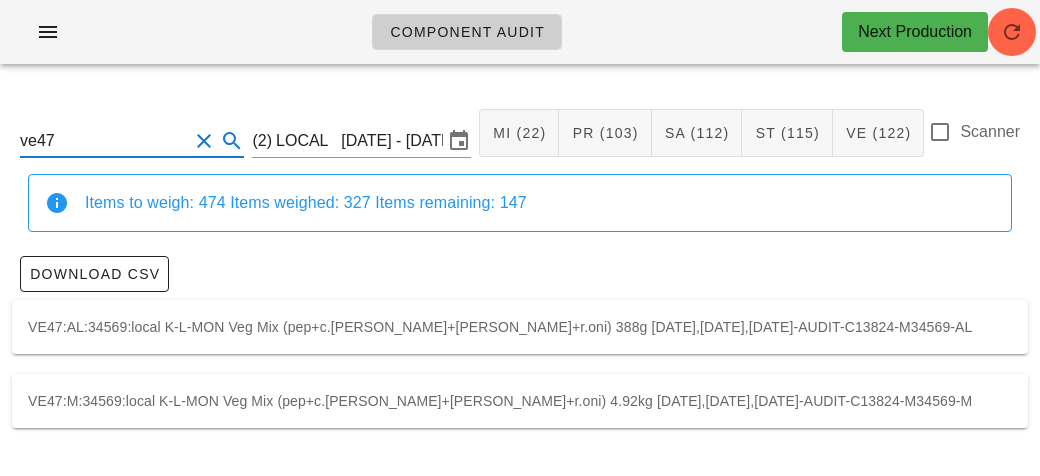 click on "VE47:M:34569:local K-L-MON Veg Mix (pep+c.[PERSON_NAME]+[PERSON_NAME]+r.oni) 4.92kg [DATE],[DATE],[DATE]-AUDIT-C13824-M34569-M" at bounding box center (520, 401) 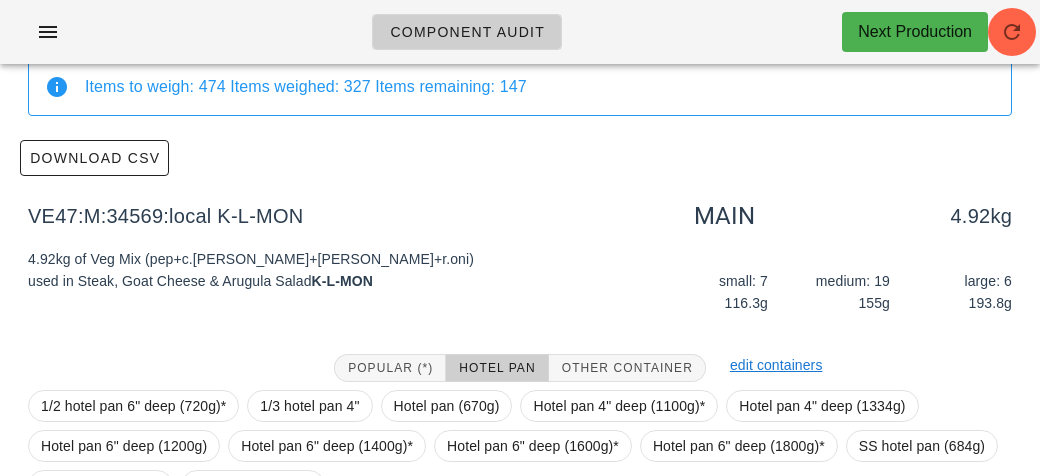scroll, scrollTop: 324, scrollLeft: 0, axis: vertical 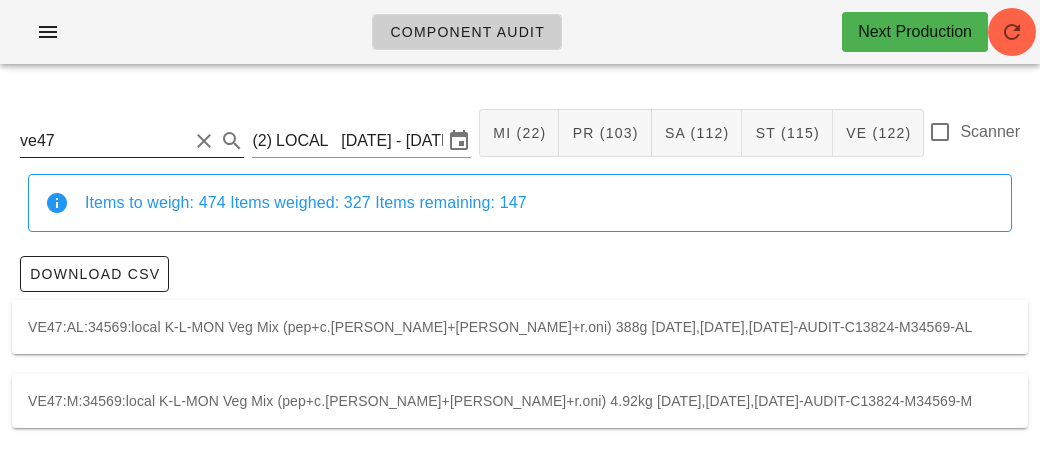 click on "ve47" at bounding box center (104, 141) 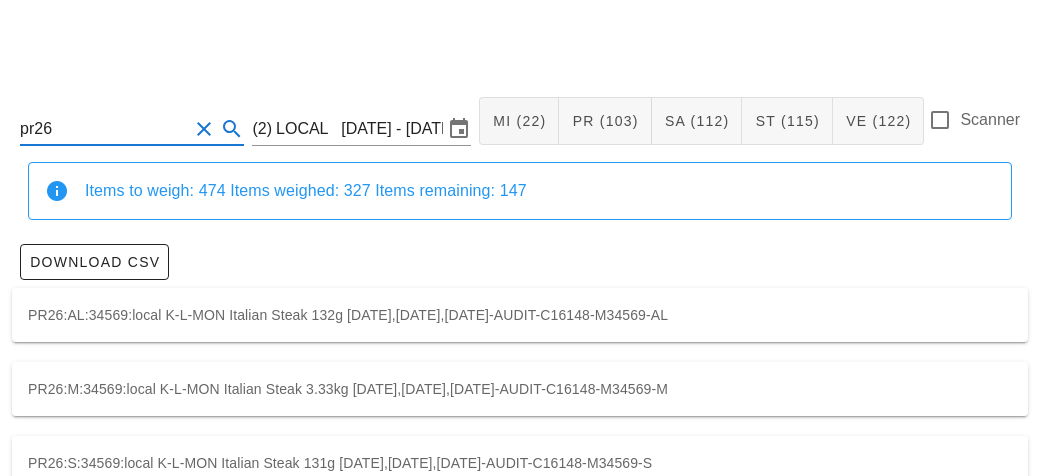 scroll, scrollTop: 56, scrollLeft: 0, axis: vertical 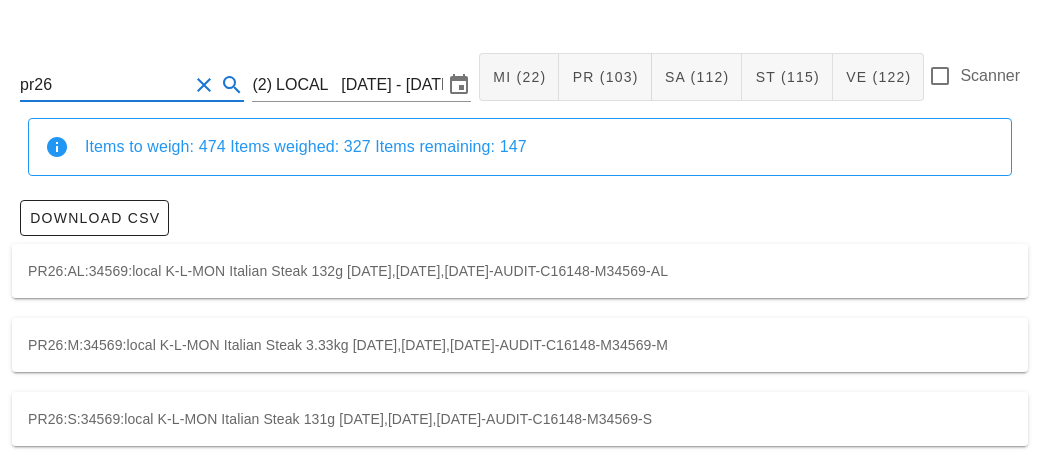 click on "PR26:M:34569:local K-L-MON Italian Steak 3.33kg [DATE],[DATE],[DATE]-AUDIT-C16148-M34569-M" at bounding box center (520, 345) 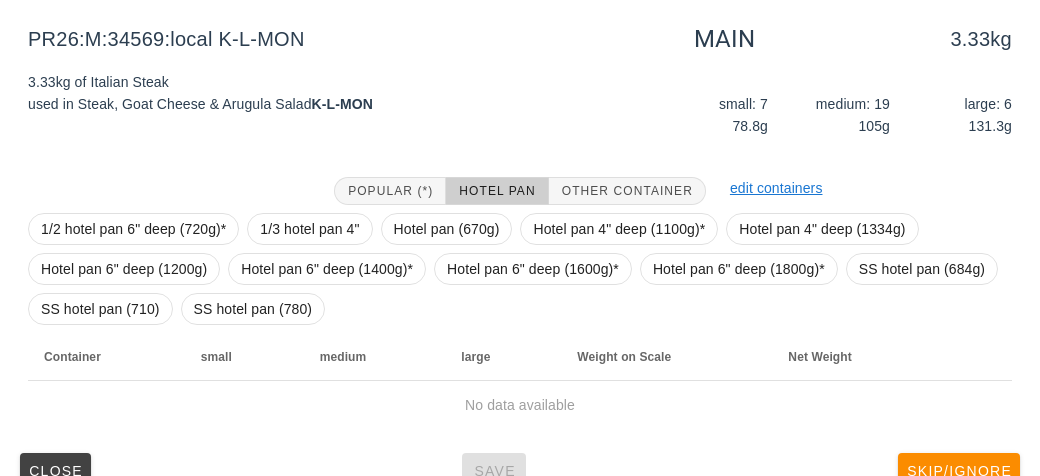scroll, scrollTop: 324, scrollLeft: 0, axis: vertical 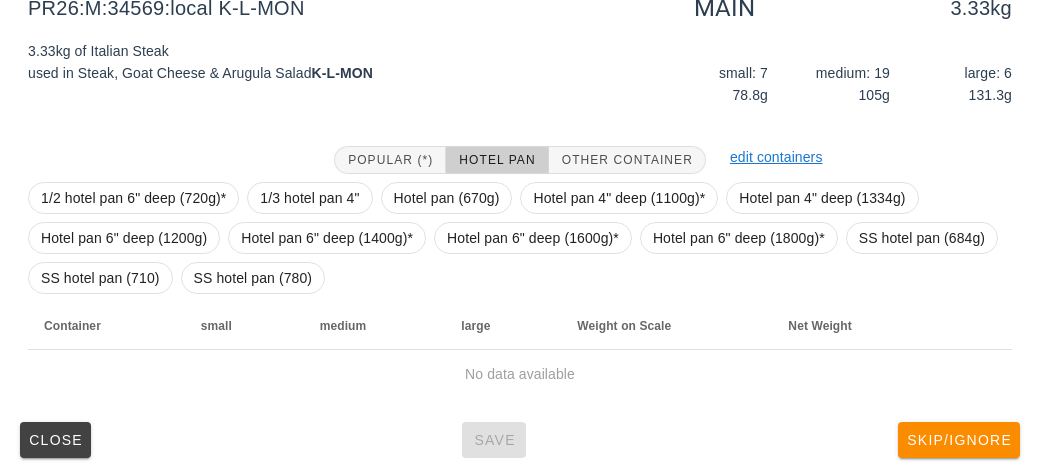 click on "Popular (*) Hotel Pan Other Container" at bounding box center (520, 160) 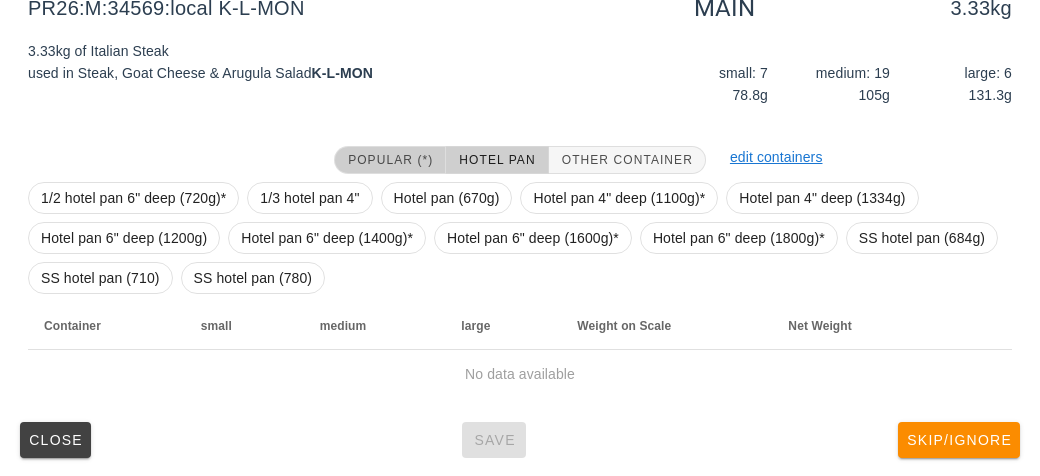 click on "Popular (*)" at bounding box center (390, 160) 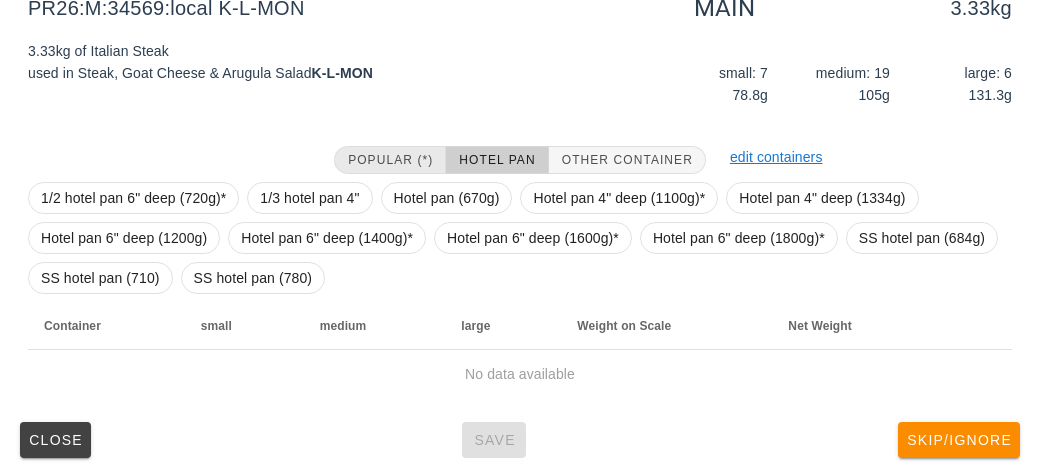 scroll, scrollTop: 284, scrollLeft: 0, axis: vertical 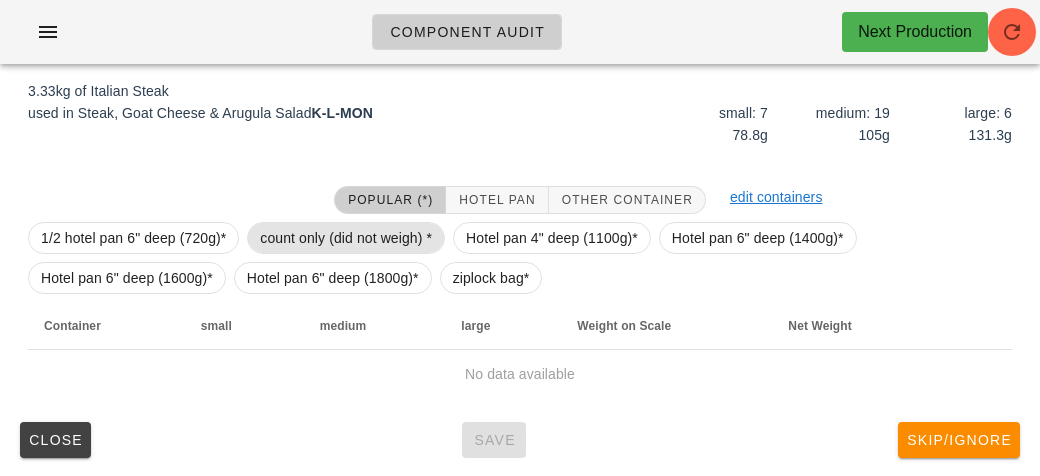 click on "count only (did not weigh) *" at bounding box center [346, 238] 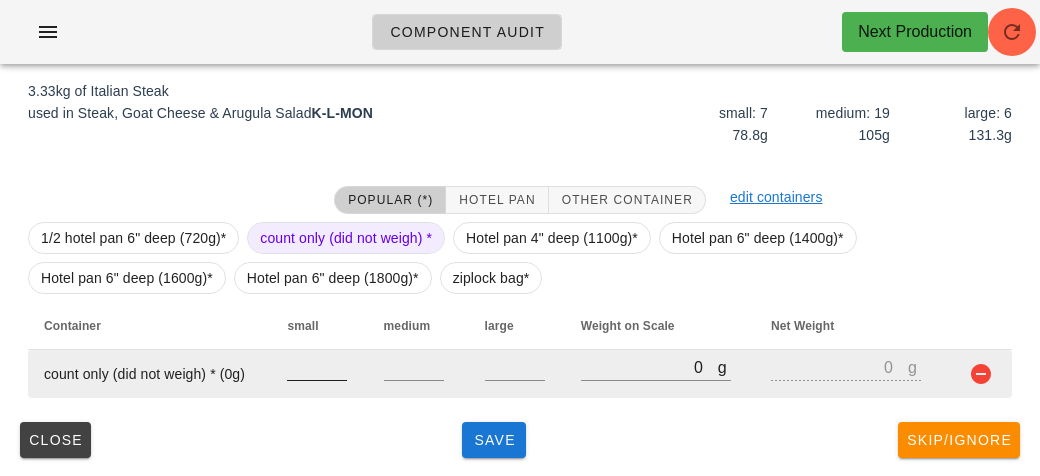 click at bounding box center (317, 367) 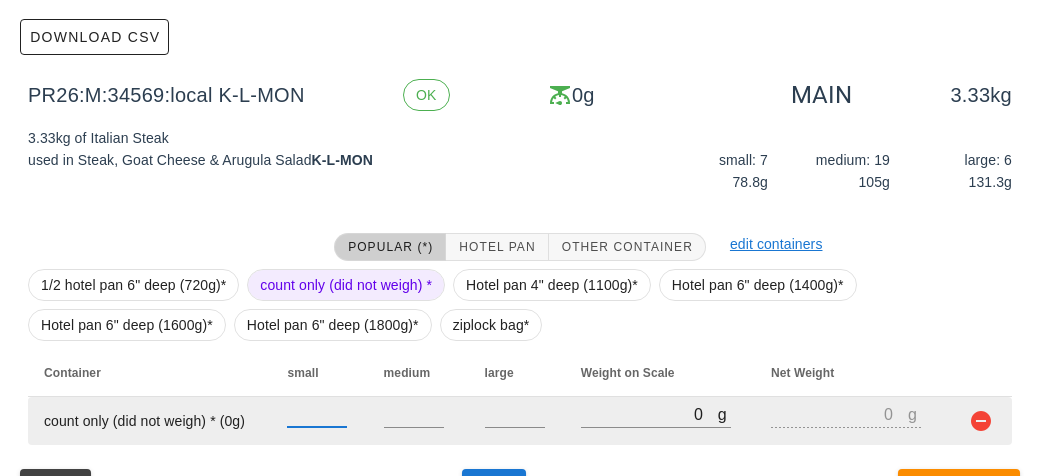 scroll, scrollTop: 284, scrollLeft: 0, axis: vertical 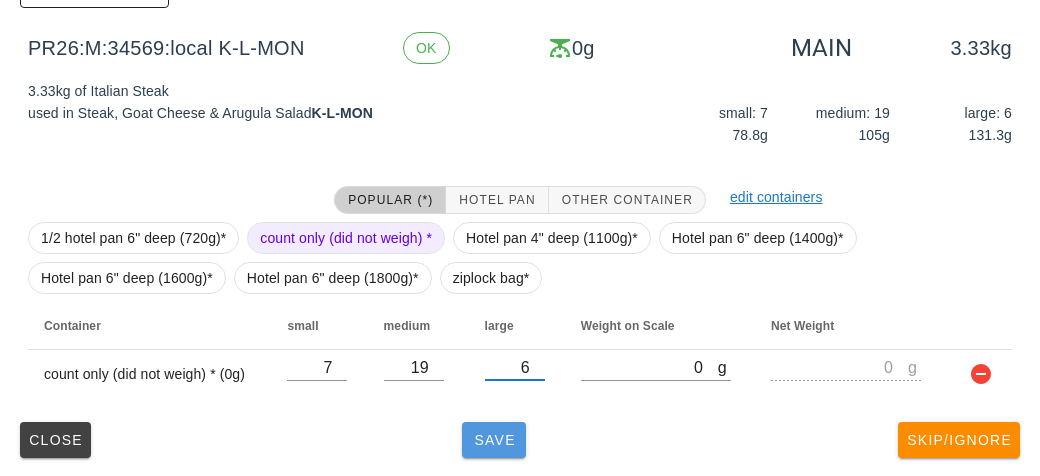 click on "Save" at bounding box center [494, 440] 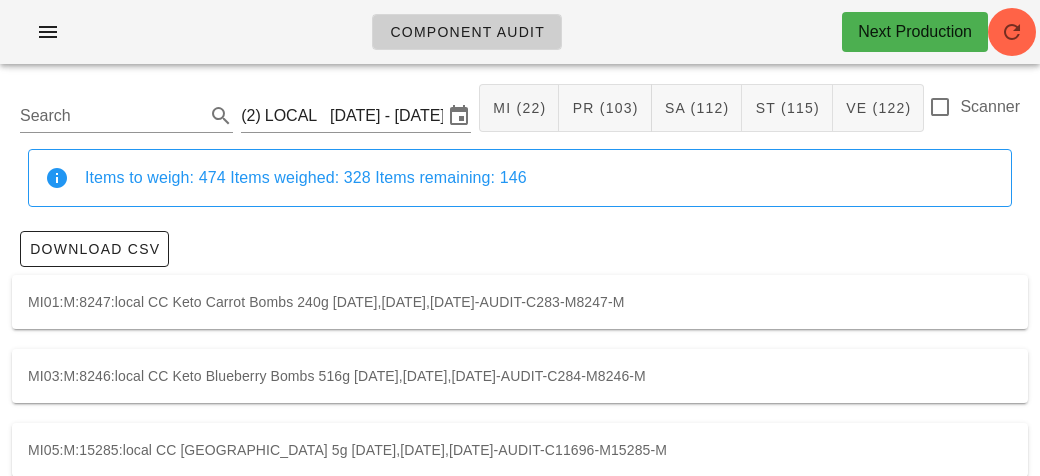 scroll, scrollTop: 0, scrollLeft: 0, axis: both 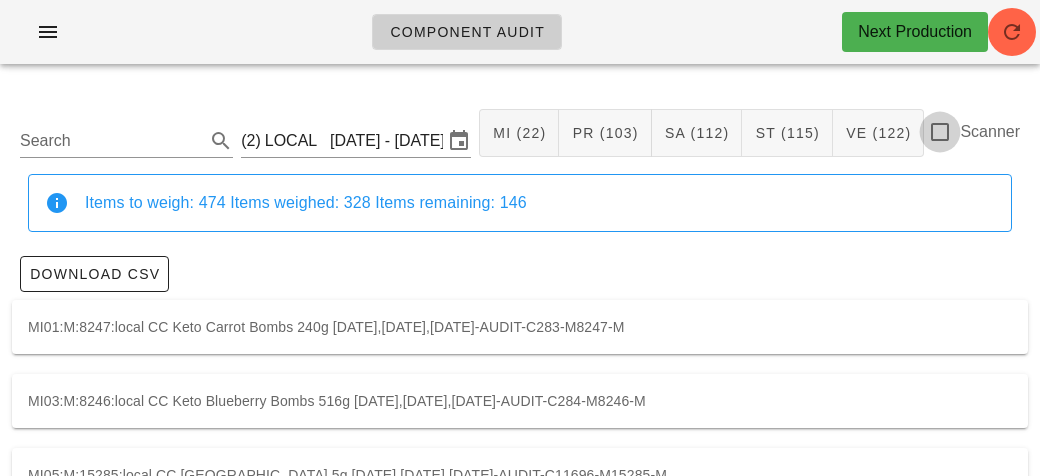 click at bounding box center (940, 132) 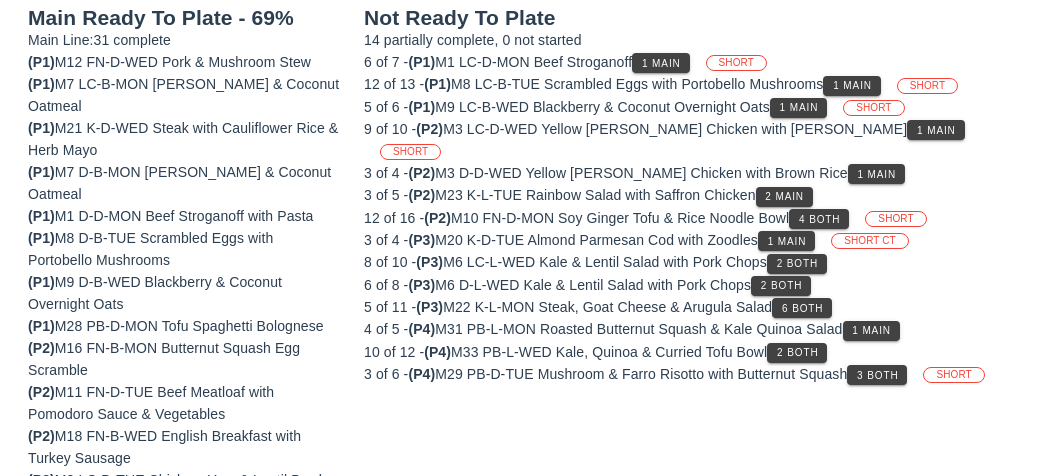 scroll, scrollTop: 258, scrollLeft: 0, axis: vertical 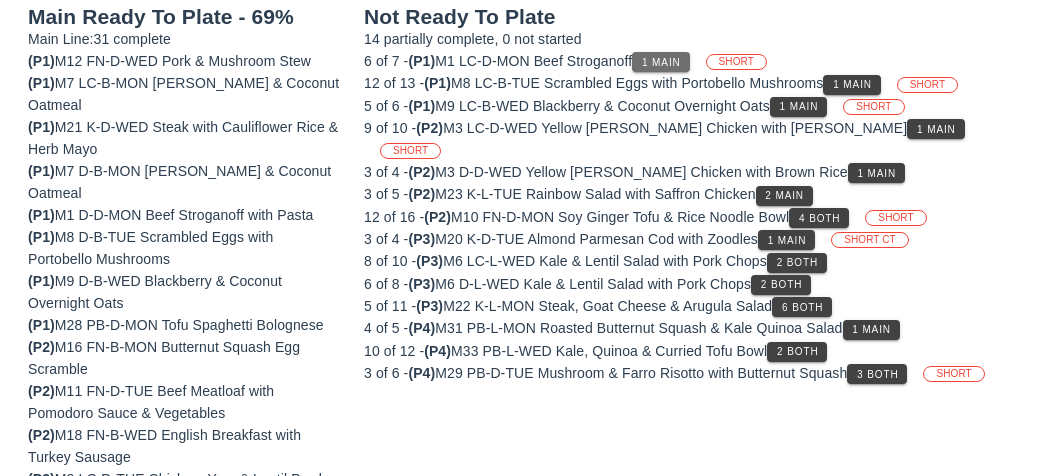 click on "1 Main" at bounding box center [661, 62] 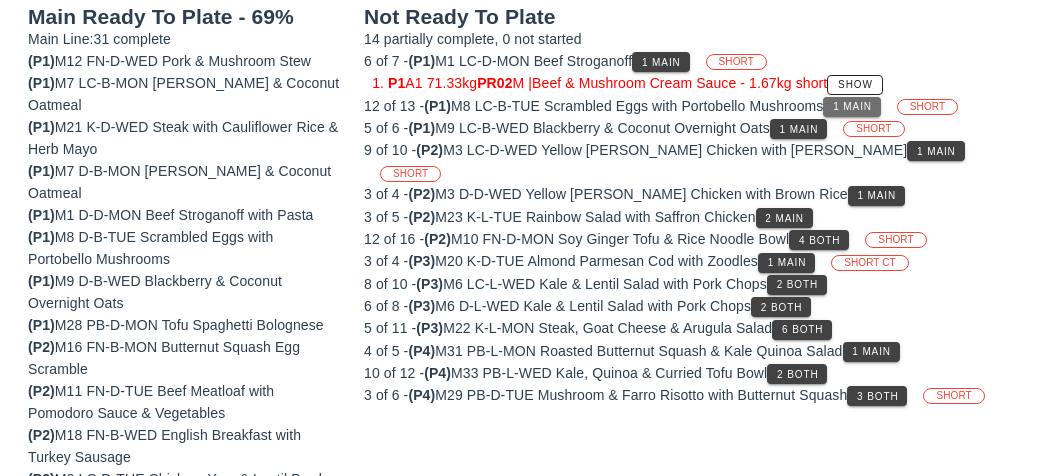 click on "1 Main" at bounding box center [851, 107] 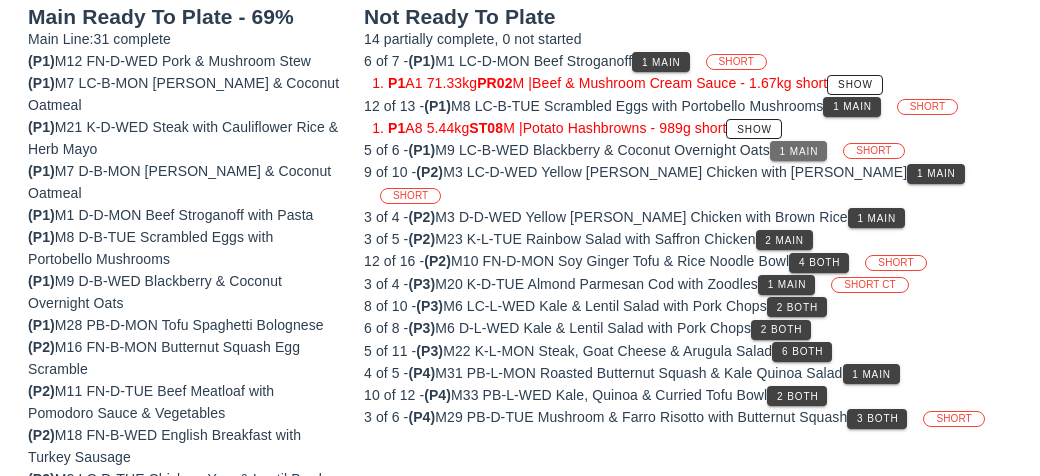 click on "1 Main" at bounding box center (798, 151) 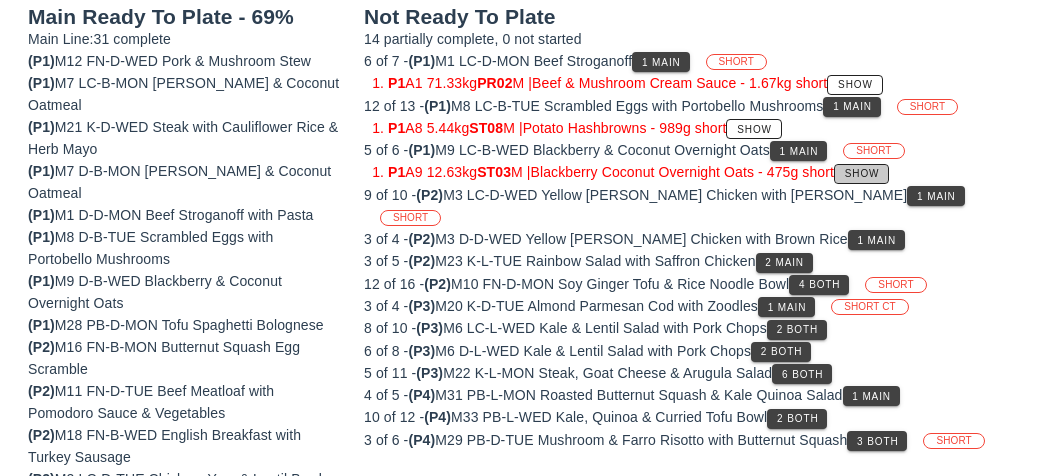 click on "Show" at bounding box center [862, 173] 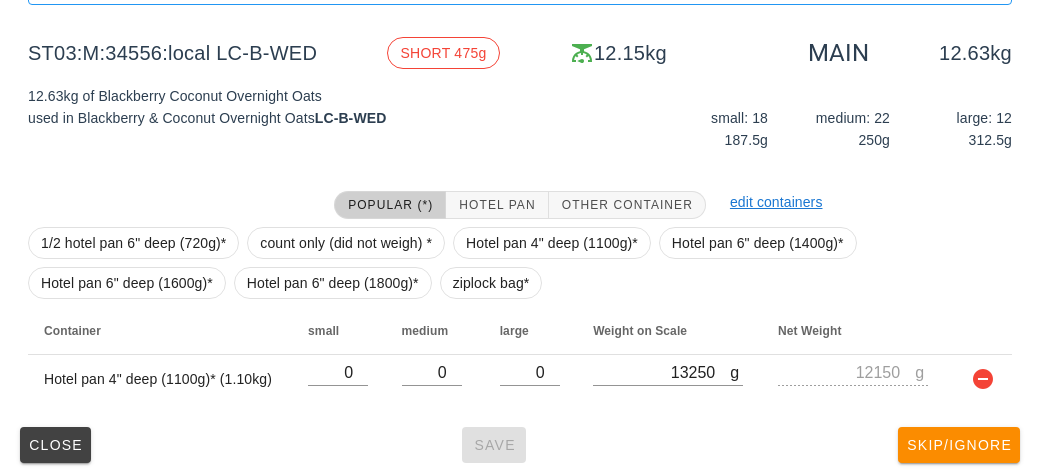 scroll, scrollTop: 232, scrollLeft: 0, axis: vertical 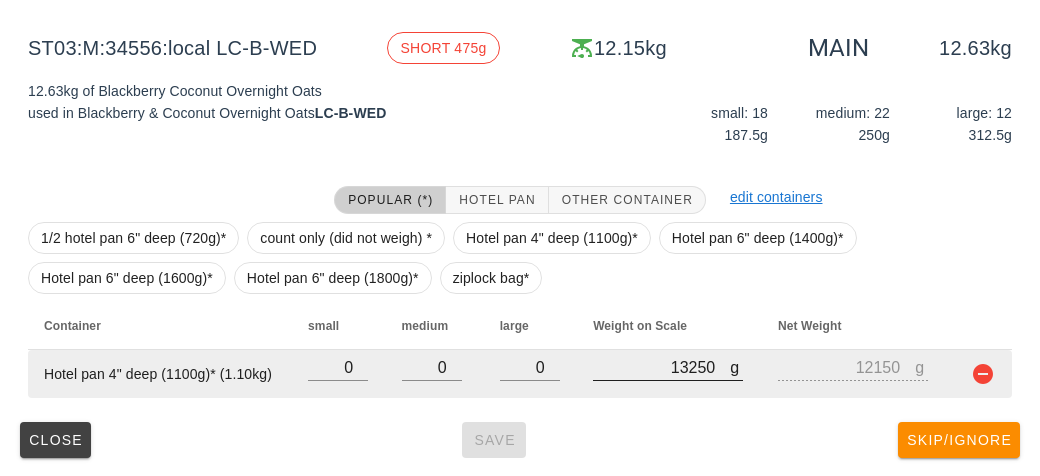 click on "13250" at bounding box center [661, 367] 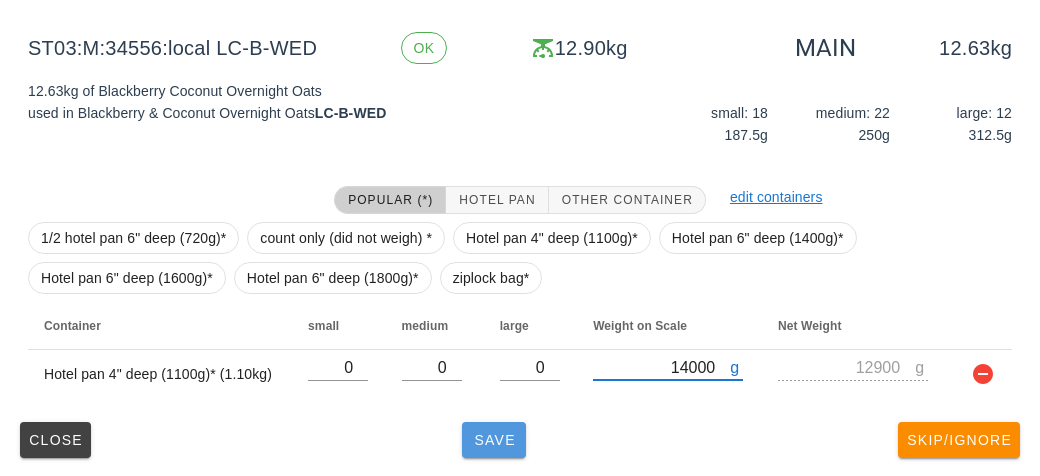 click on "Save" at bounding box center [494, 440] 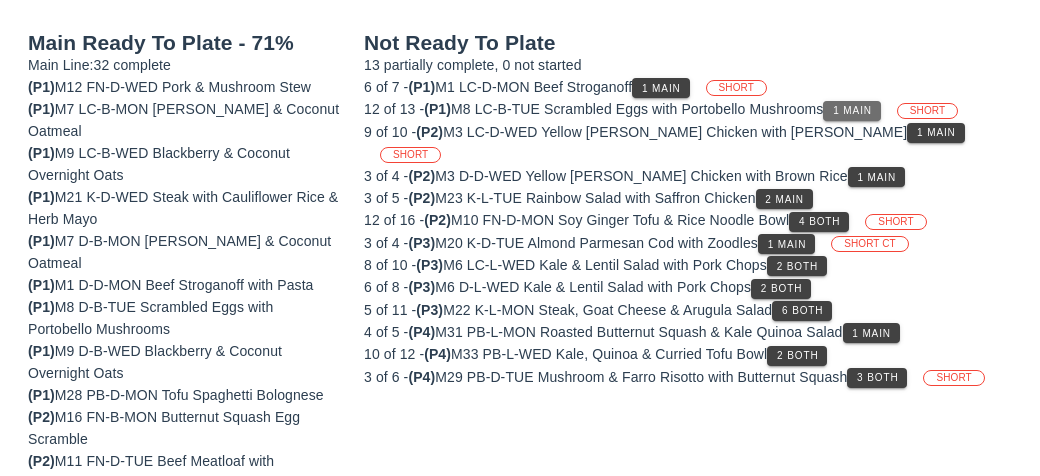click on "1 Main" at bounding box center [851, 111] 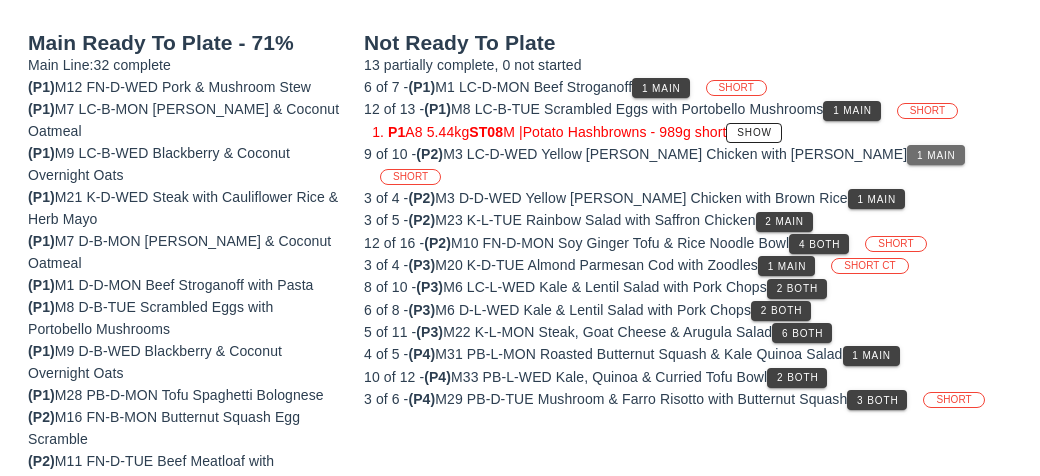 click on "1 Main" at bounding box center [936, 155] 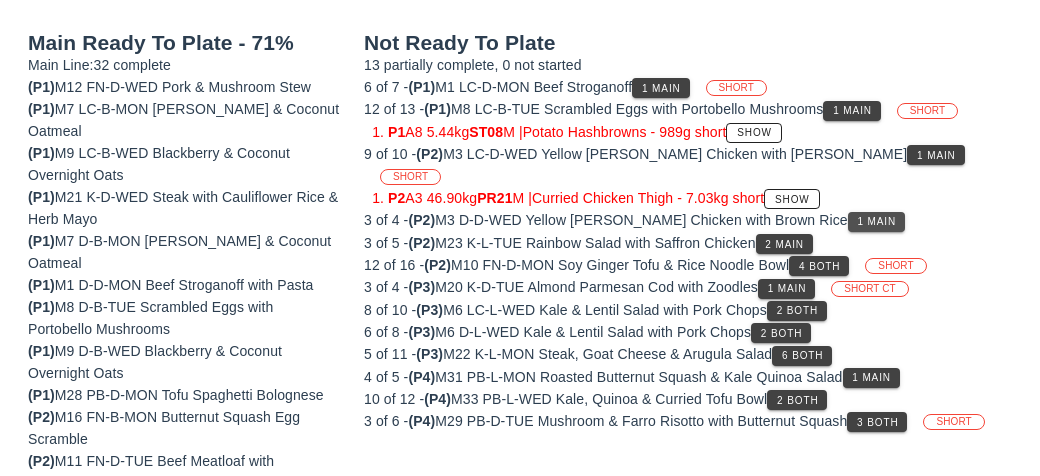 click on "1 Main" at bounding box center [876, 222] 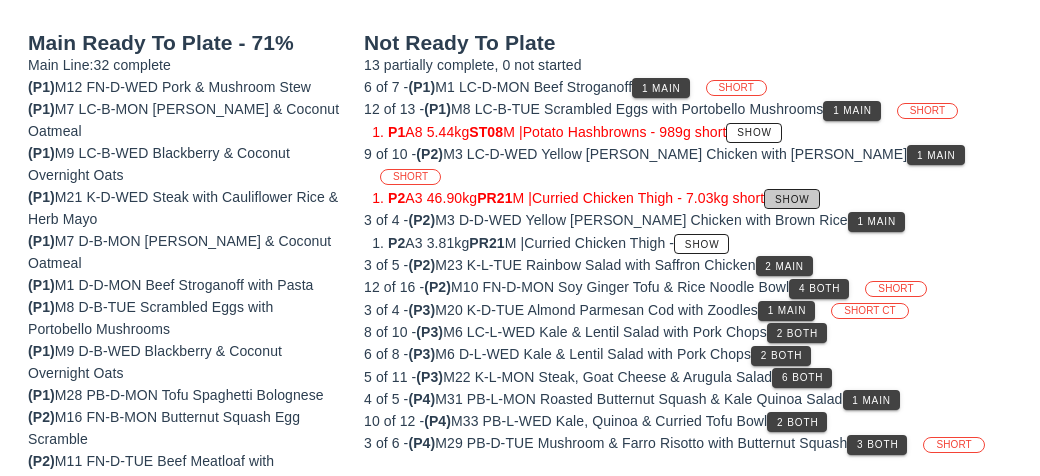 click on "Show" at bounding box center (791, 199) 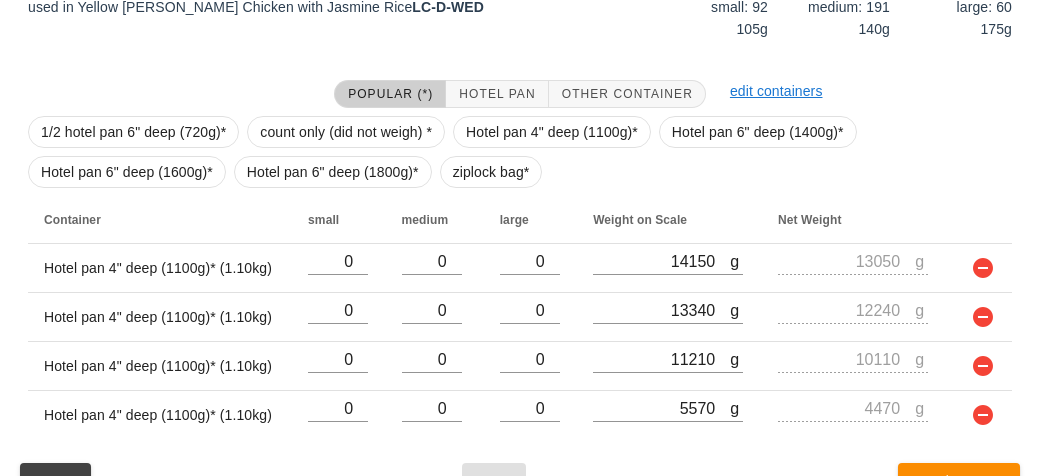 scroll, scrollTop: 379, scrollLeft: 0, axis: vertical 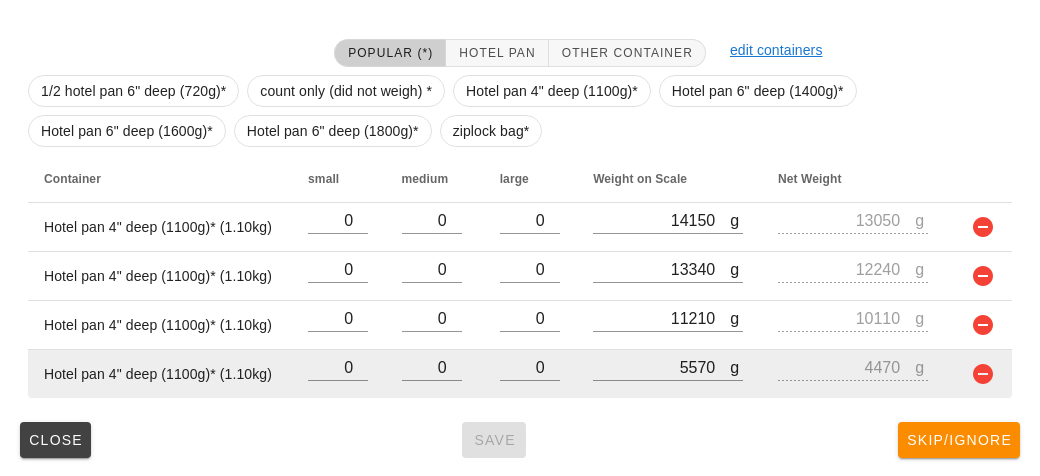 click at bounding box center (983, 374) 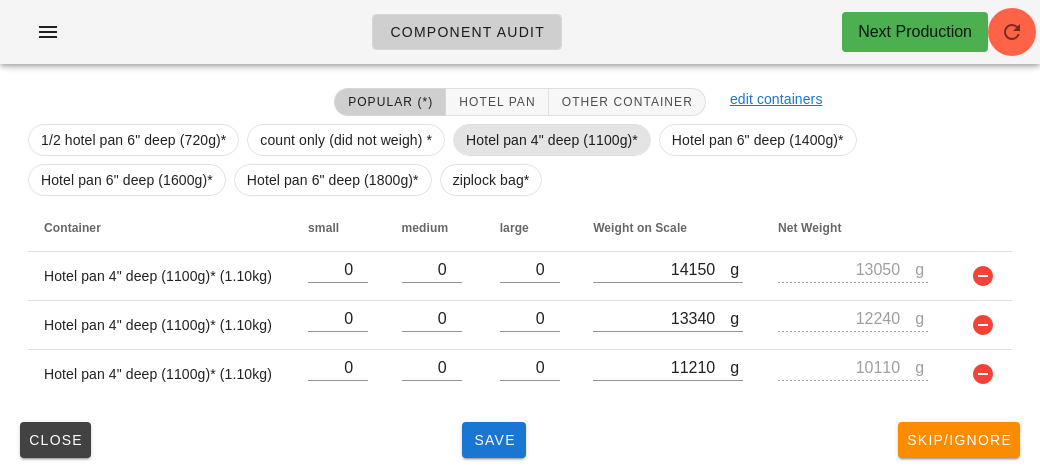 click on "Hotel pan 4" deep (1100g)*" at bounding box center (552, 140) 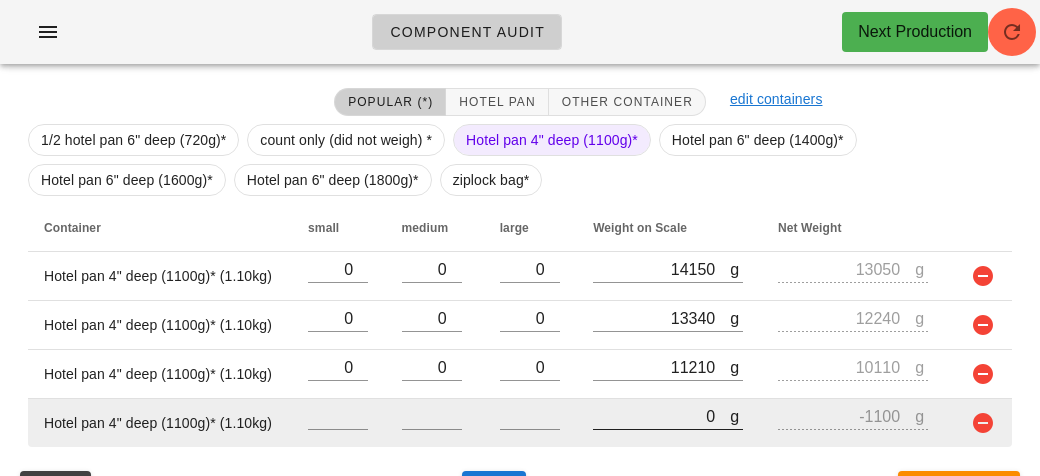 click on "0" at bounding box center (661, 416) 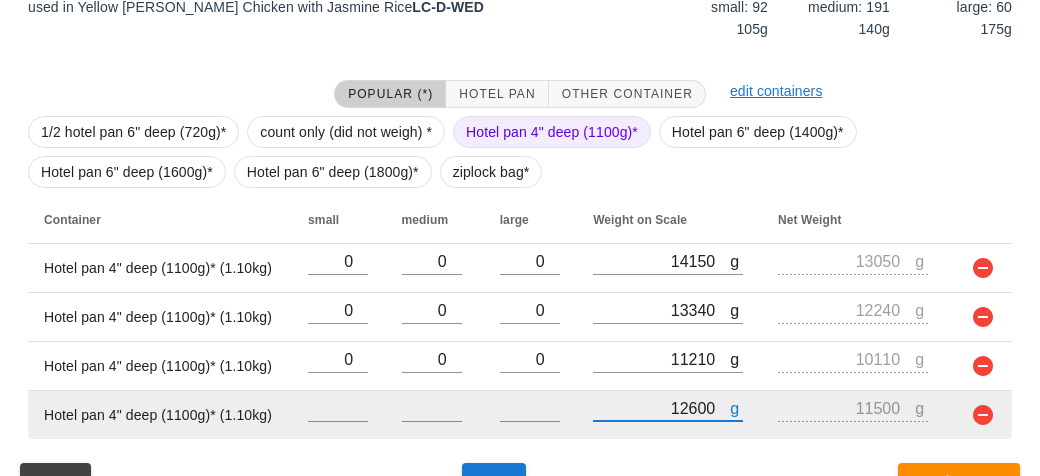scroll, scrollTop: 379, scrollLeft: 0, axis: vertical 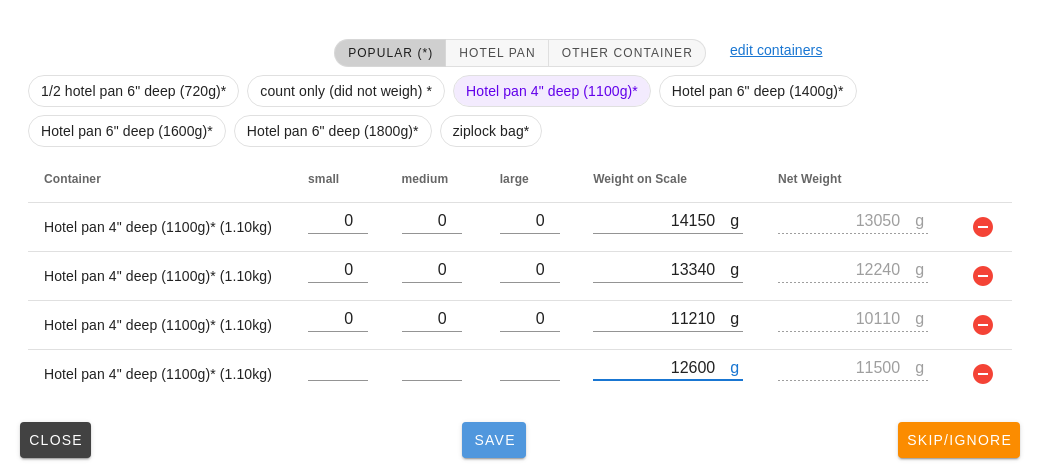 click on "Save" at bounding box center [494, 440] 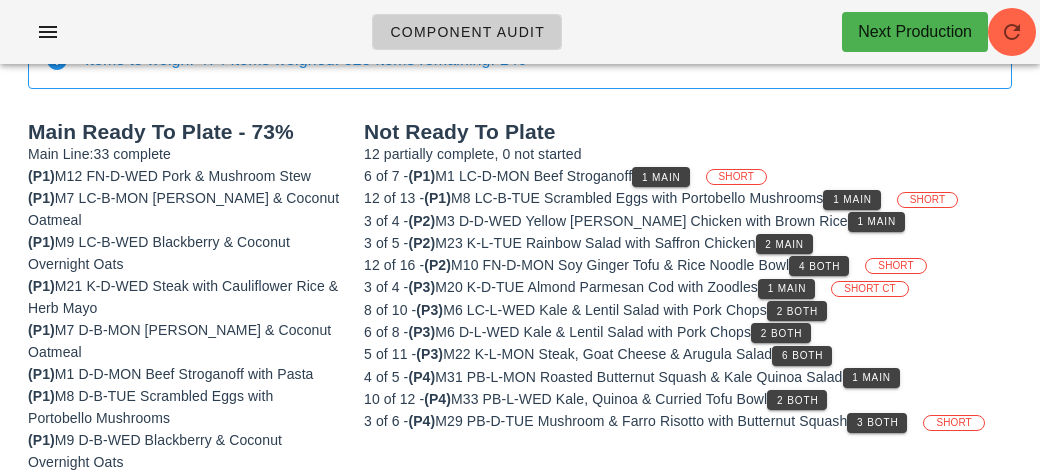 scroll, scrollTop: 142, scrollLeft: 0, axis: vertical 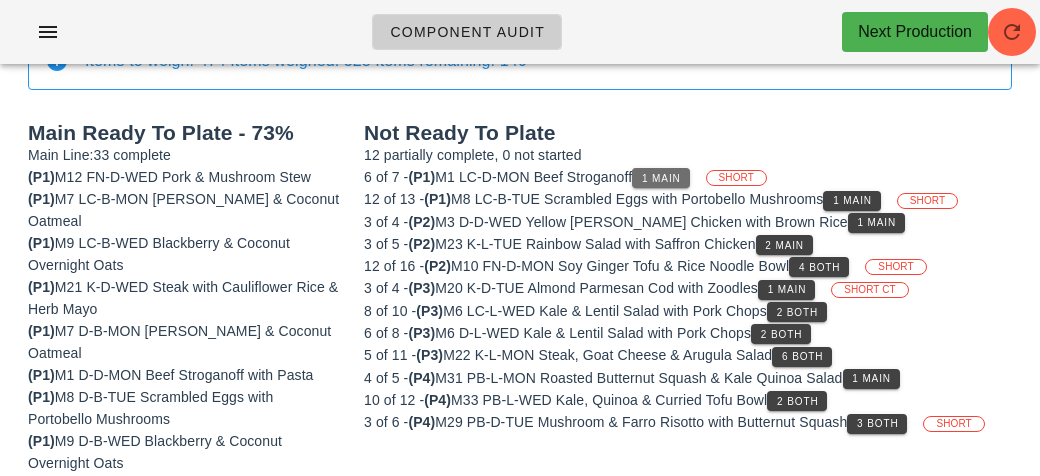 click on "1 Main" at bounding box center (660, 178) 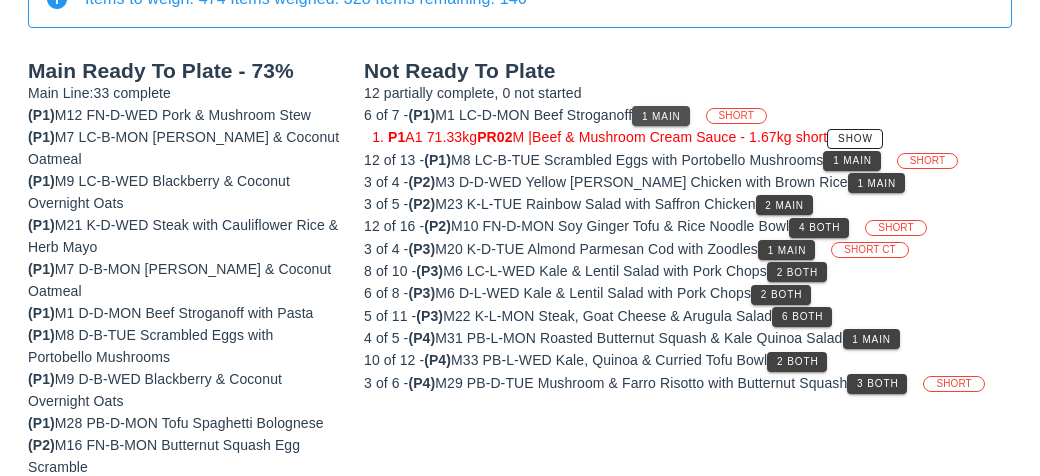 scroll, scrollTop: 205, scrollLeft: 0, axis: vertical 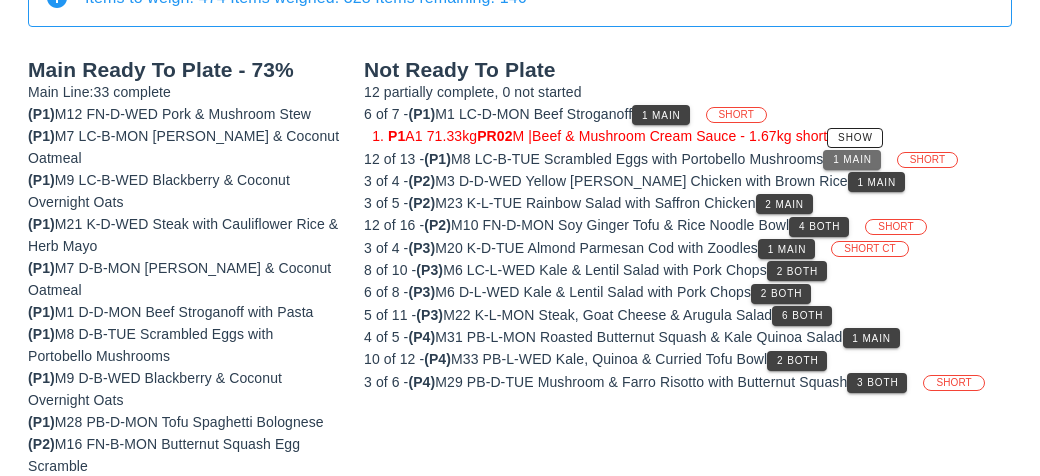 click on "1 Main" at bounding box center [851, 160] 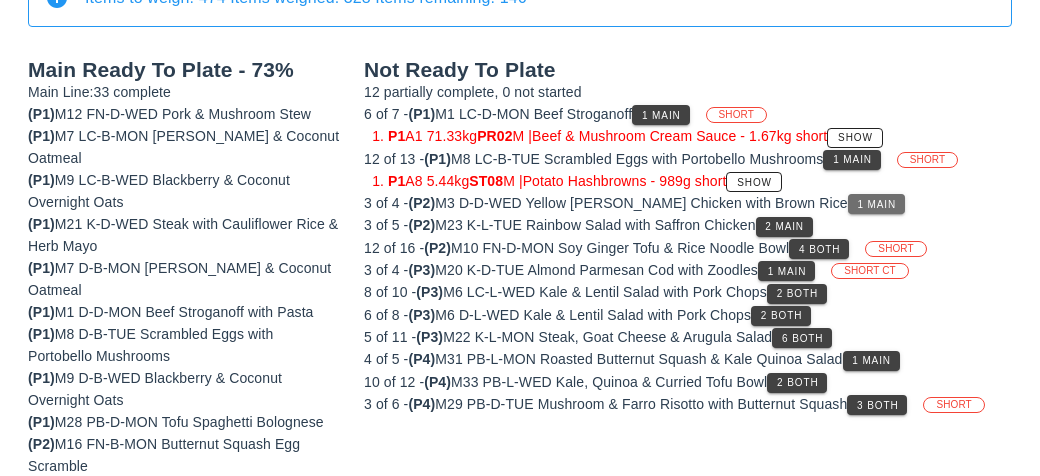 click on "1 Main" at bounding box center (876, 204) 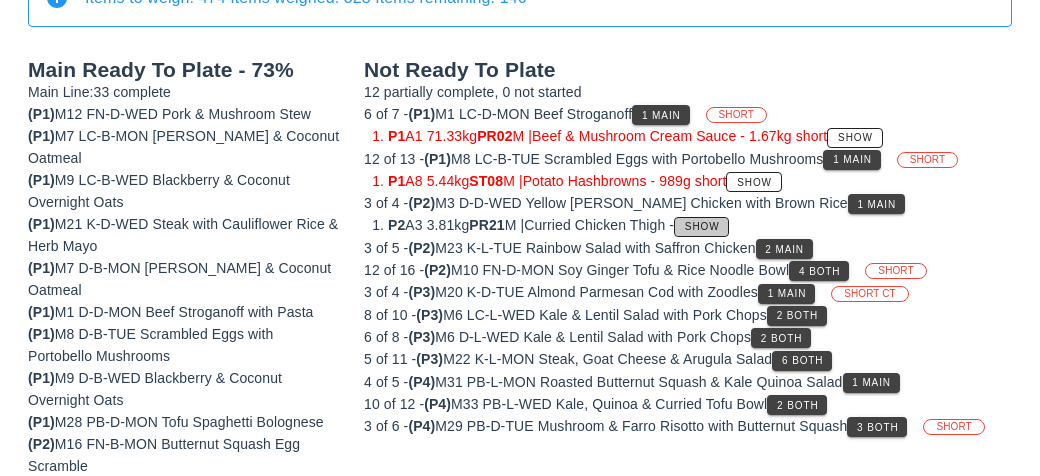 click on "Show" at bounding box center (701, 227) 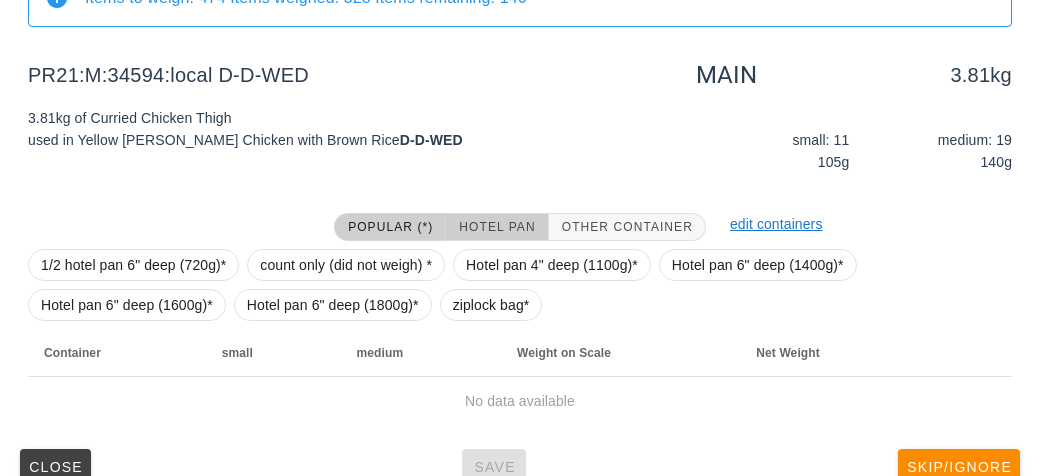 click on "Hotel Pan" at bounding box center [497, 227] 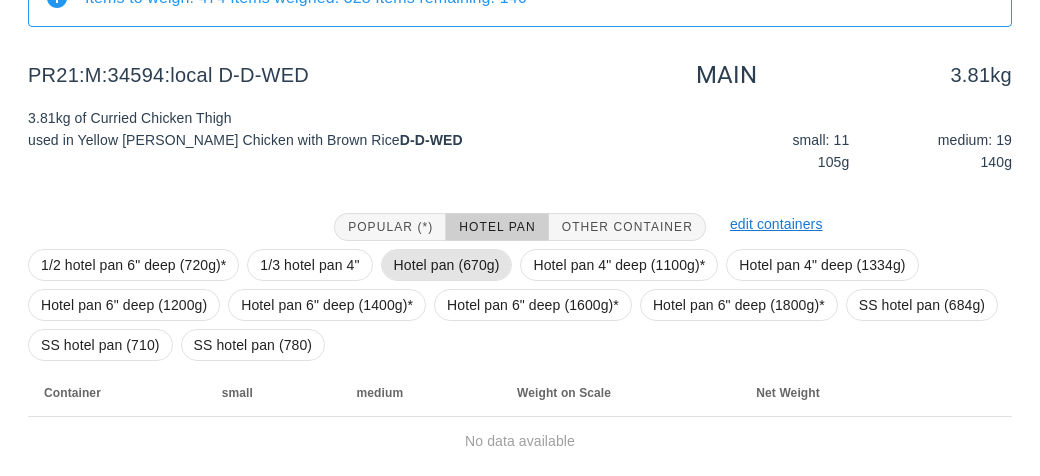 click on "Hotel pan (670g)" at bounding box center [447, 265] 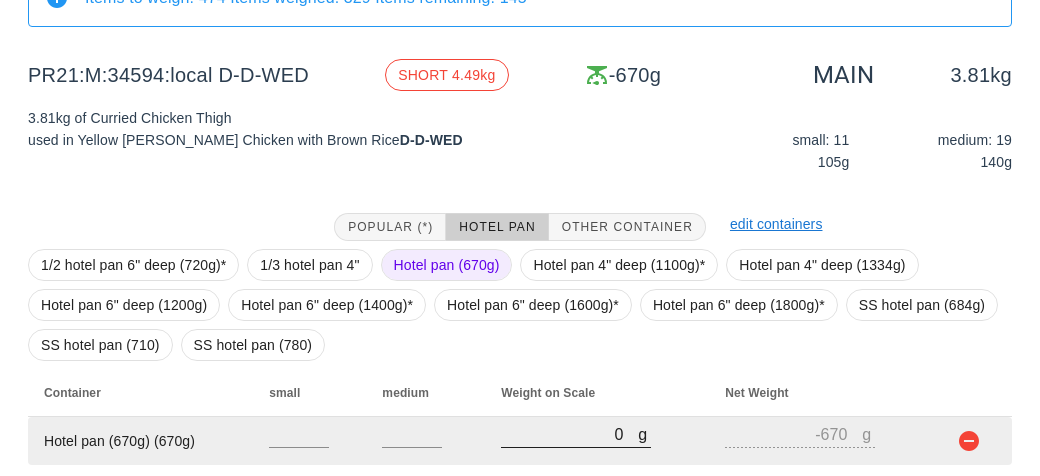 click on "0" at bounding box center (569, 434) 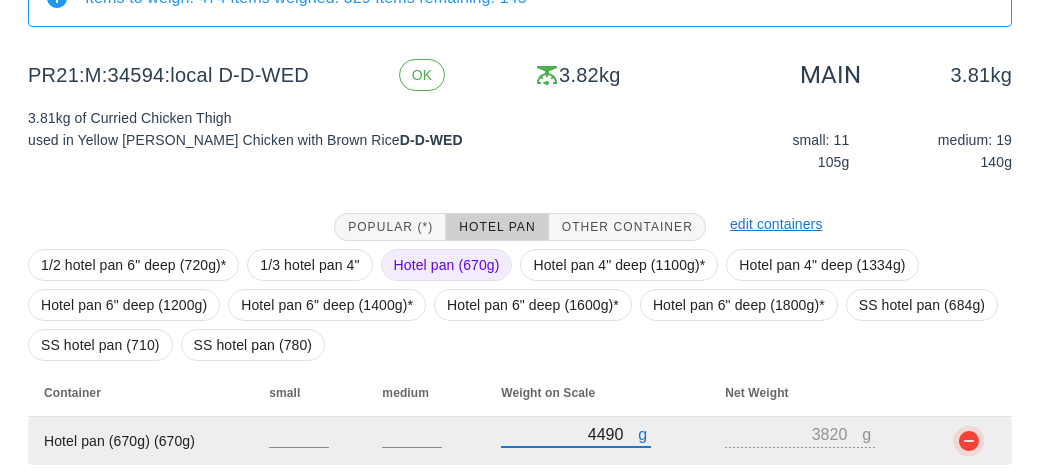click at bounding box center (969, 441) 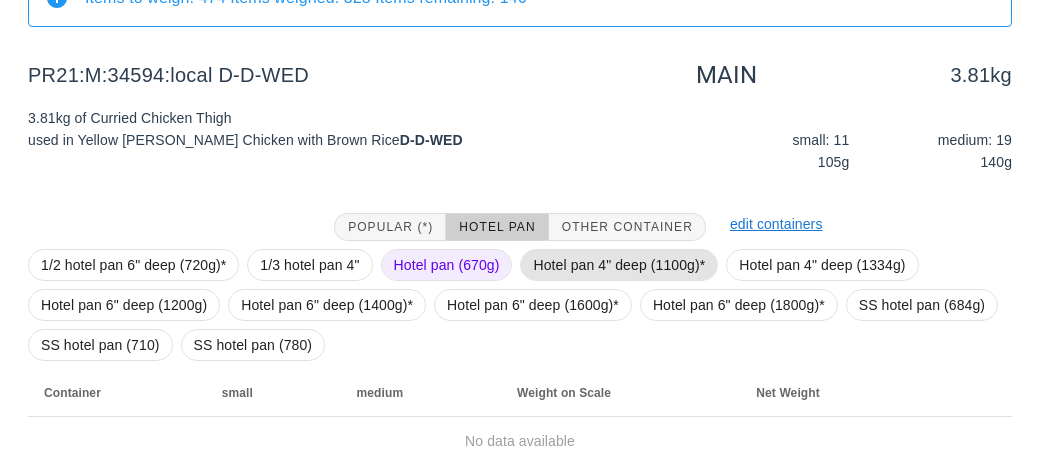 click on "Hotel pan 4" deep (1100g)*" at bounding box center (619, 265) 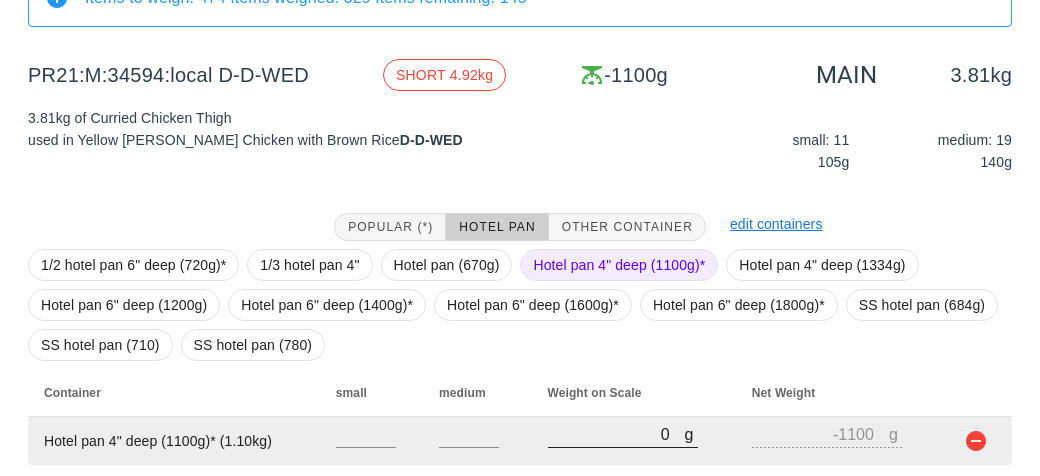 click on "0" at bounding box center [616, 434] 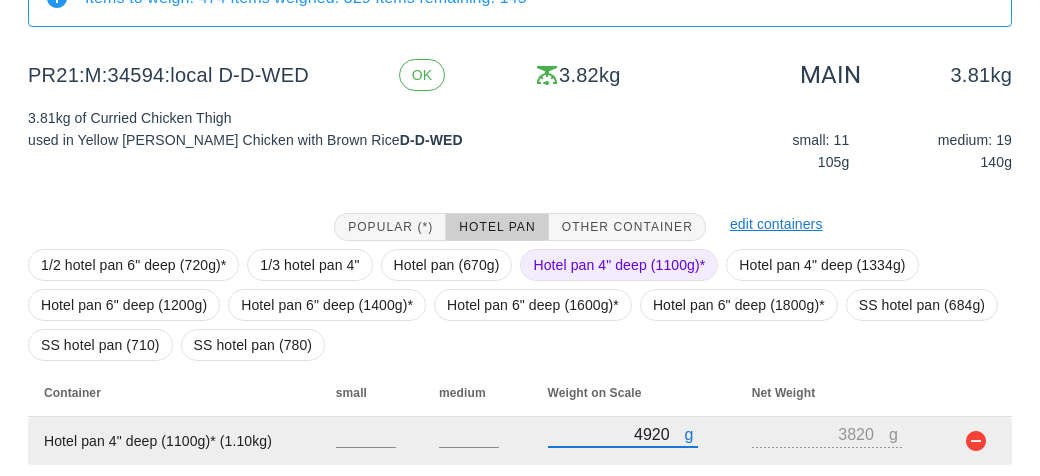 scroll, scrollTop: 272, scrollLeft: 0, axis: vertical 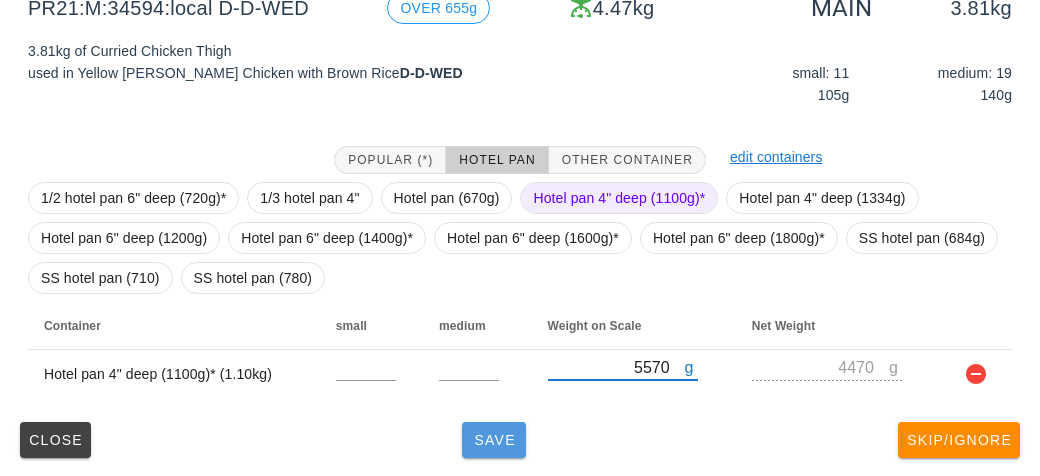 click on "Save" at bounding box center (494, 440) 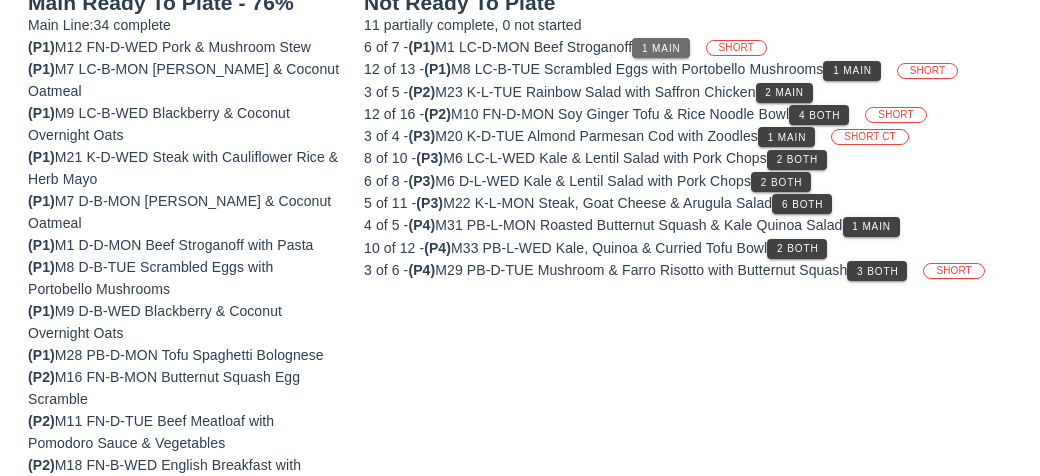 click on "1 Main" at bounding box center (661, 48) 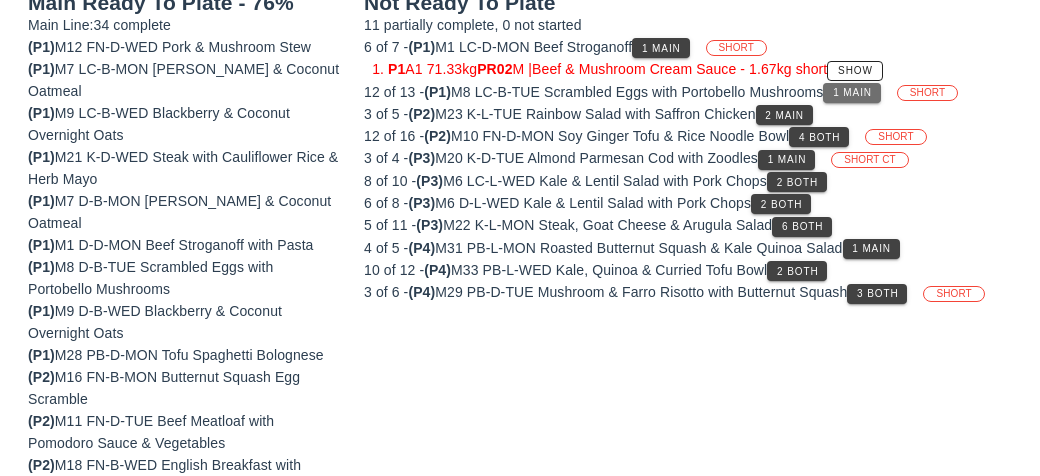 click on "1 Main" at bounding box center [852, 92] 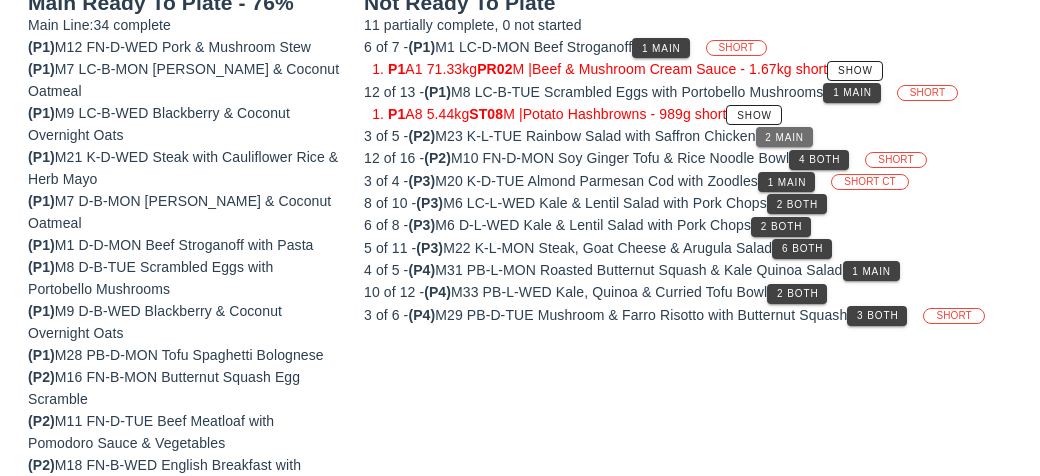 click on "2 Main" at bounding box center (784, 137) 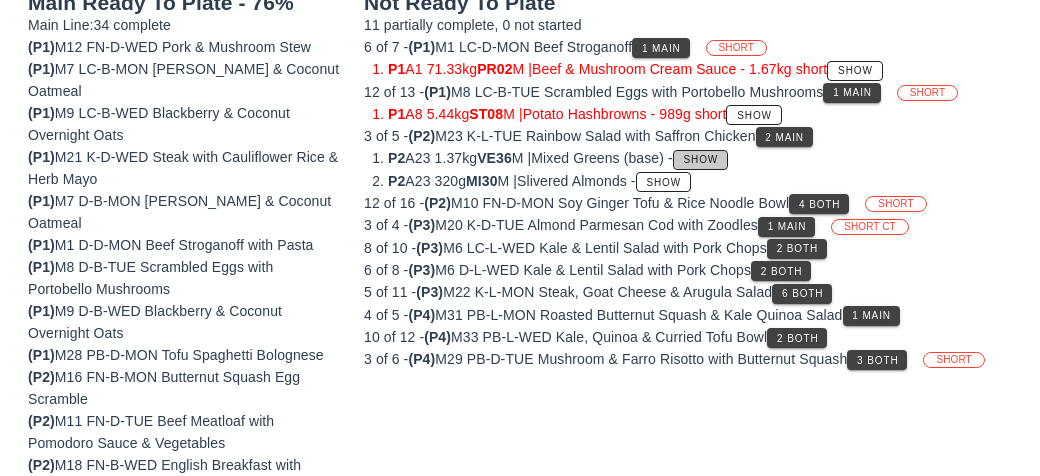 click on "Show" at bounding box center [700, 160] 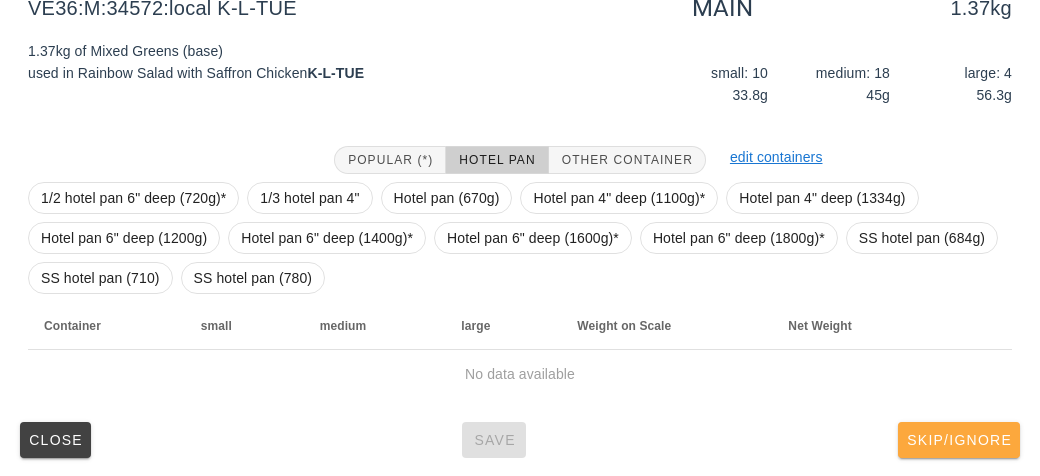 click on "Skip/Ignore" at bounding box center (959, 440) 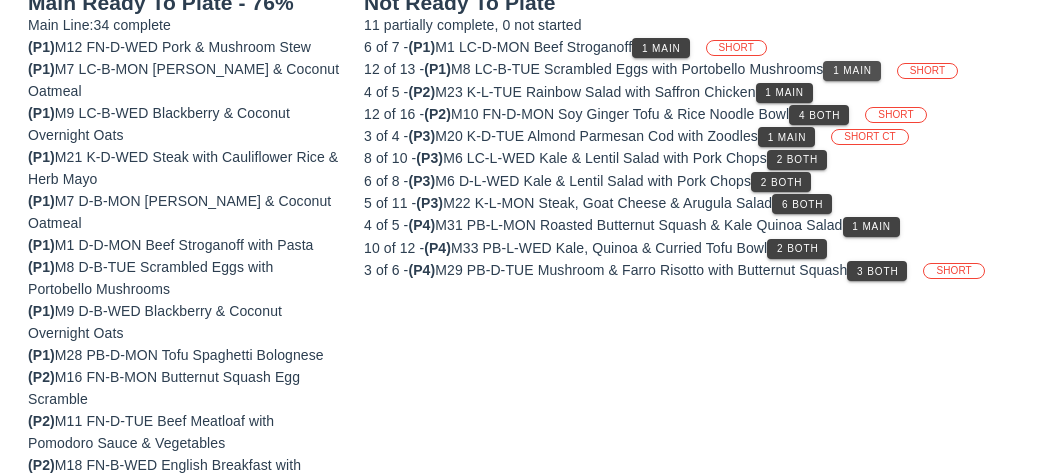 click on "1 Main" at bounding box center [852, 70] 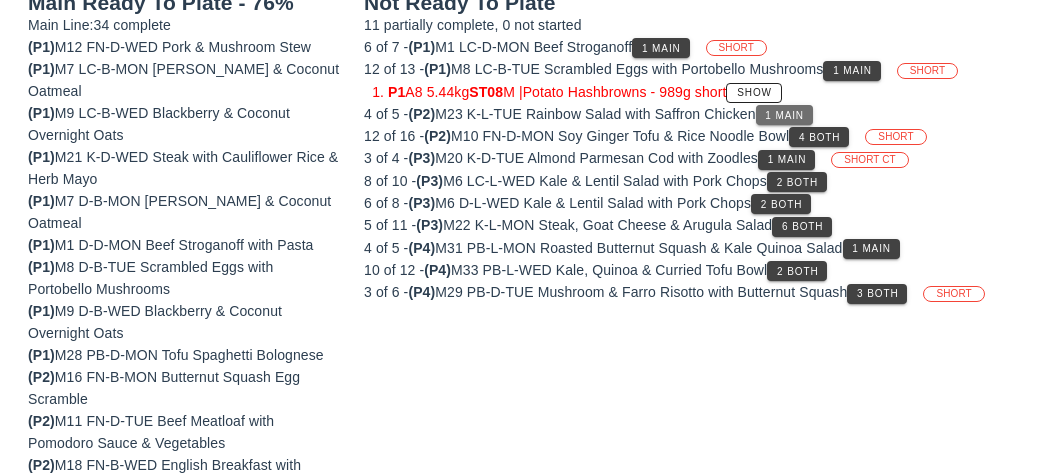 click on "1 Main" at bounding box center [784, 115] 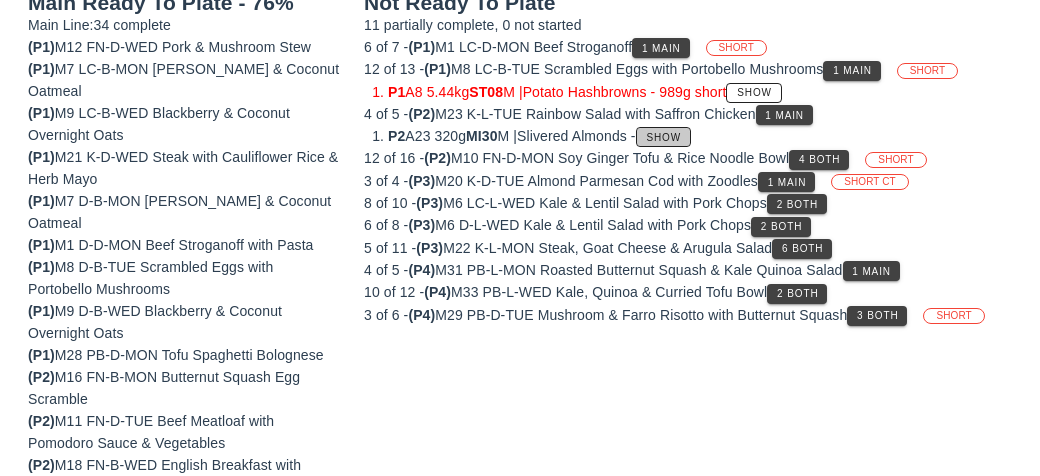 click on "Show" at bounding box center [664, 137] 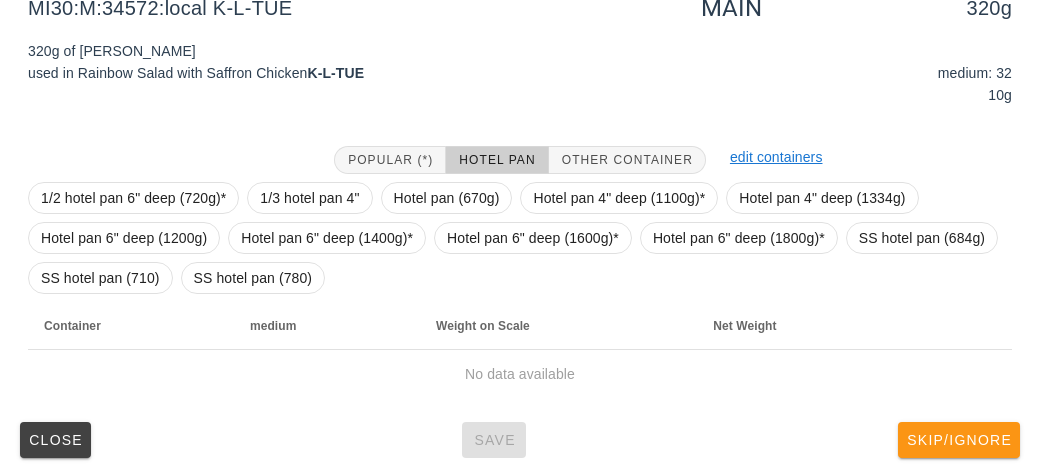 click on "Skip/Ignore" at bounding box center (959, 440) 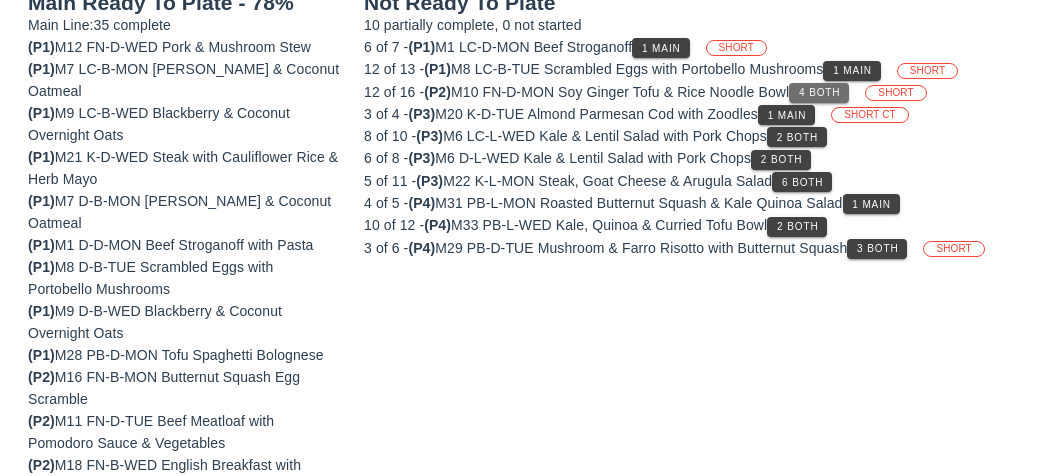 click on "4 Both" at bounding box center (819, 93) 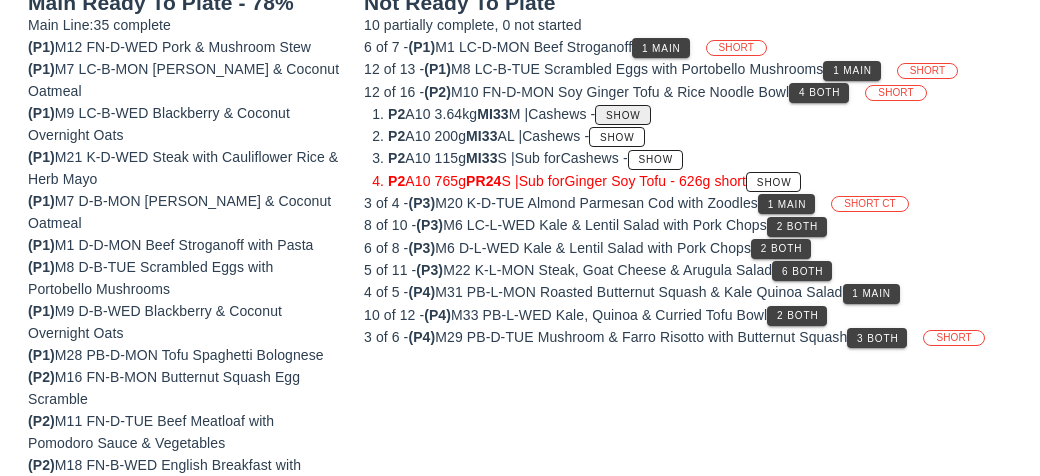 click on "Show" at bounding box center [622, 115] 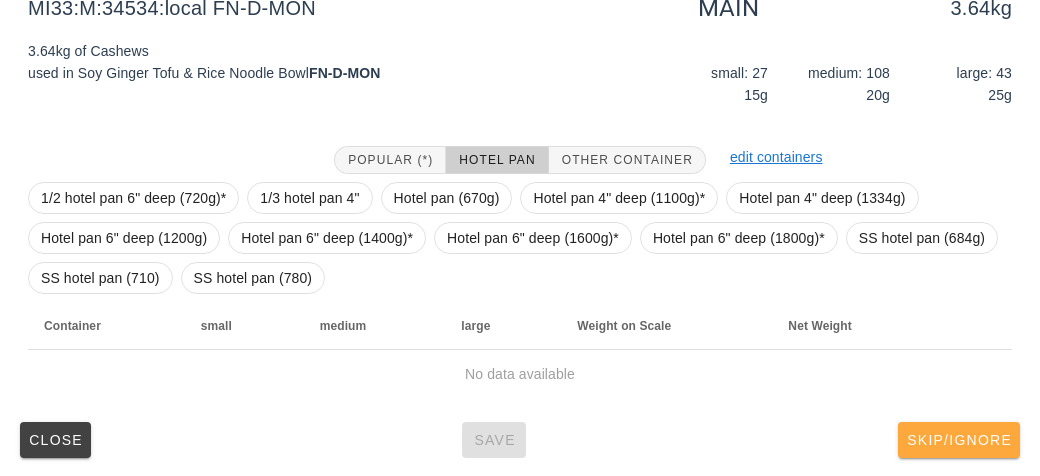 click on "Skip/Ignore" at bounding box center (959, 440) 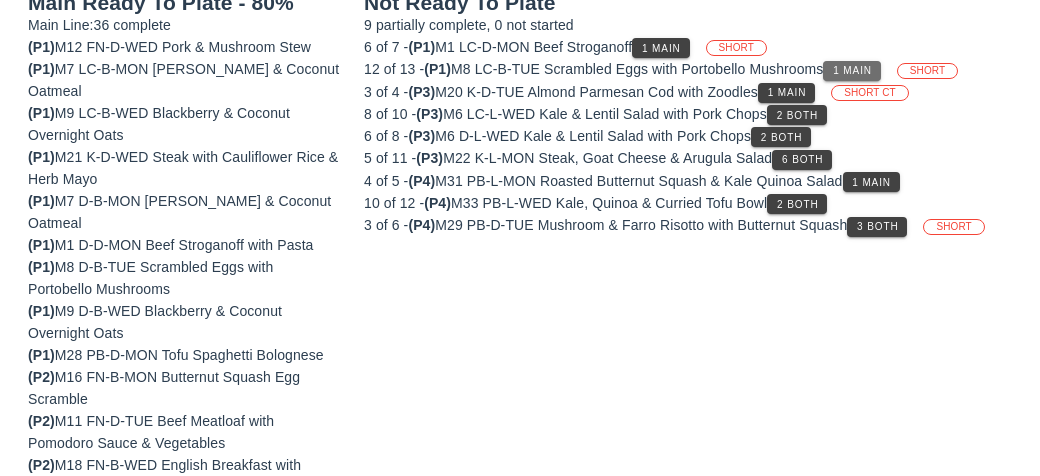 click on "1 Main" at bounding box center (852, 70) 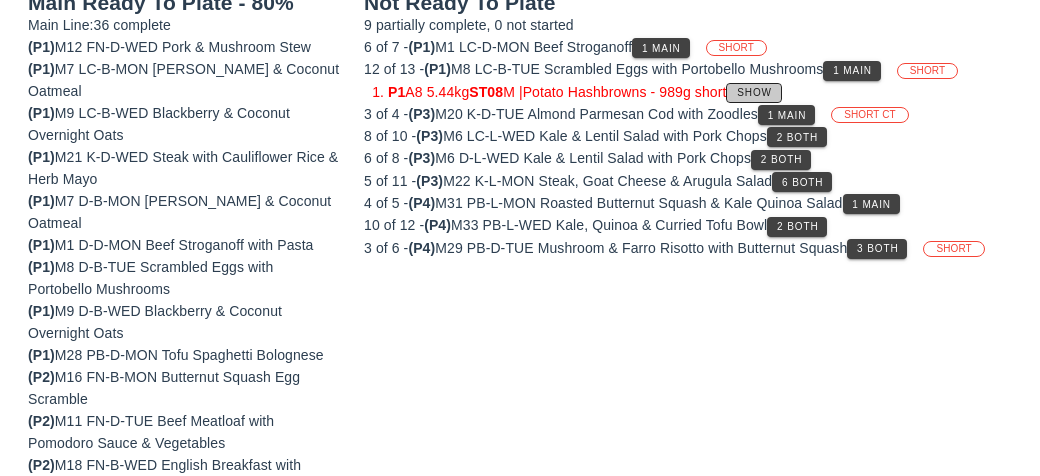 click on "Show" at bounding box center (753, 93) 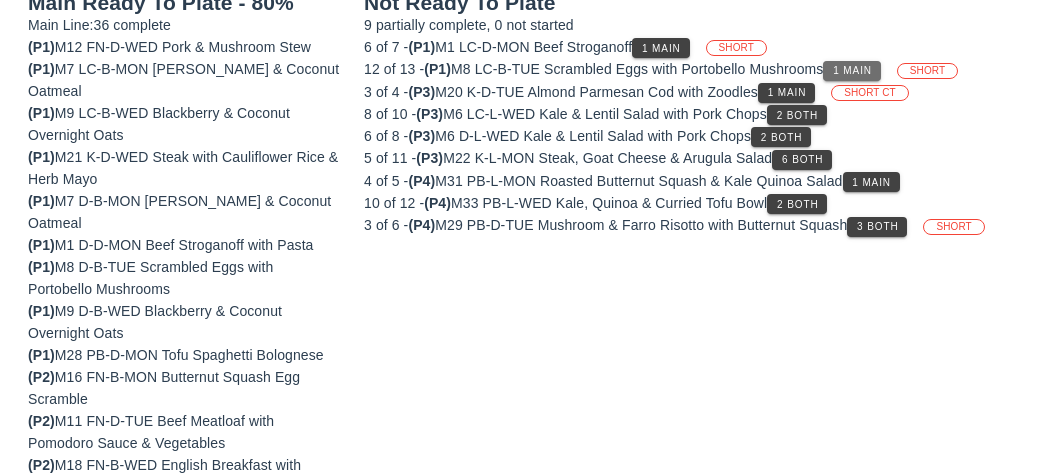 click on "1 Main" at bounding box center [852, 70] 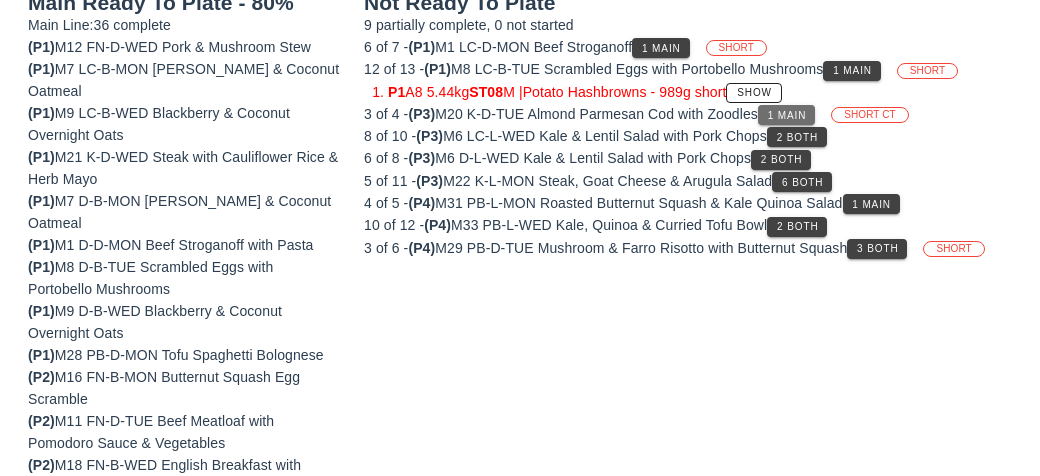 click on "1 Main" at bounding box center [787, 115] 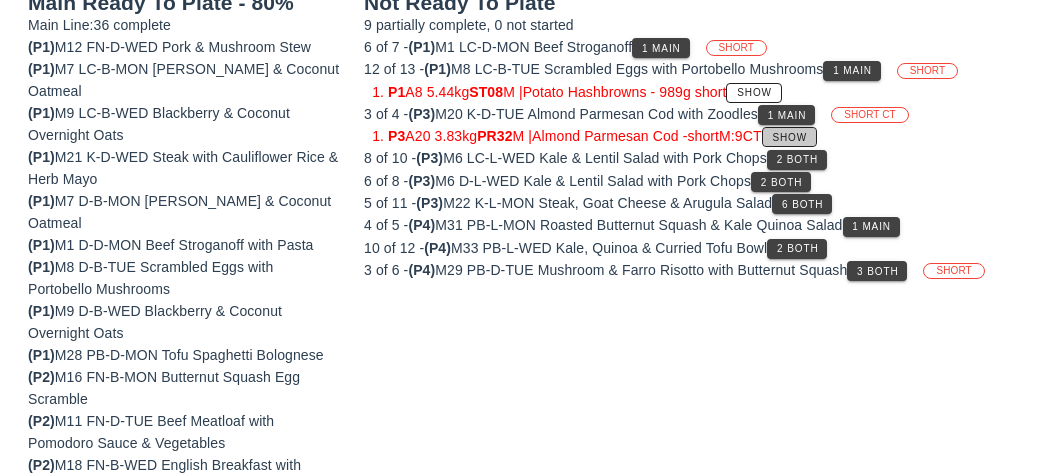 click on "Show" at bounding box center (789, 137) 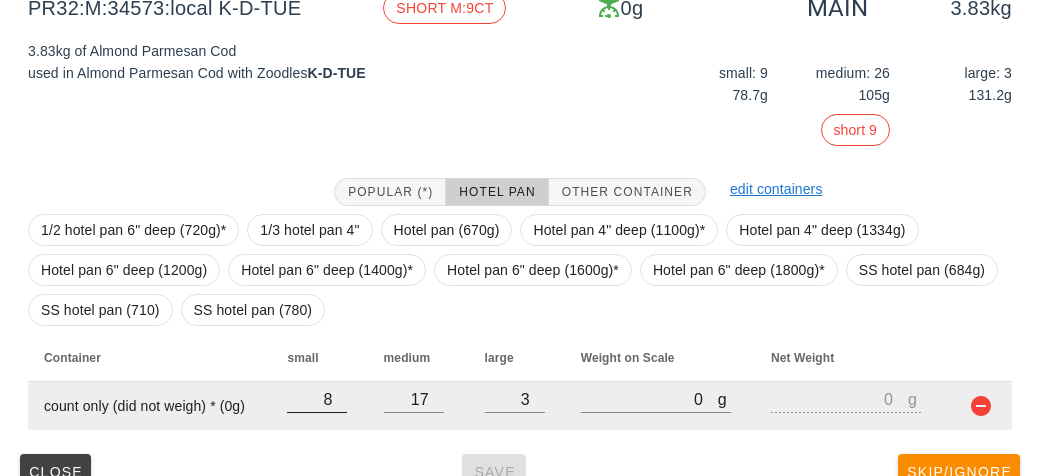 click on "8" at bounding box center (317, 399) 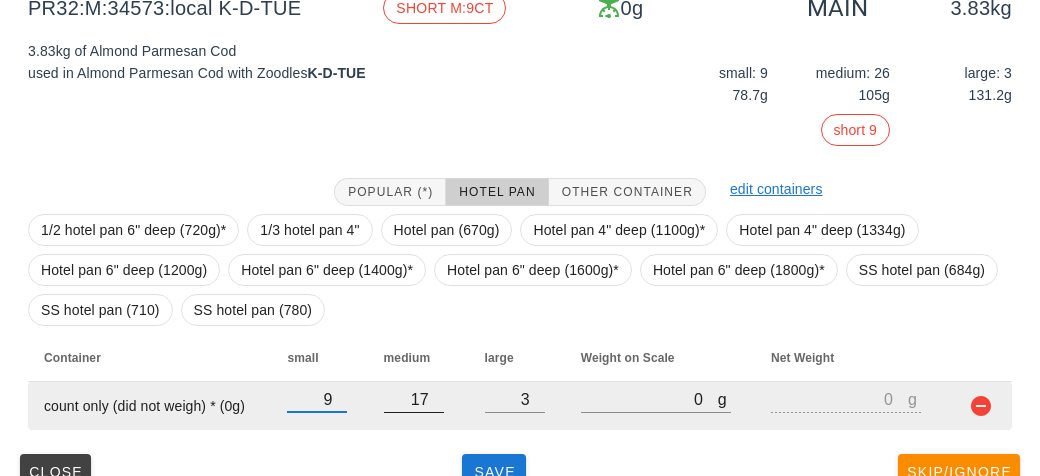 click on "17" at bounding box center [414, 399] 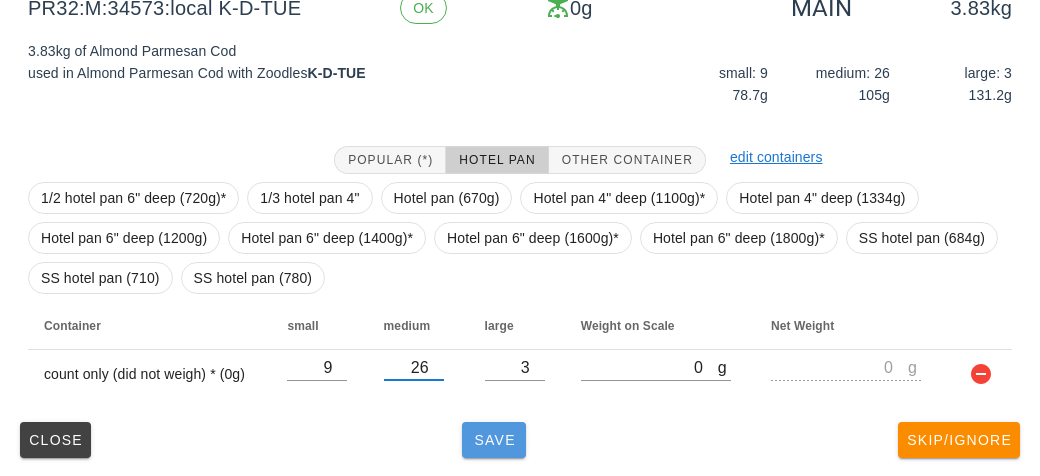 click on "Save" at bounding box center [494, 440] 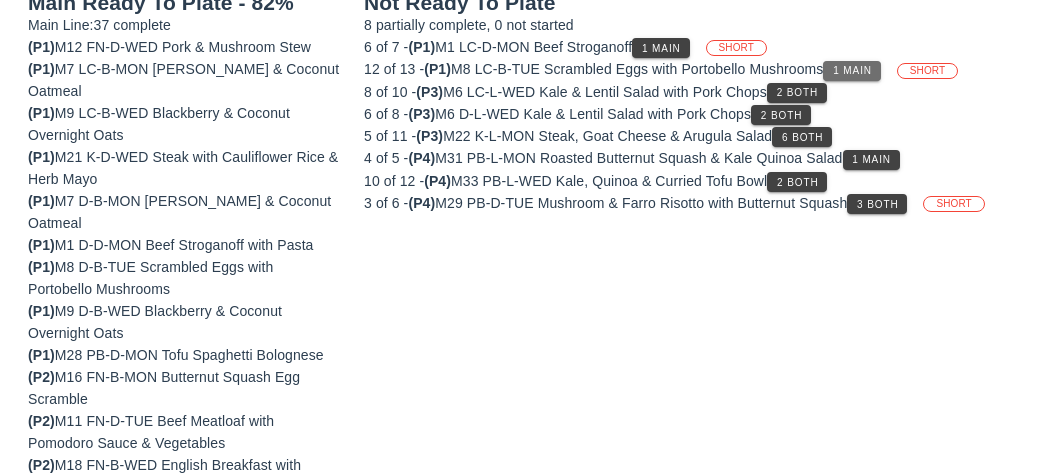 click on "1 Main" at bounding box center (851, 71) 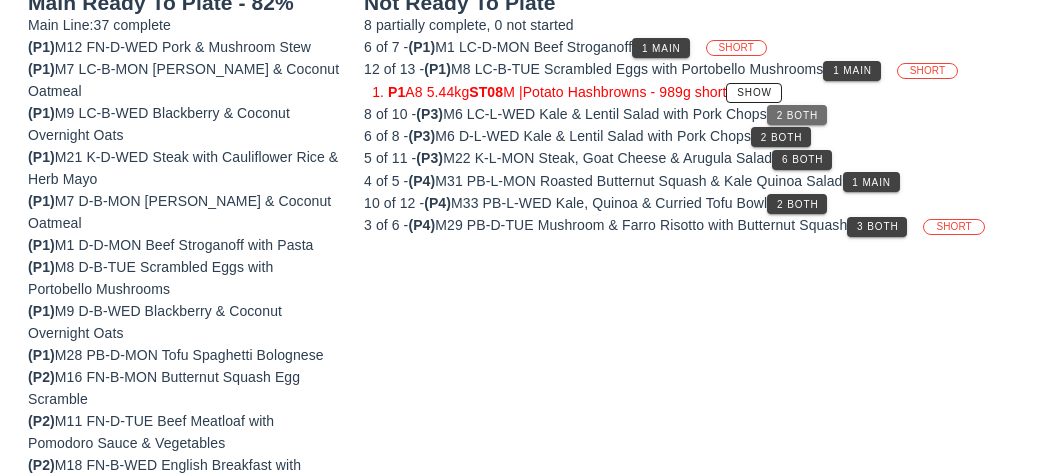 click on "2 Both" at bounding box center (797, 115) 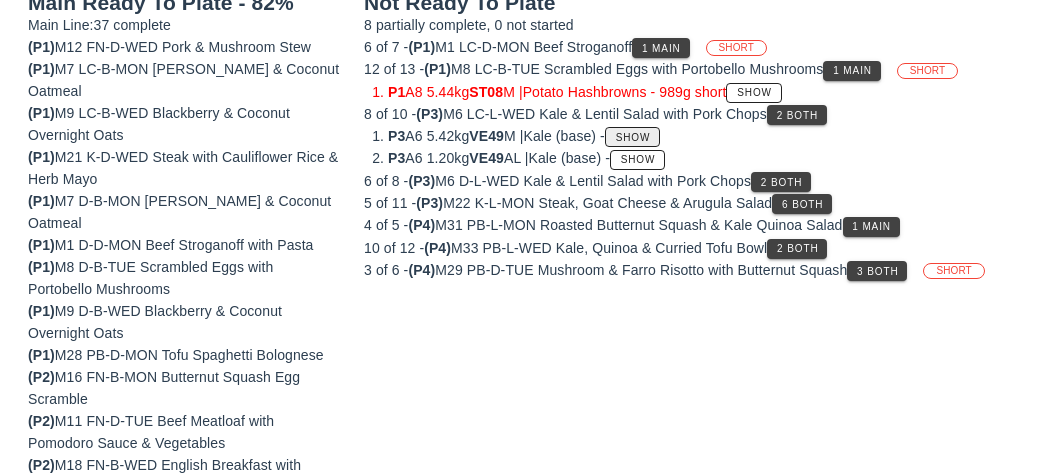 click on "Show" at bounding box center [632, 137] 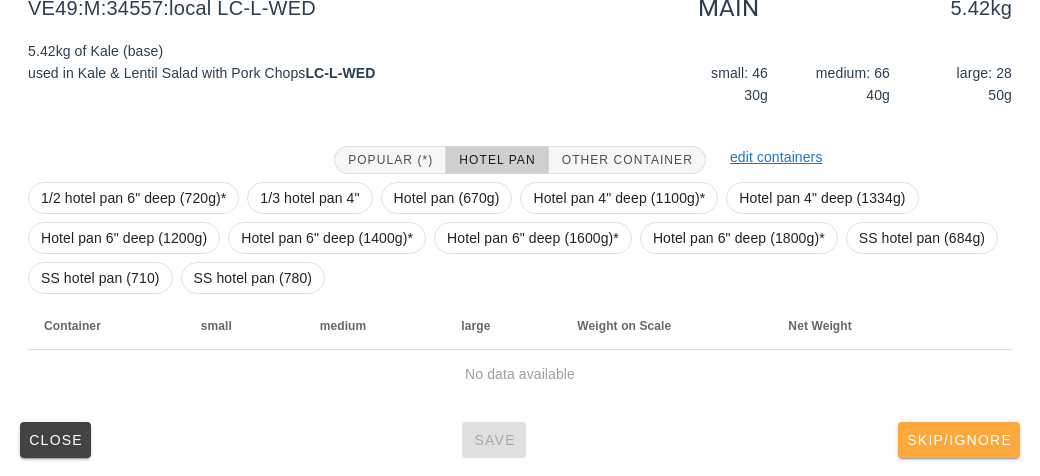 click on "Skip/Ignore" at bounding box center (959, 440) 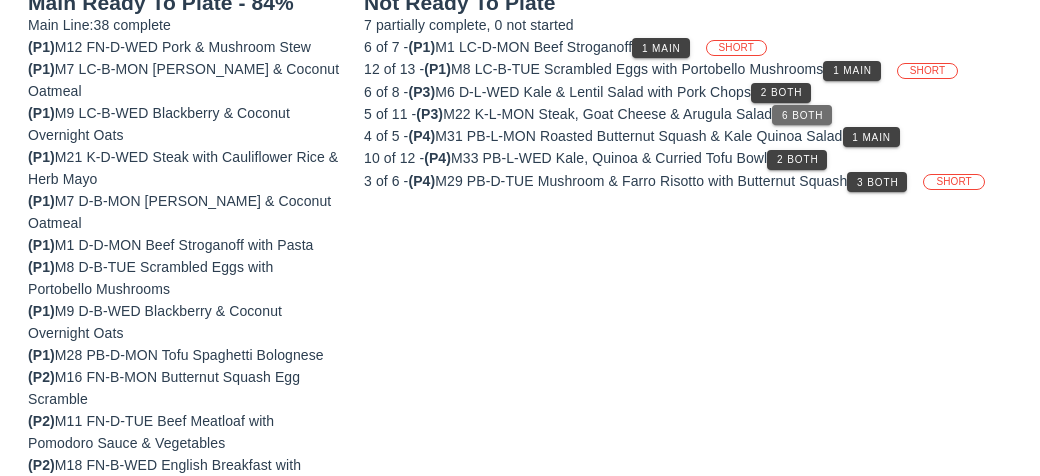click on "6 Both" at bounding box center (802, 115) 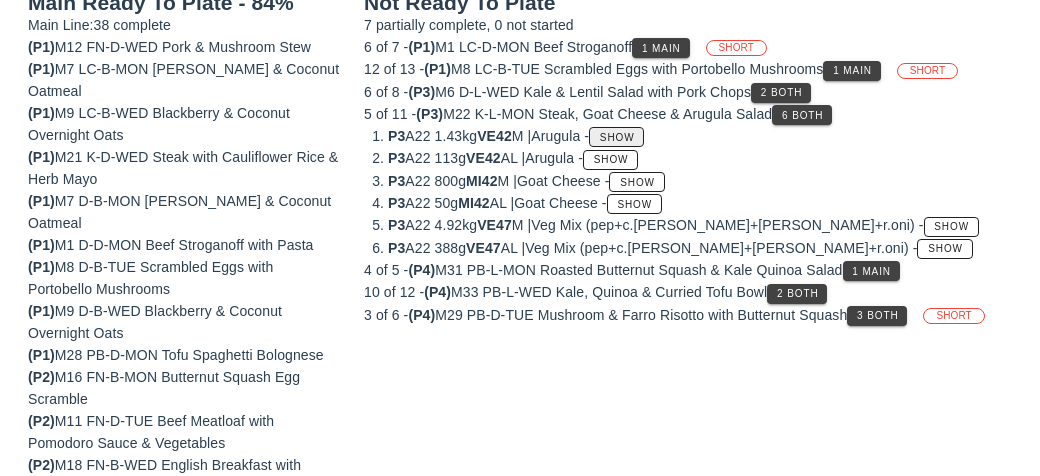 click on "Show" at bounding box center [616, 137] 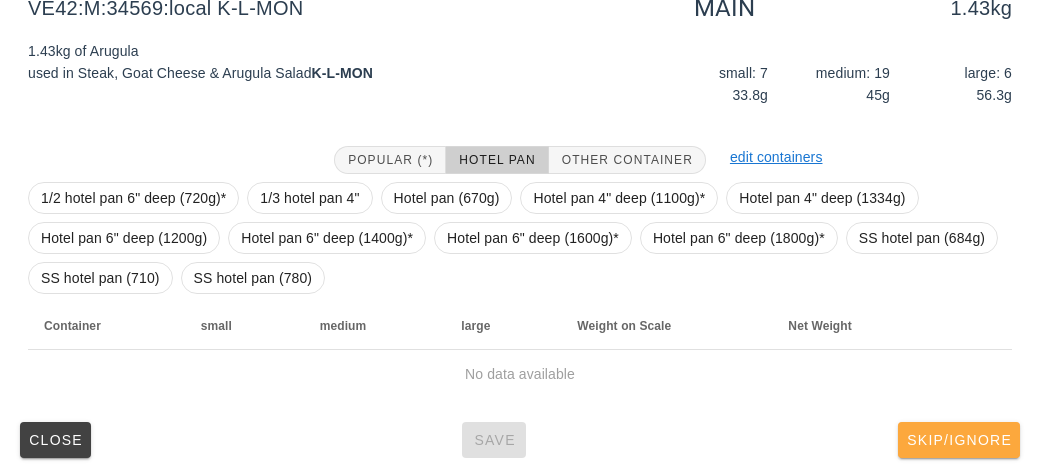 click on "Skip/Ignore" at bounding box center (959, 440) 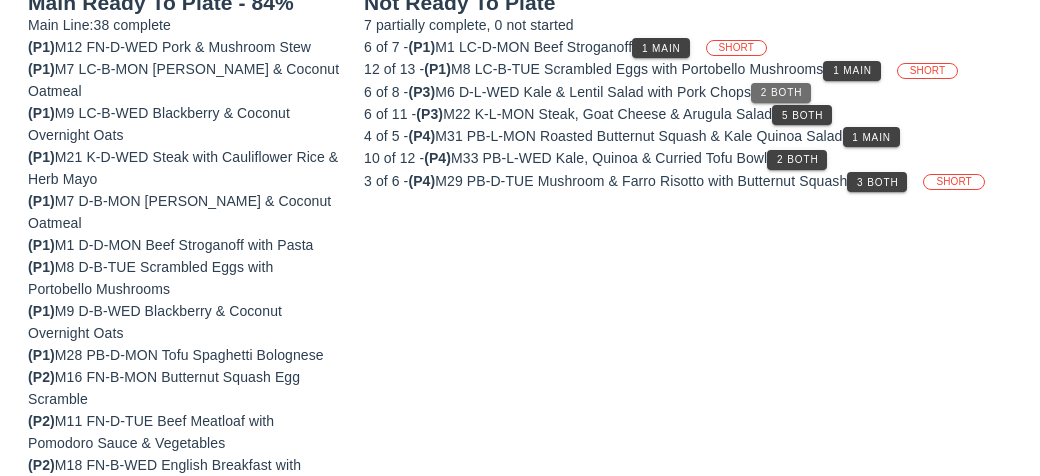 click on "2 Both" at bounding box center (781, 93) 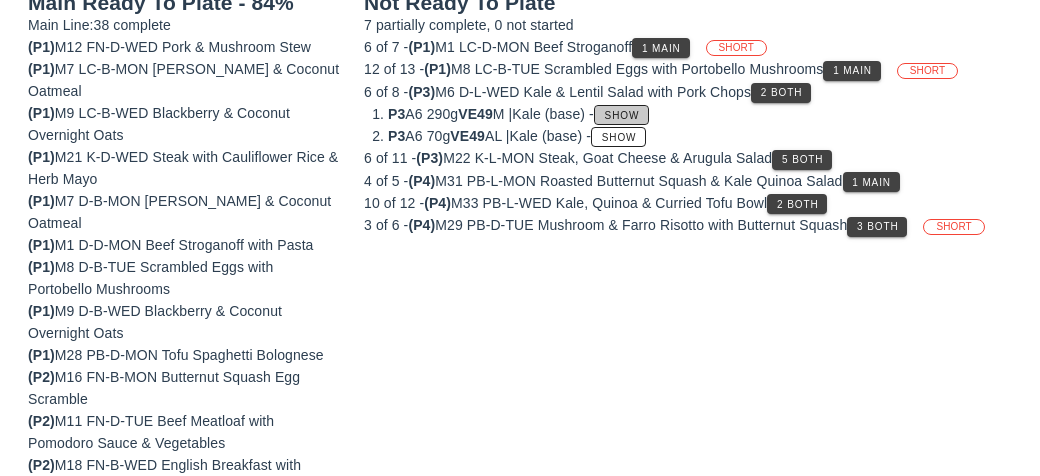 click on "Show" at bounding box center [621, 115] 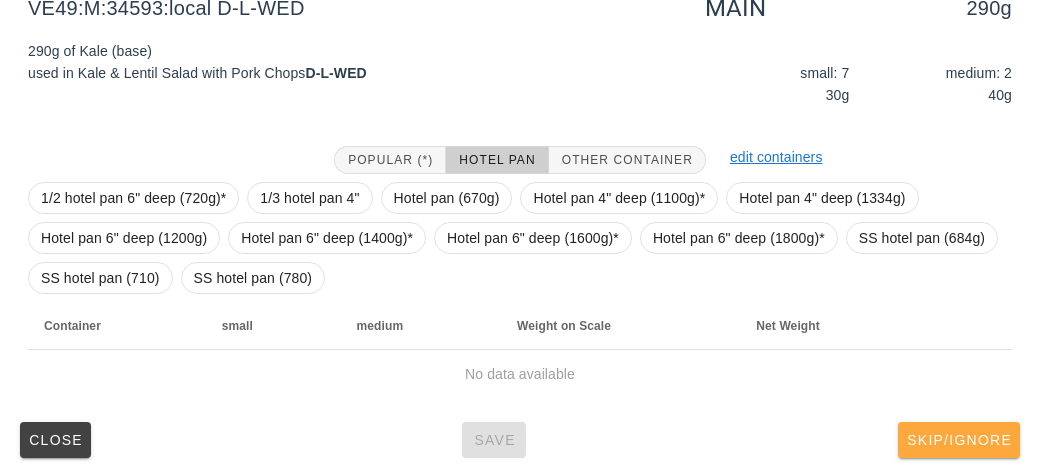 click on "Skip/Ignore" at bounding box center (959, 440) 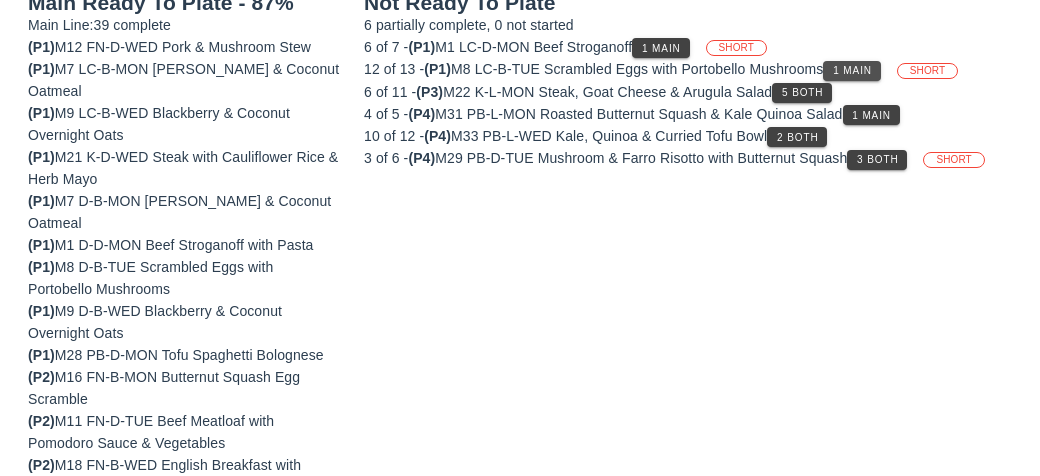 click on "1 Main" at bounding box center (852, 70) 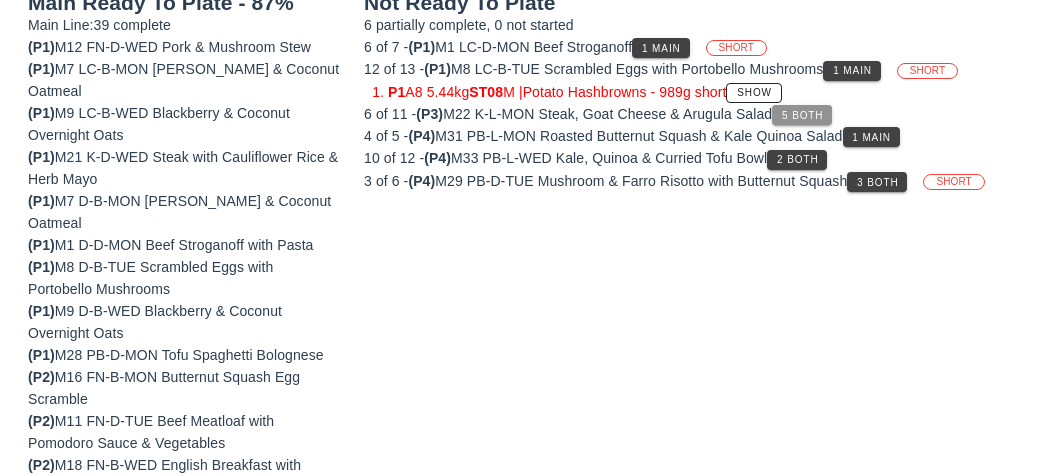 click on "5 Both" at bounding box center [802, 115] 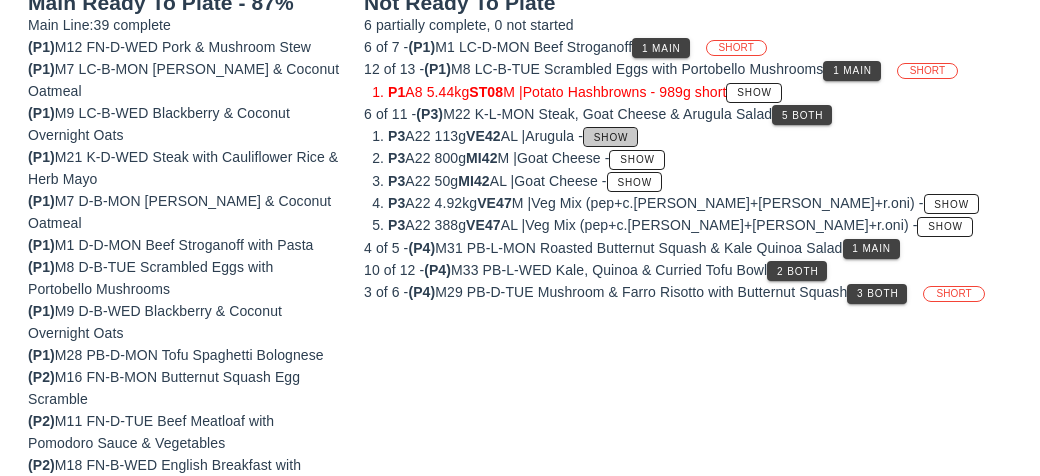 click on "Show" at bounding box center (610, 137) 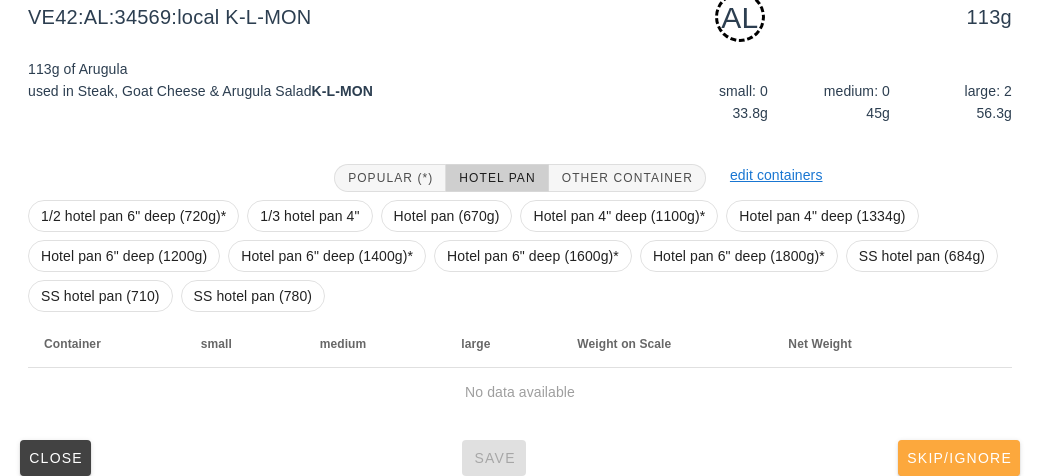 click on "Skip/Ignore" at bounding box center [959, 458] 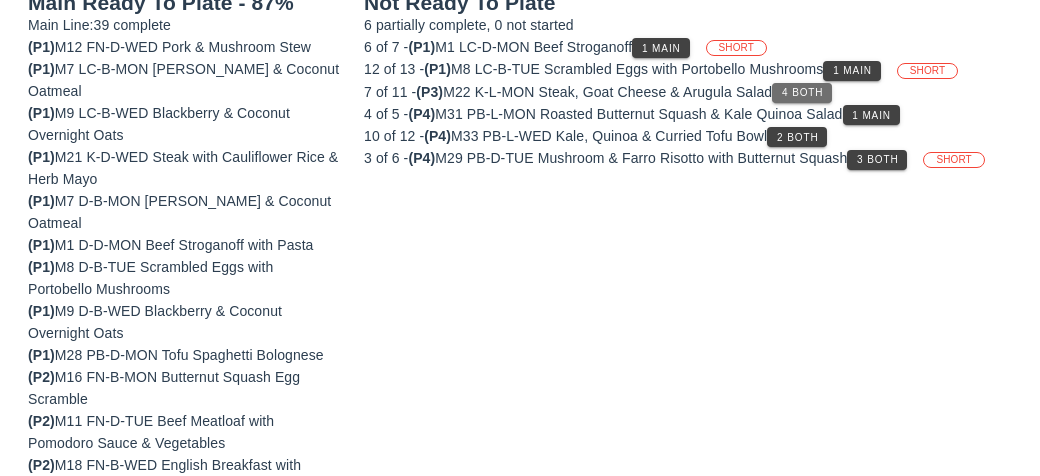 click on "4 Both" at bounding box center [802, 92] 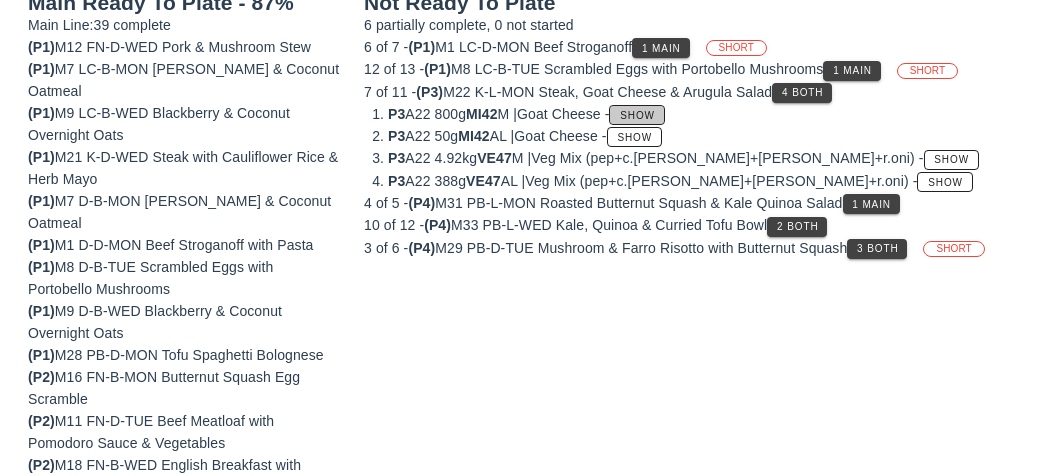 click on "Show" at bounding box center (636, 115) 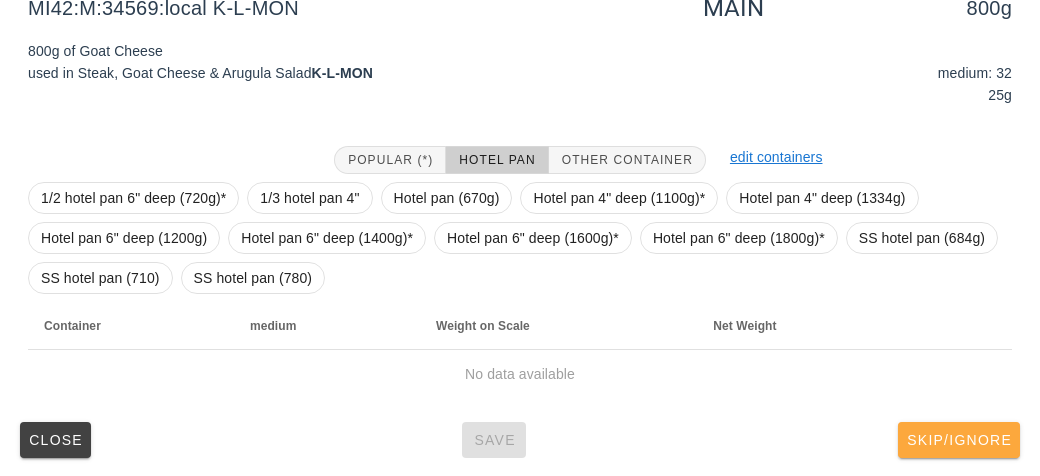 click on "Skip/Ignore" at bounding box center (959, 440) 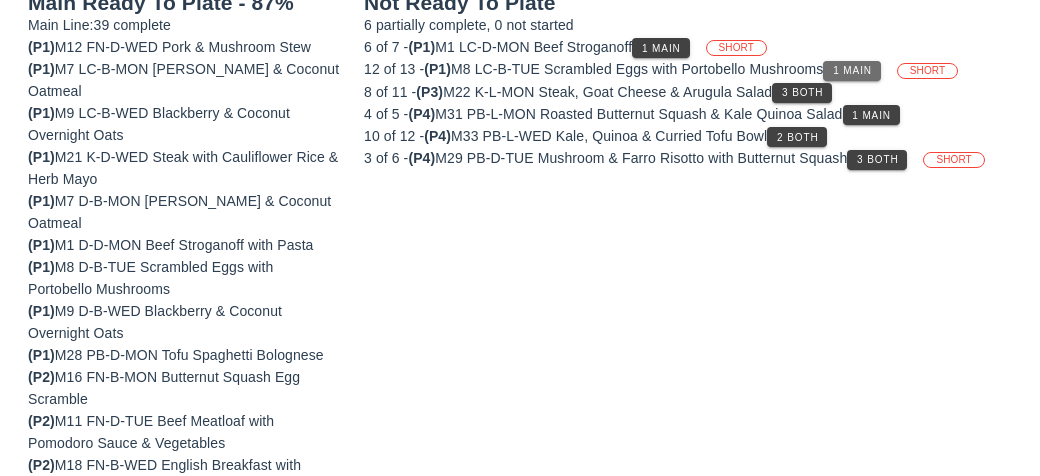 click on "1 Main" at bounding box center [852, 70] 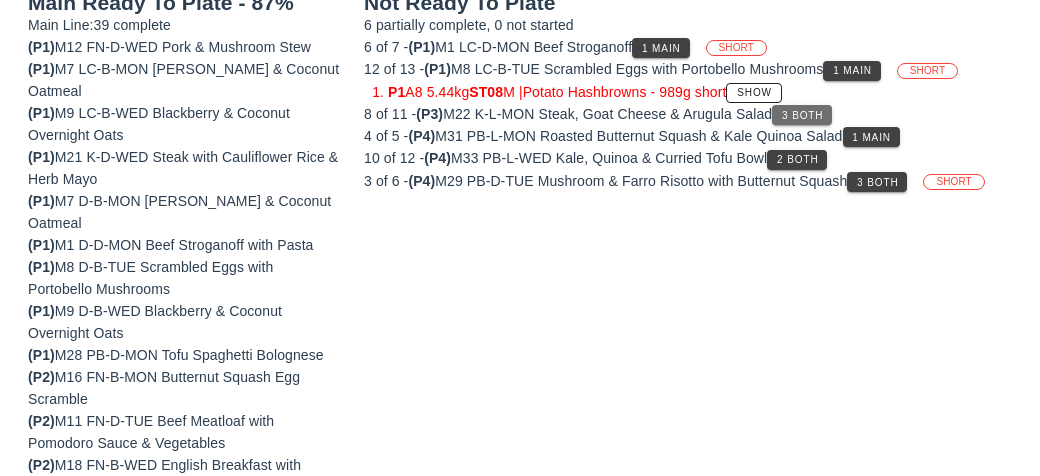 click on "3 Both" at bounding box center [802, 115] 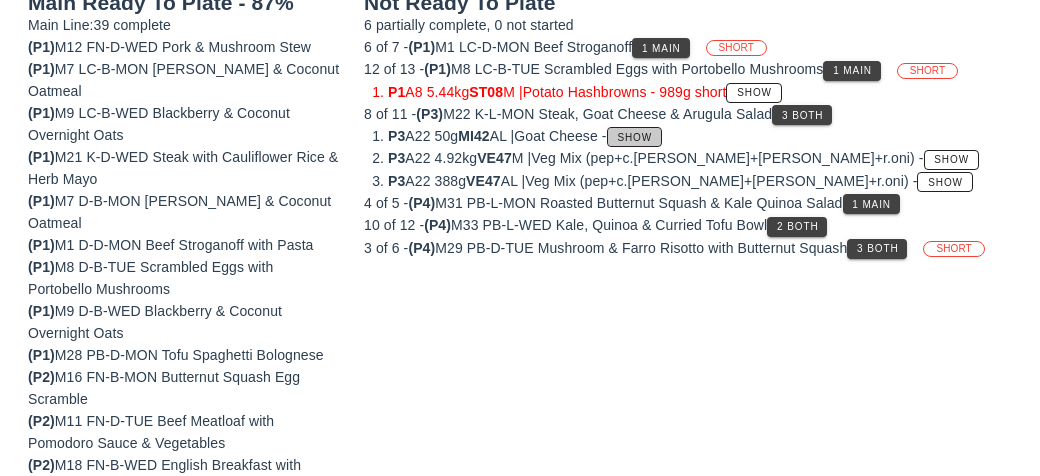 click on "Show" at bounding box center [634, 137] 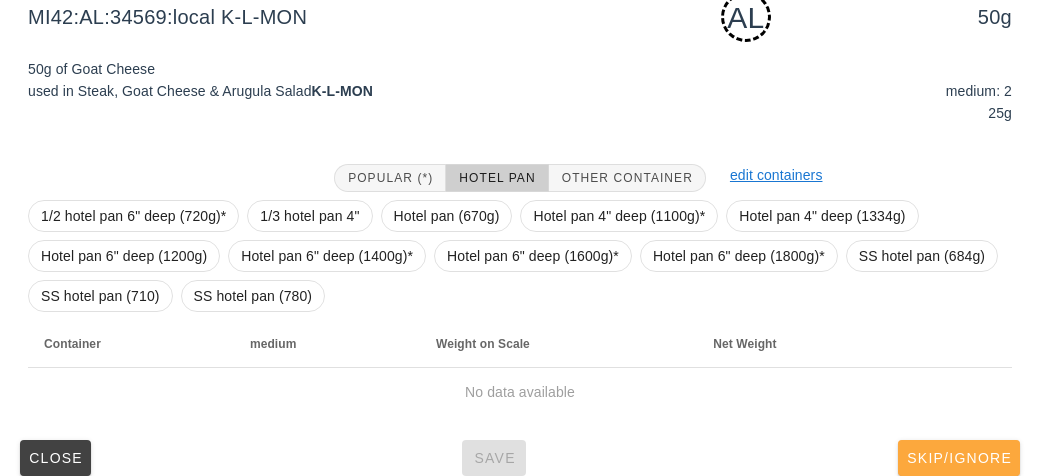 click on "Skip/Ignore" at bounding box center (959, 458) 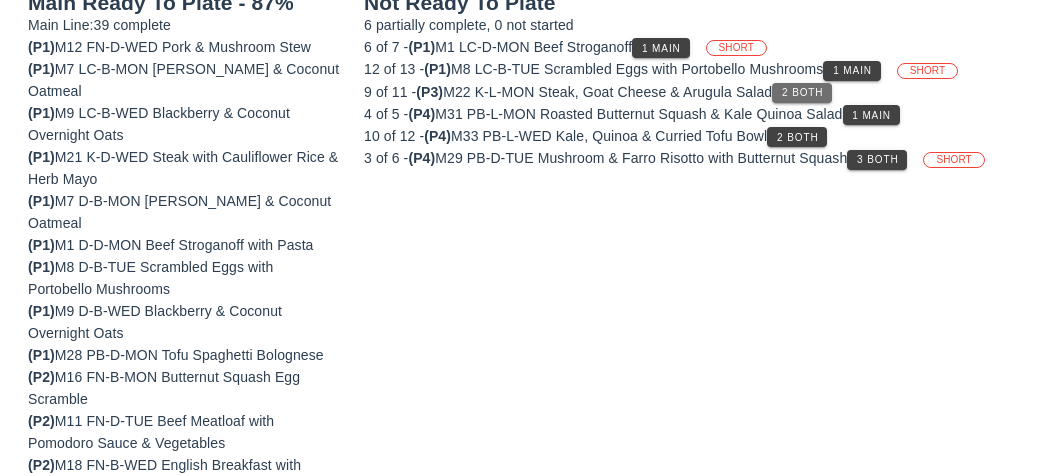 click on "2 Both" at bounding box center (802, 93) 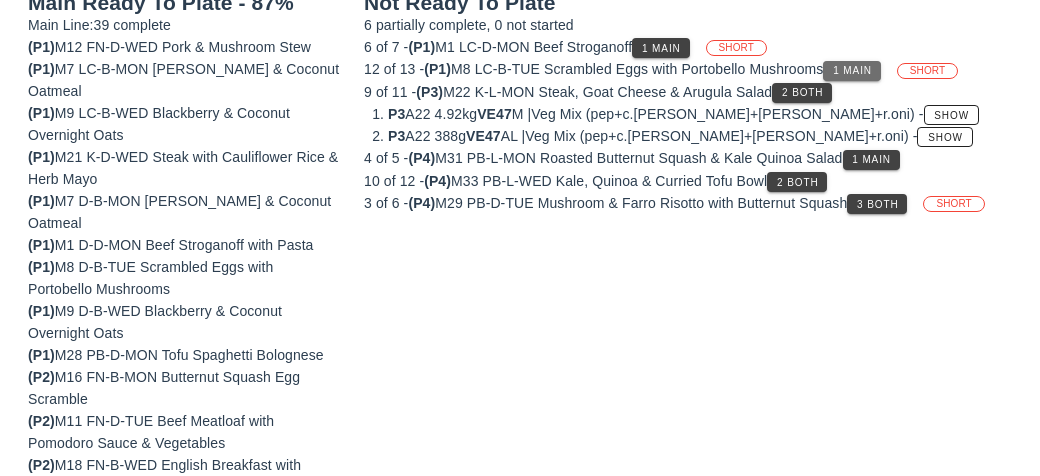 click on "1 Main" at bounding box center (851, 71) 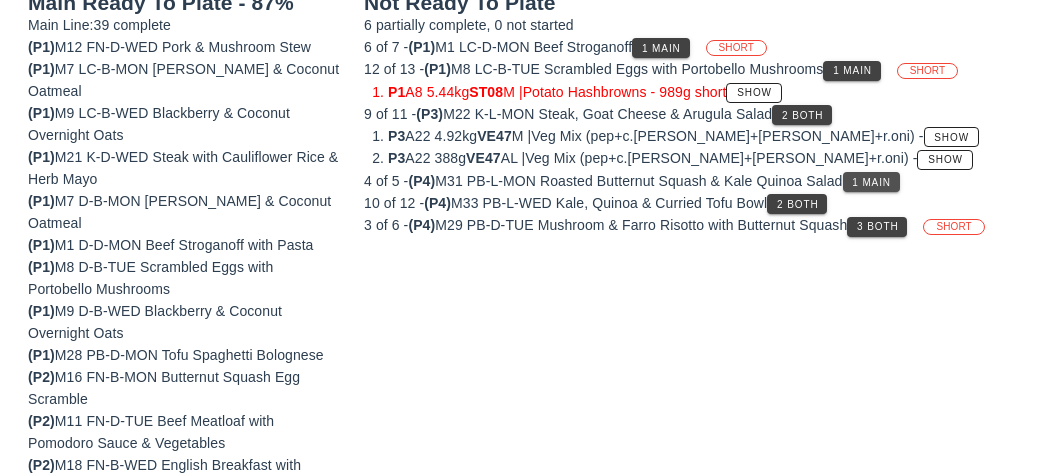 click on "1 Main" at bounding box center [871, 182] 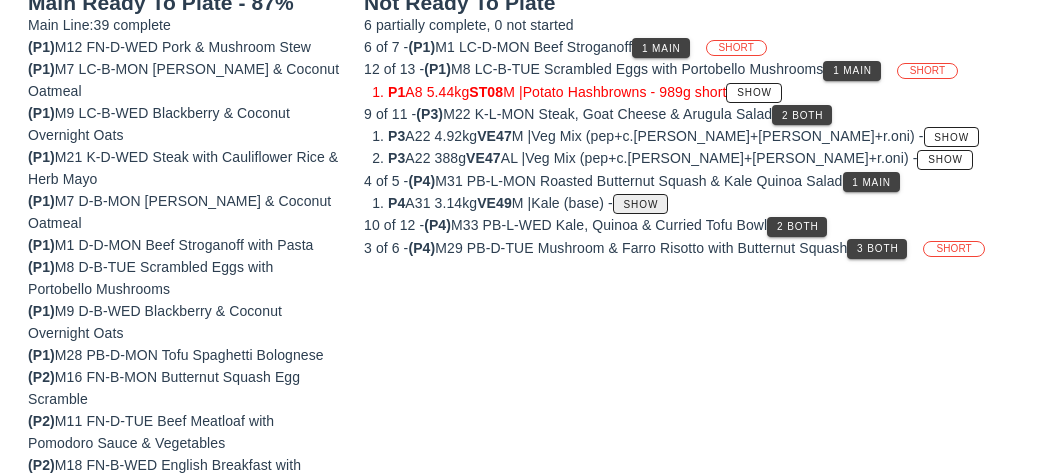 click on "Show" at bounding box center [641, 204] 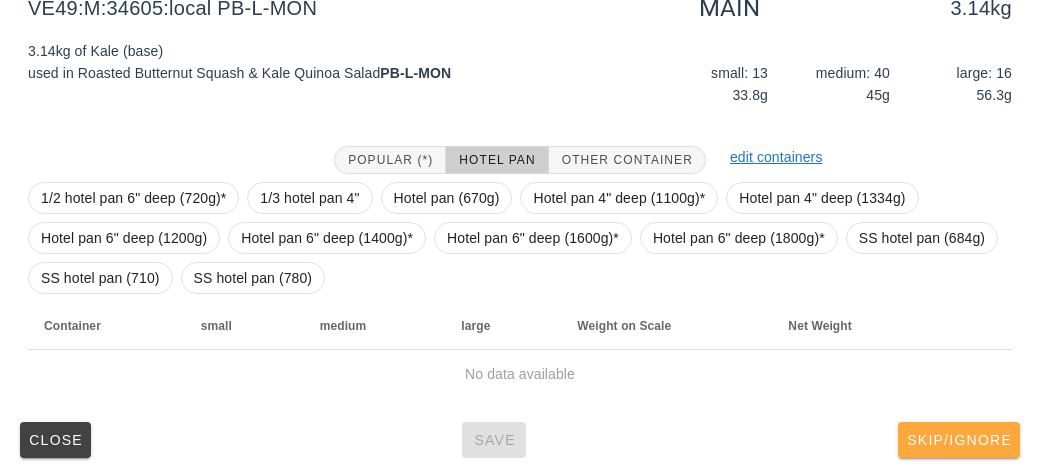 click on "Skip/Ignore" at bounding box center (959, 440) 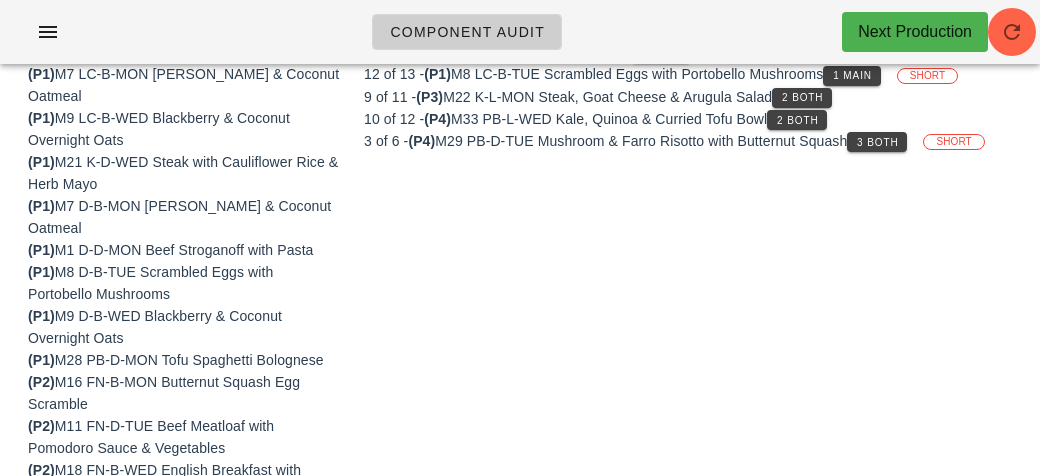 scroll, scrollTop: 257, scrollLeft: 0, axis: vertical 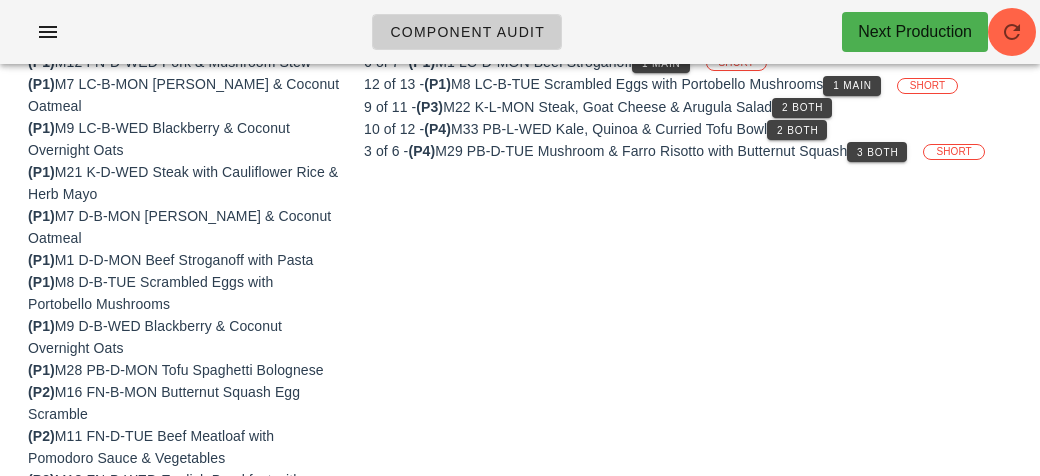 click on "Not Ready To Plate  5 partially complete, 0 not started   6 of 7 -  (P1)  M1 LC-D-MON Beef Stroganoff  1 Main  SHORT   12 of 13 -  (P1)  M8 LC-B-TUE Scrambled Eggs with Portobello Mushrooms  1 Main  SHORT   9 of 11 -  (P3)  M22 K-L-MON Steak, Goat Cheese & Arugula Salad  2 Both  10 of 12 -  (P4)  M33 PB-L-WED Kale, Quinoa & Curried Tofu Bowl  2 Both  3 of 6 -  (P4)  M29 PB-D-TUE Mushroom & Farro Risotto with Butternut Squash  3 Both  SHORT" at bounding box center (688, 833) 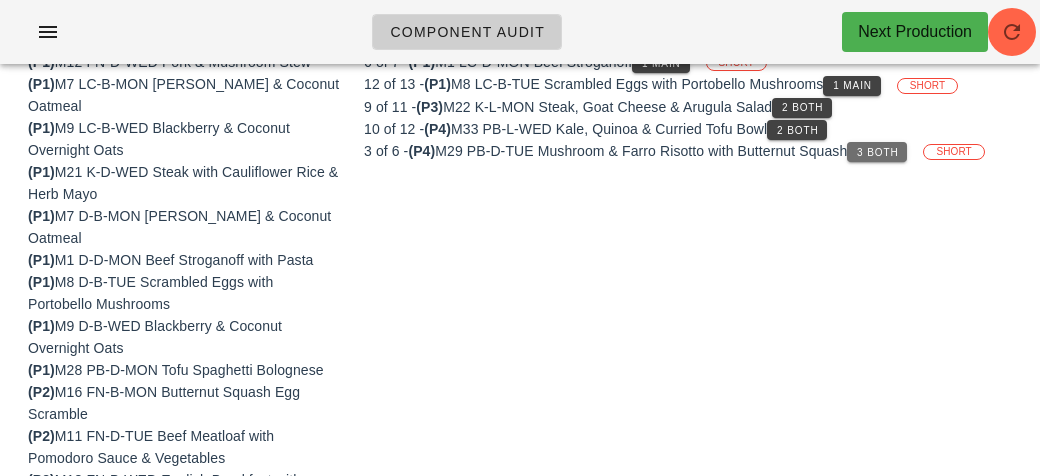 click on "3 Both" at bounding box center (877, 152) 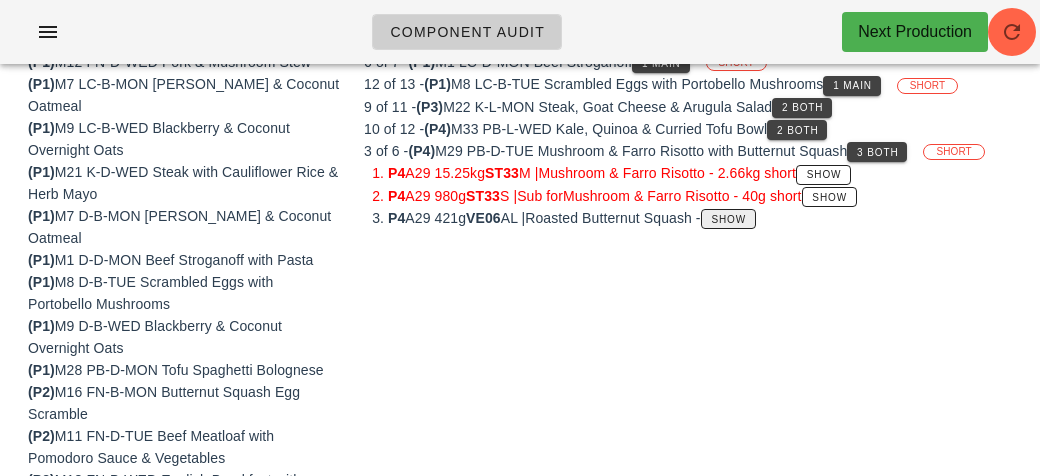 click on "Show" at bounding box center (729, 219) 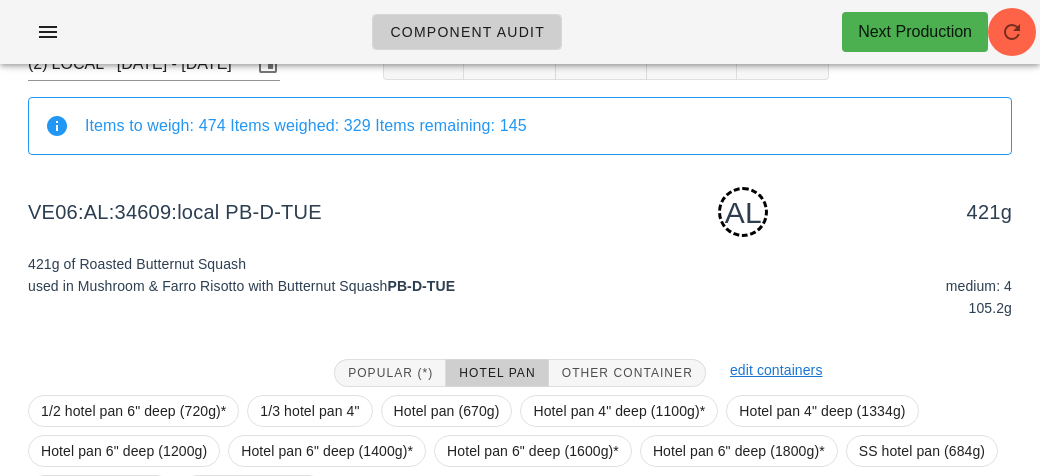 scroll, scrollTop: 257, scrollLeft: 0, axis: vertical 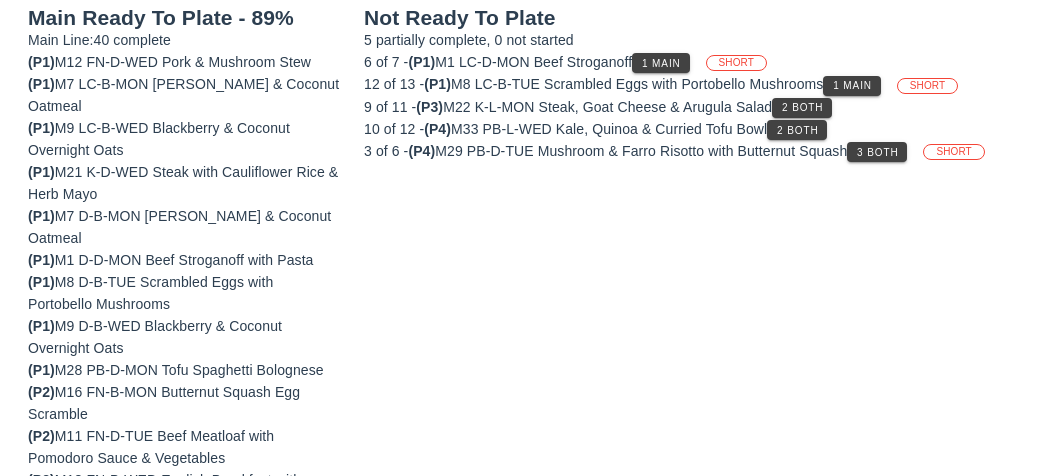 click on "Not Ready To Plate  5 partially complete, 0 not started   6 of 7 -  (P1)  M1 LC-D-MON Beef Stroganoff  1 Main  SHORT   12 of 13 -  (P1)  M8 LC-B-TUE Scrambled Eggs with Portobello Mushrooms  1 Main  SHORT   9 of 11 -  (P3)  M22 K-L-MON Steak, Goat Cheese & Arugula Salad  2 Both  10 of 12 -  (P4)  M33 PB-L-WED Kale, Quinoa & Curried Tofu Bowl  2 Both  3 of 6 -  (P4)  M29 PB-D-TUE Mushroom & Farro Risotto with Butternut Squash  3 Both  SHORT" at bounding box center [688, 833] 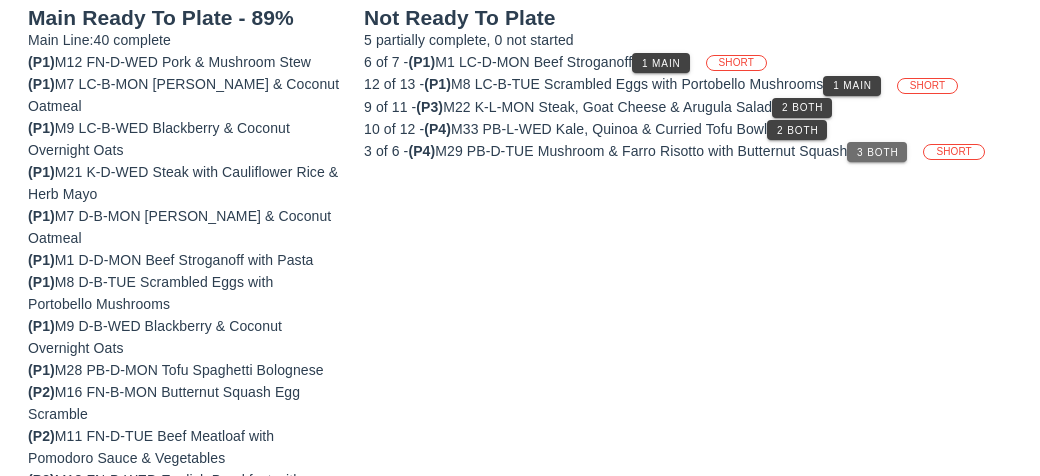 click on "3 Both" at bounding box center (877, 152) 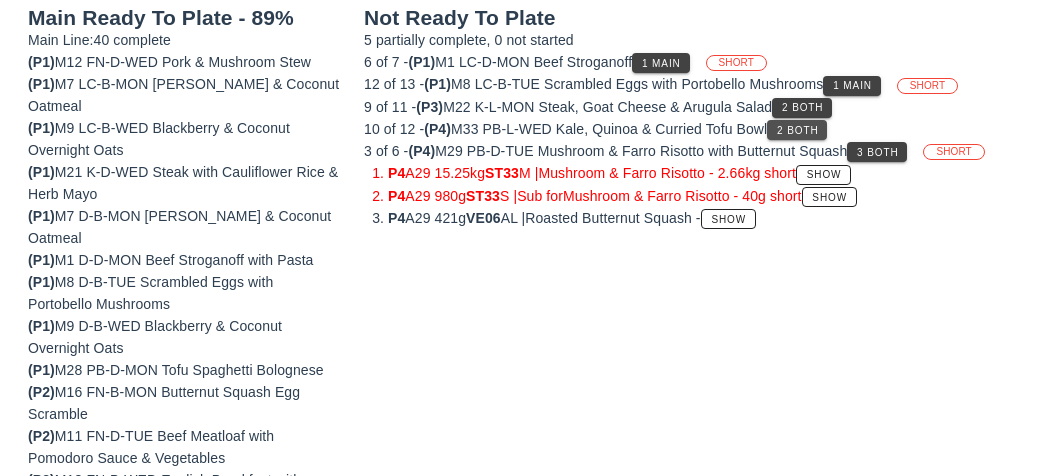click on "2 Both" at bounding box center [797, 130] 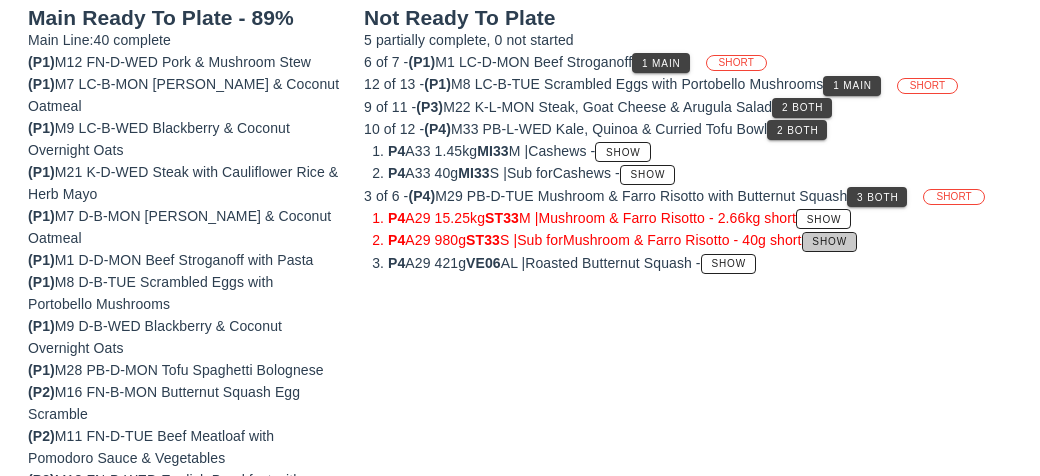 click on "Show" at bounding box center [829, 242] 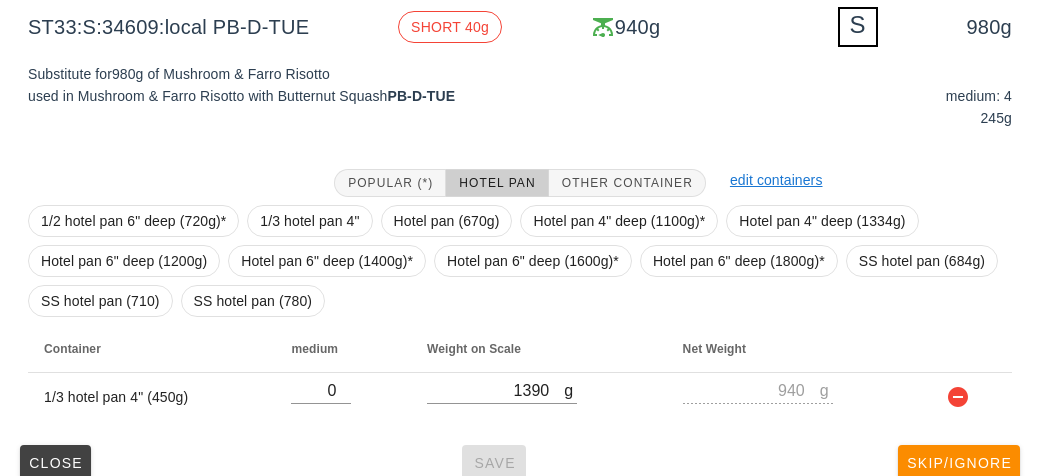 scroll, scrollTop: 280, scrollLeft: 0, axis: vertical 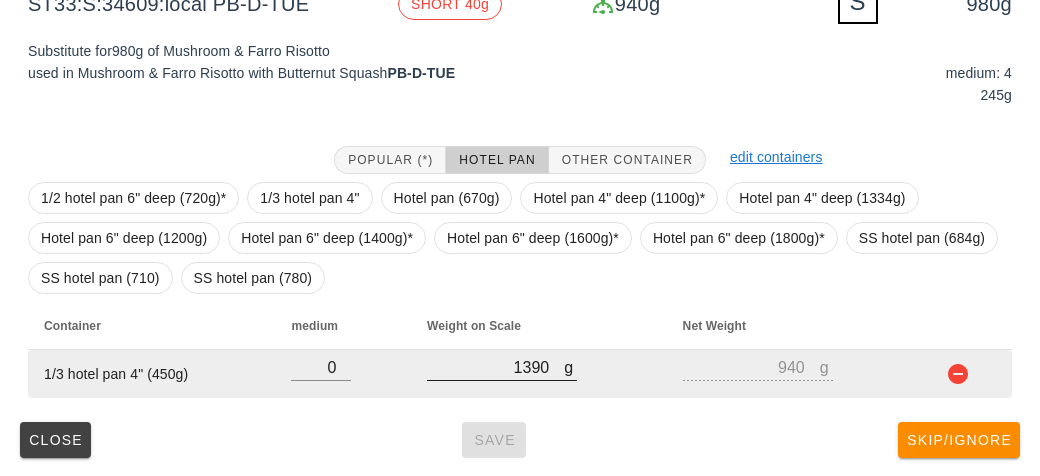 click on "1390" at bounding box center (495, 367) 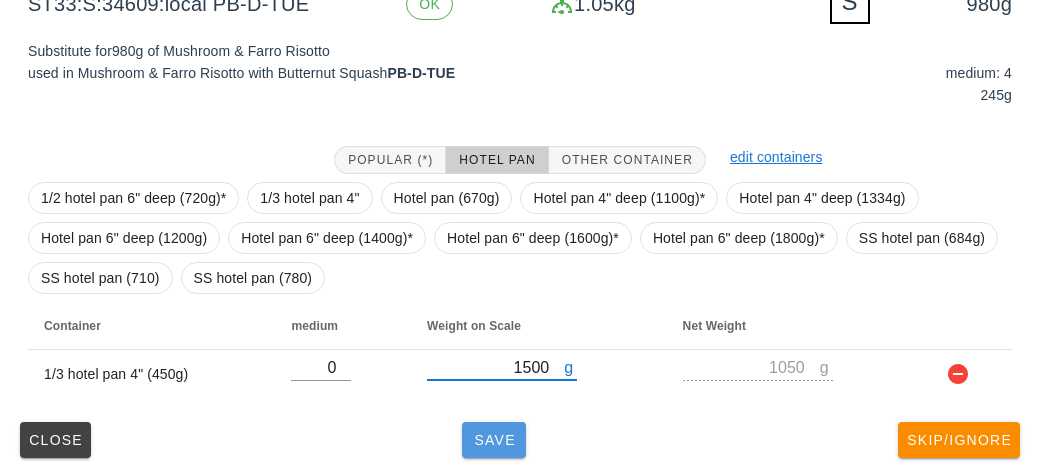 click on "Save" at bounding box center [494, 440] 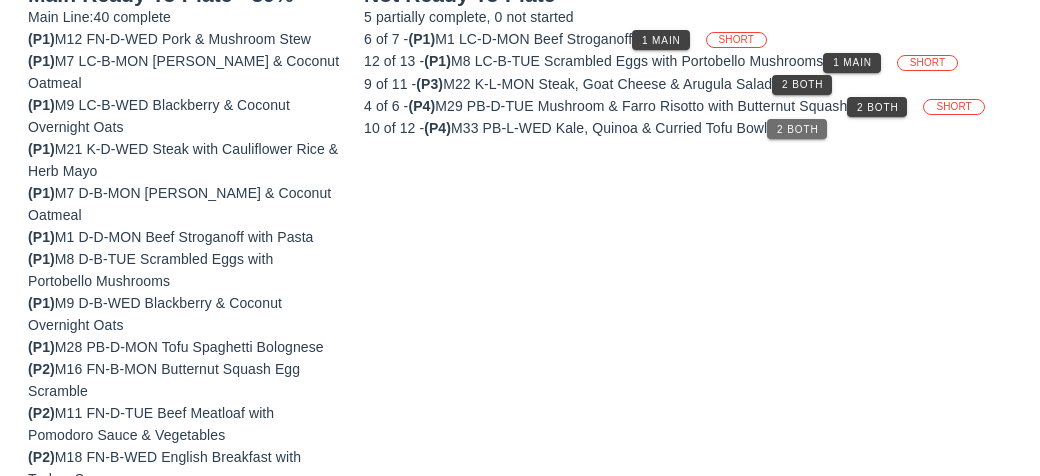 click on "2 Both" at bounding box center (797, 129) 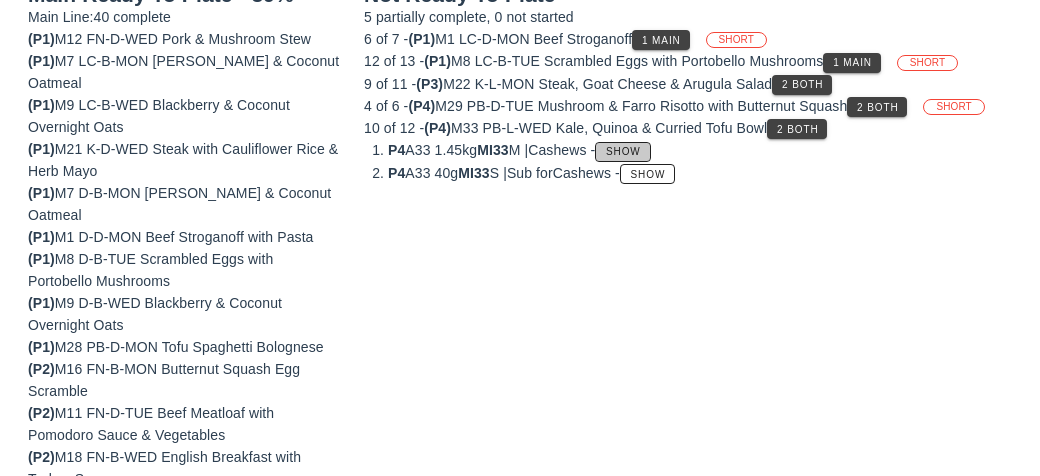 click on "Show" at bounding box center (622, 152) 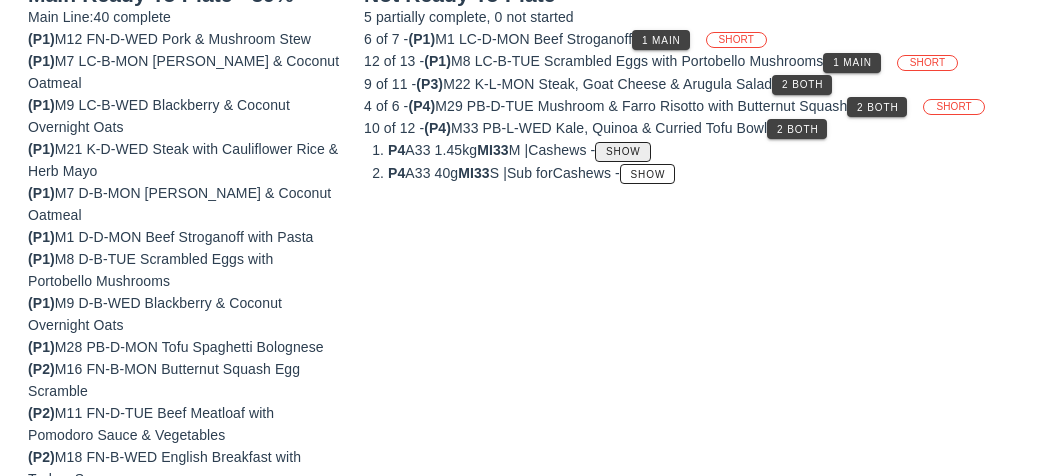 scroll, scrollTop: 272, scrollLeft: 0, axis: vertical 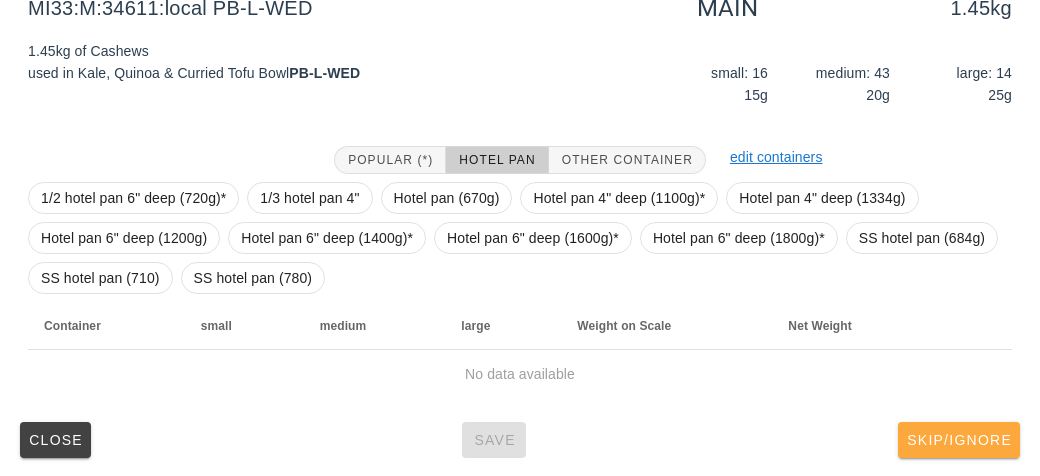 click on "Skip/Ignore" at bounding box center (959, 440) 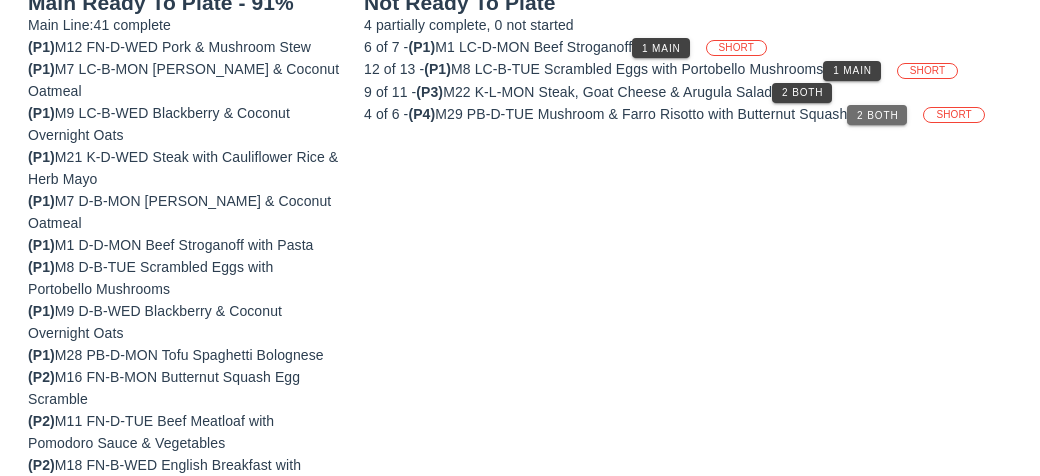 click on "2 Both" at bounding box center (877, 115) 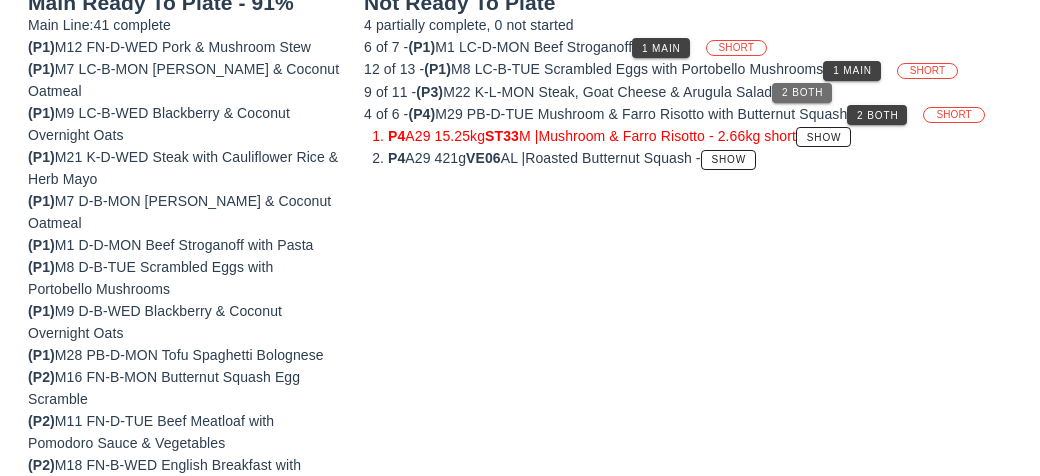 click on "2 Both" at bounding box center (802, 93) 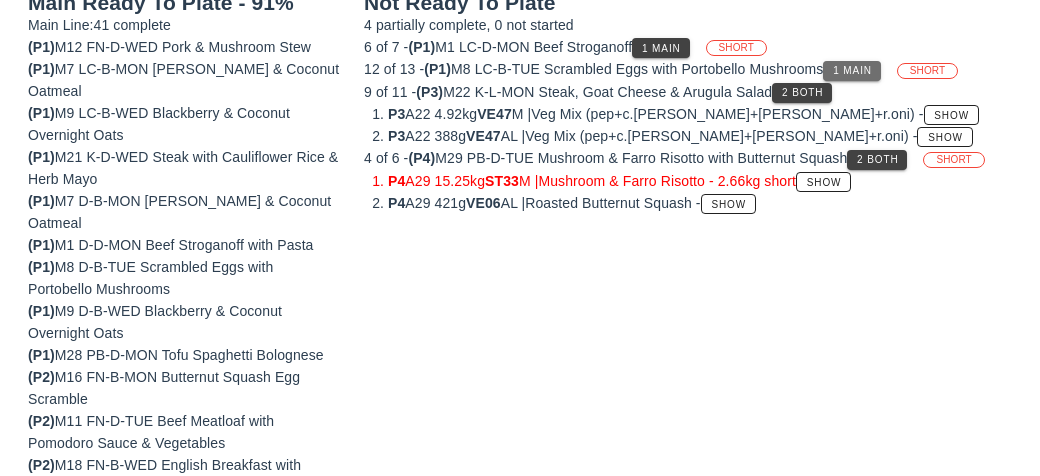 click on "1 Main" at bounding box center [851, 71] 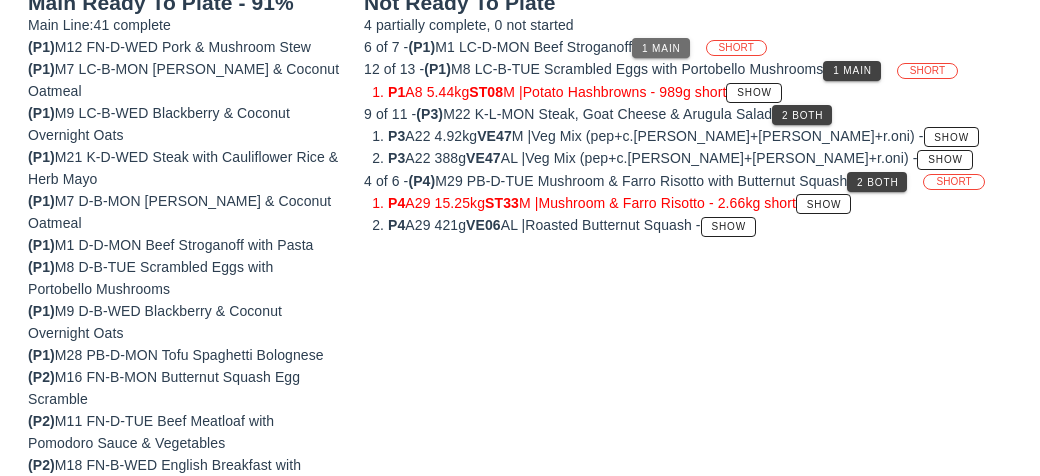 click on "1 Main" at bounding box center [661, 48] 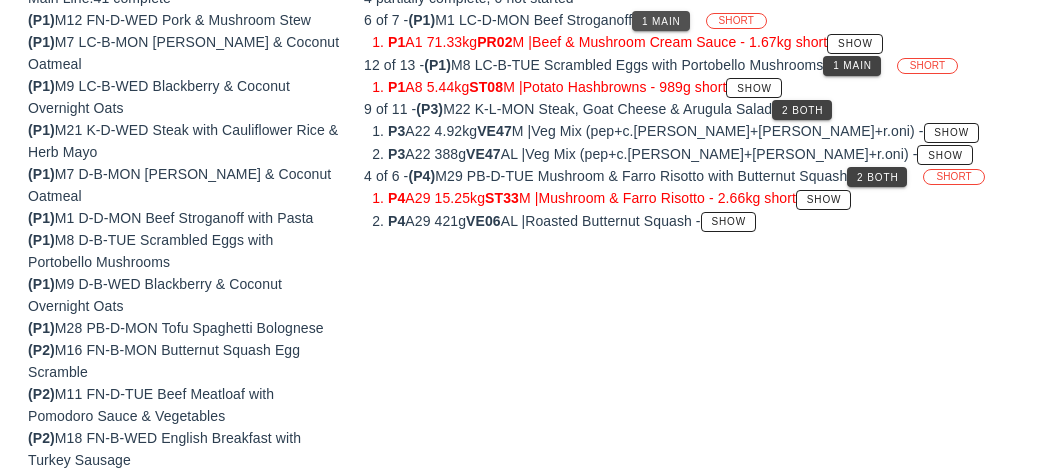 scroll, scrollTop: 299, scrollLeft: 0, axis: vertical 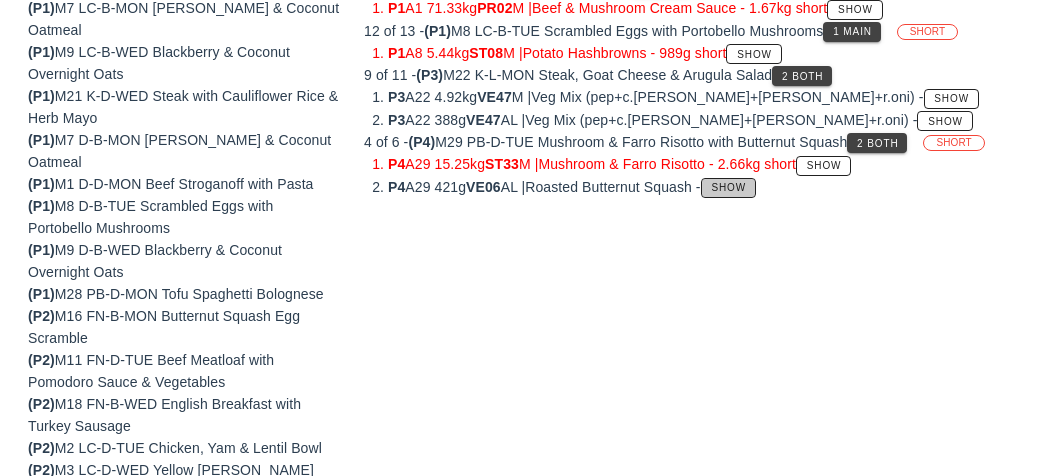 click on "Show" at bounding box center [729, 187] 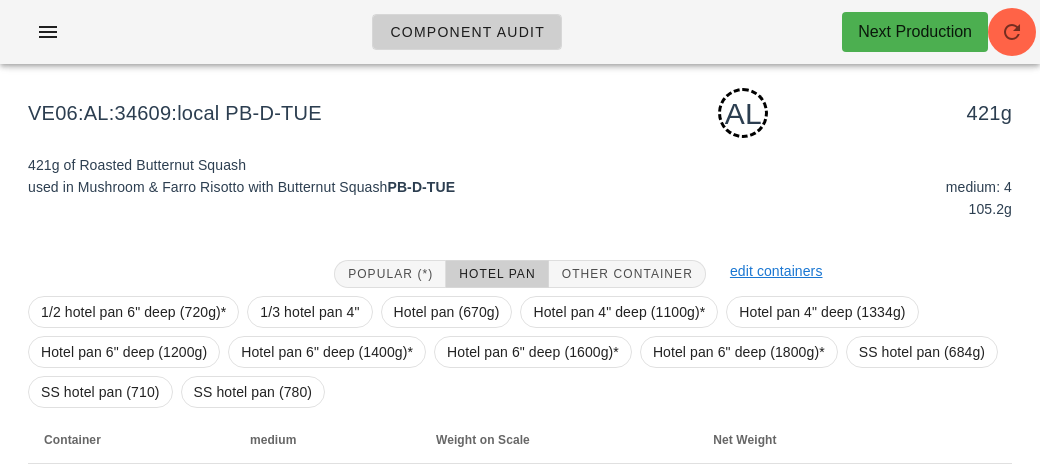 scroll, scrollTop: 172, scrollLeft: 0, axis: vertical 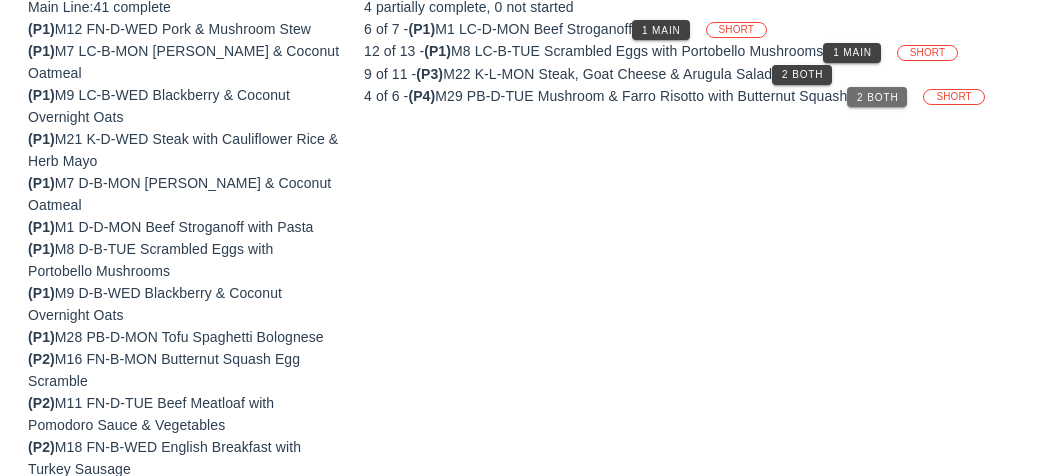 click on "2 Both" at bounding box center (877, 97) 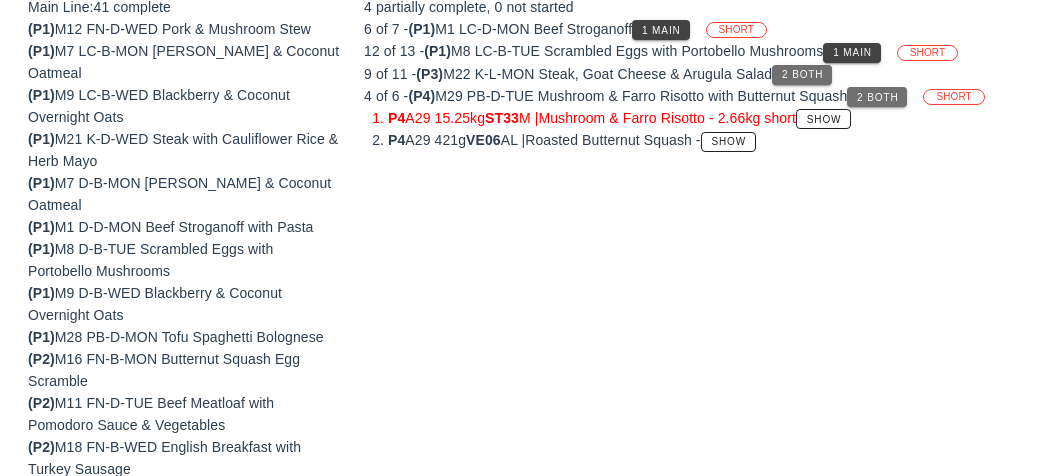 click on "2 Both" at bounding box center [802, 74] 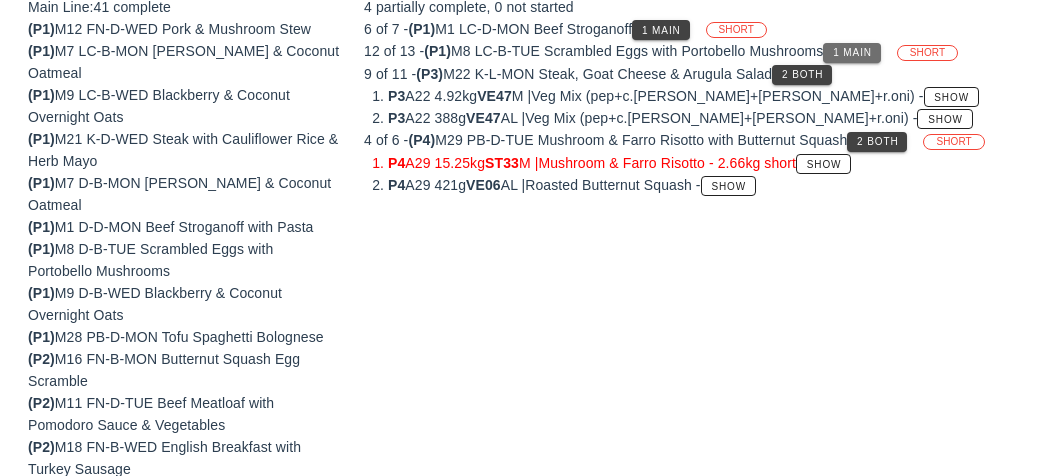click on "1 Main" at bounding box center [852, 52] 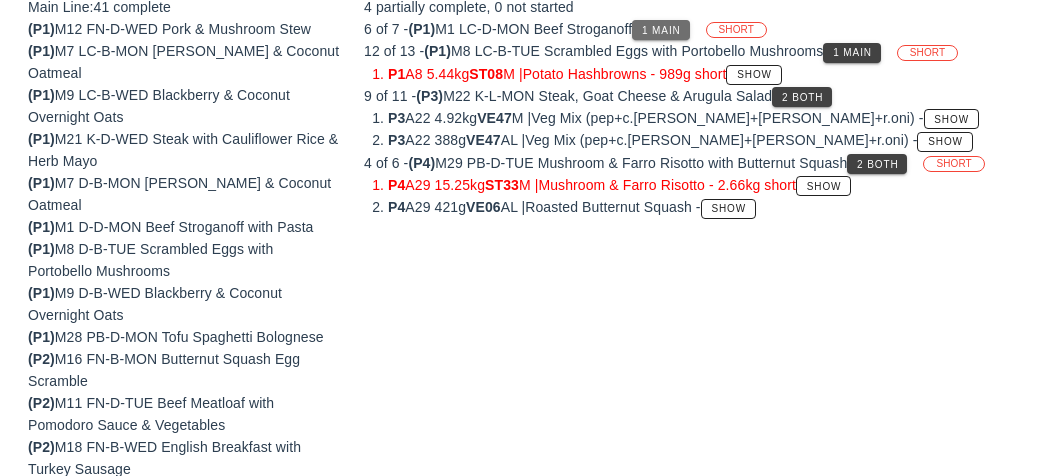 click on "1 Main" at bounding box center (661, 30) 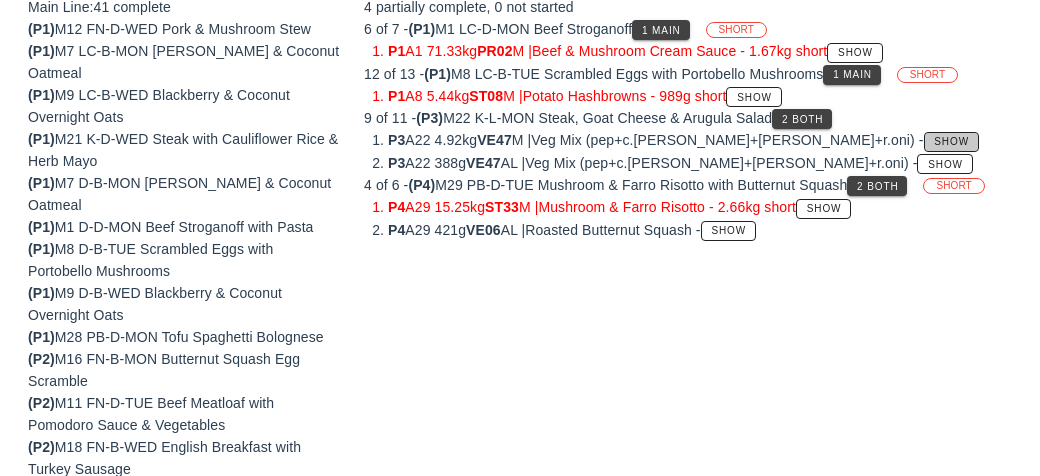 click on "Show" at bounding box center [951, 141] 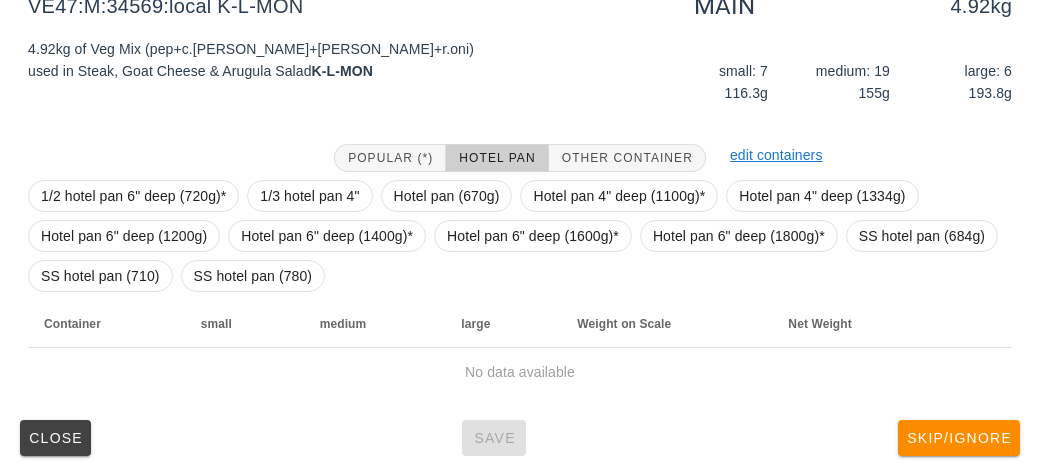 scroll, scrollTop: 272, scrollLeft: 0, axis: vertical 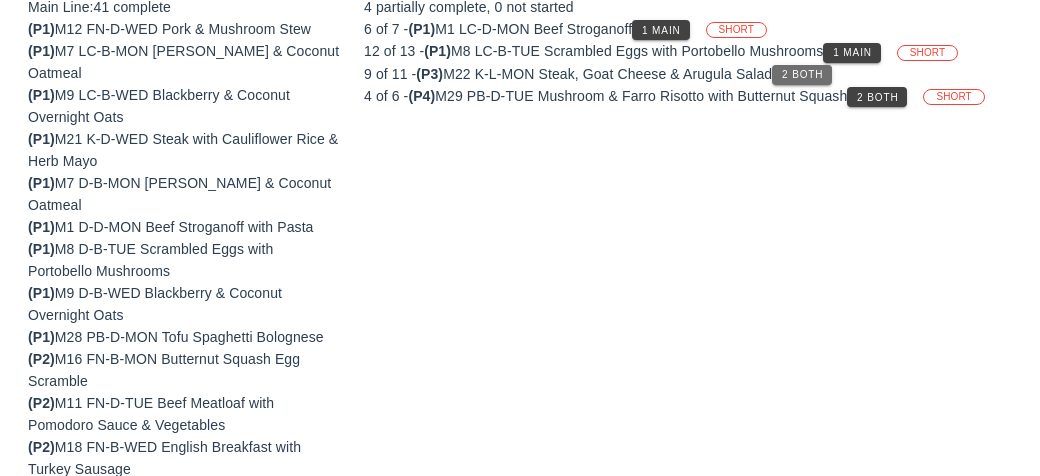 click on "2 Both" at bounding box center (802, 74) 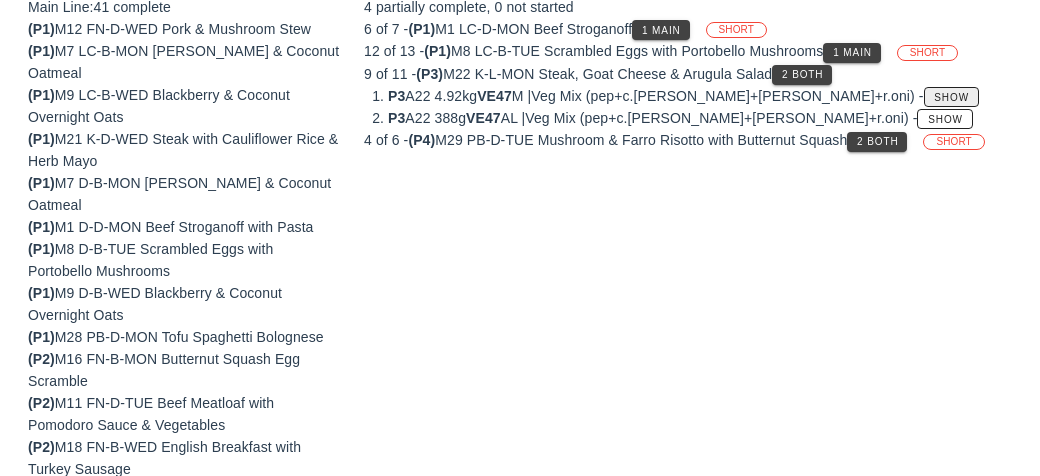 click on "Show" at bounding box center (951, 97) 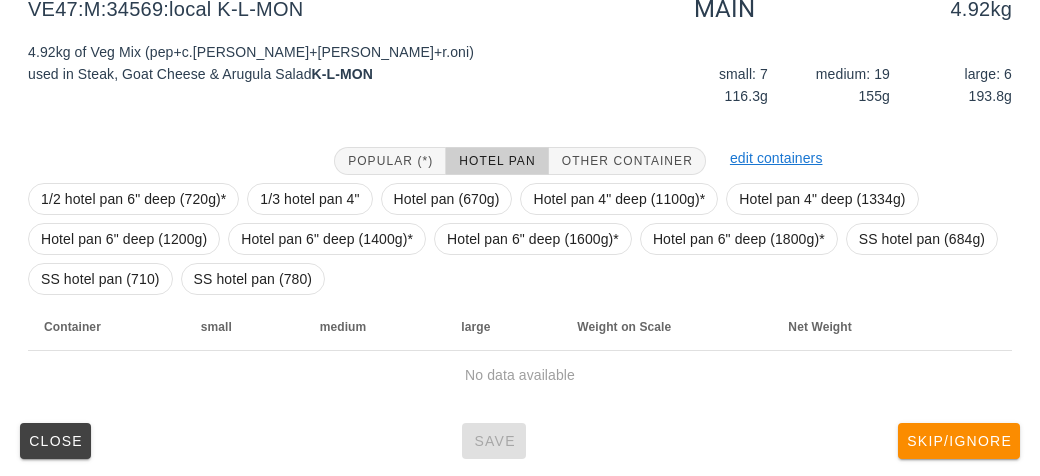 scroll, scrollTop: 272, scrollLeft: 0, axis: vertical 